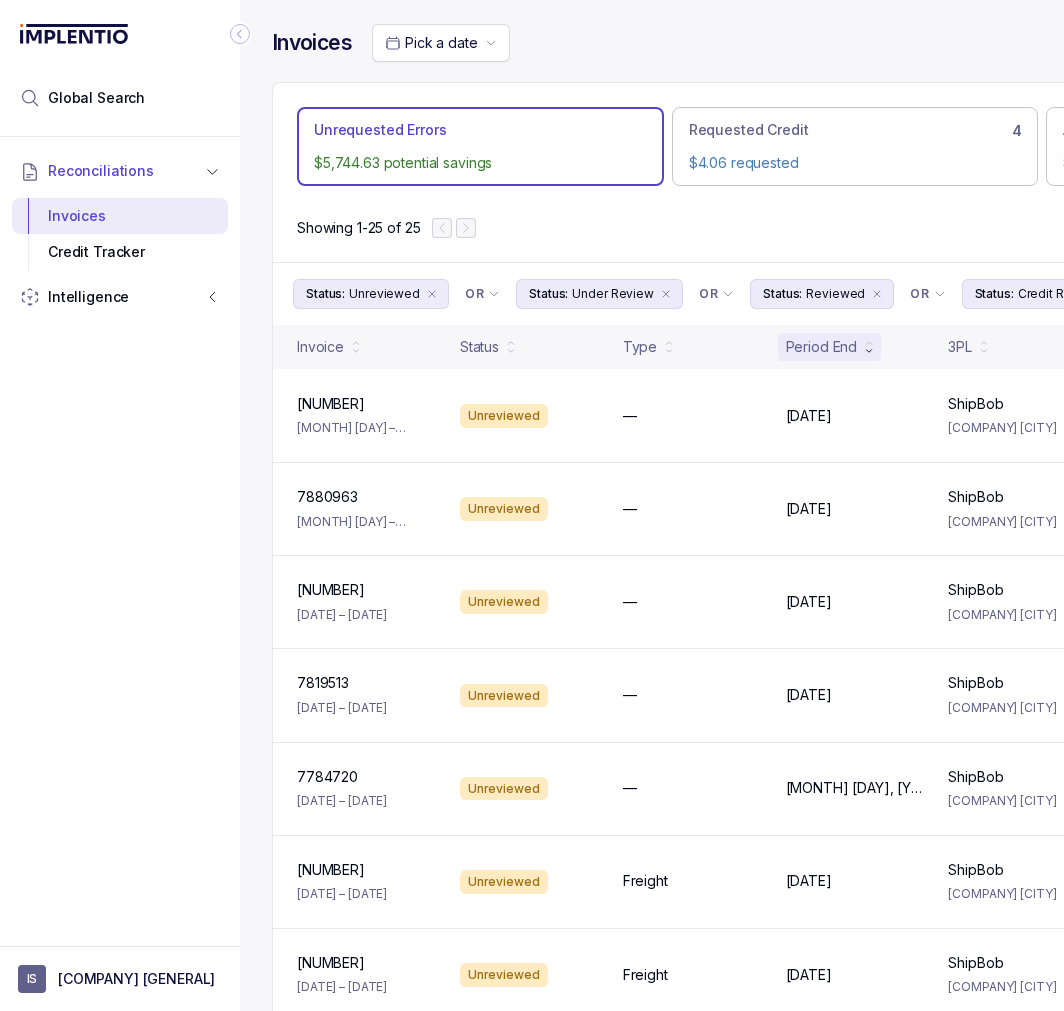 scroll, scrollTop: 0, scrollLeft: 0, axis: both 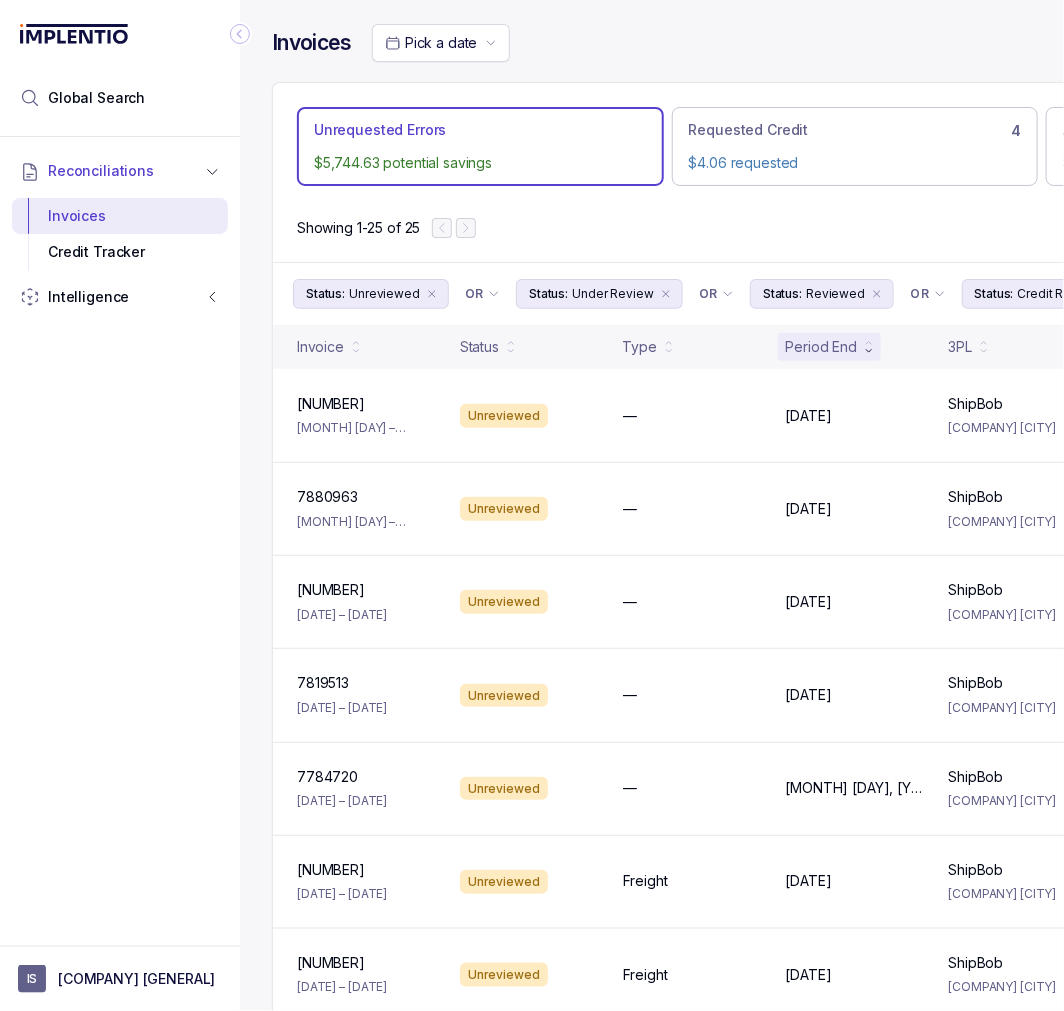 click 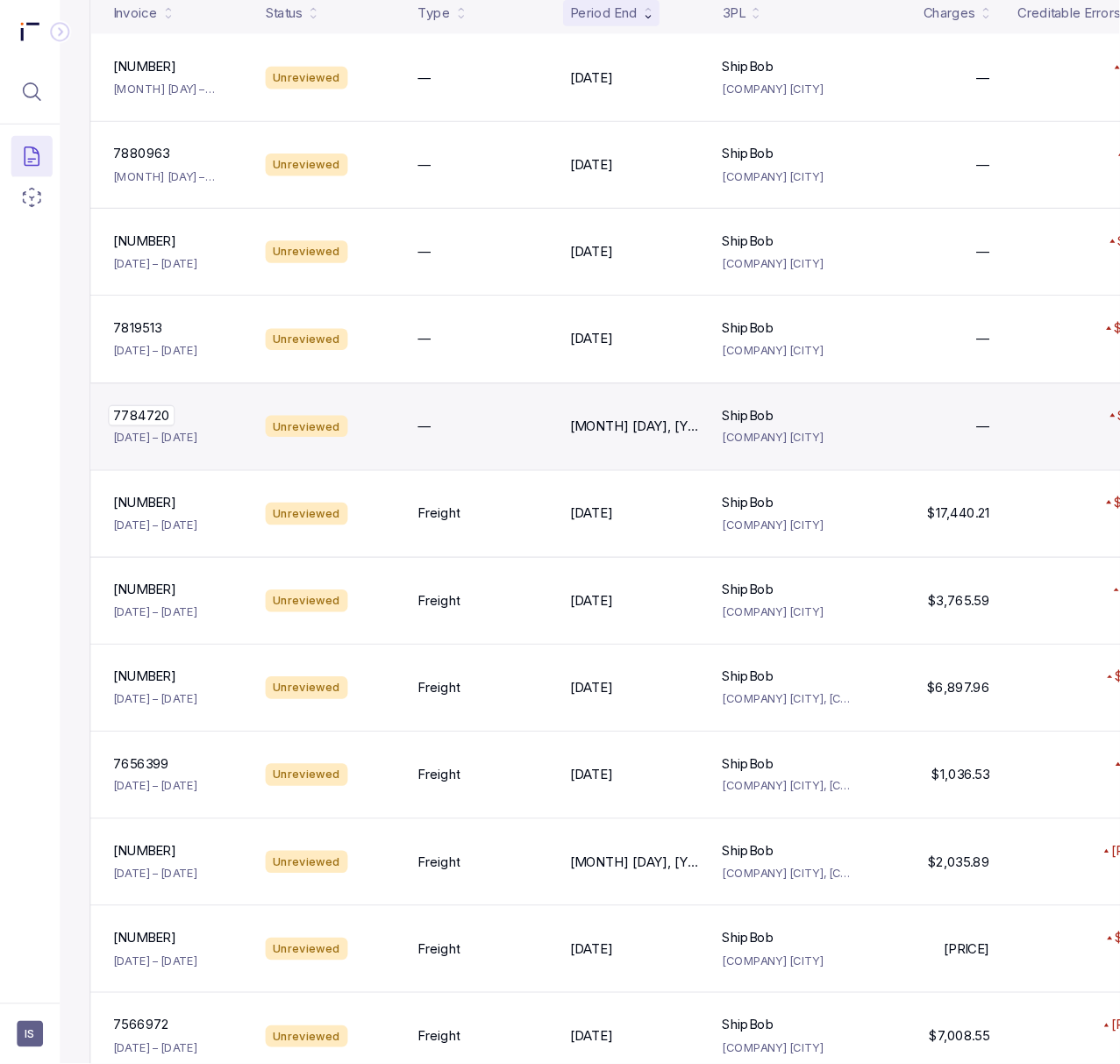 scroll, scrollTop: 292, scrollLeft: 0, axis: vertical 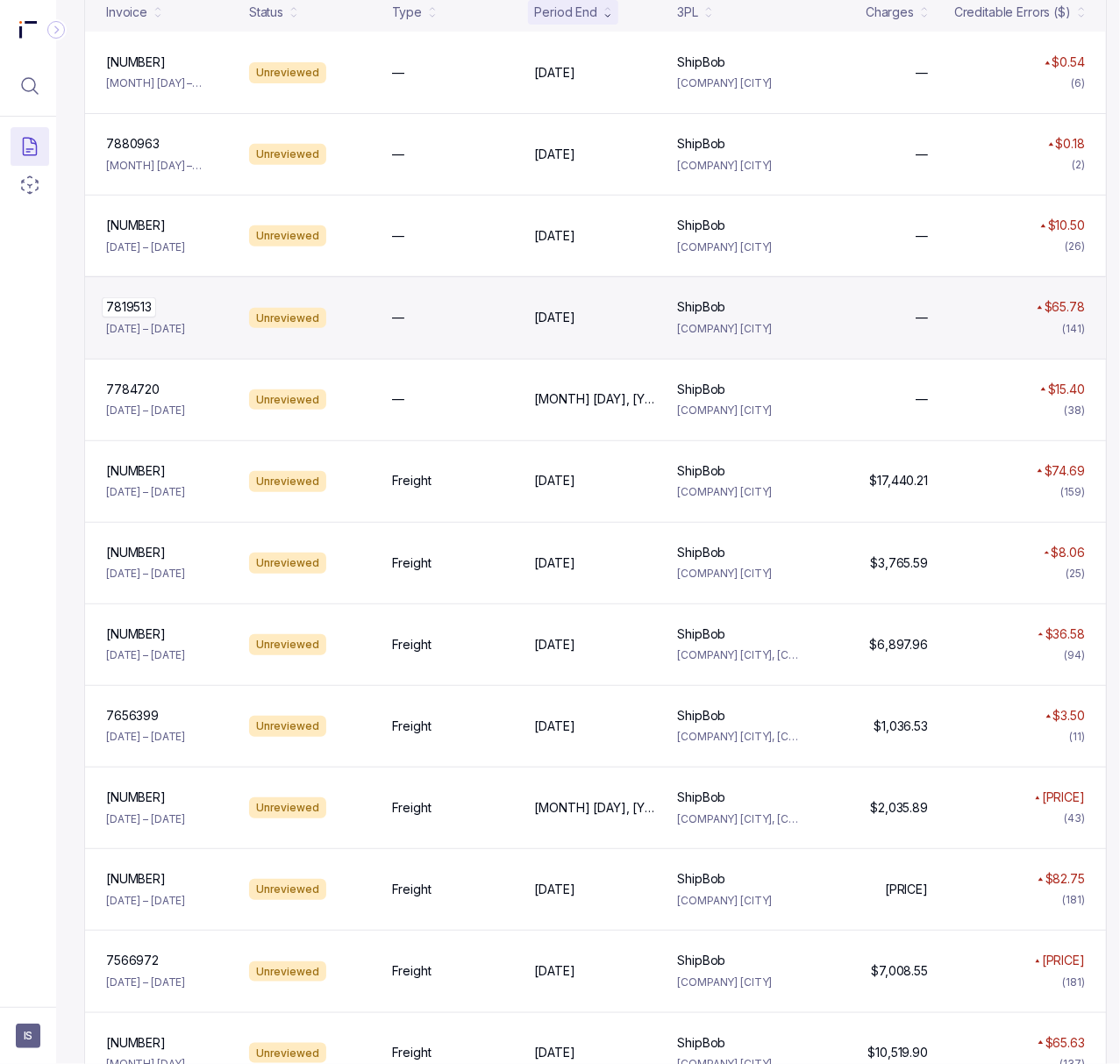 click on "7819513" at bounding box center [129, 307] 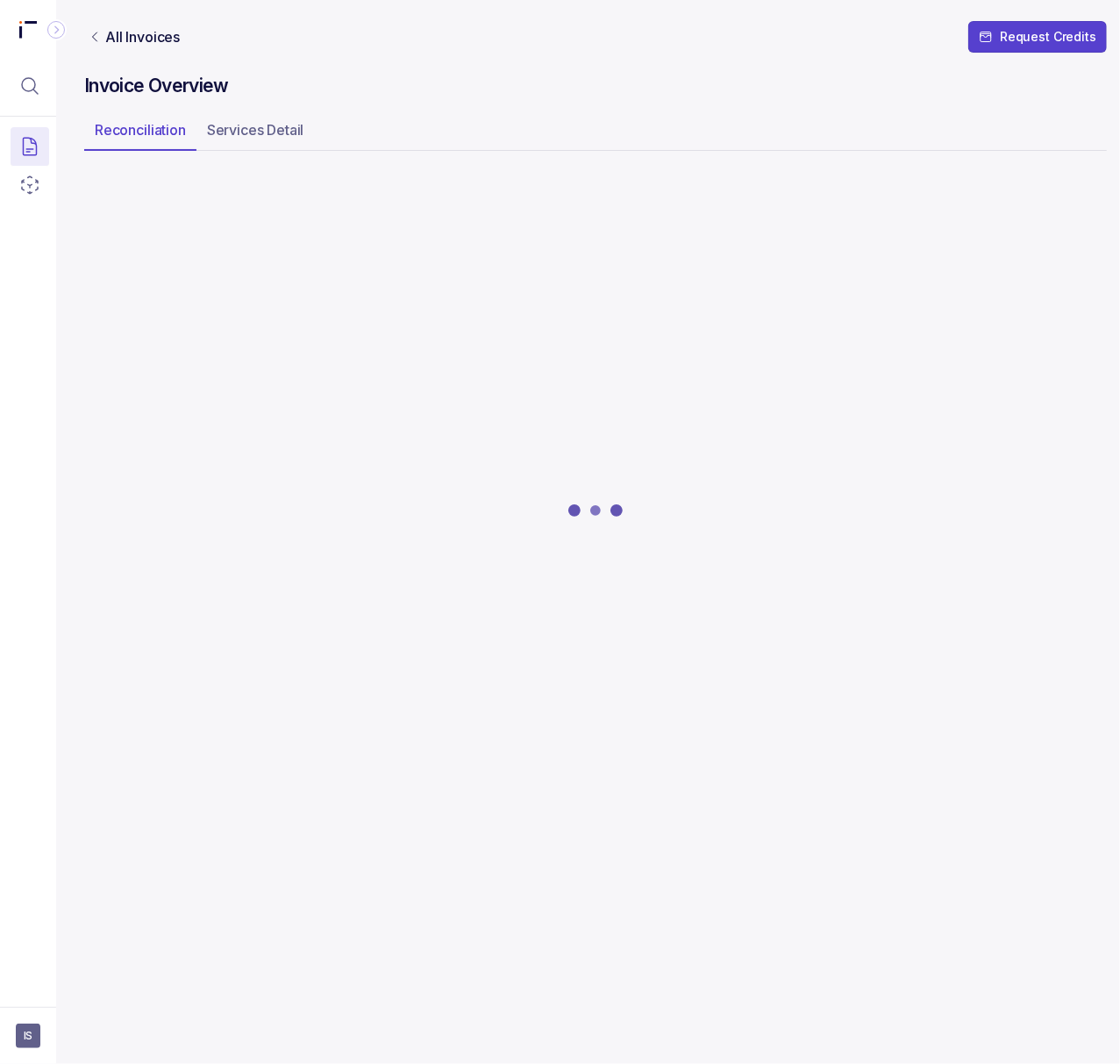 scroll, scrollTop: 0, scrollLeft: 0, axis: both 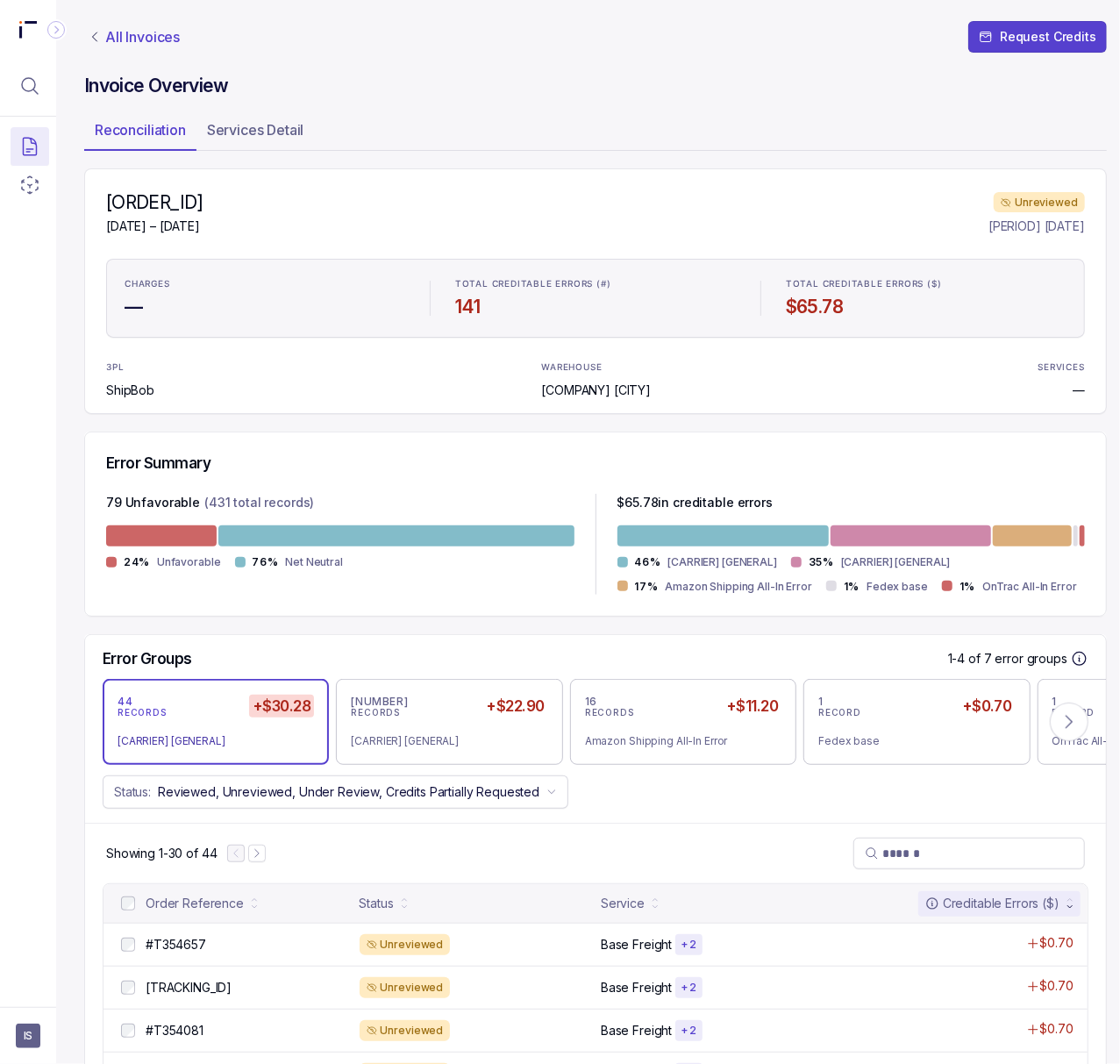 click on "All Invoices" at bounding box center [142, 37] 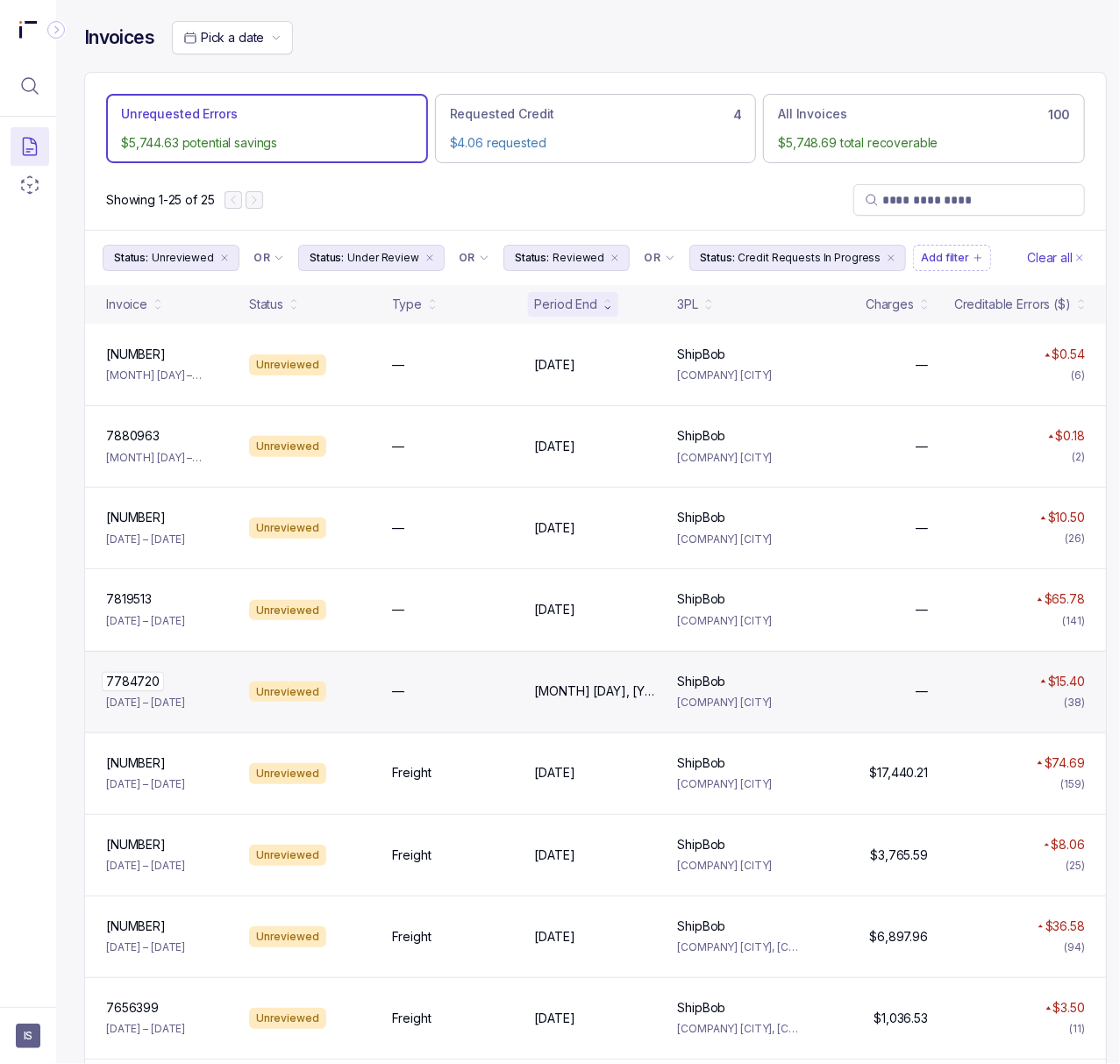 click on "7784720" at bounding box center (132, 682) 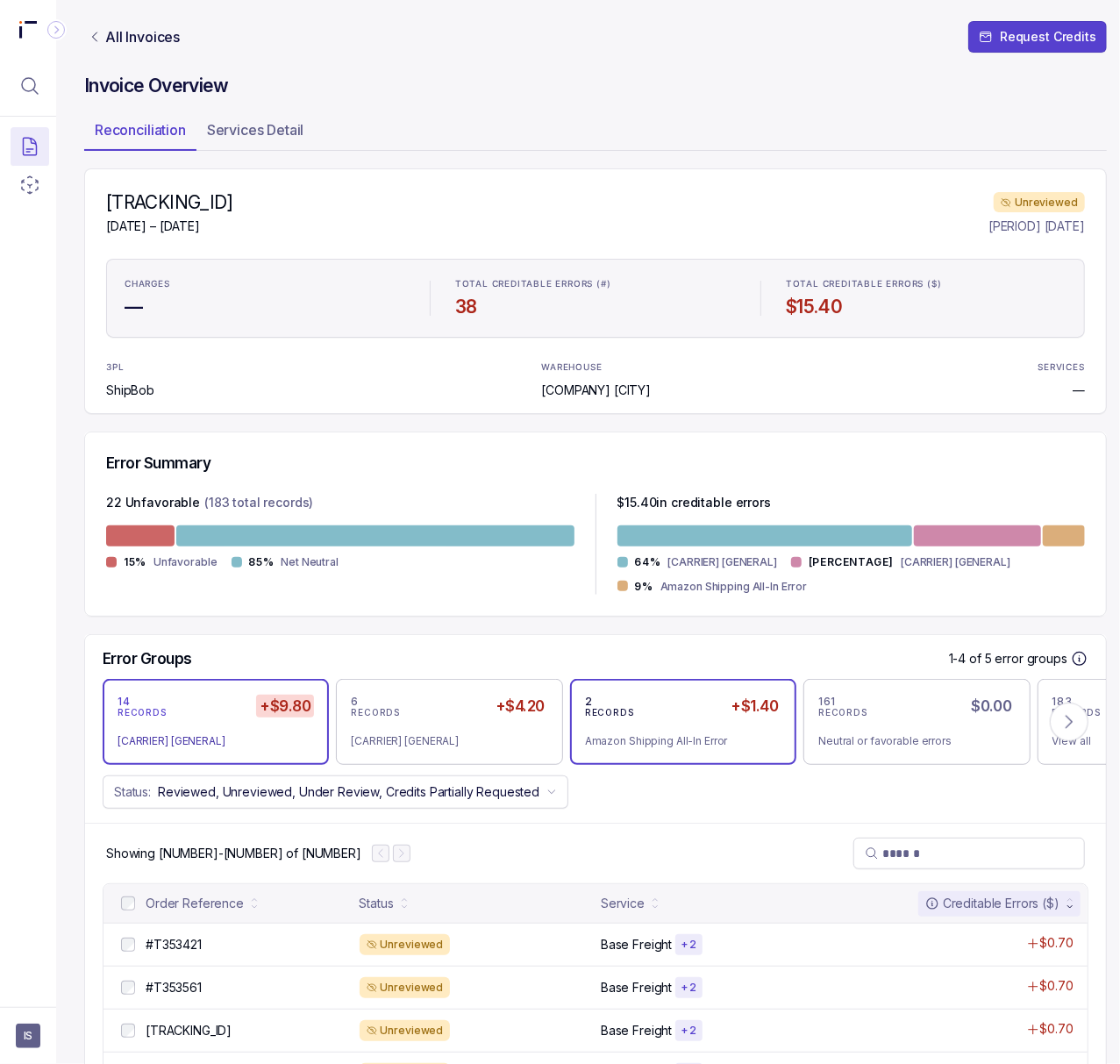 click on "[NUMBER] [GENERAL] +[PRICE] [CARRIER] [GENERAL]" at bounding box center (683, 722) 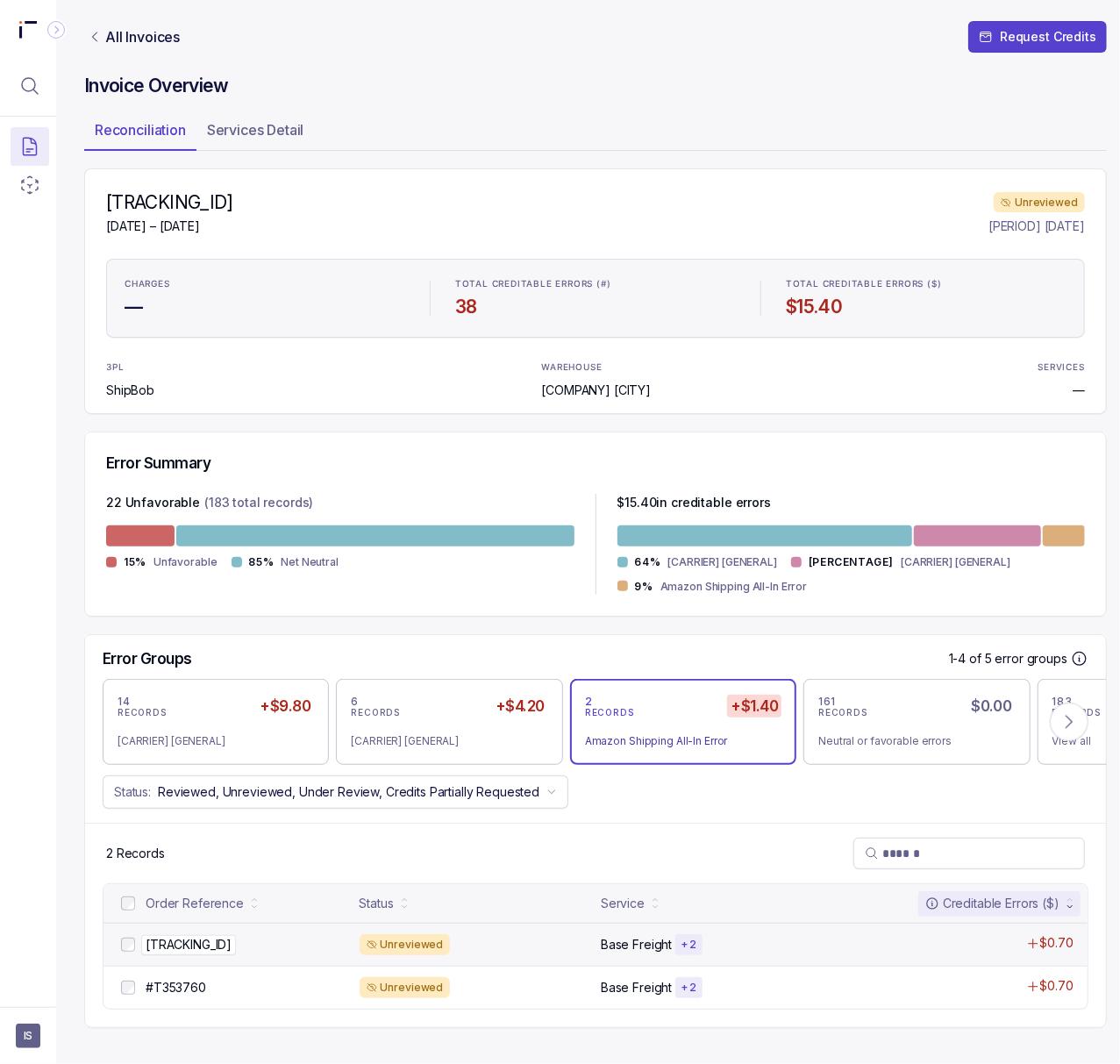 click on "[TRACKING_ID]" at bounding box center (189, 945) 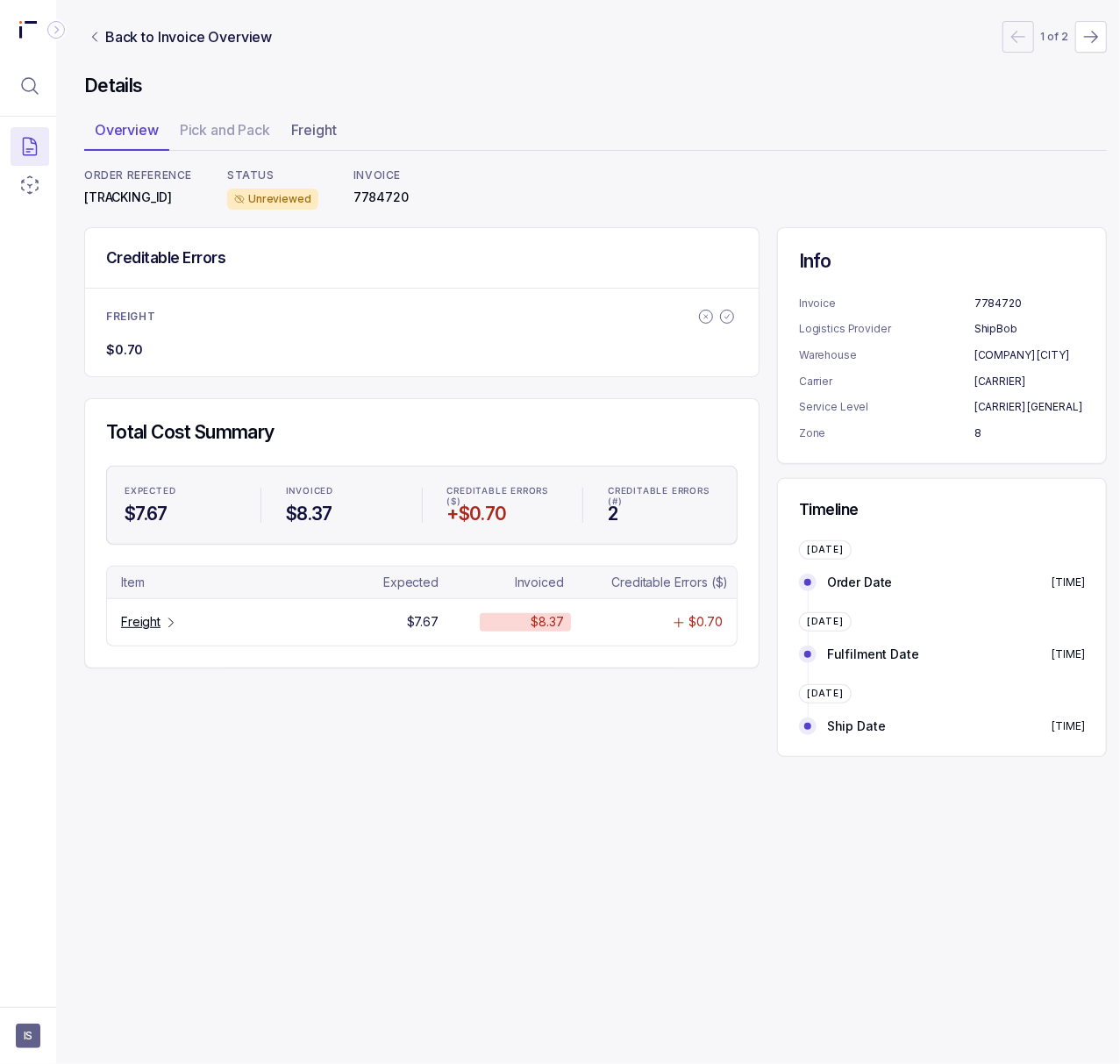 click on "7784720" at bounding box center (381, 197) 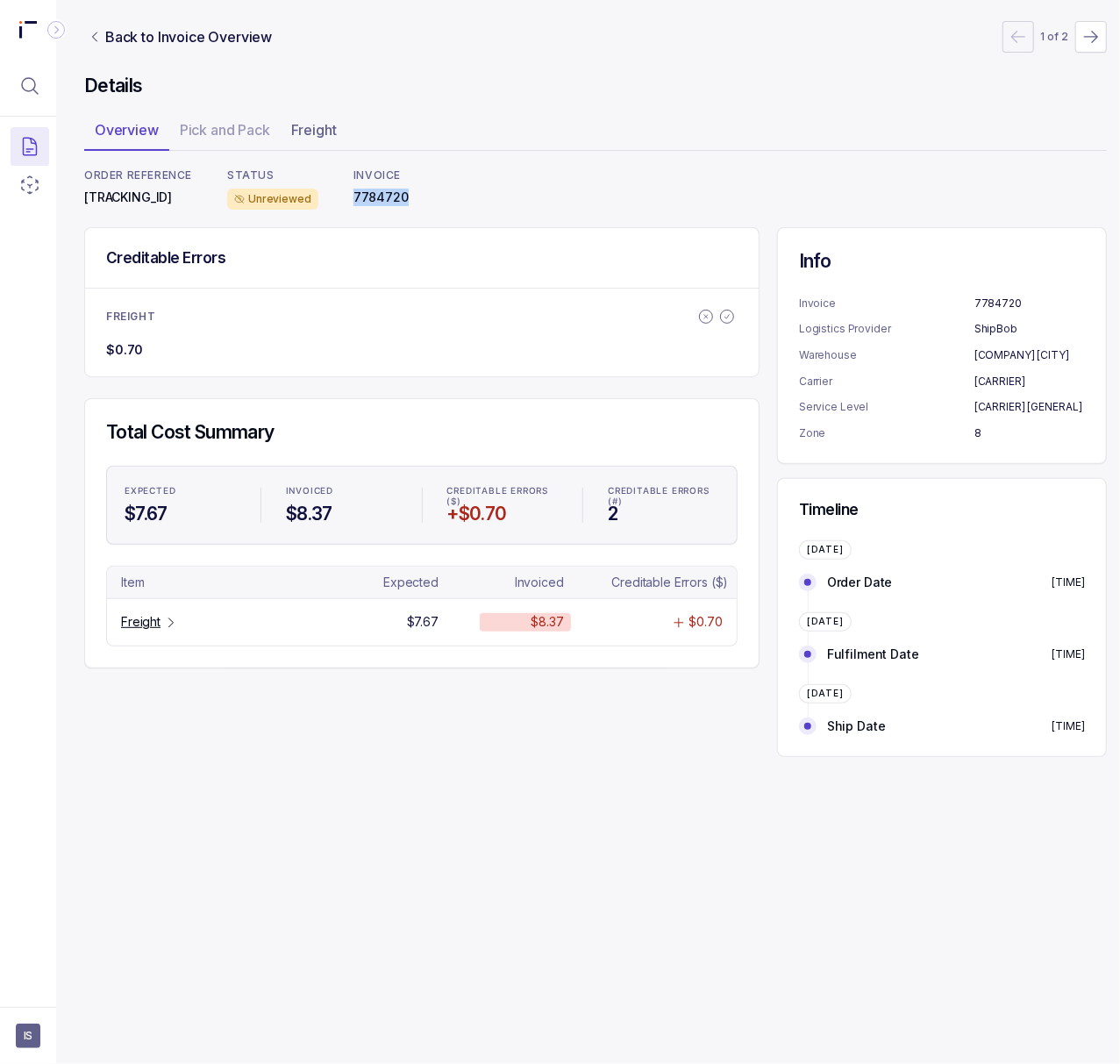 click on "7784720" at bounding box center [381, 197] 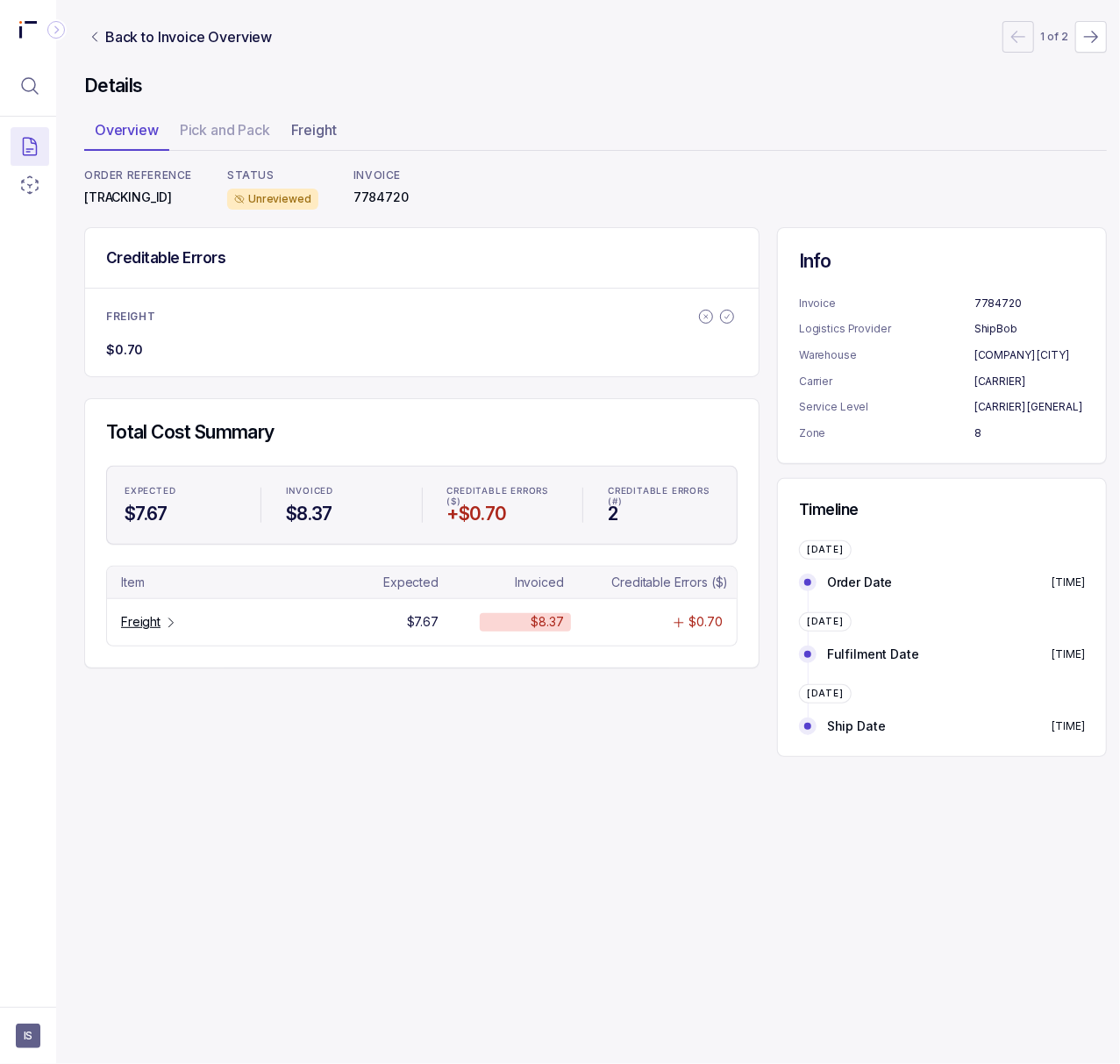 click on "[TRACKING_ID]" at bounding box center [138, 197] 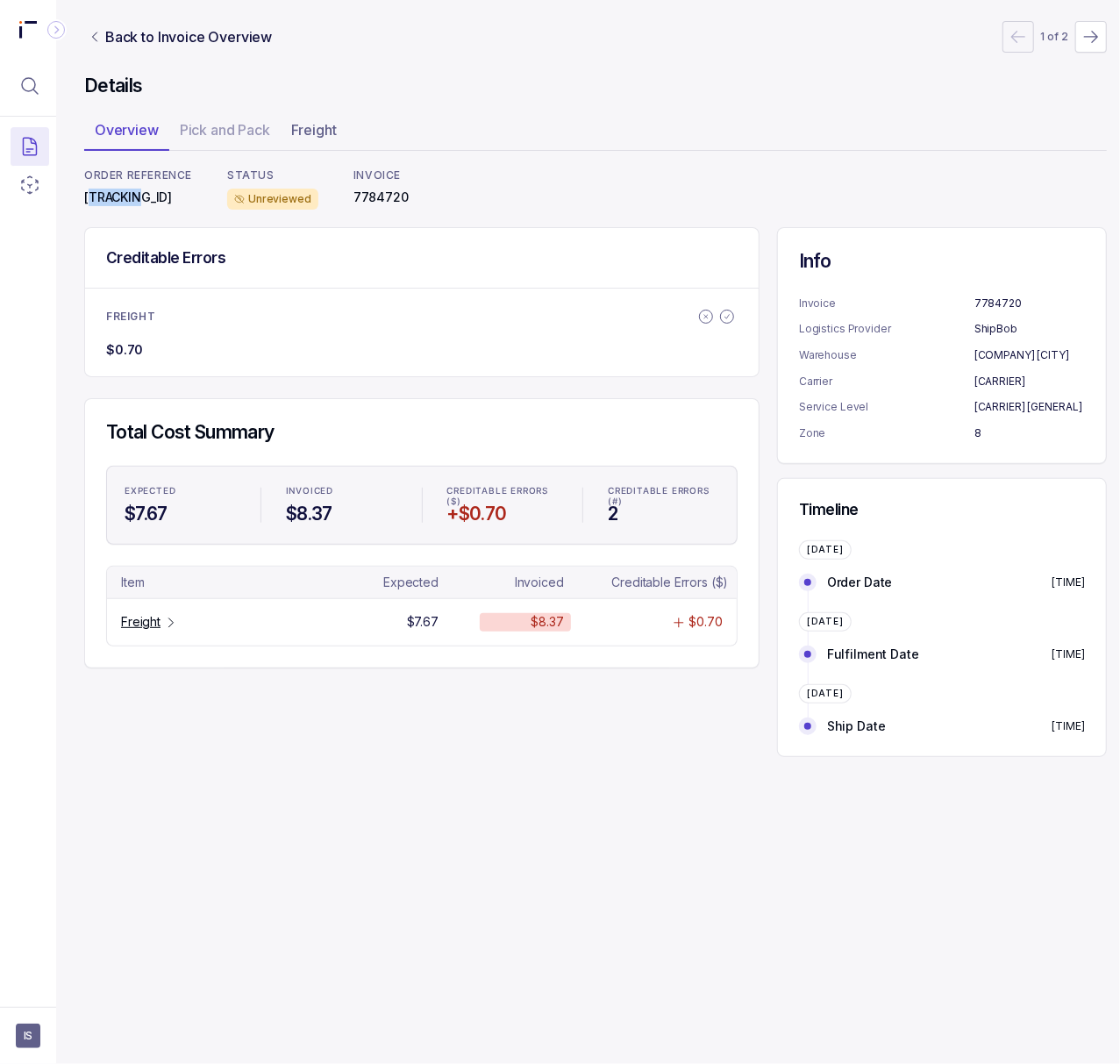 click on "[TRACKING_ID]" at bounding box center (138, 197) 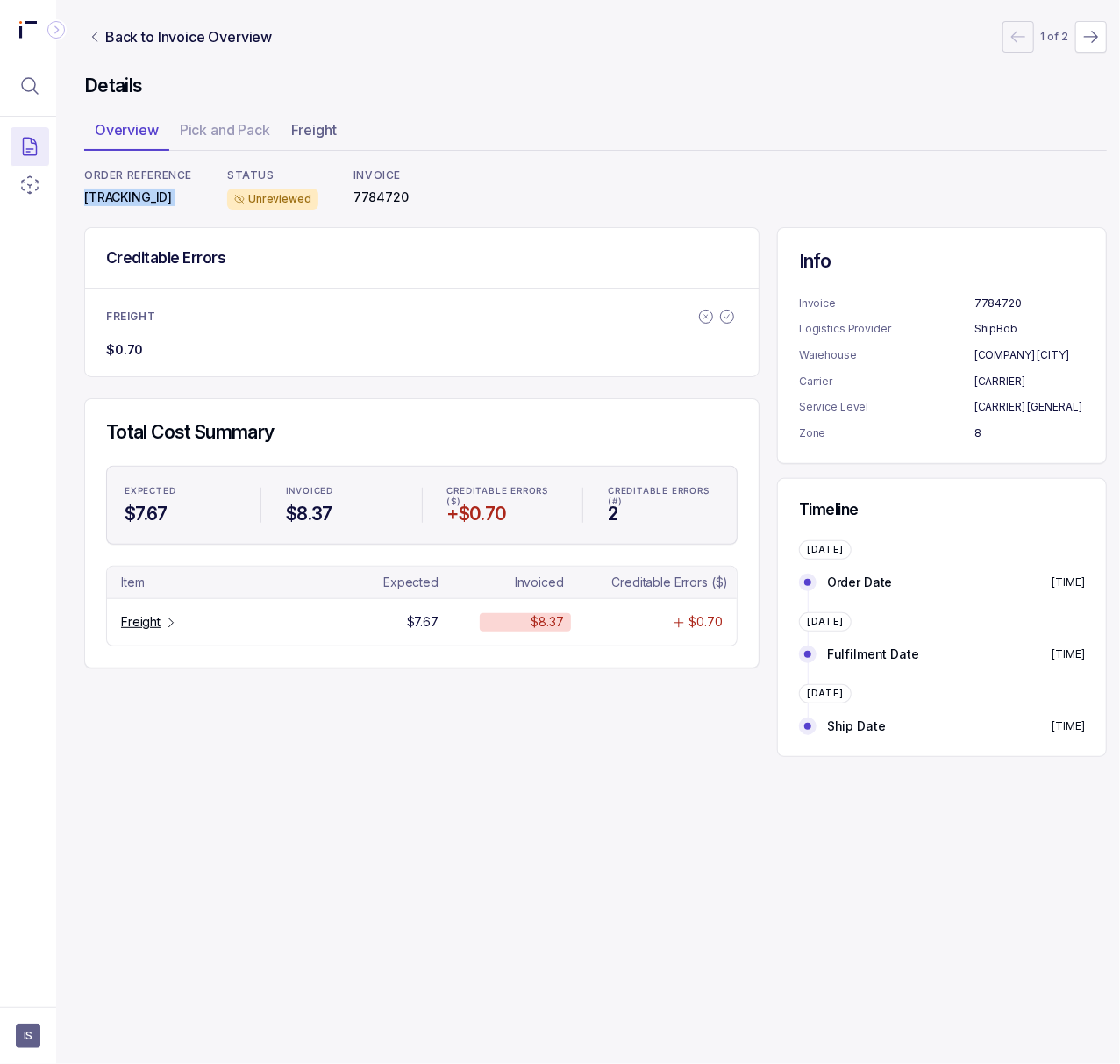 click on "[TRACKING_ID]" at bounding box center (138, 197) 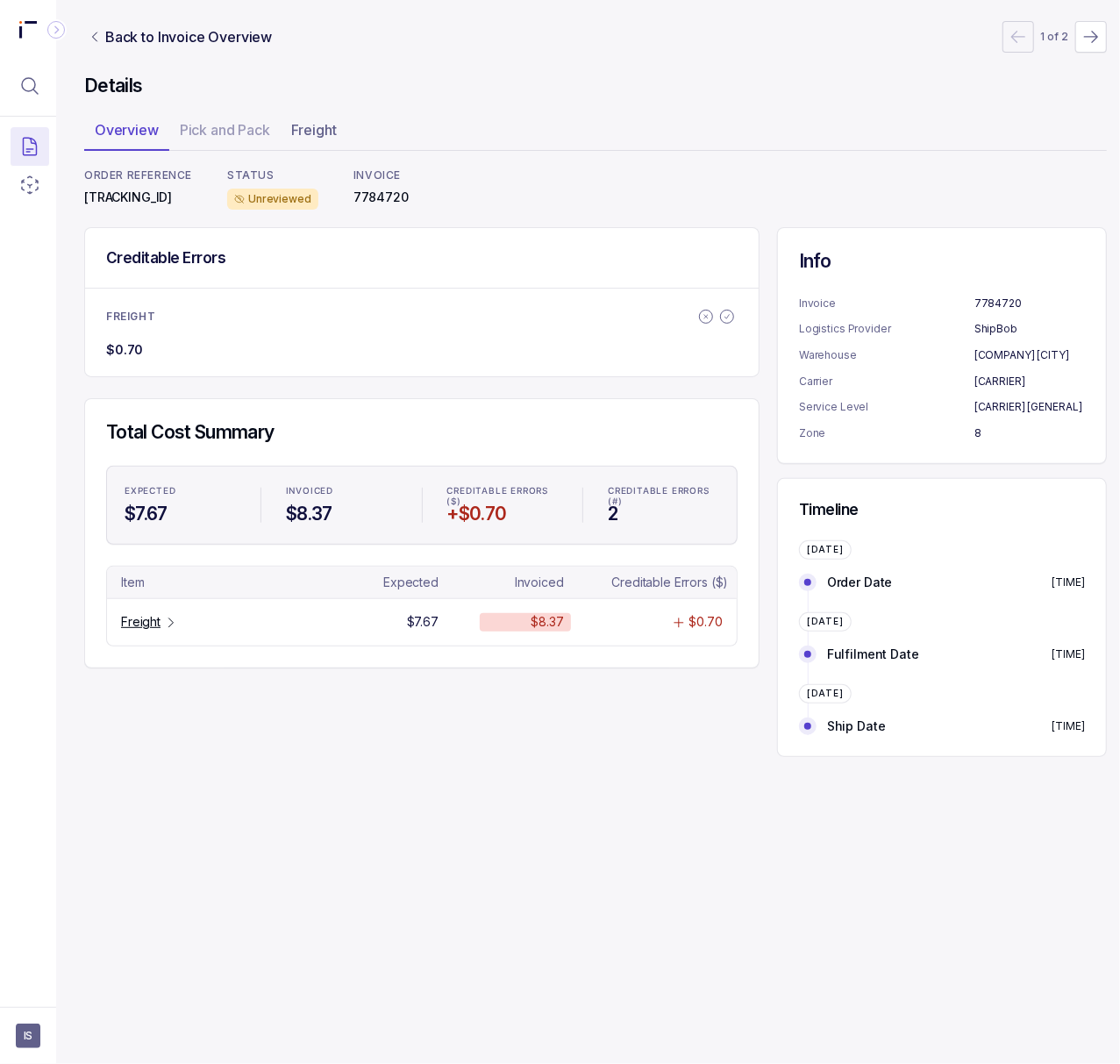 click on "7784720" at bounding box center [381, 197] 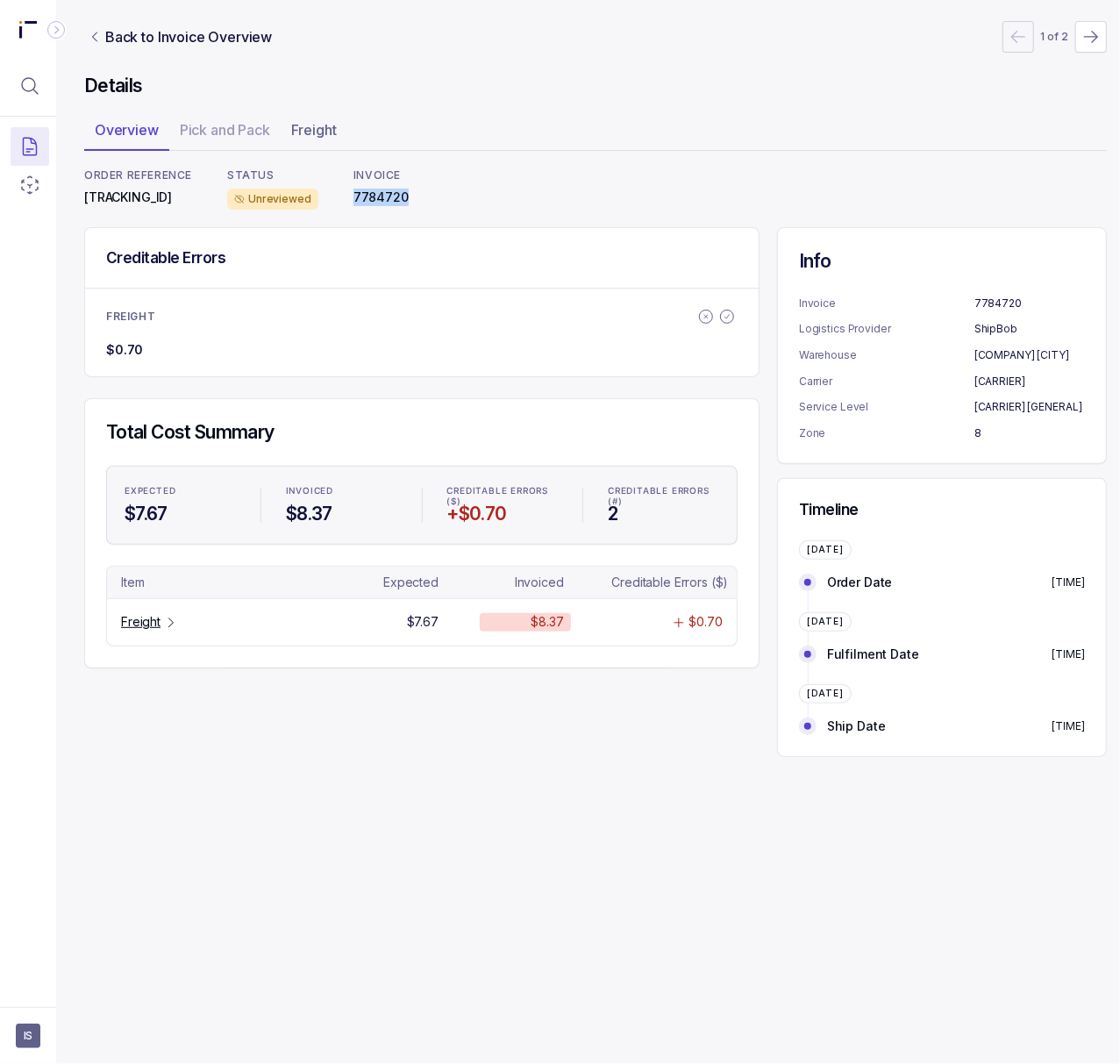 click on "7784720" at bounding box center (381, 197) 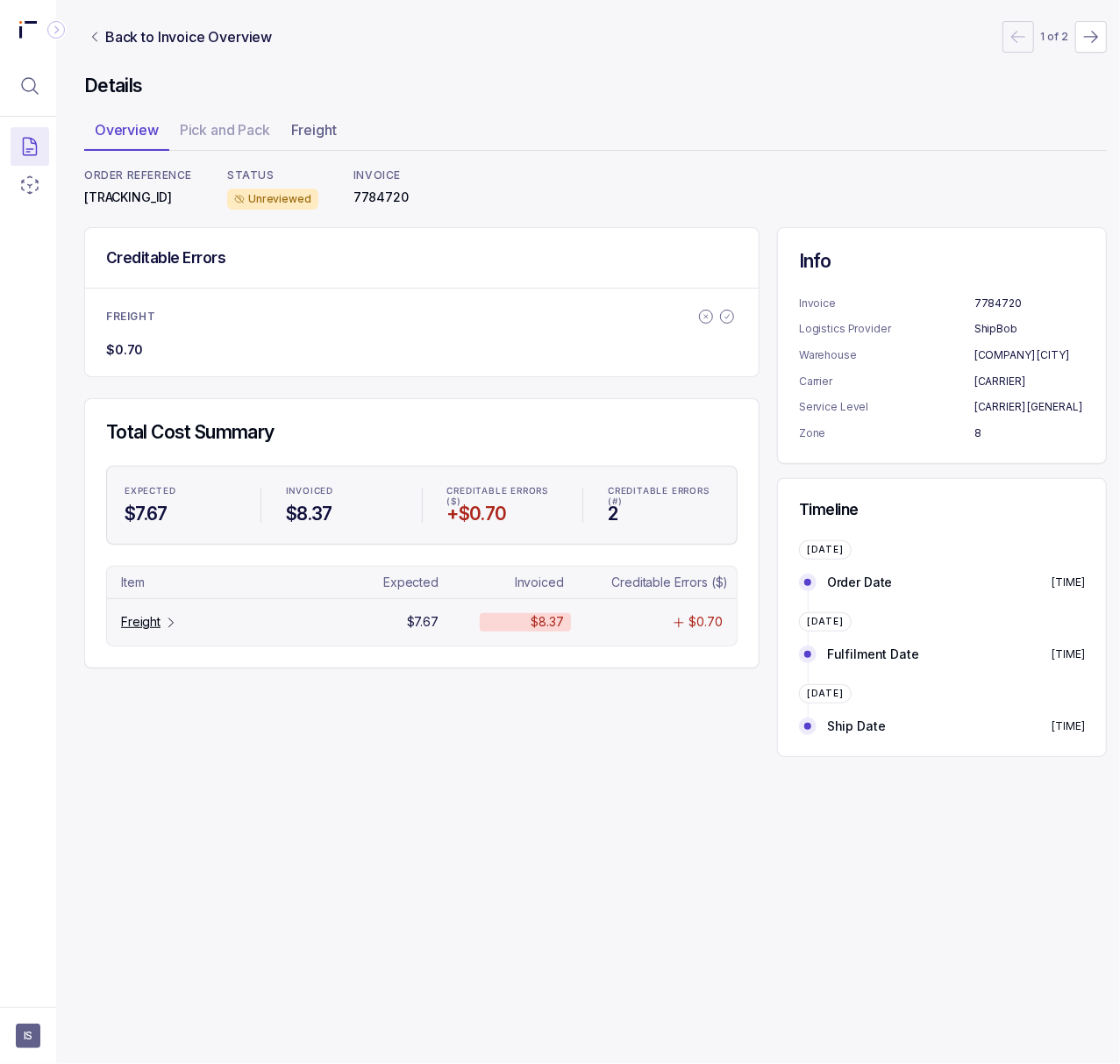 click on "Freight" at bounding box center (140, 622) 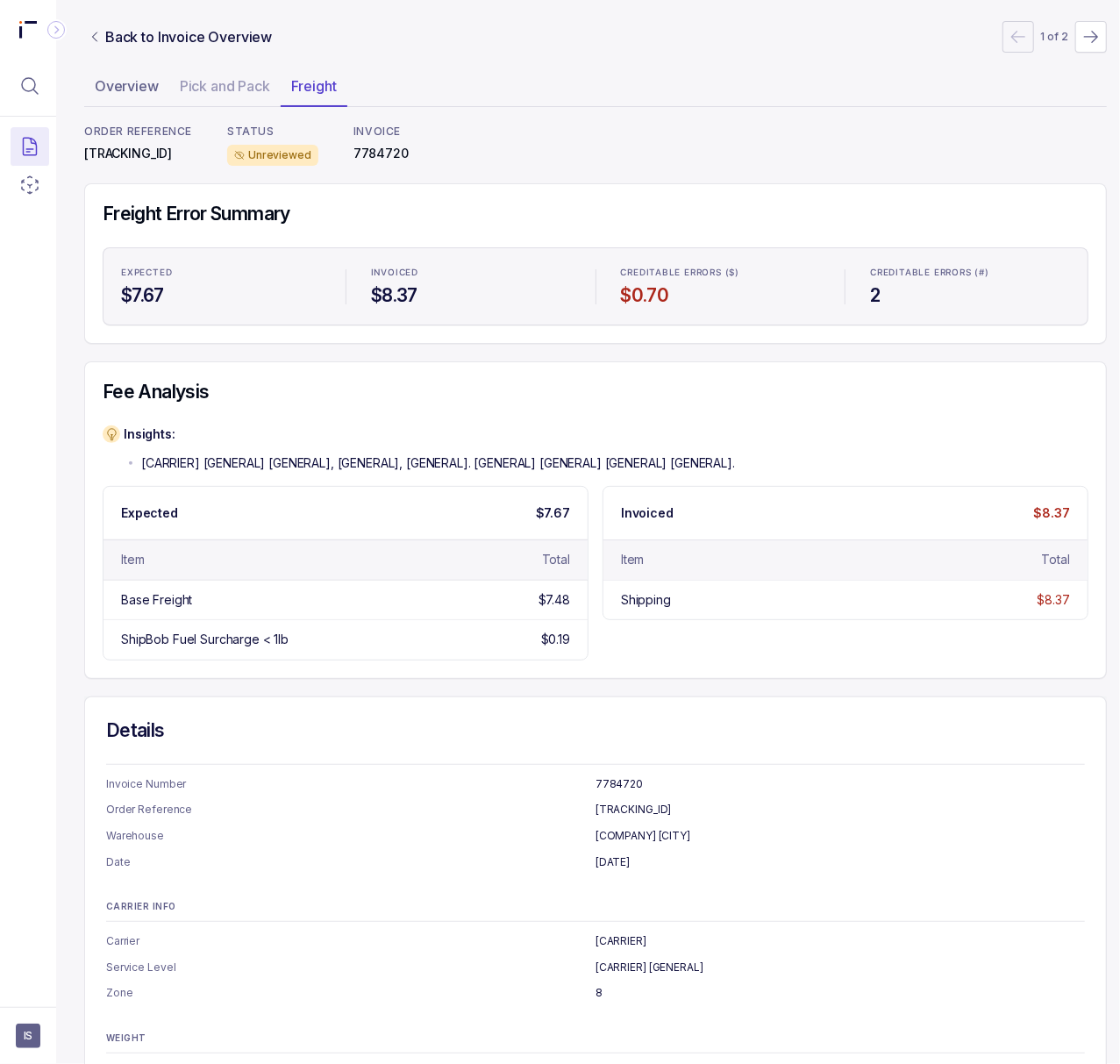 scroll, scrollTop: 0, scrollLeft: 0, axis: both 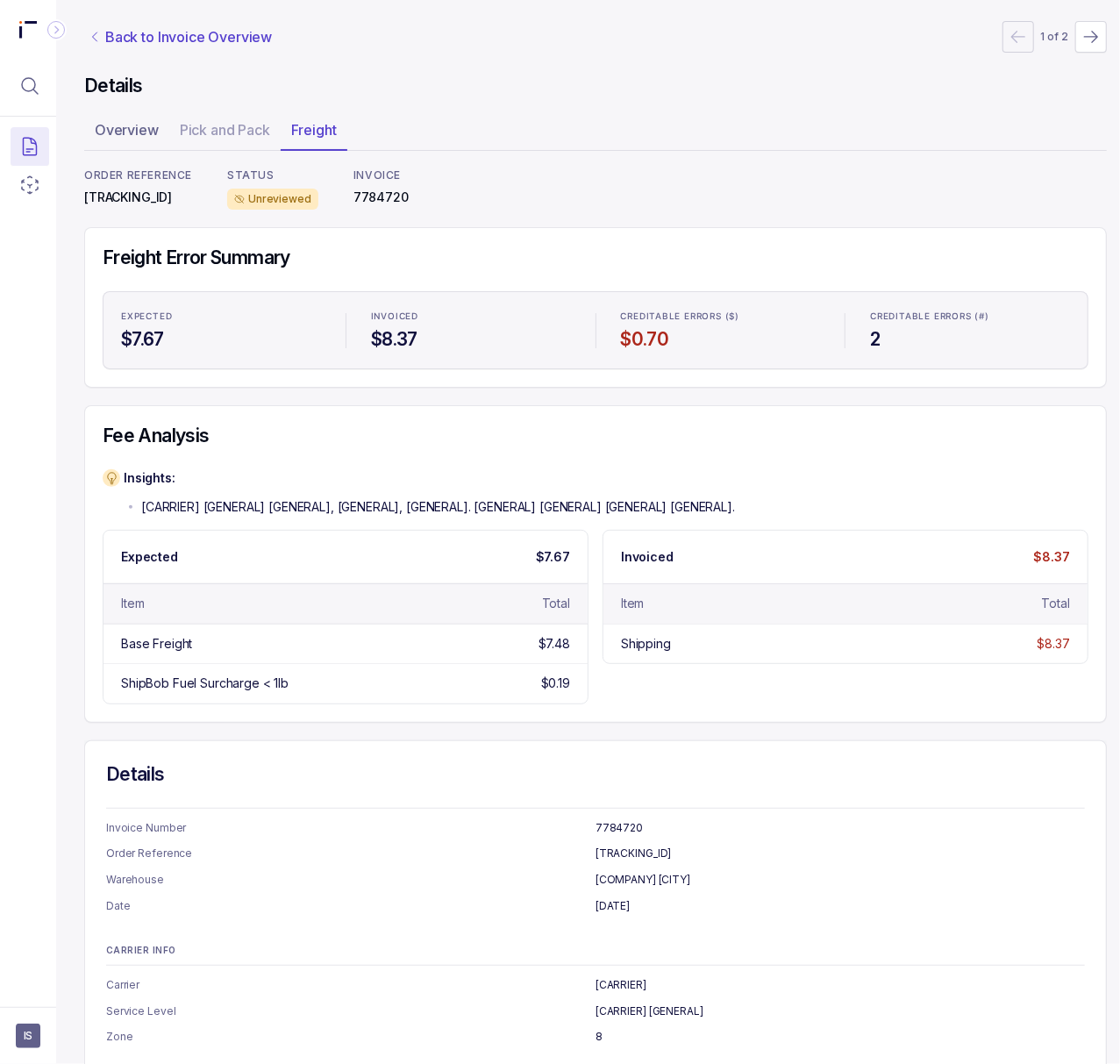 click on "Back to Invoice Overview" at bounding box center (189, 37) 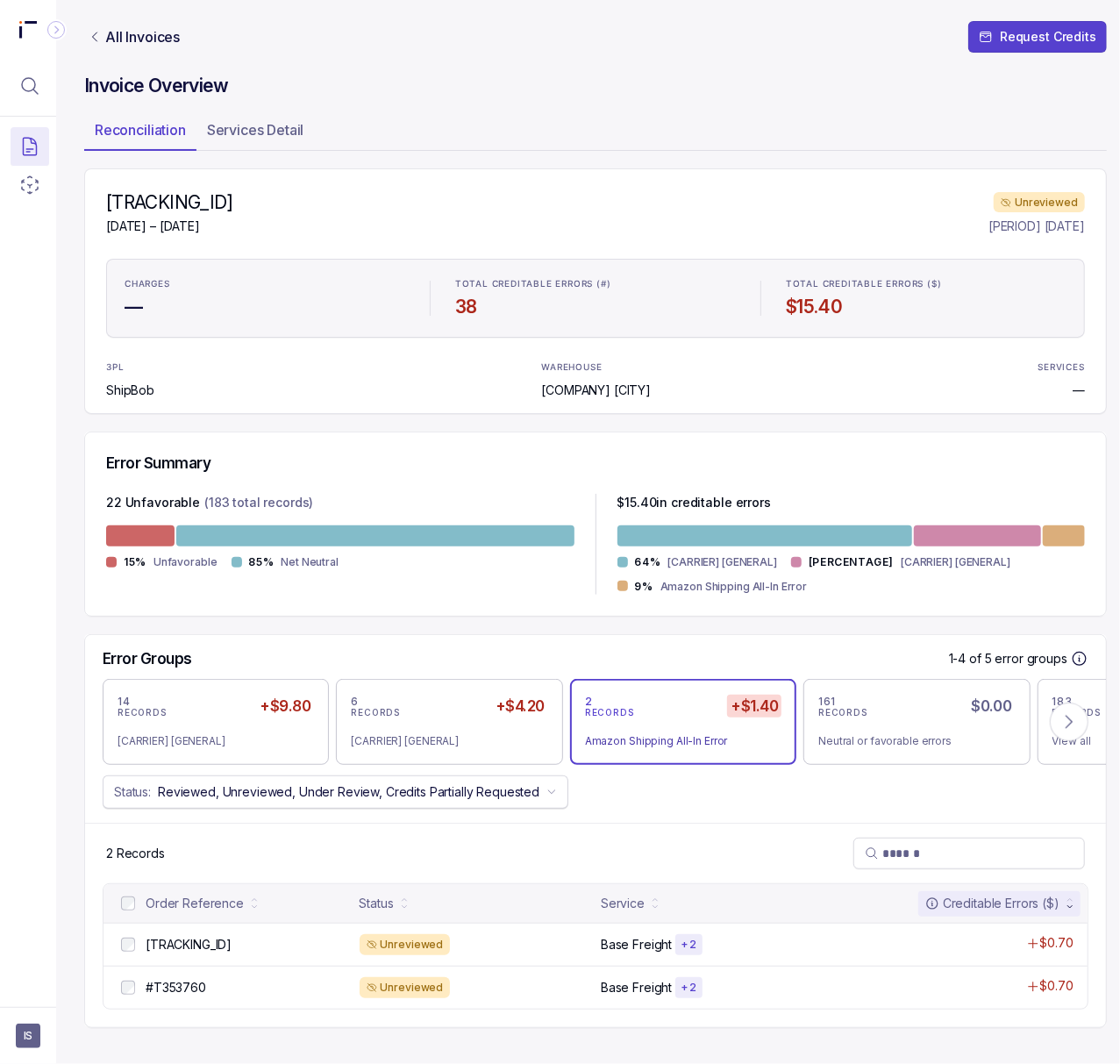 scroll, scrollTop: 7, scrollLeft: 0, axis: vertical 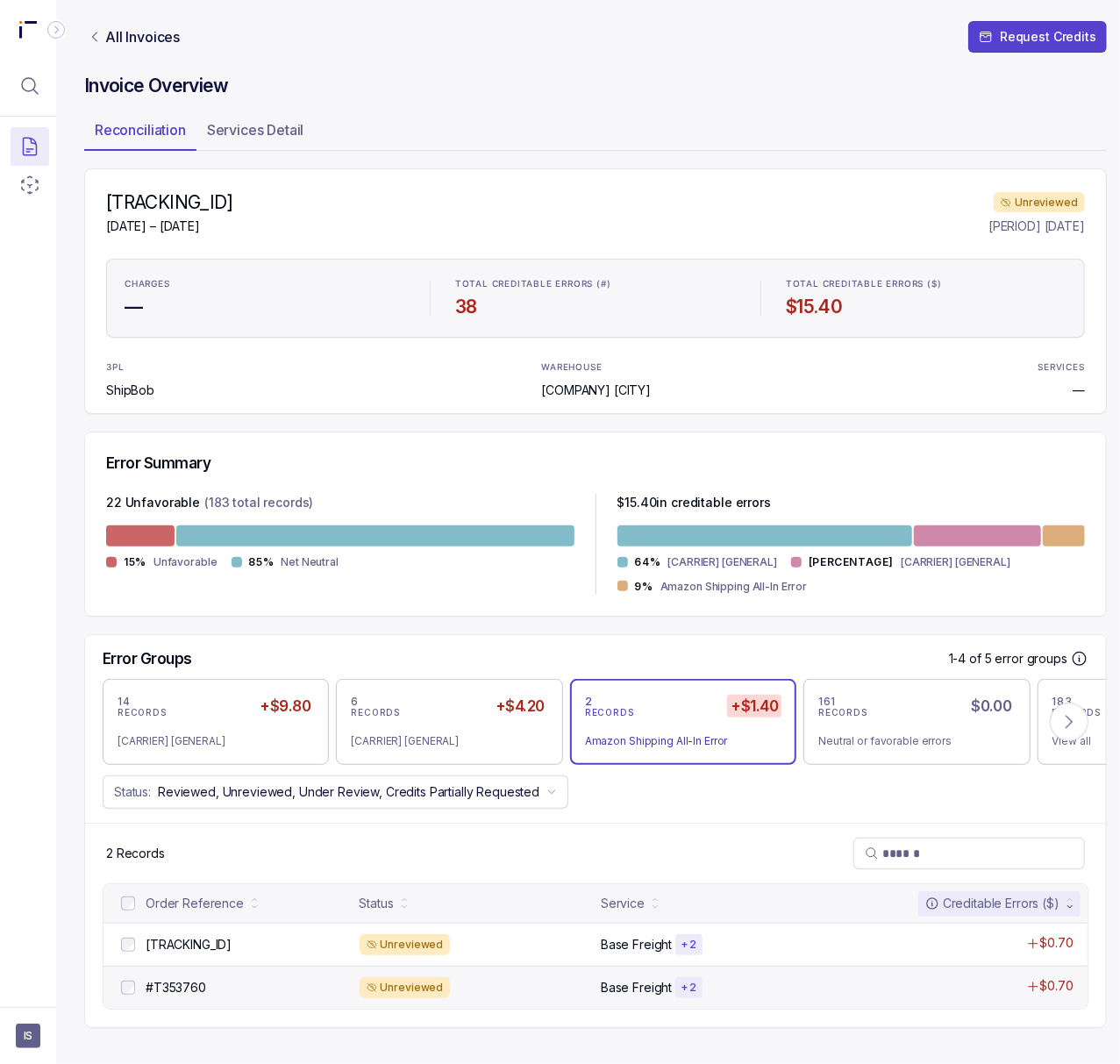 click on "[COMPANY] [GENERAL] + 2 [PRICE]" at bounding box center (596, 987) 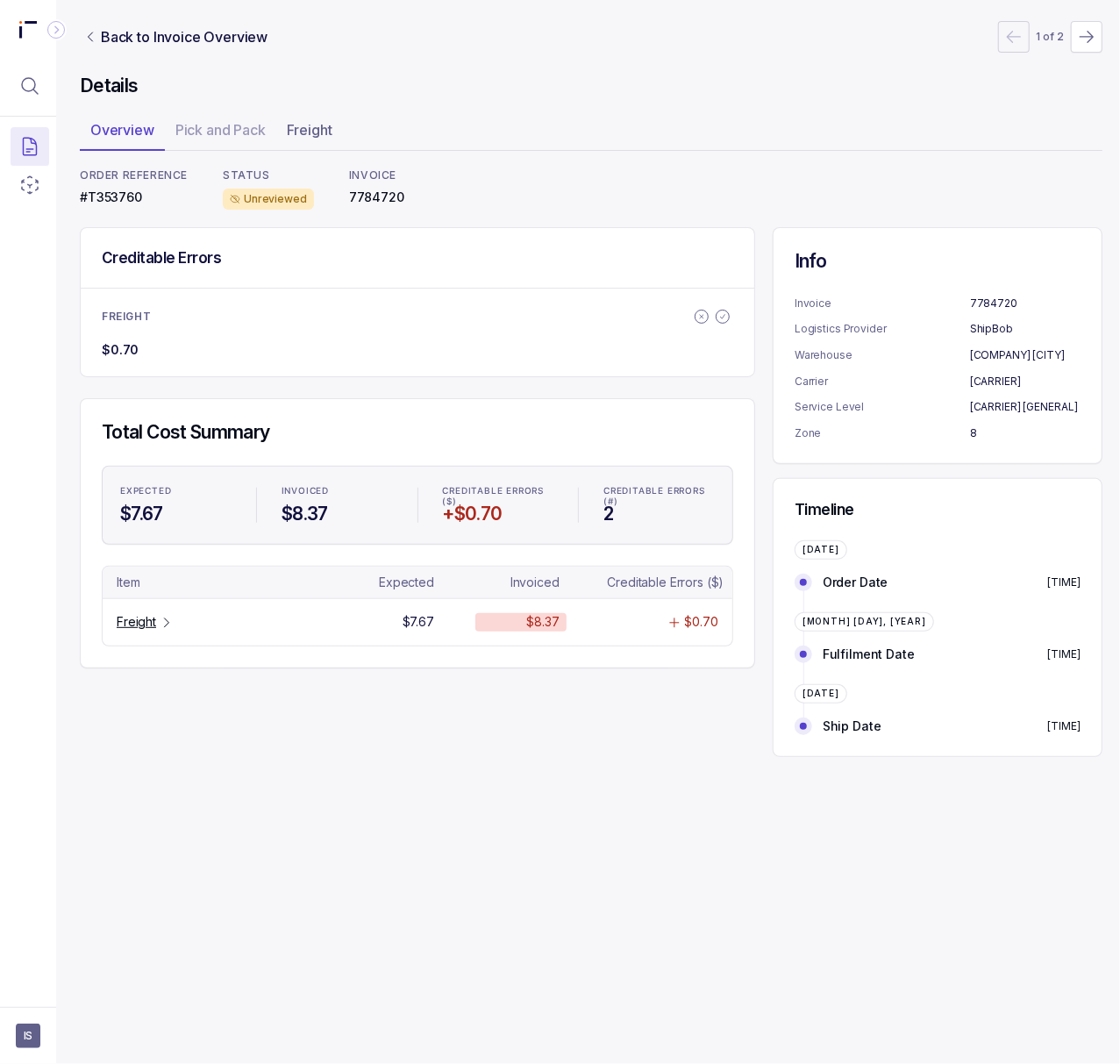 click on "#T353760" at bounding box center [133, 197] 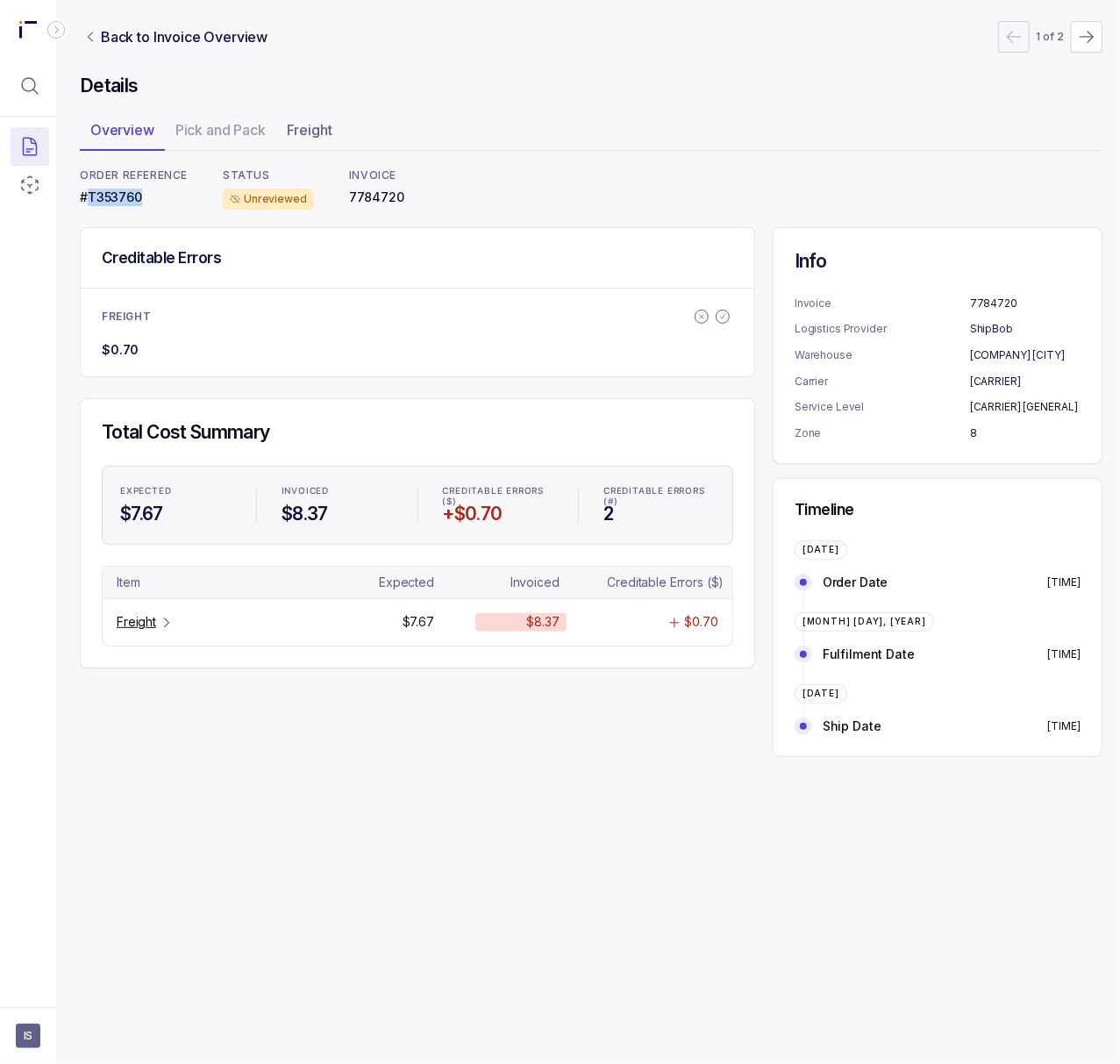 click on "#T353760" at bounding box center (133, 197) 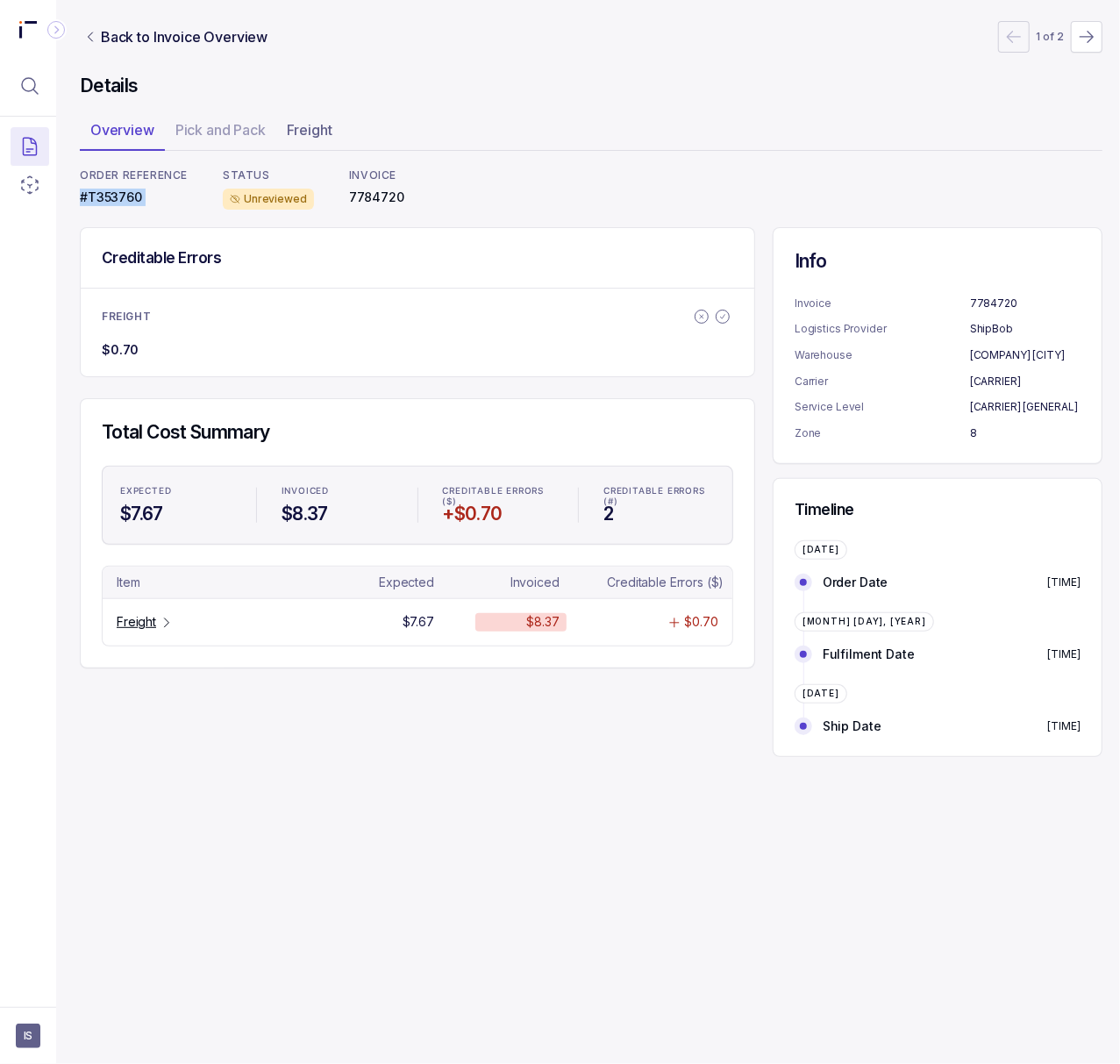 click on "#T353760" at bounding box center (133, 197) 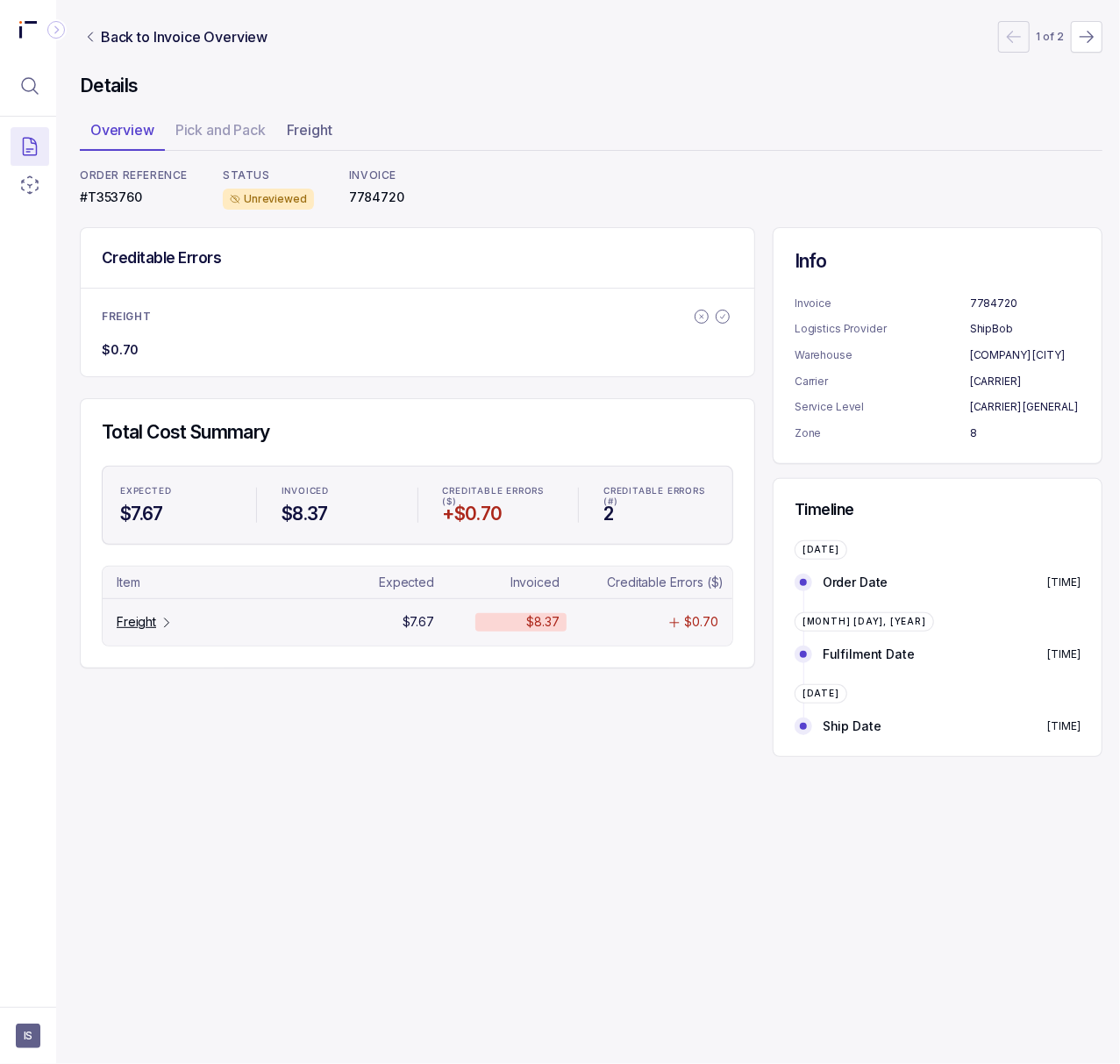 click 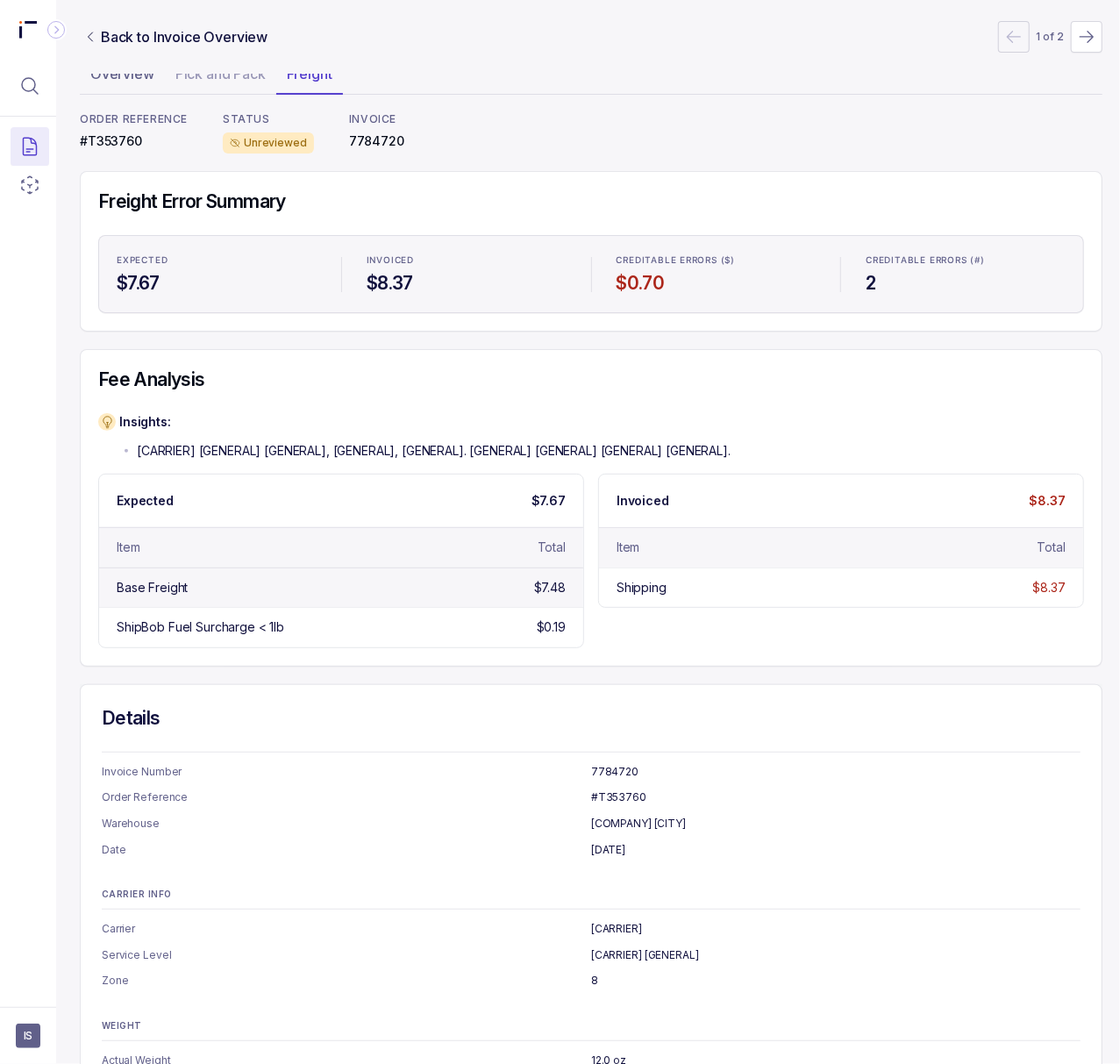 scroll, scrollTop: 0, scrollLeft: 4, axis: horizontal 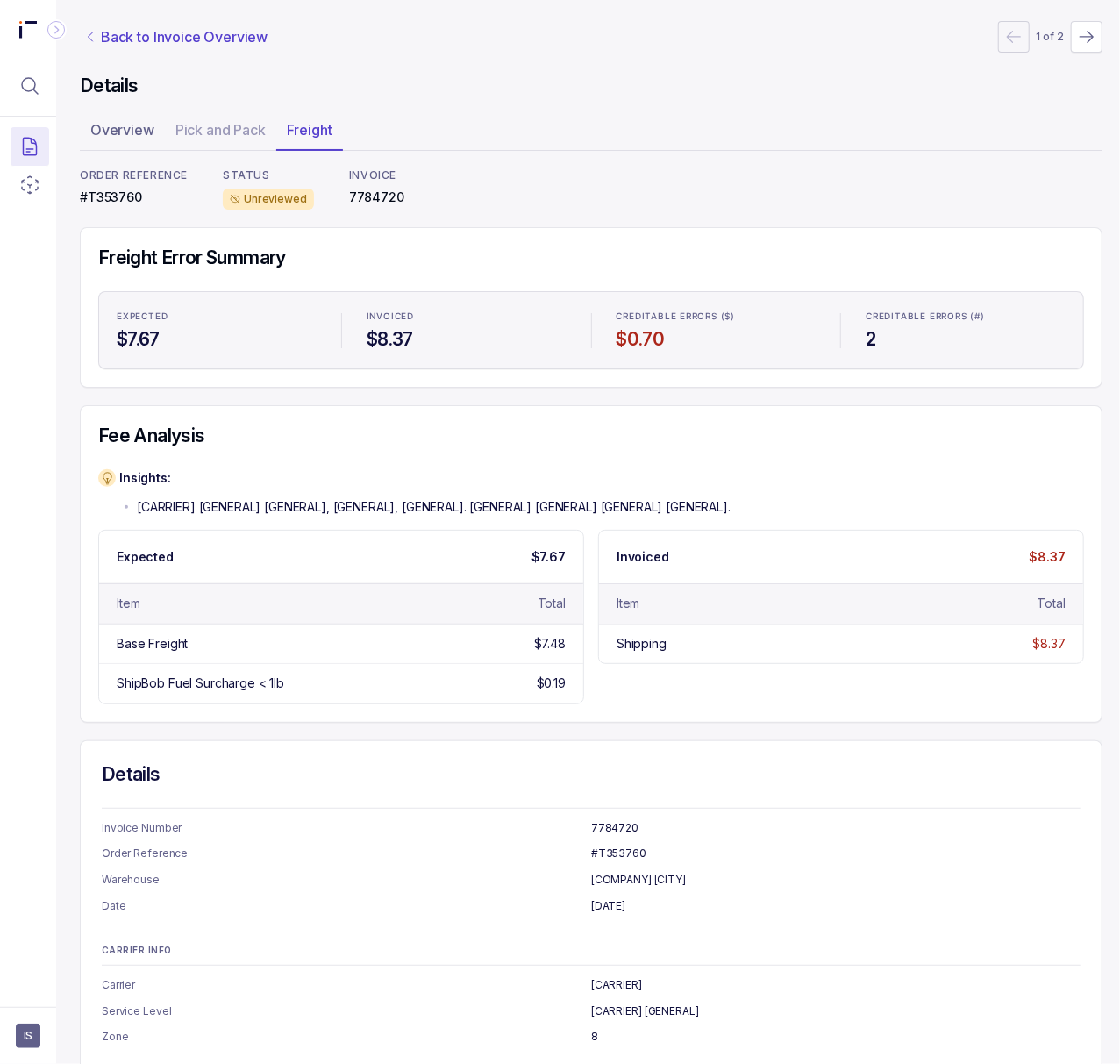 click on "Back to Invoice Overview" at bounding box center (184, 37) 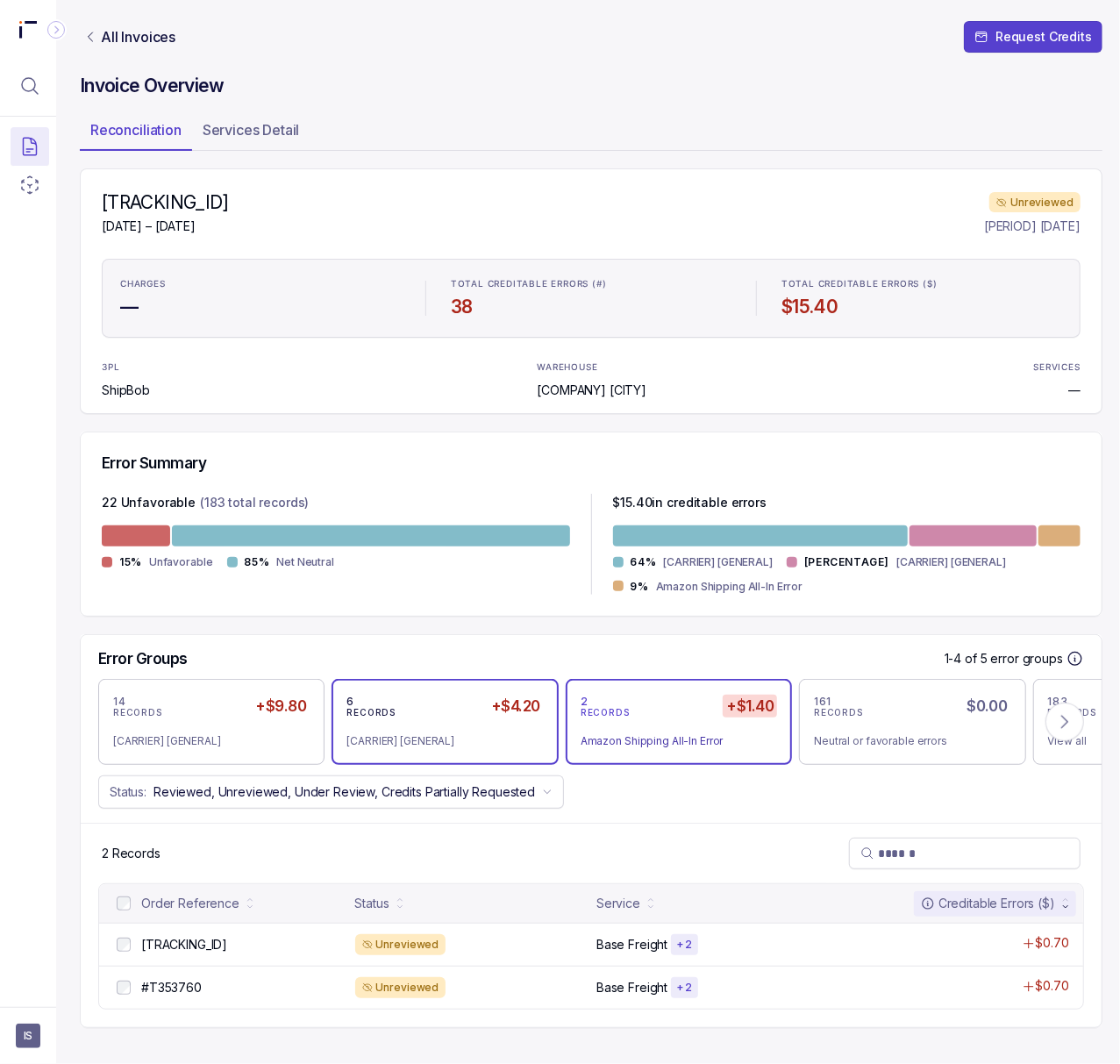 click on "[CARRIER] [GENERAL]" at bounding box center [445, 739] 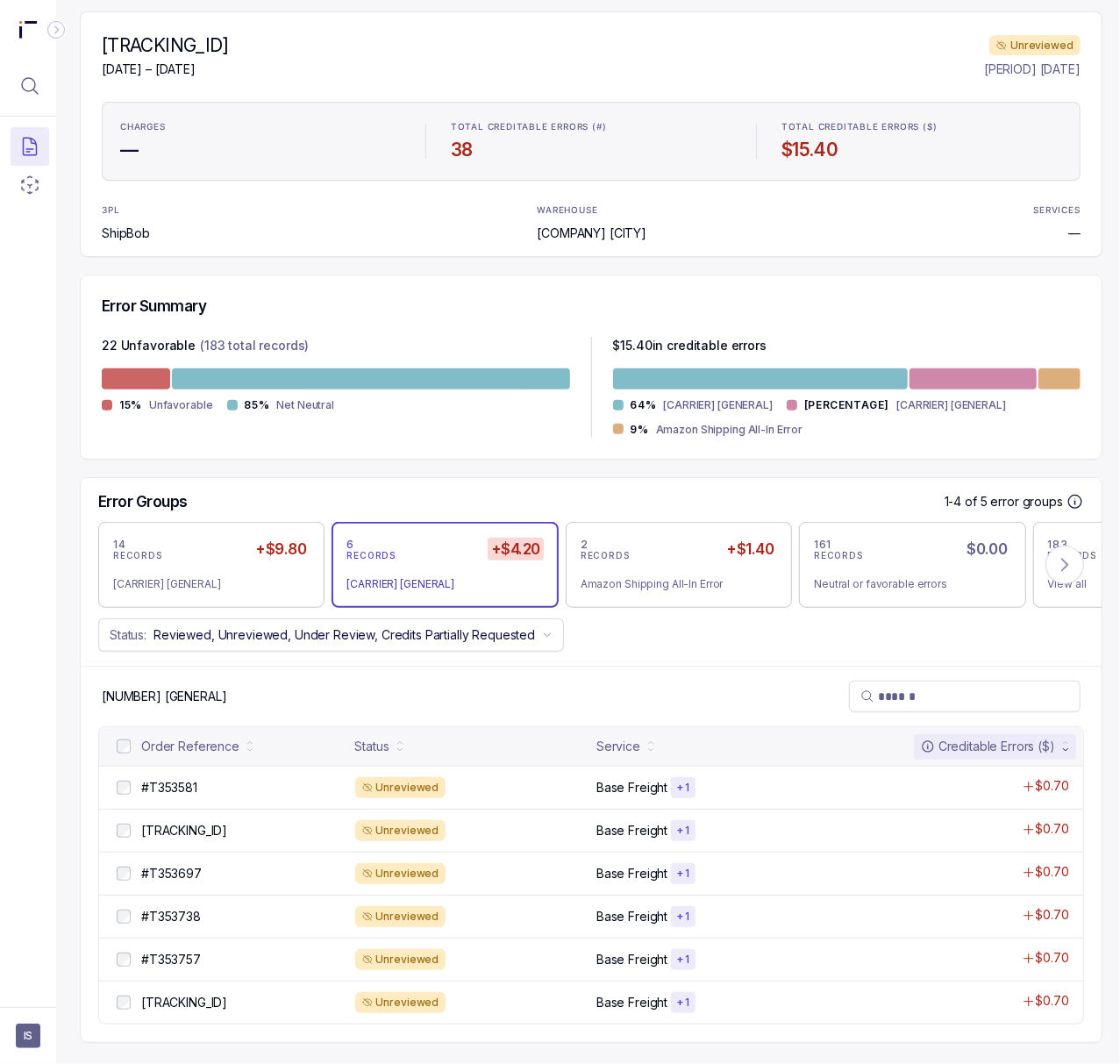 scroll, scrollTop: 180, scrollLeft: 4, axis: both 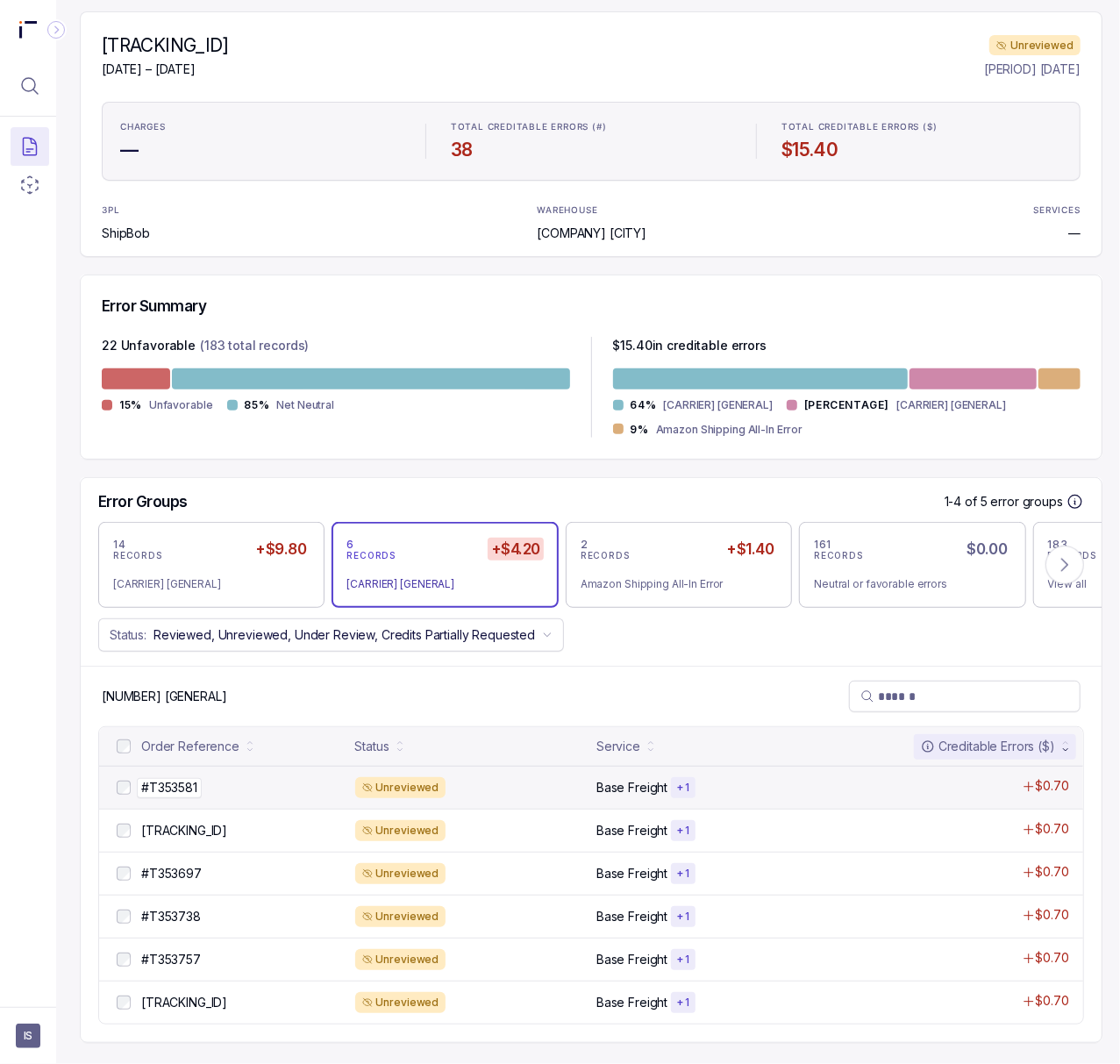 click on "#T353581" at bounding box center (169, 788) 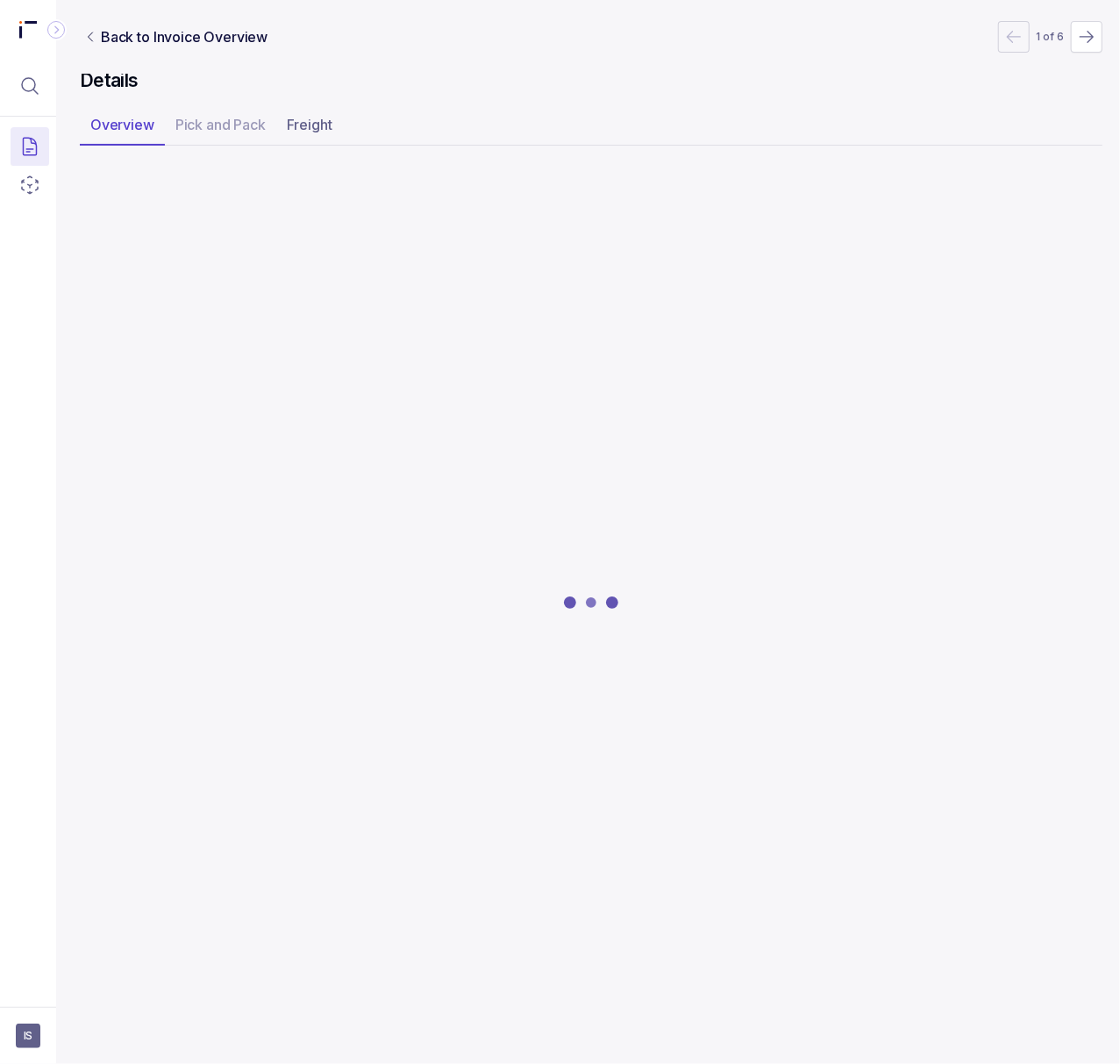 scroll, scrollTop: 0, scrollLeft: 4, axis: horizontal 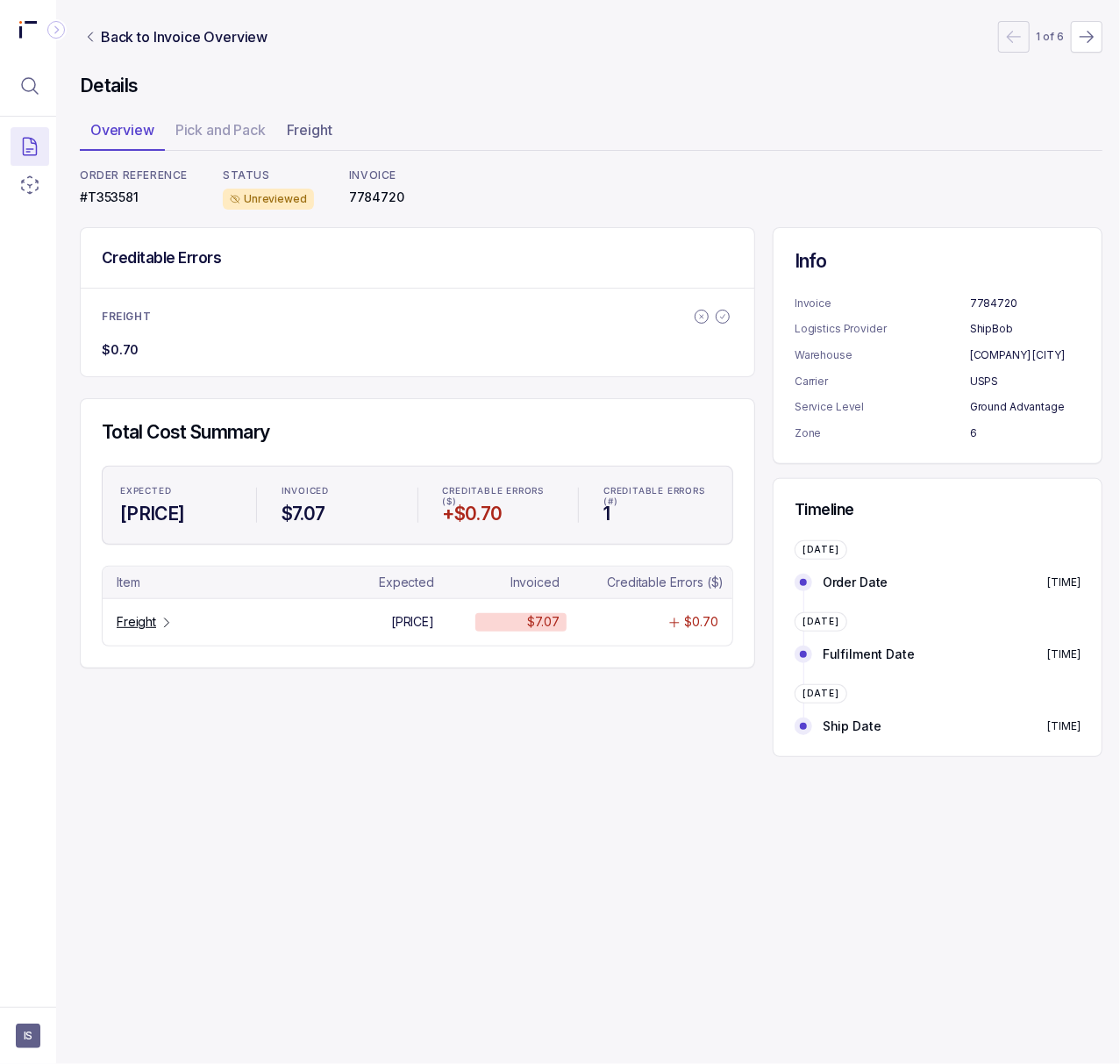 click on "#T353581" at bounding box center [133, 197] 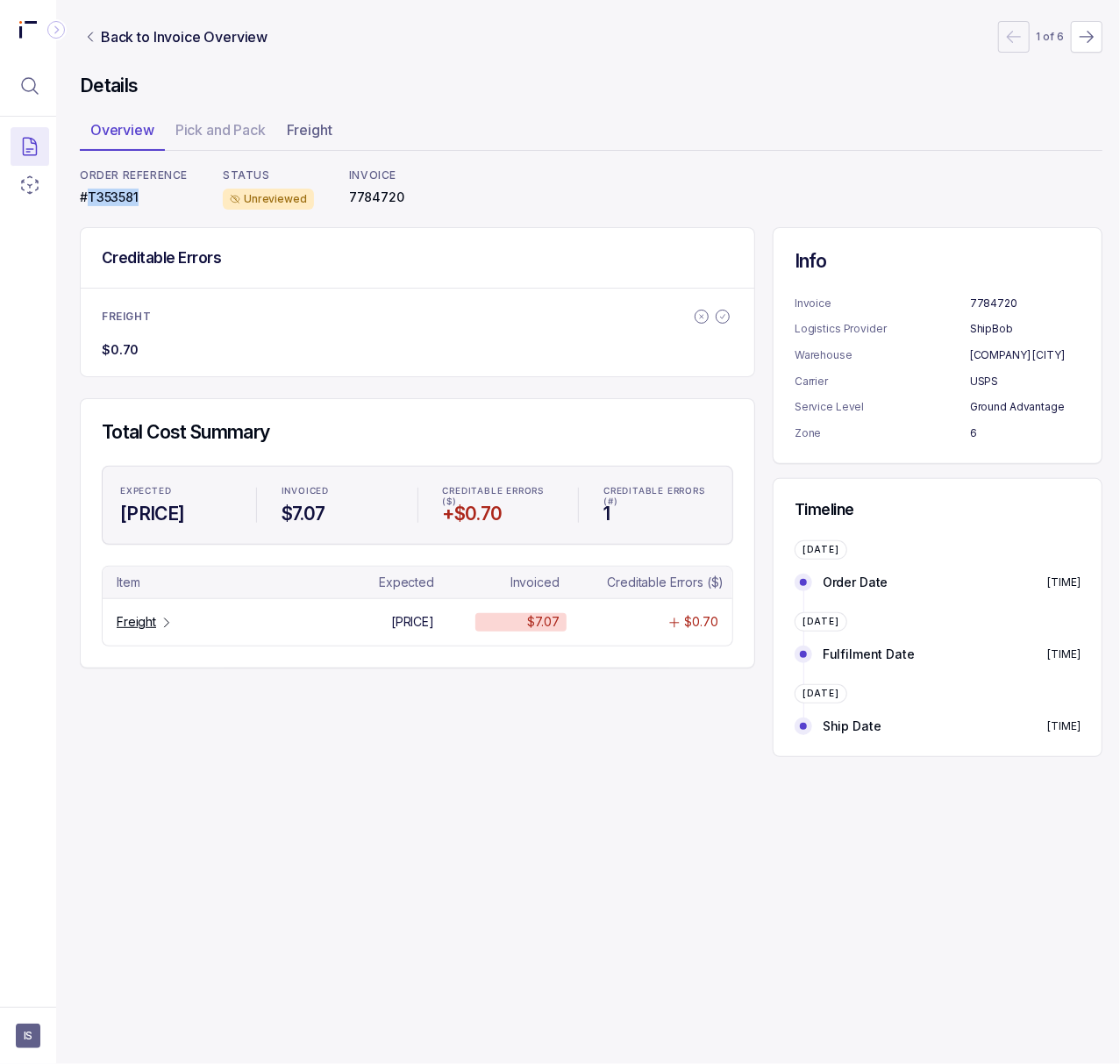 click on "#T353581" at bounding box center [133, 197] 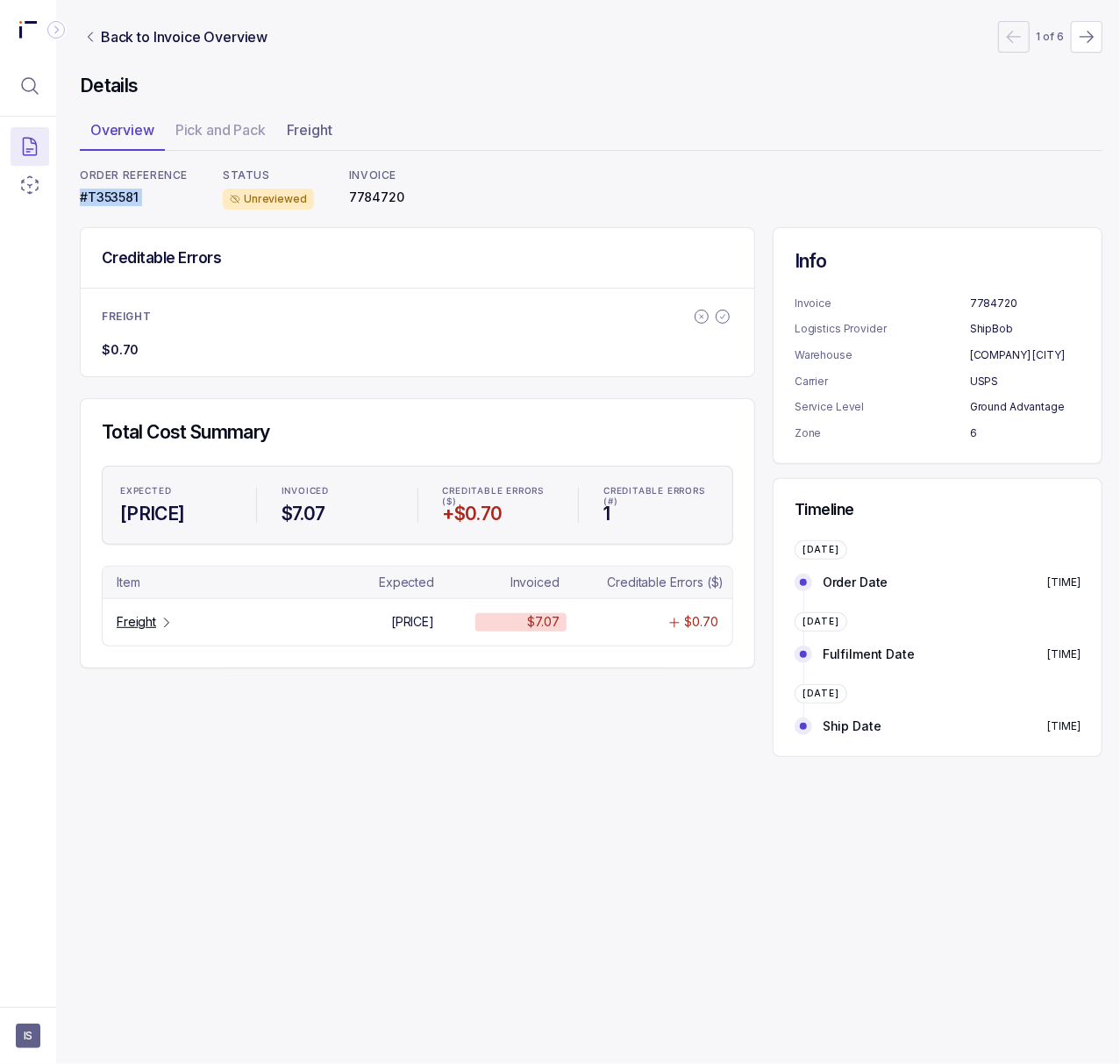 click on "#T353581" at bounding box center (133, 197) 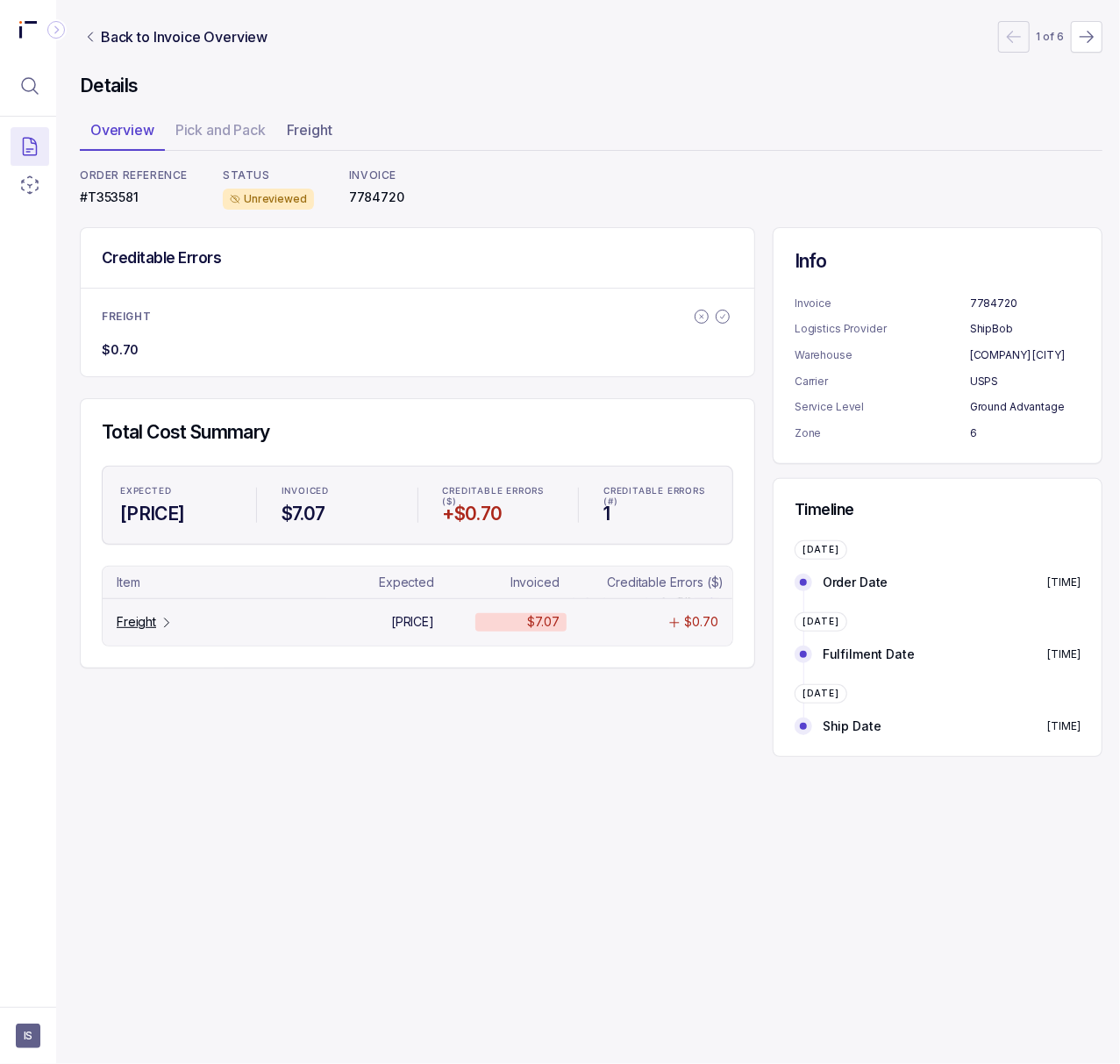 click on "Freight" at bounding box center [136, 622] 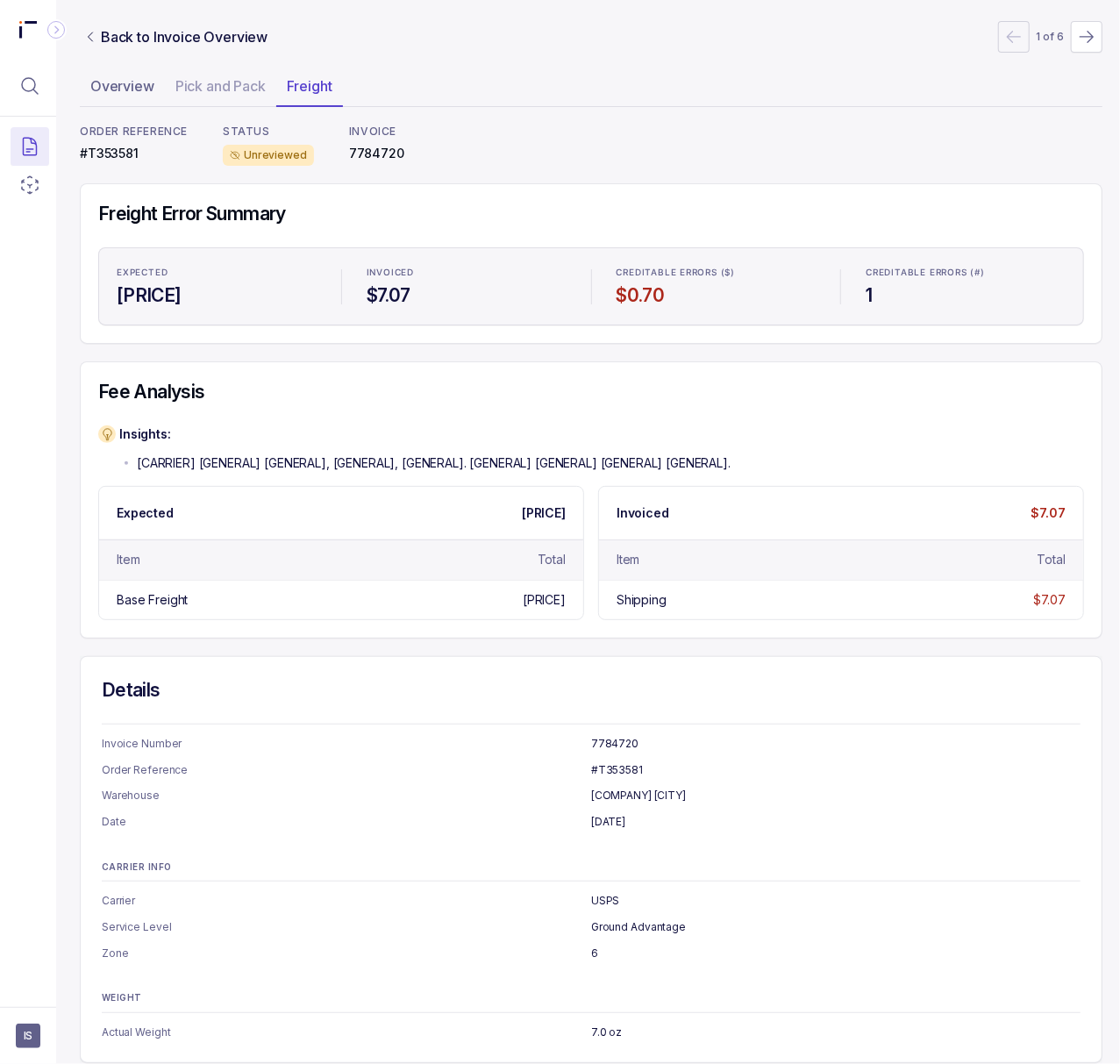 scroll, scrollTop: 85, scrollLeft: 4, axis: both 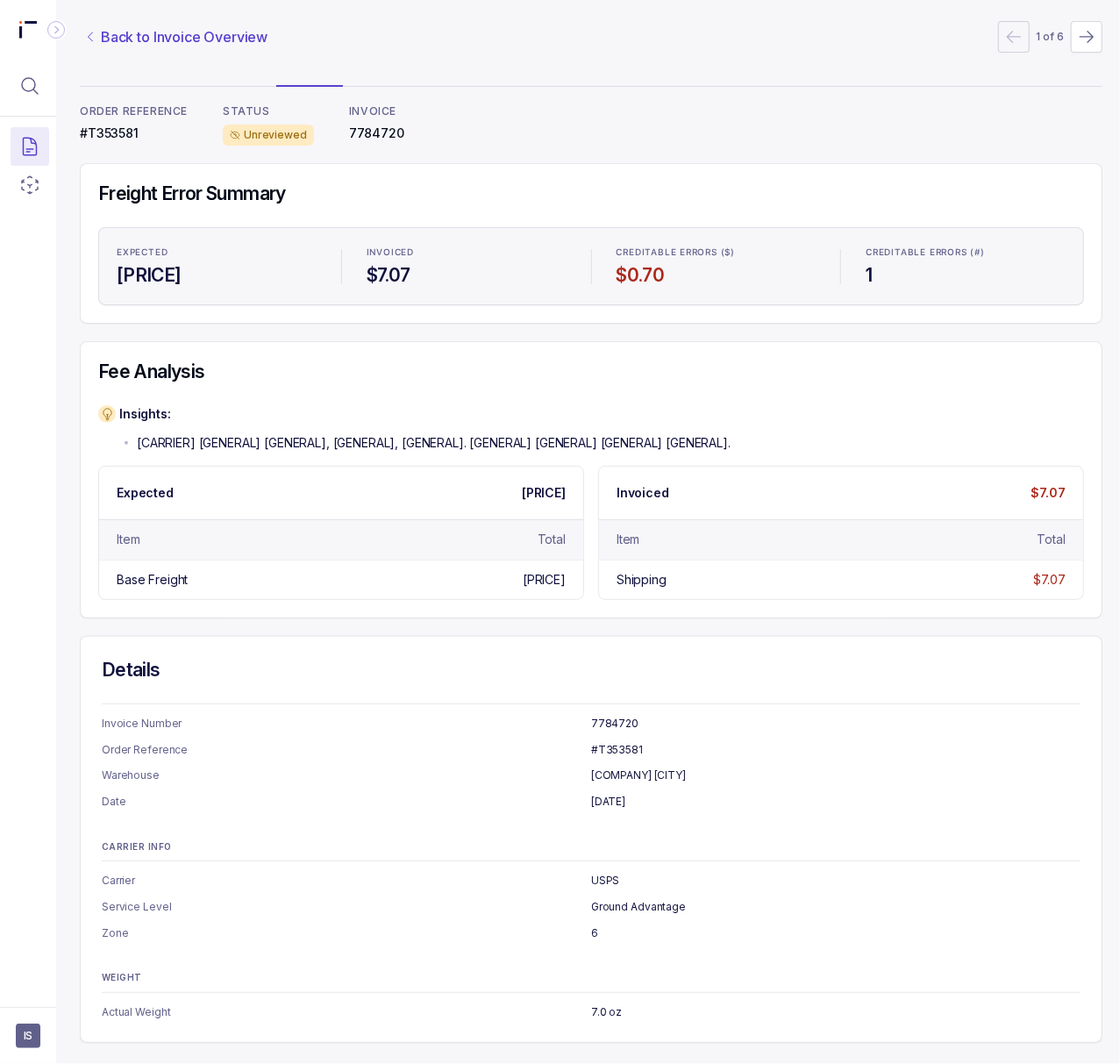 click on "Back to Invoice Overview" at bounding box center [184, 37] 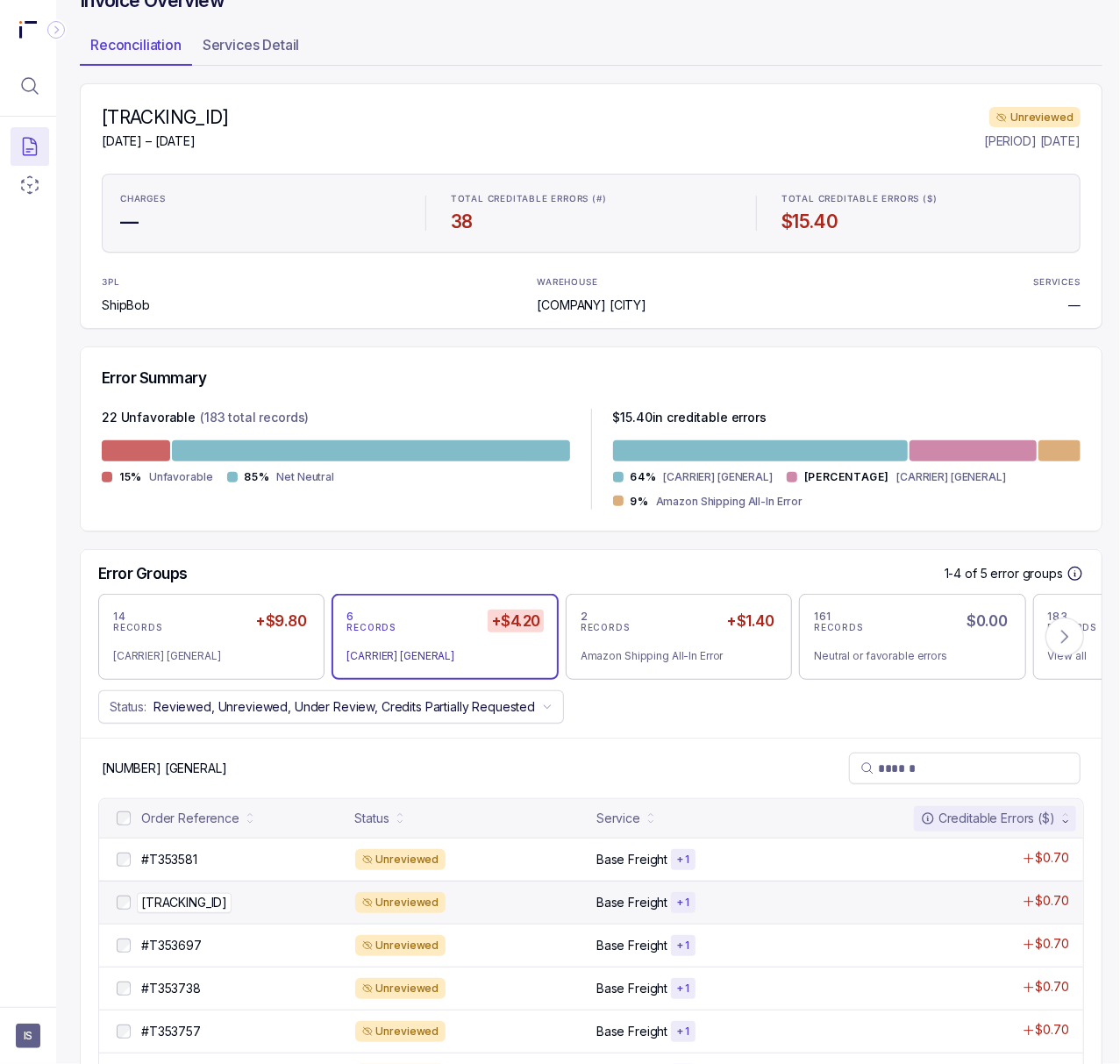 click on "[TRACKING_ID]" at bounding box center [184, 903] 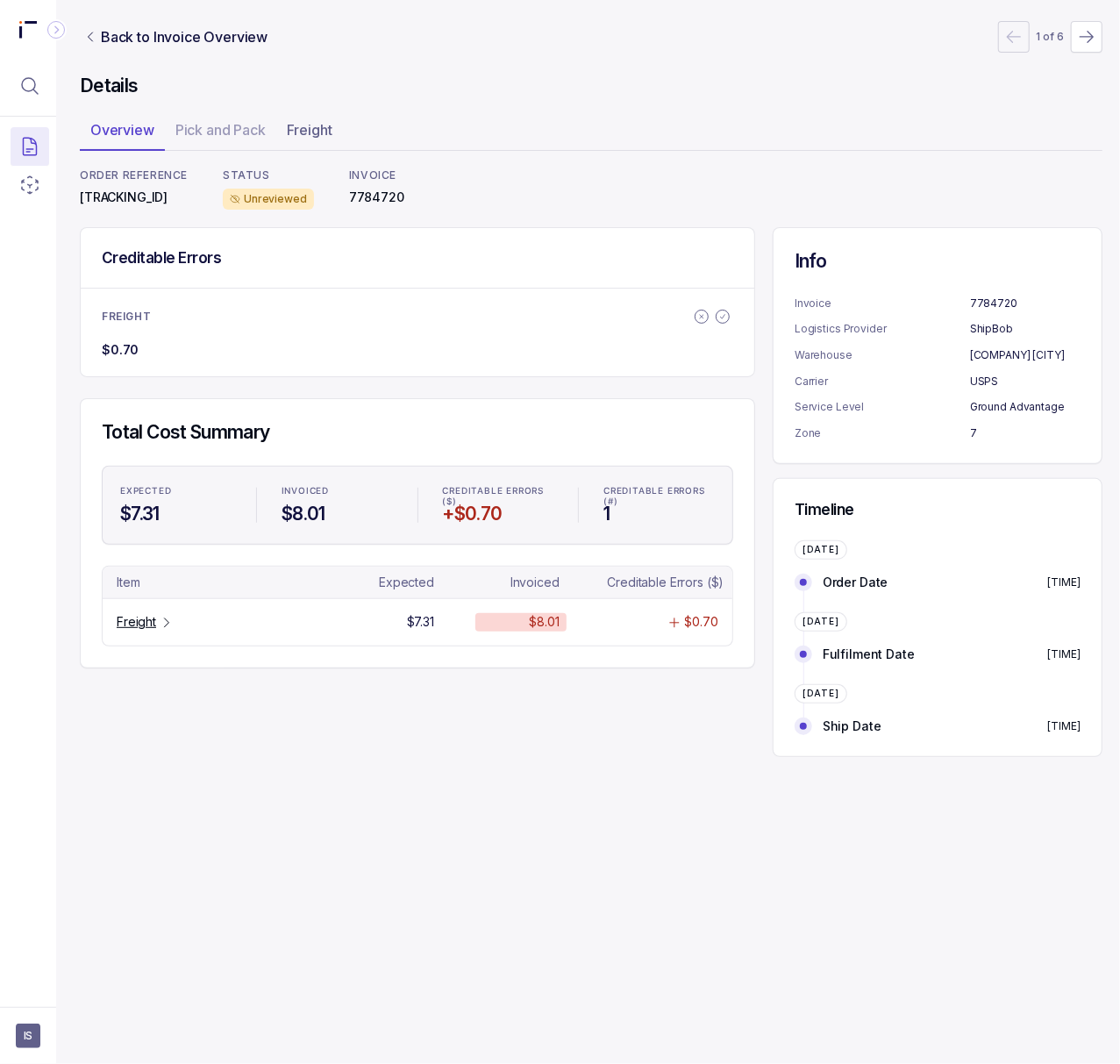 click on "[TRACKING_ID]" at bounding box center [133, 197] 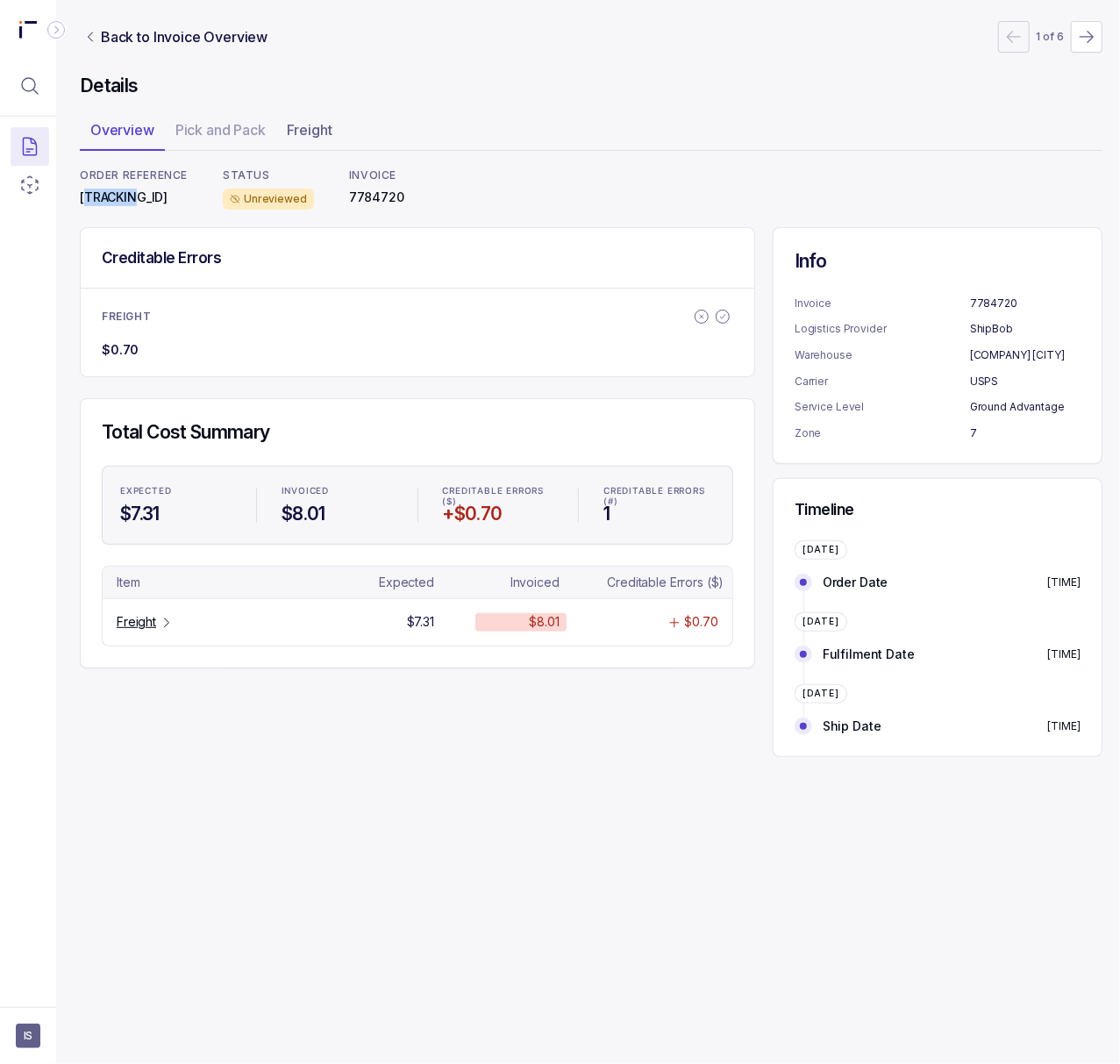 click on "[TRACKING_ID]" at bounding box center (133, 197) 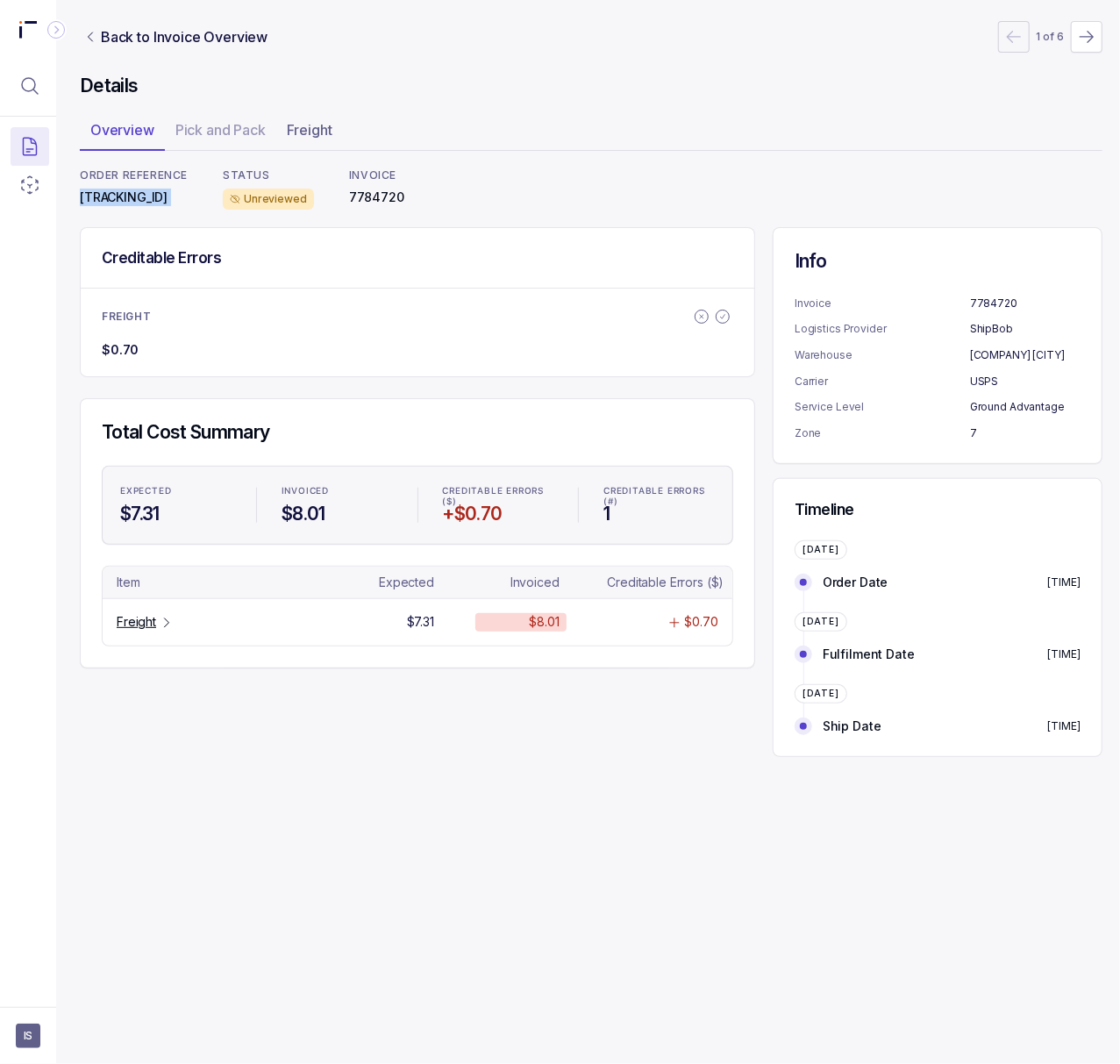 click on "[TRACKING_ID]" at bounding box center [133, 197] 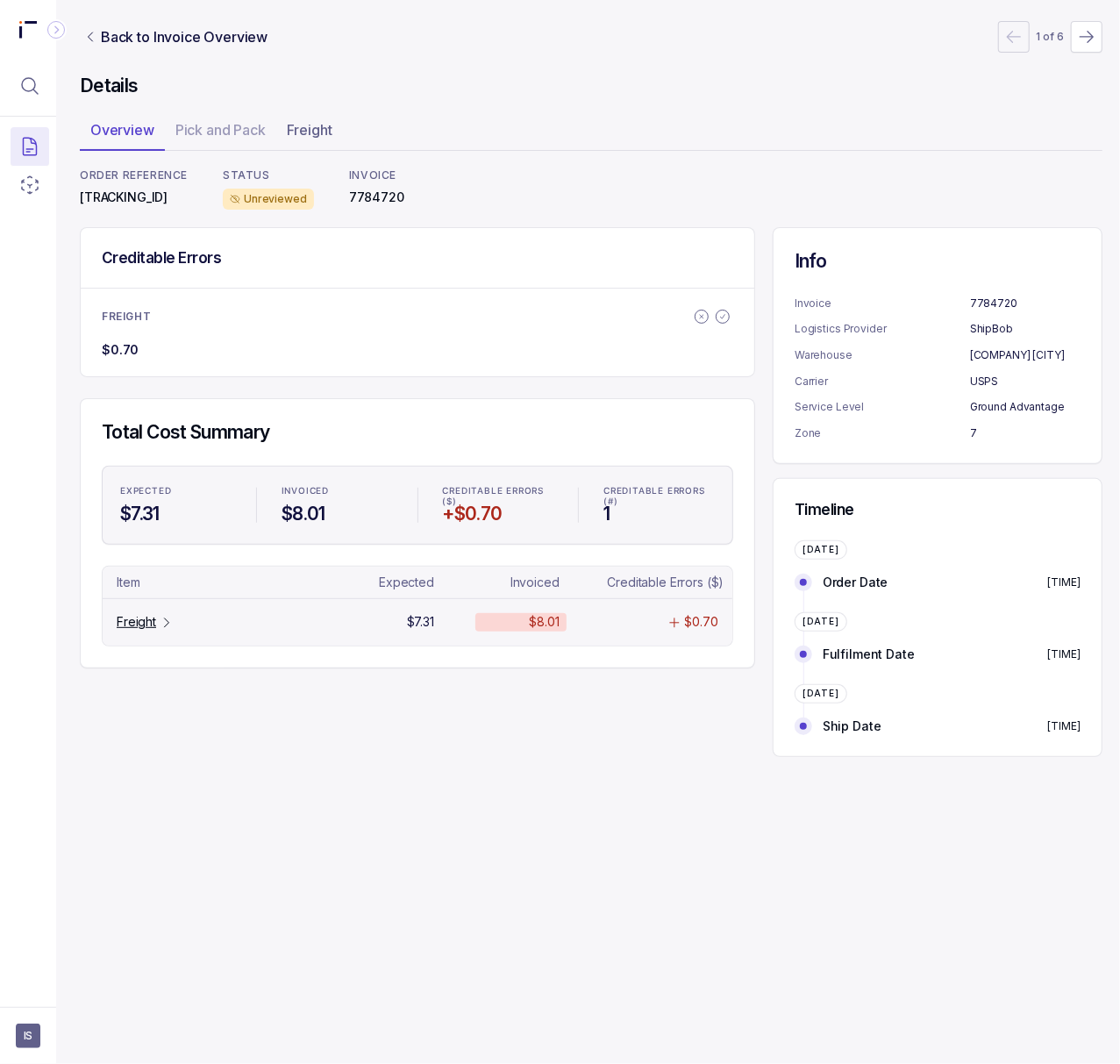 click on "Freight" at bounding box center (136, 622) 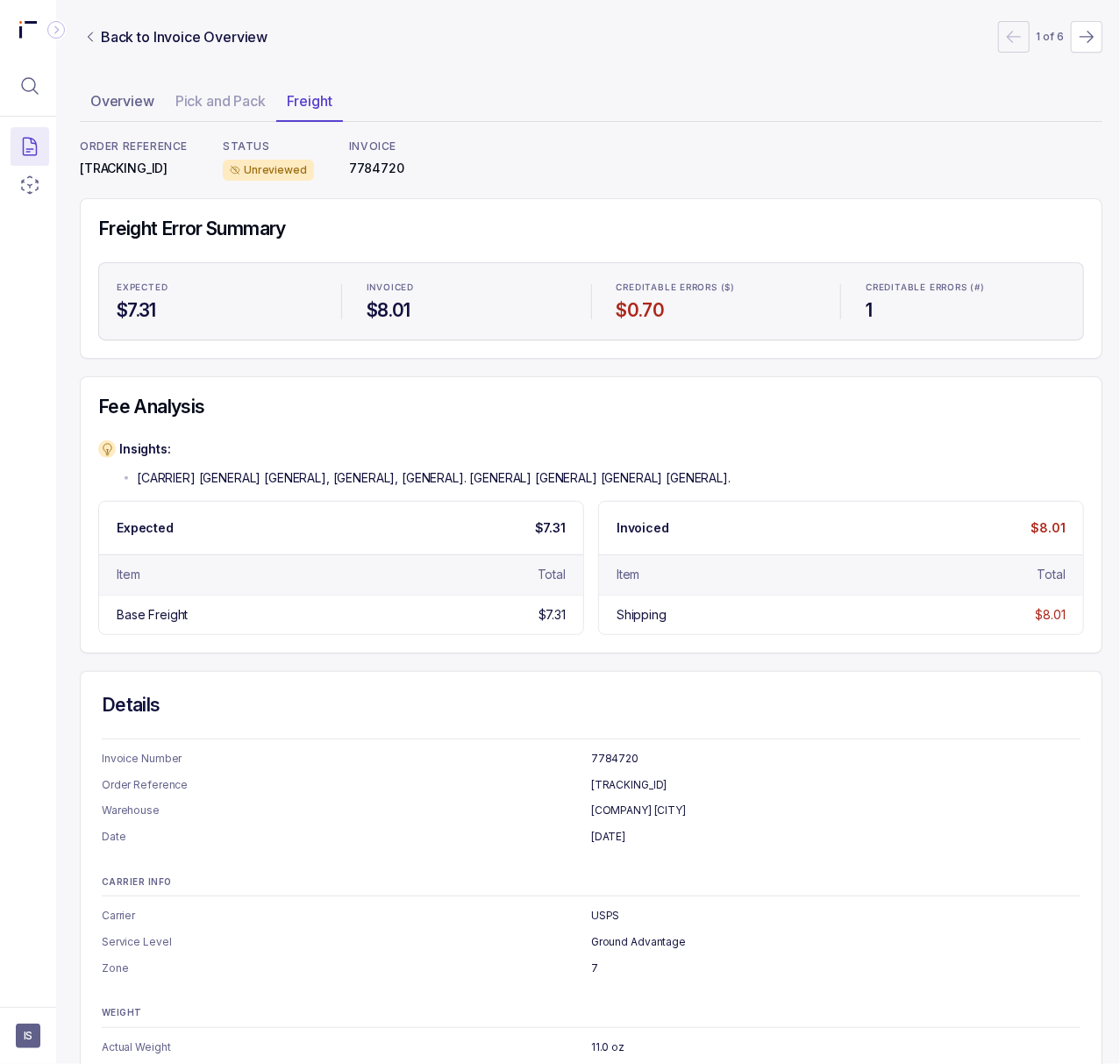 scroll, scrollTop: 0, scrollLeft: 4, axis: horizontal 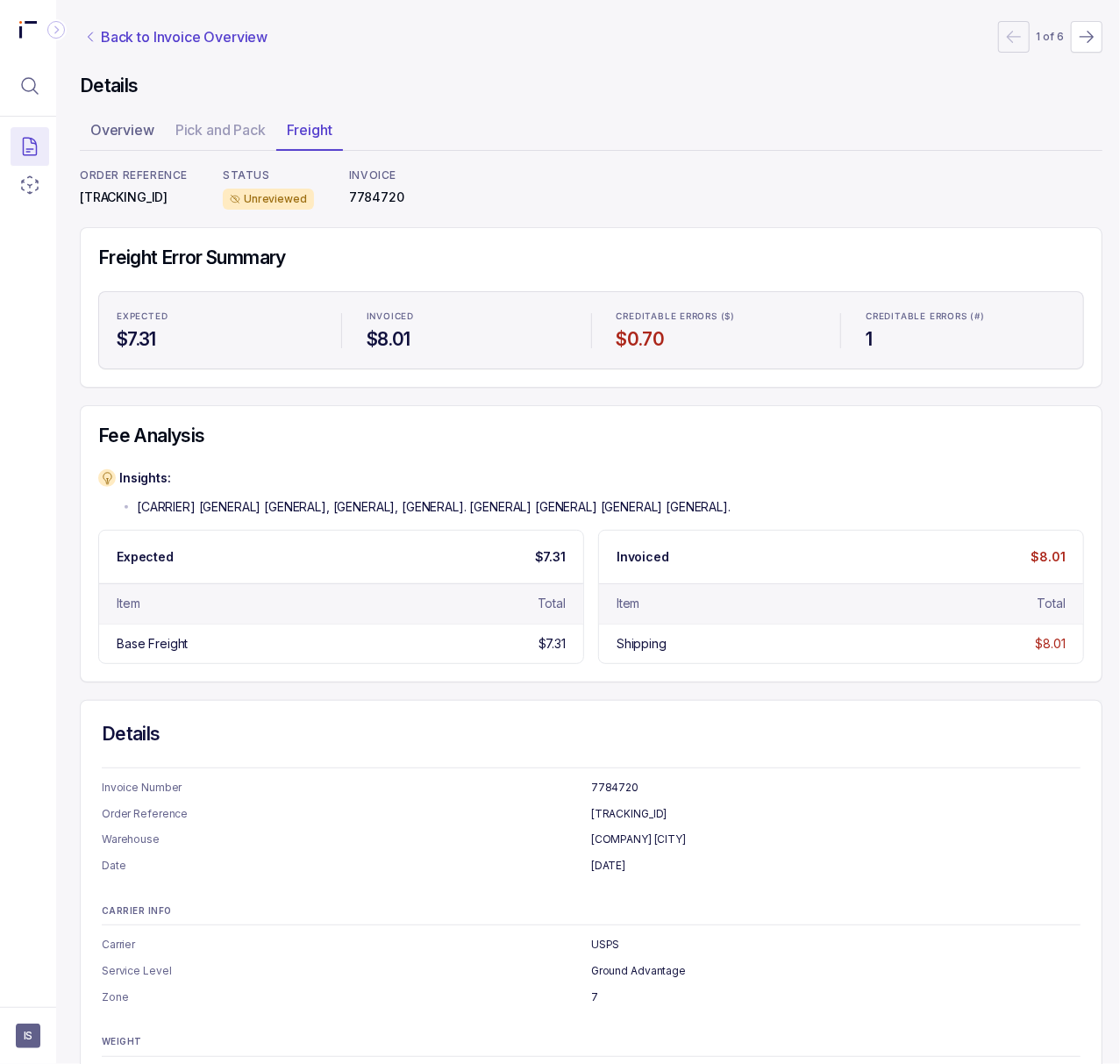click on "Back to Invoice Overview" at bounding box center [184, 37] 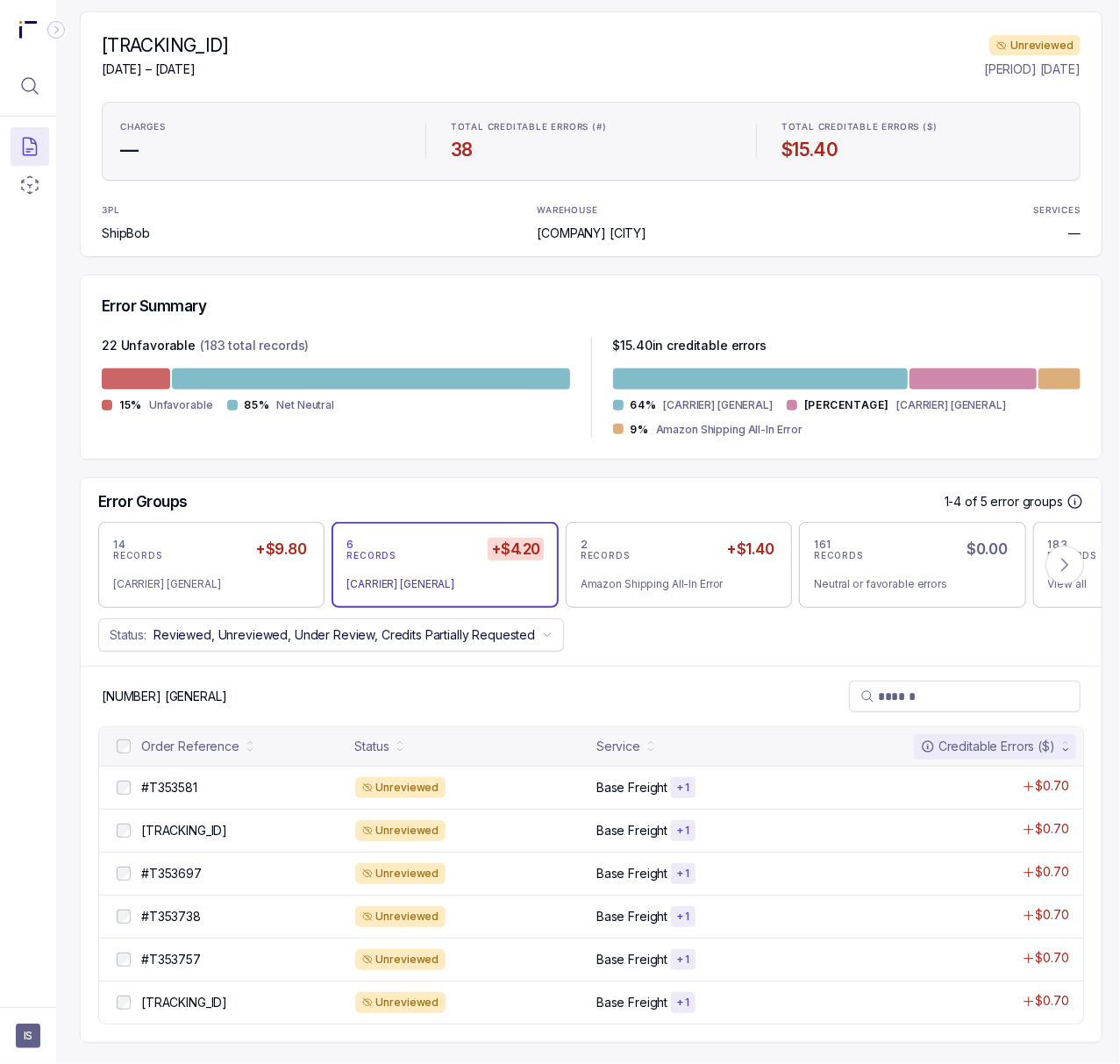 scroll, scrollTop: 180, scrollLeft: 4, axis: both 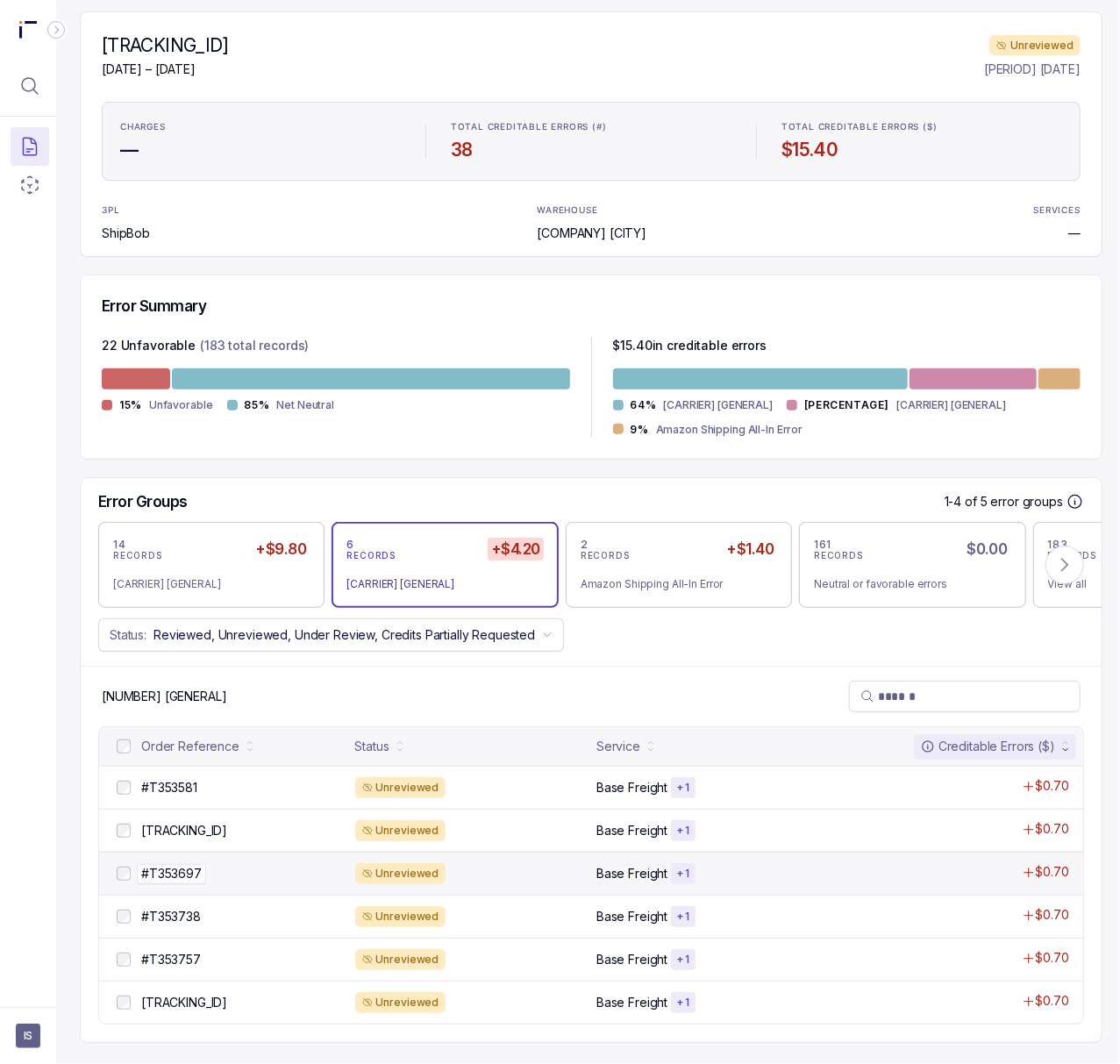click on "#T353697" at bounding box center (171, 874) 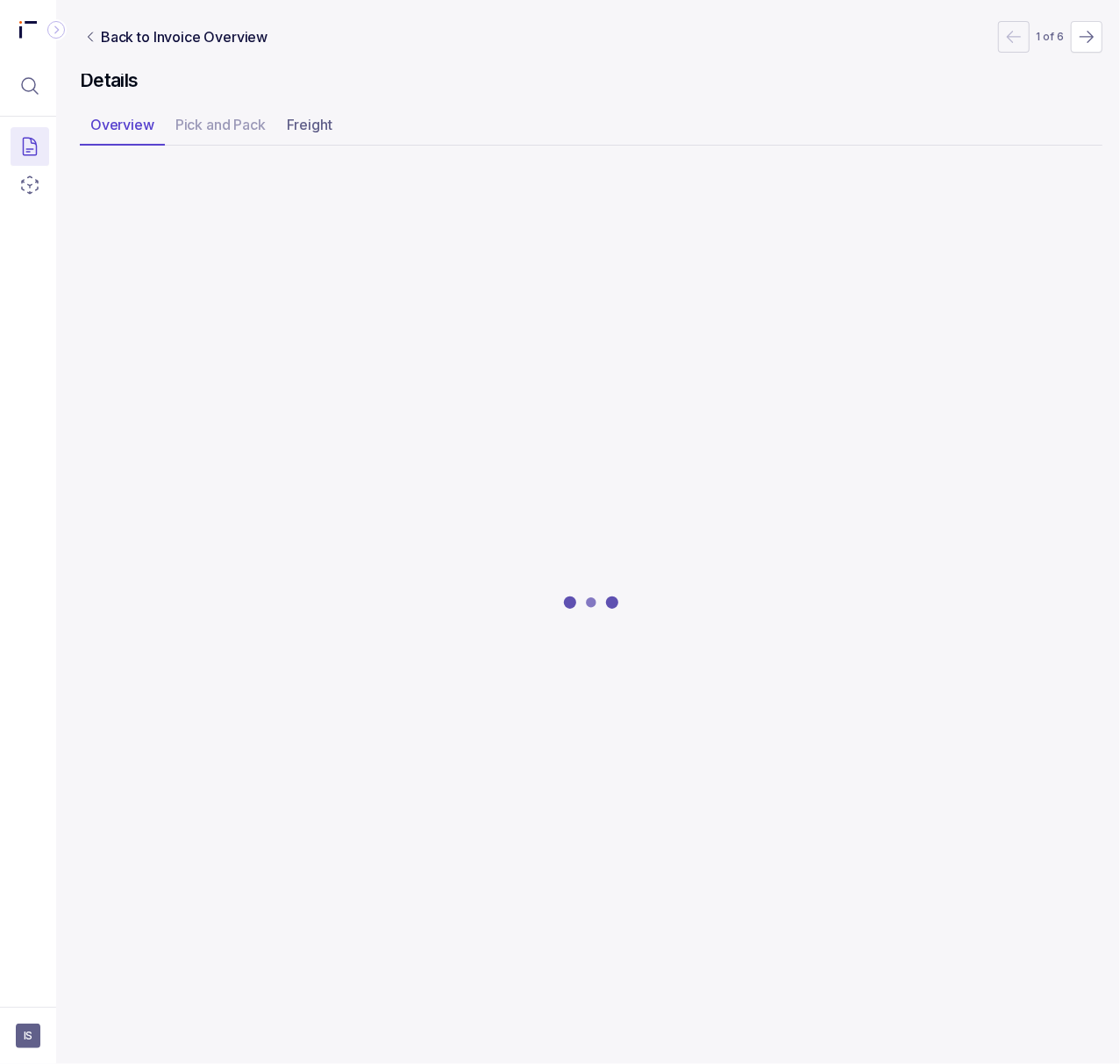 scroll, scrollTop: 0, scrollLeft: 4, axis: horizontal 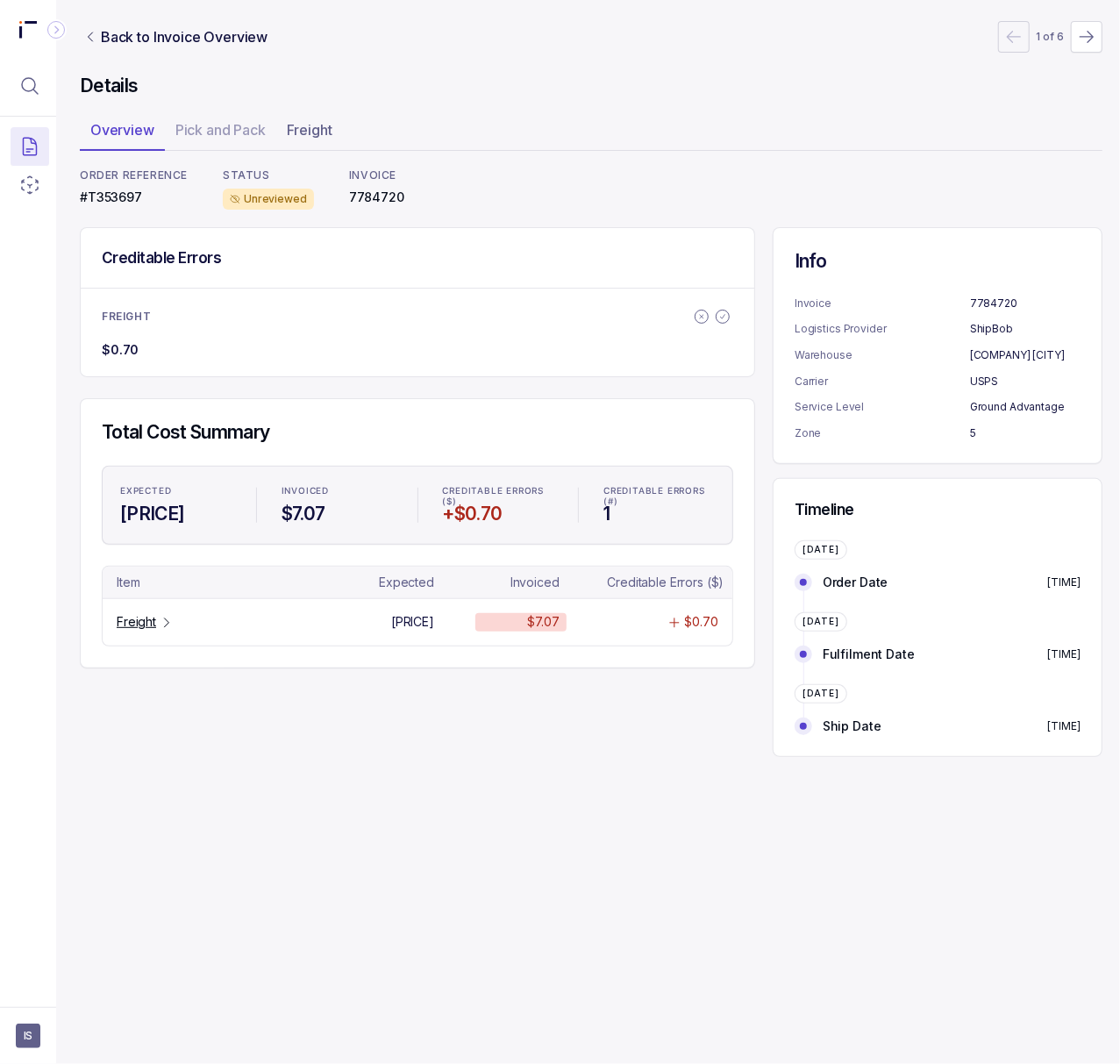 click on "#T353697" at bounding box center [133, 197] 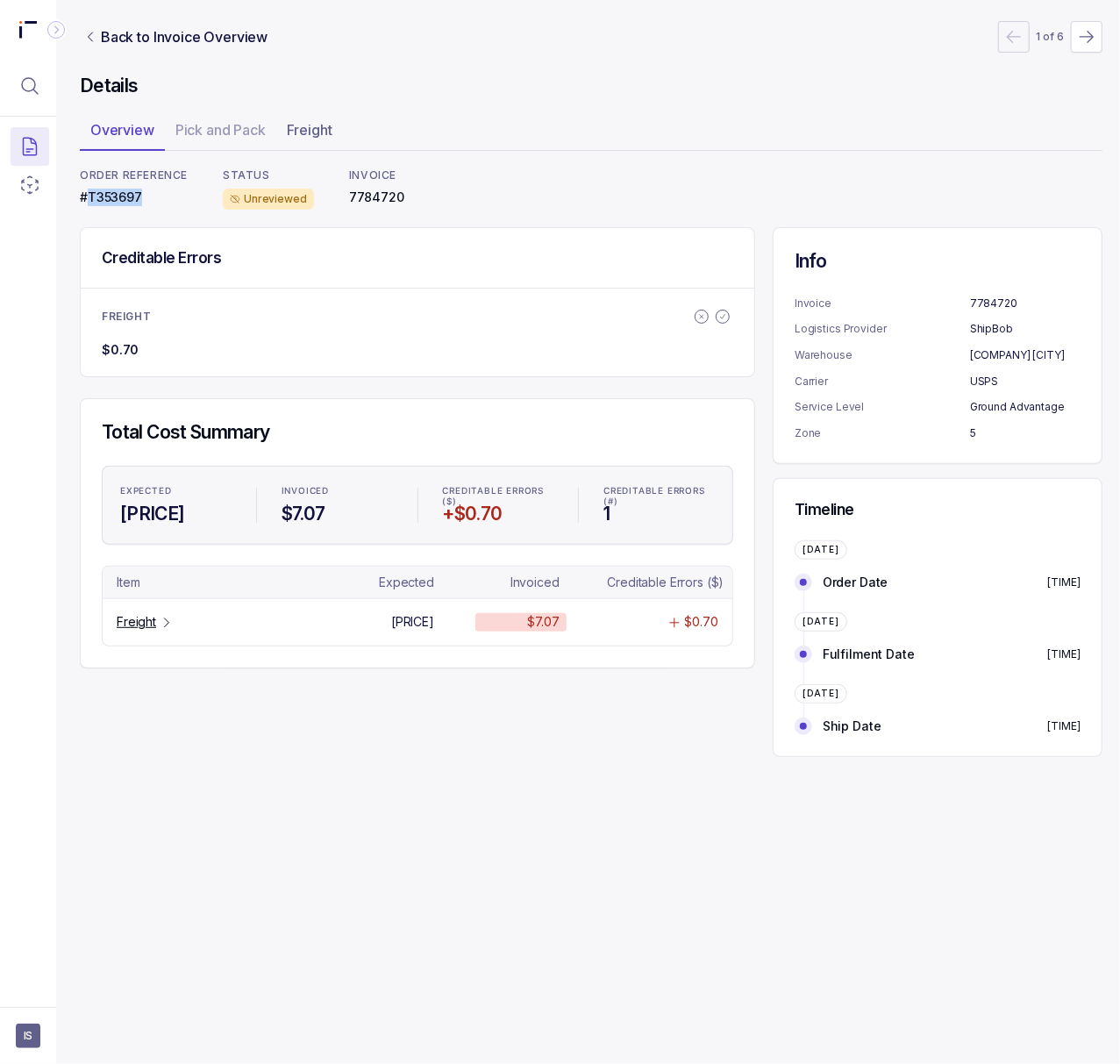 click on "#T353697" at bounding box center (133, 197) 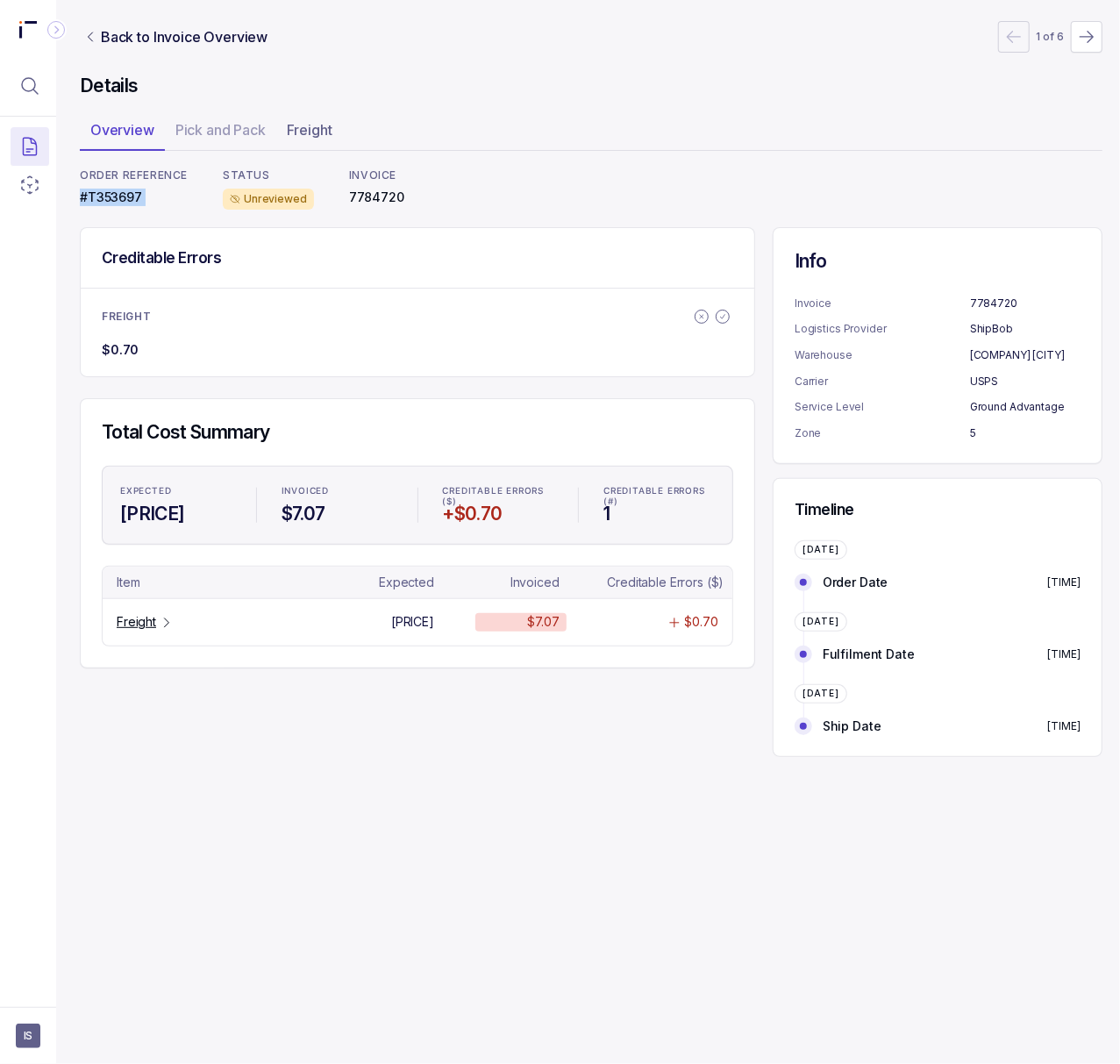 click on "#T353697" at bounding box center (133, 197) 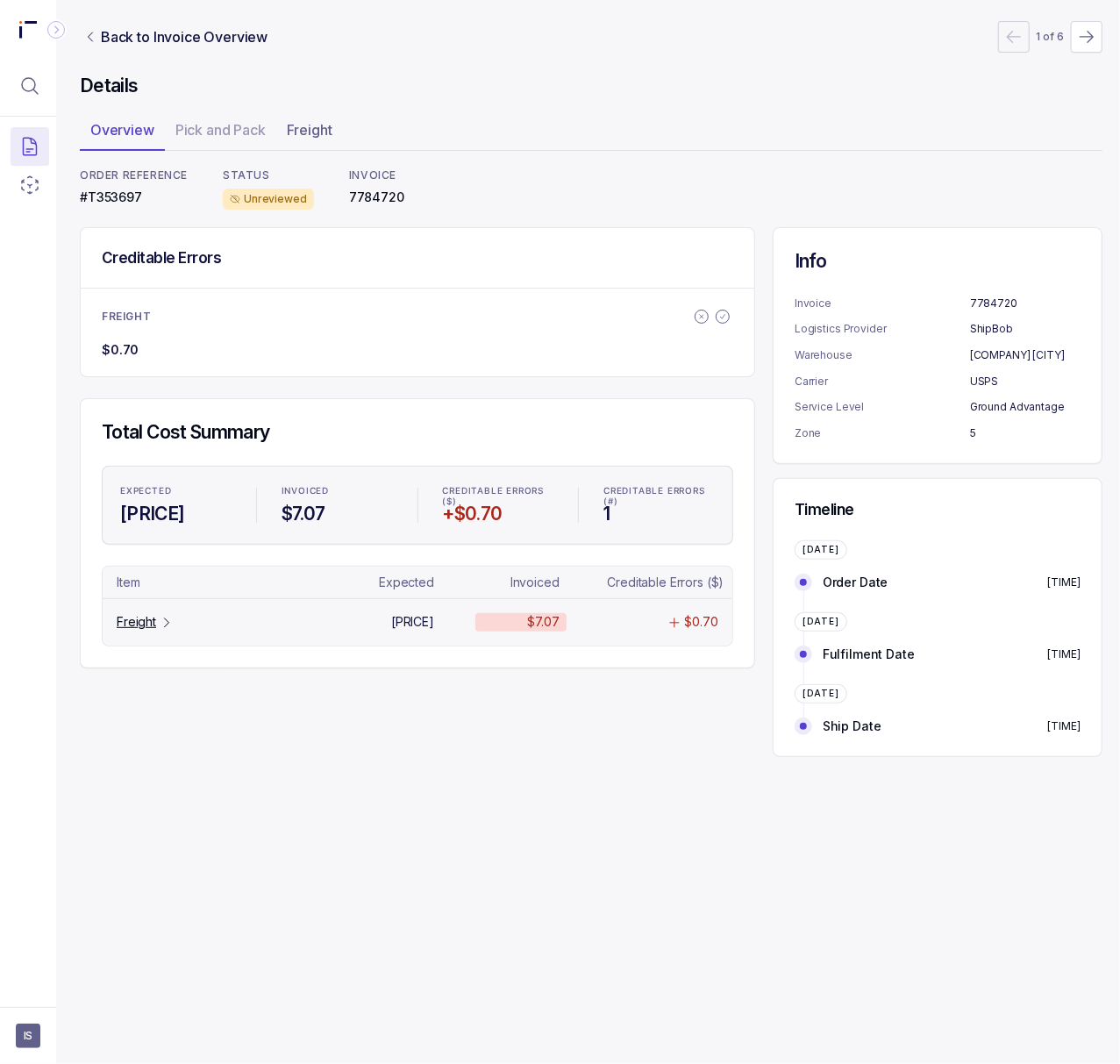 click on "Freight" at bounding box center (136, 622) 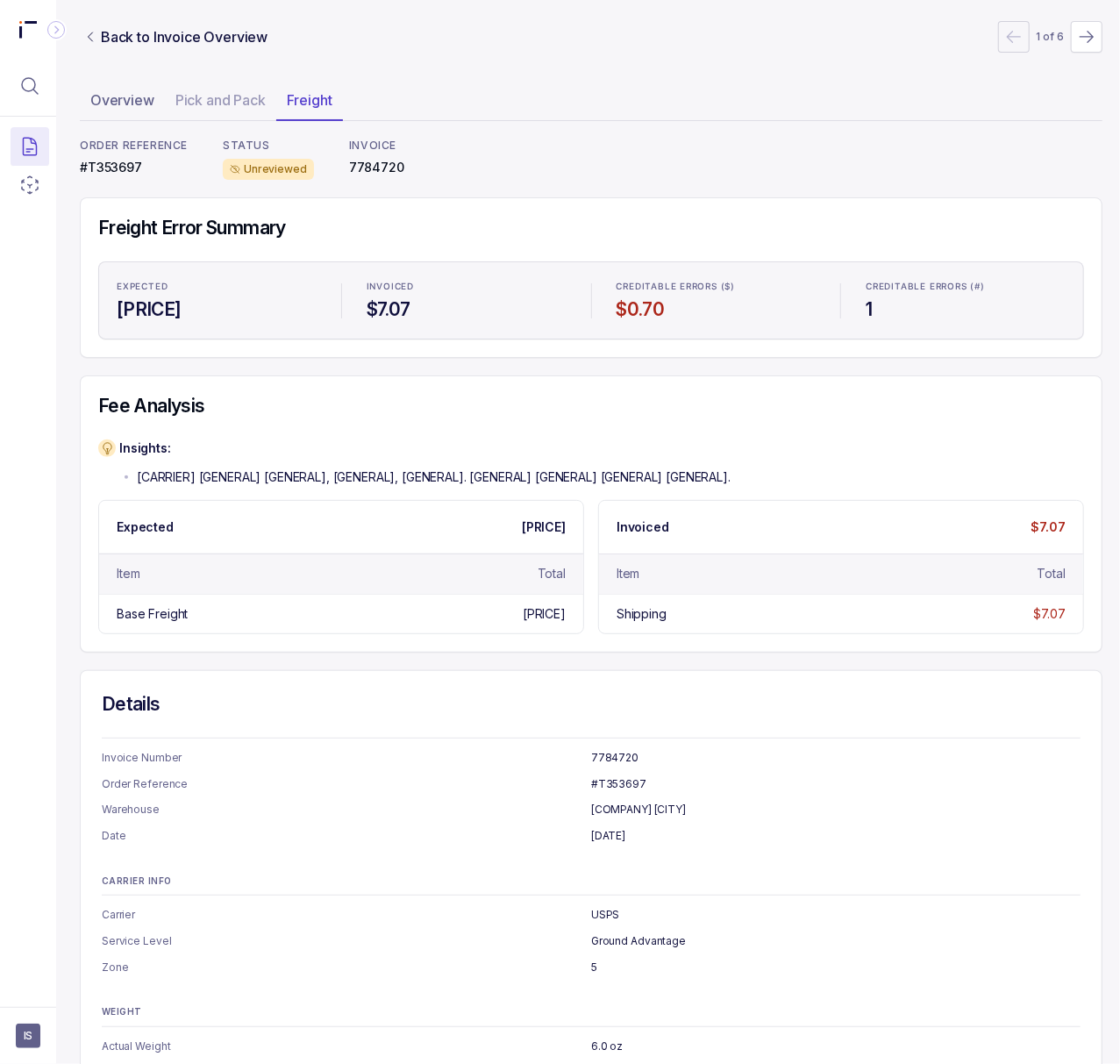 scroll, scrollTop: 0, scrollLeft: 4, axis: horizontal 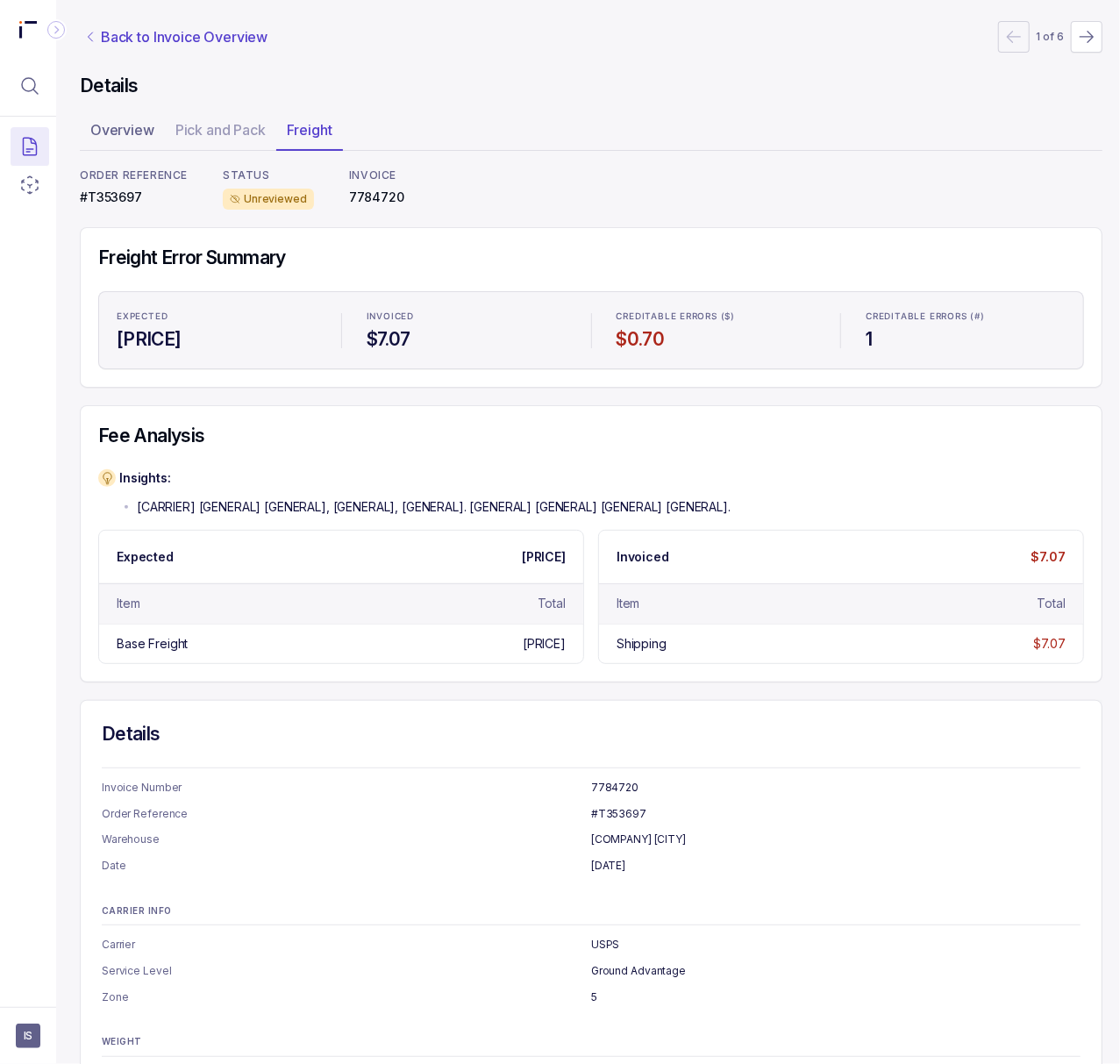 click on "Back to Invoice Overview" at bounding box center (184, 37) 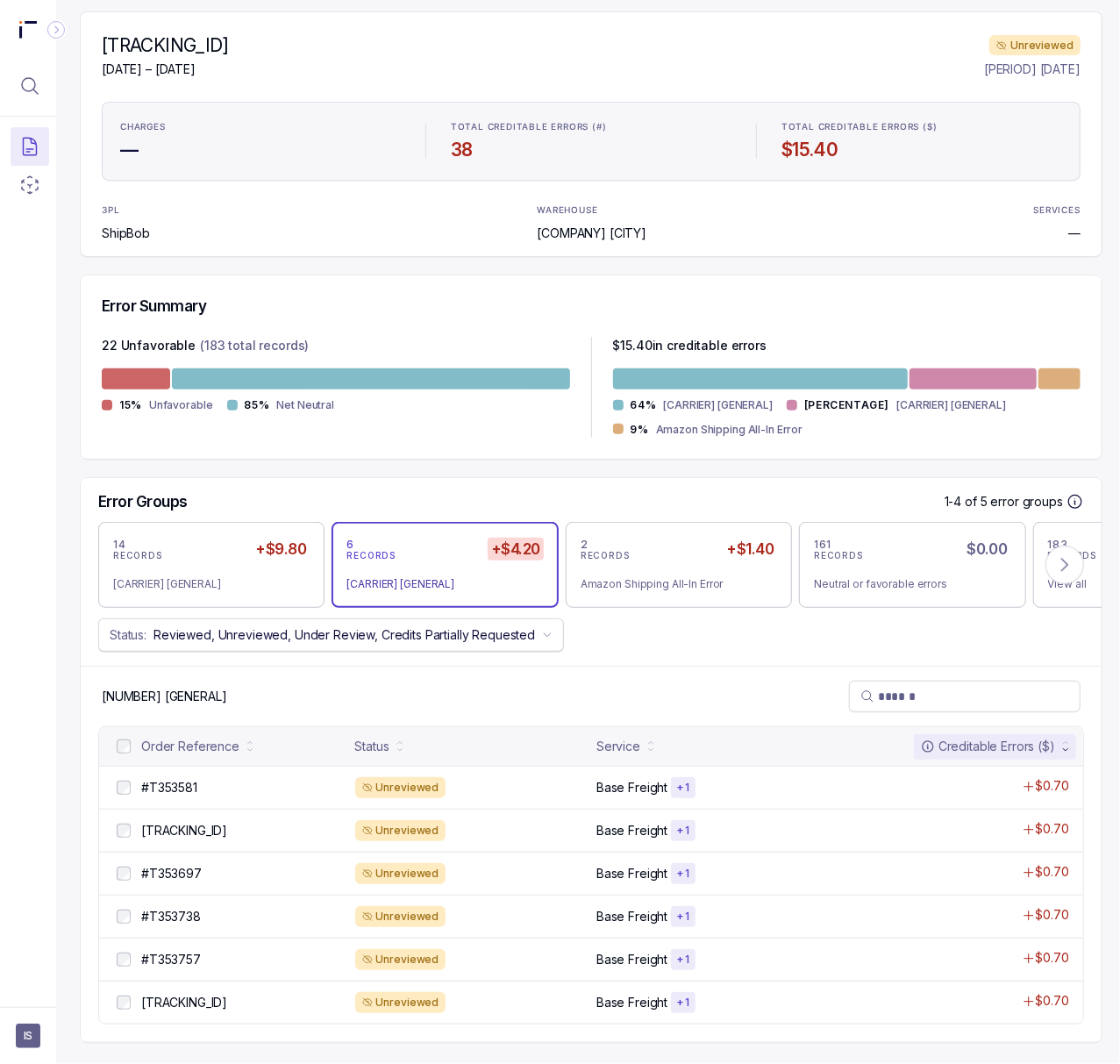 scroll, scrollTop: 180, scrollLeft: 4, axis: both 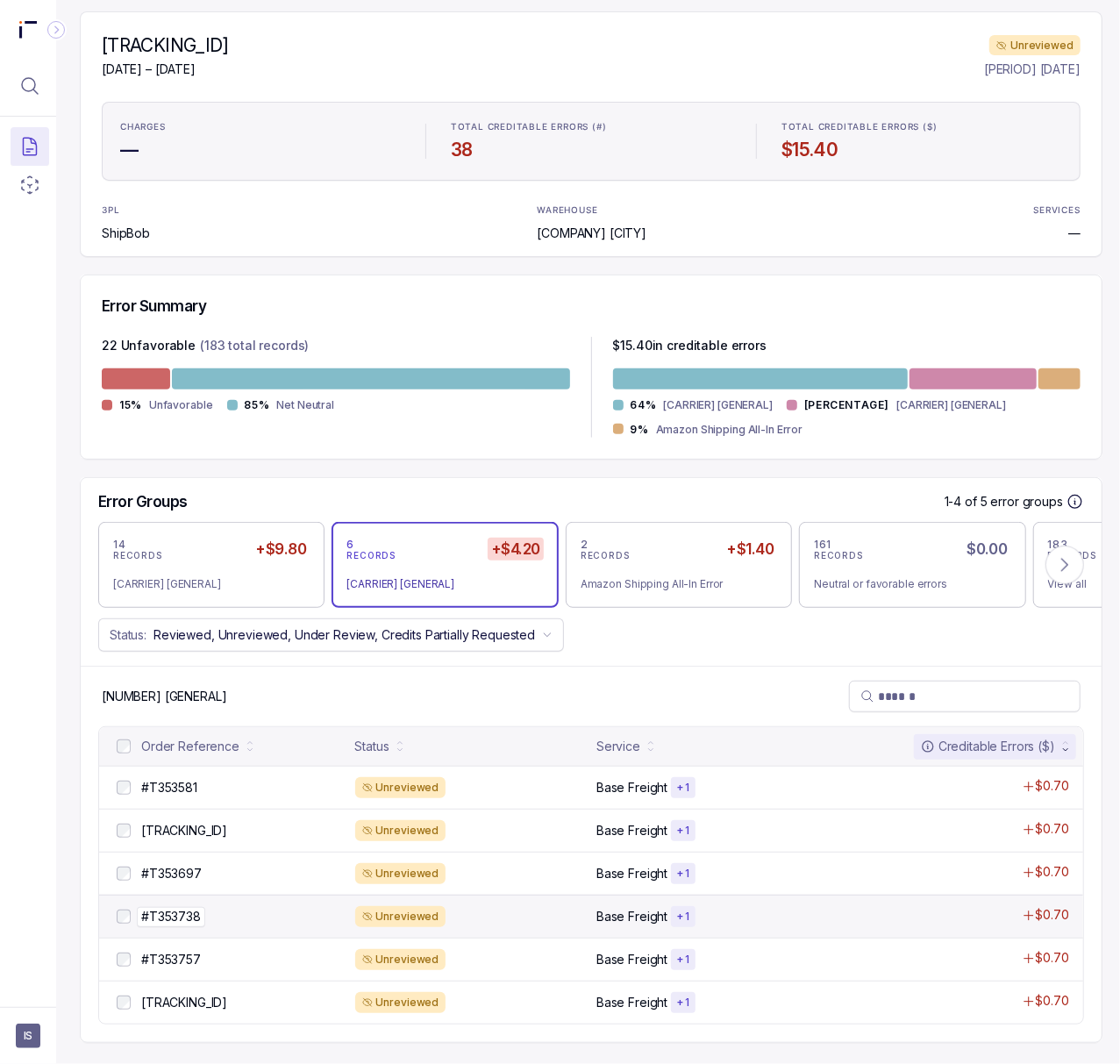 click on "#T353738" at bounding box center [171, 917] 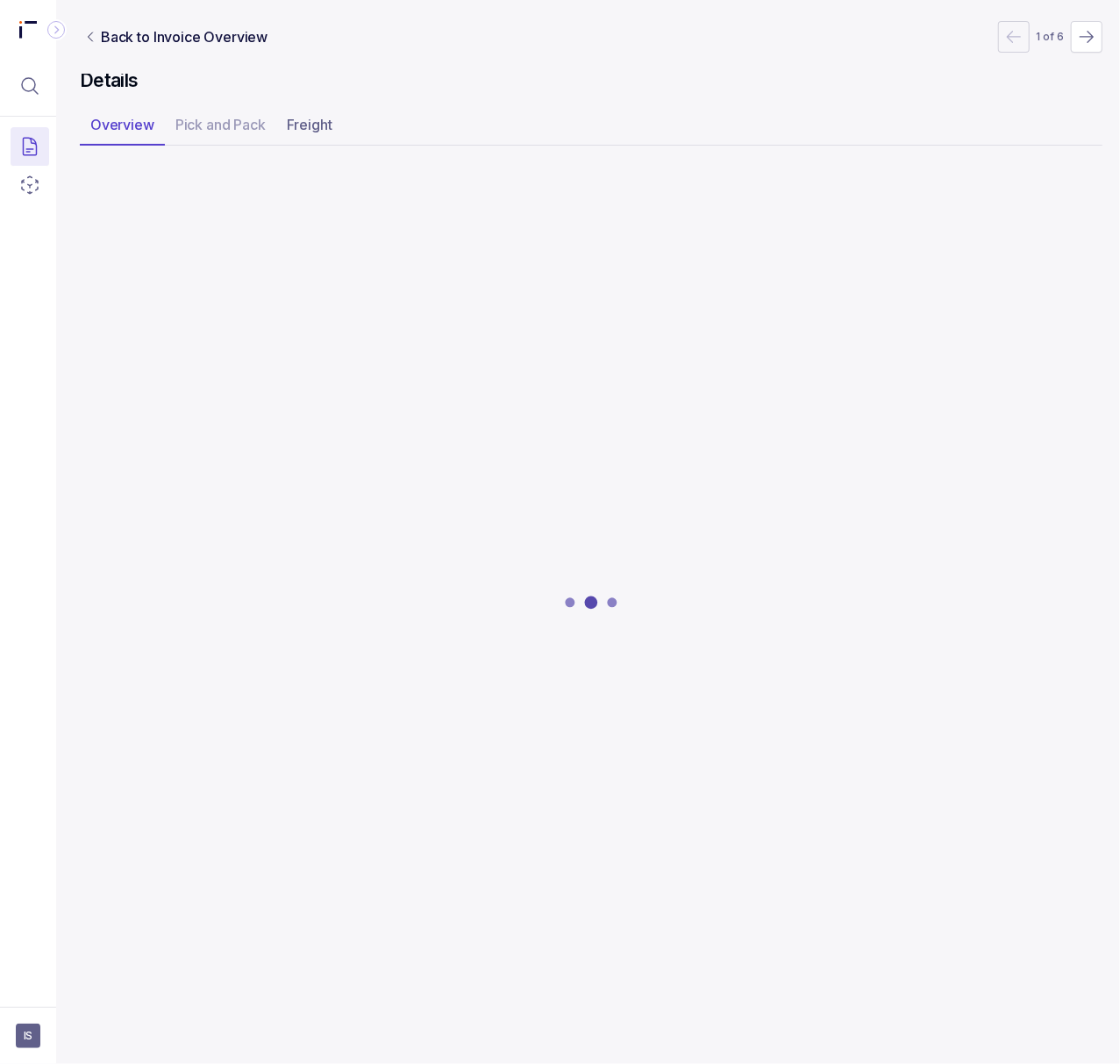 scroll, scrollTop: 0, scrollLeft: 4, axis: horizontal 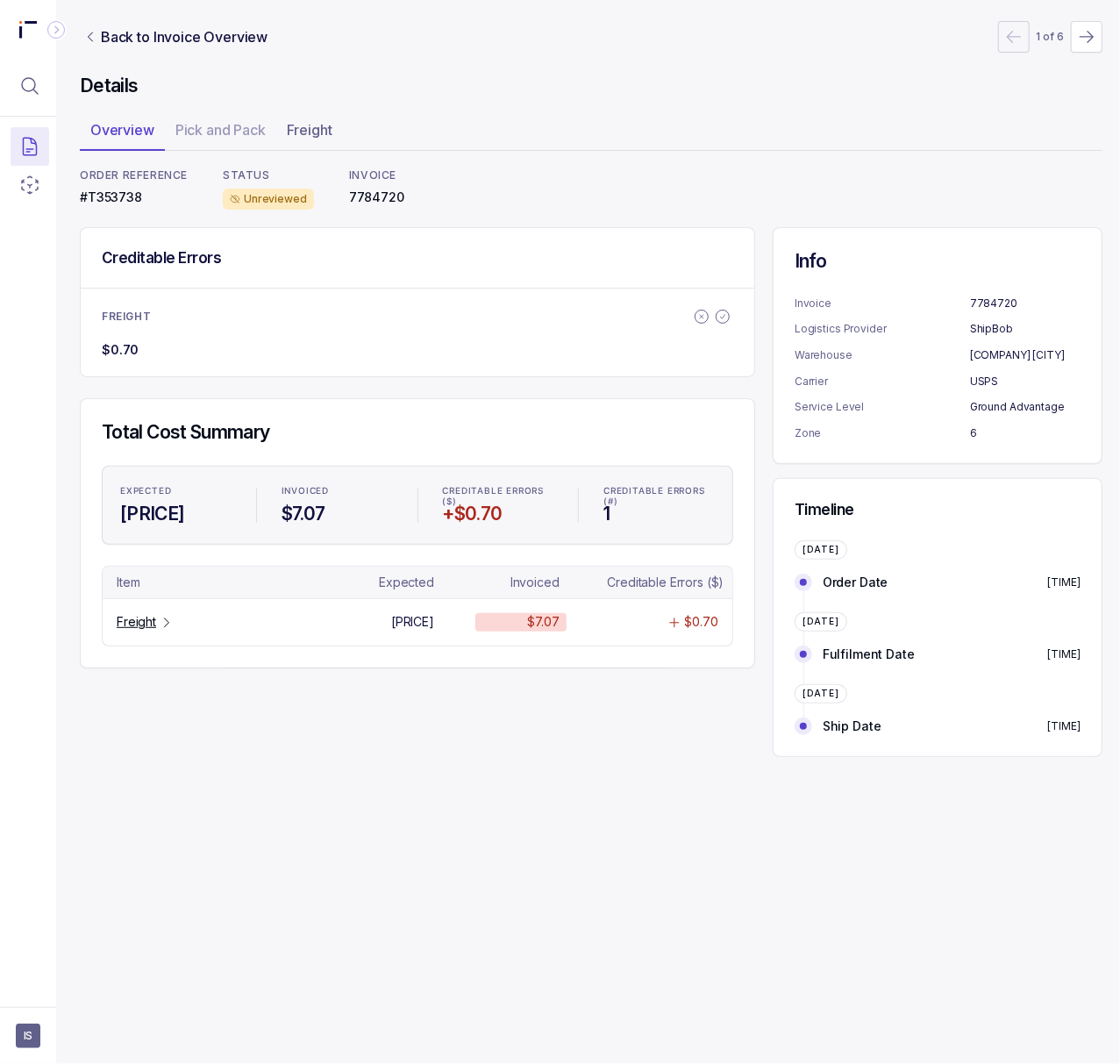 click on "#T353738" at bounding box center (133, 197) 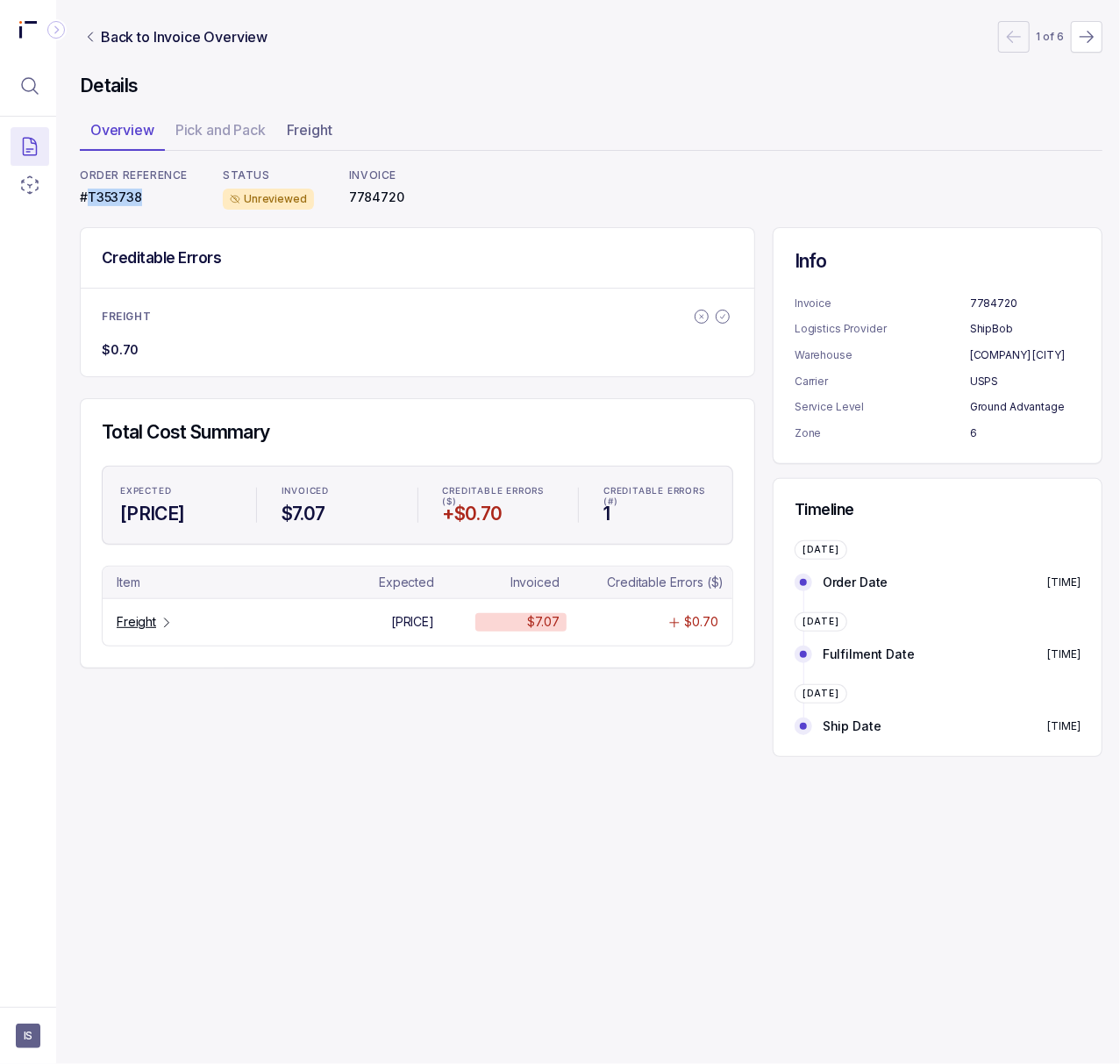 click on "#T353738" at bounding box center (133, 197) 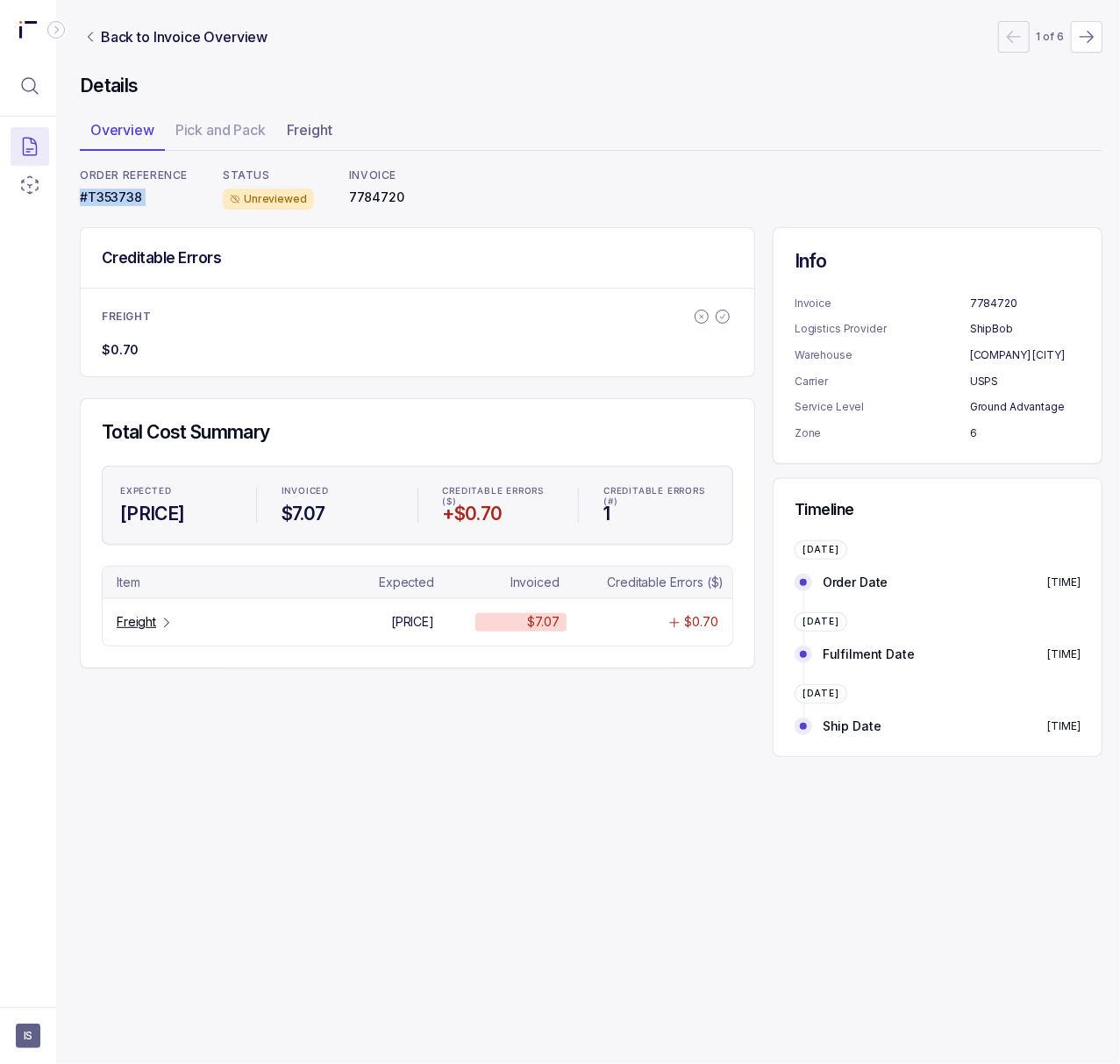 click on "#T353738" at bounding box center (133, 197) 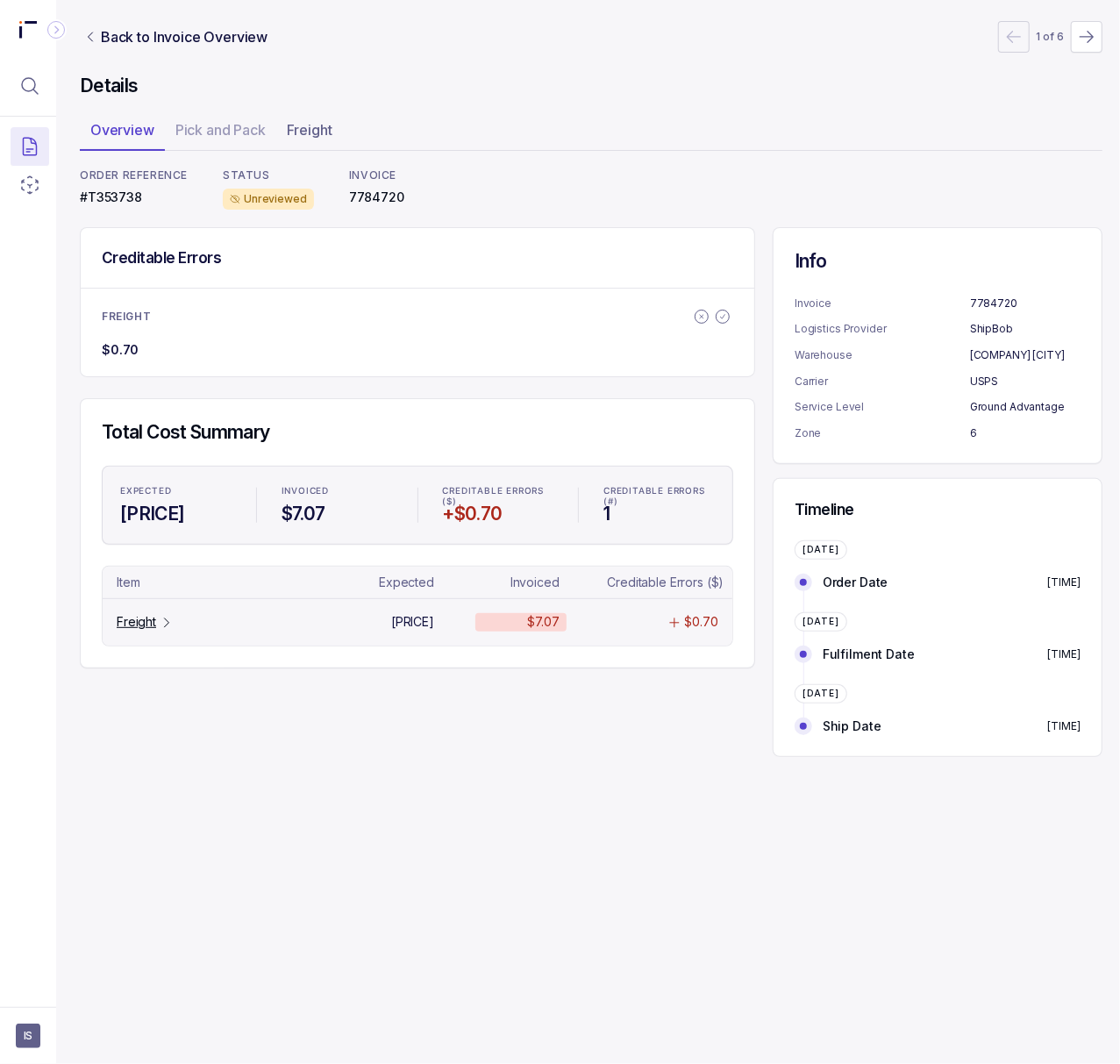 click on "Freight" at bounding box center (136, 622) 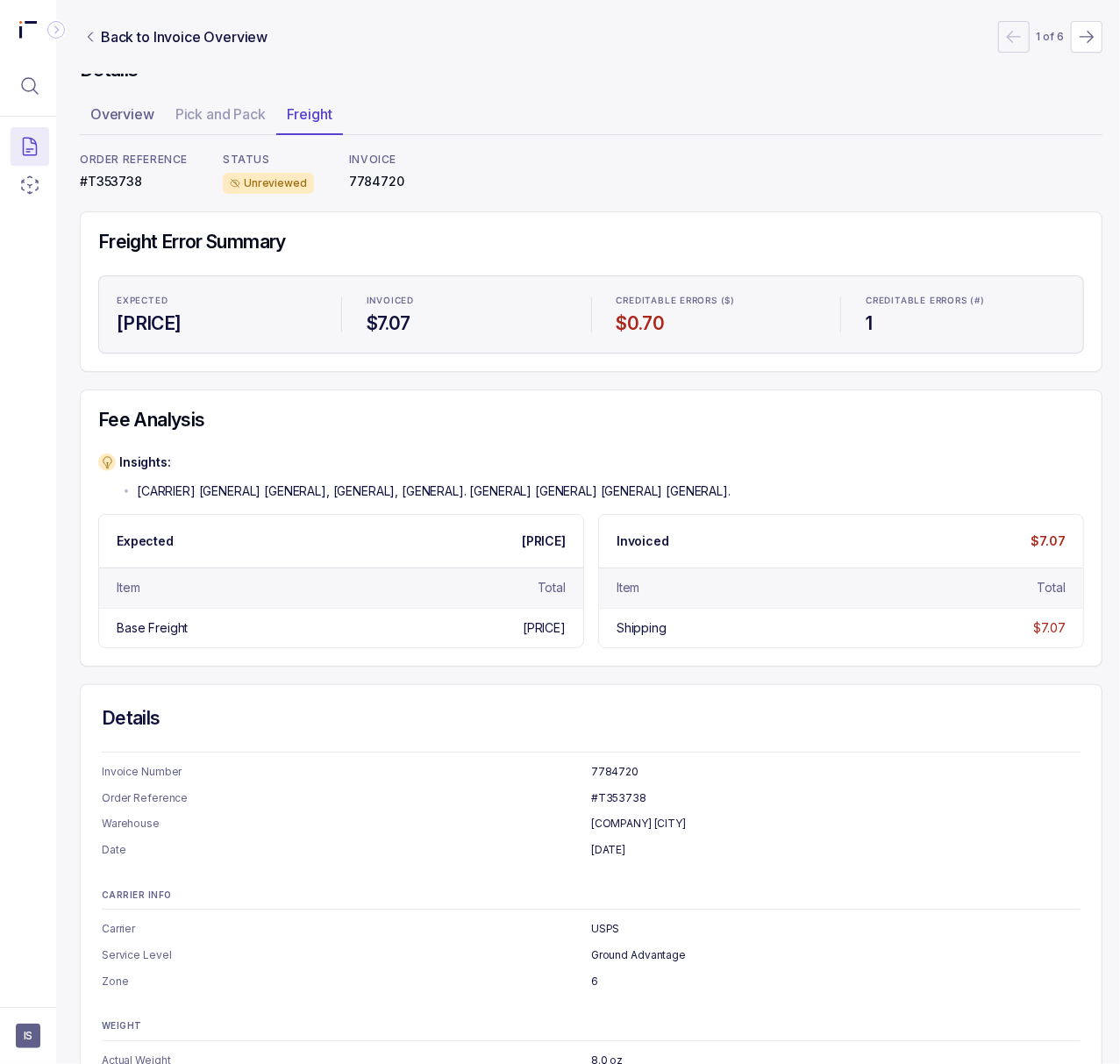 scroll, scrollTop: 0, scrollLeft: 4, axis: horizontal 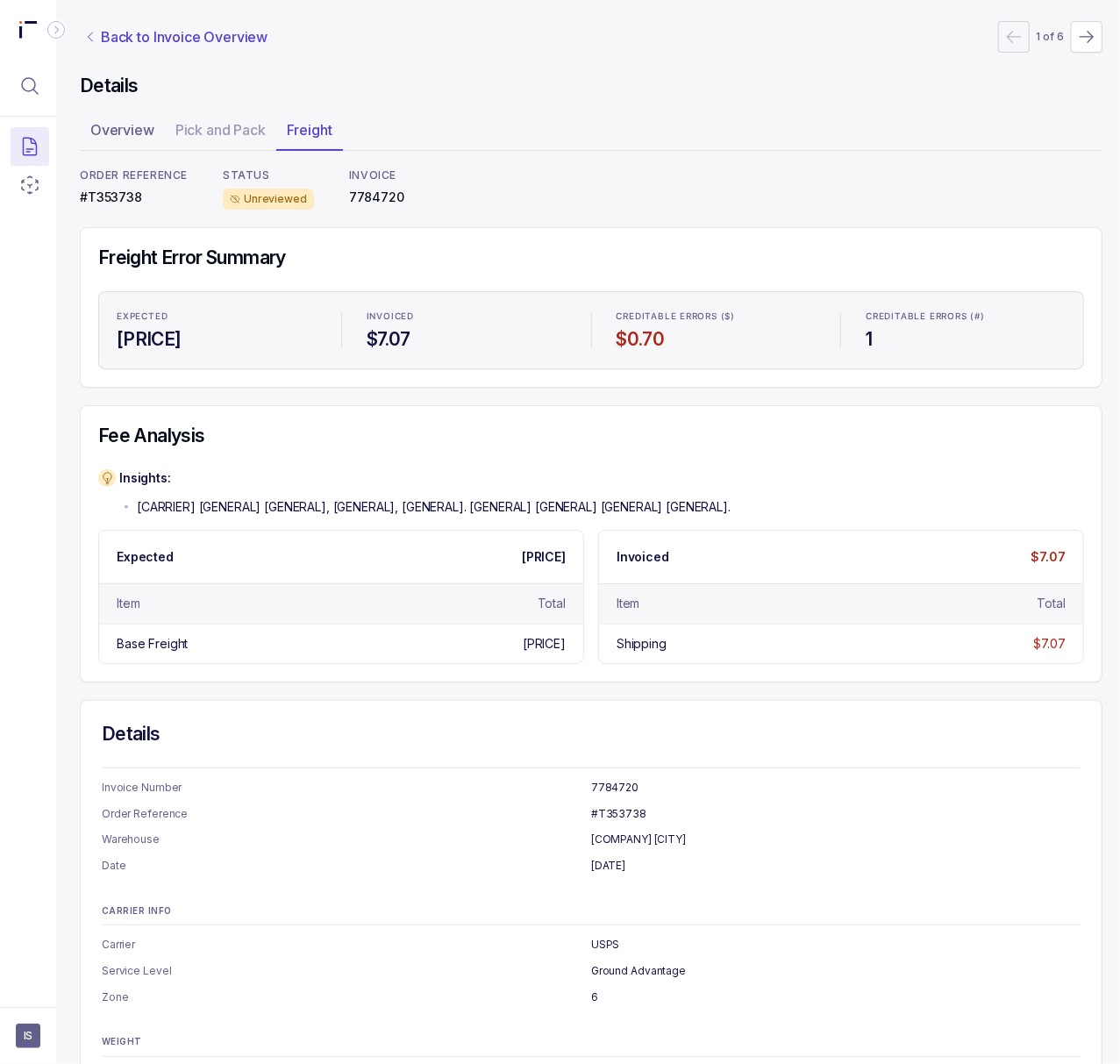 click on "Back to Invoice Overview" at bounding box center (184, 37) 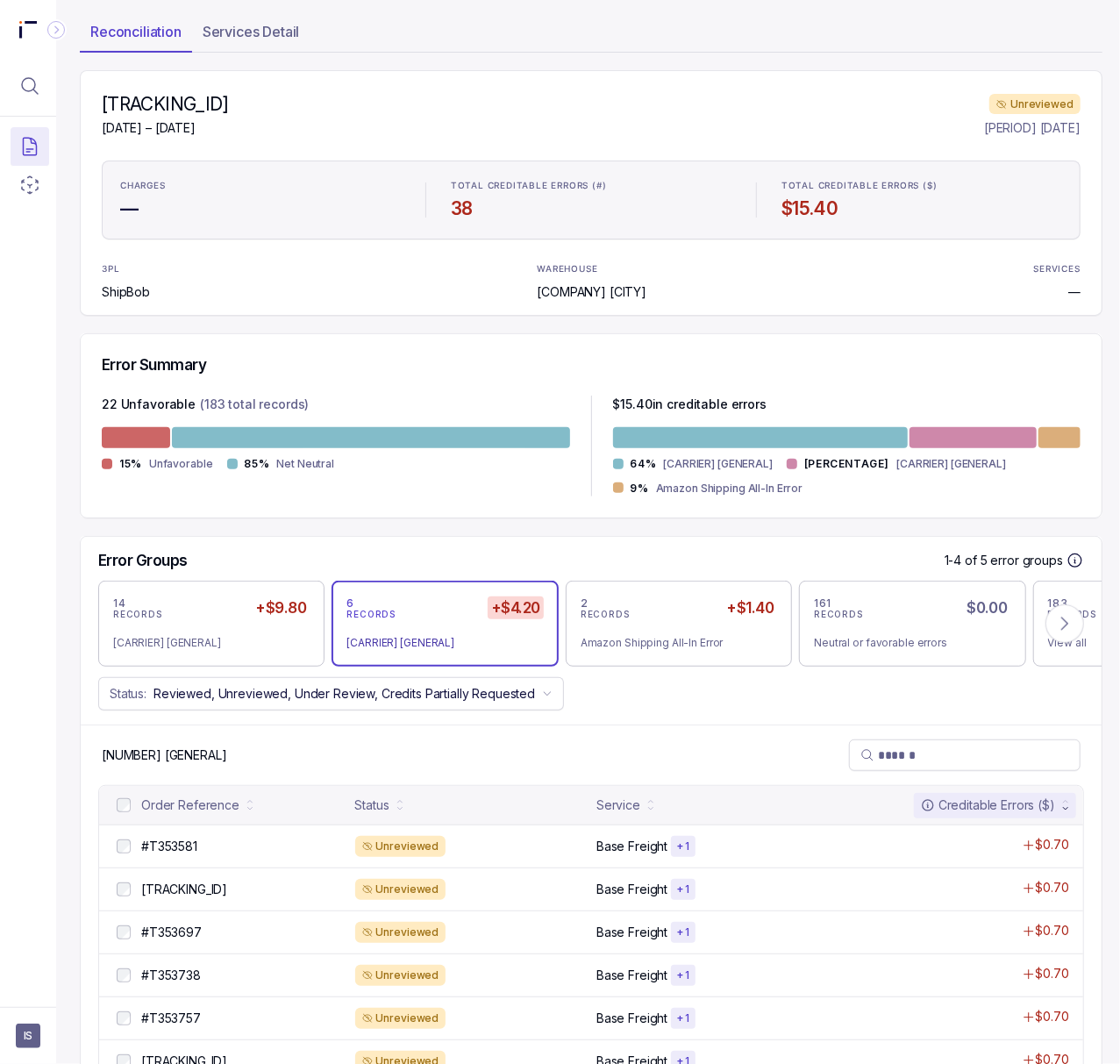 scroll, scrollTop: 180, scrollLeft: 4, axis: both 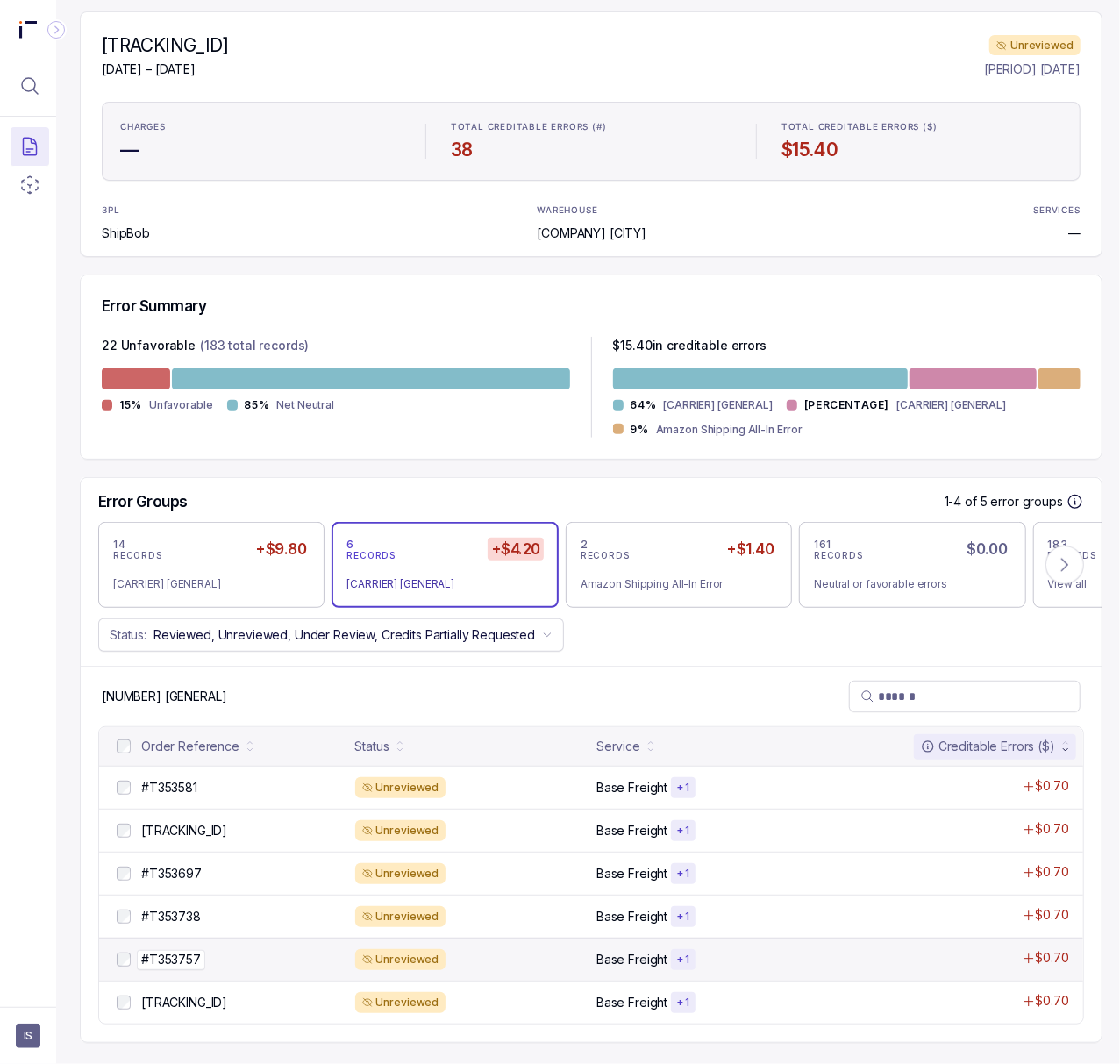 click on "#T353757" at bounding box center [171, 960] 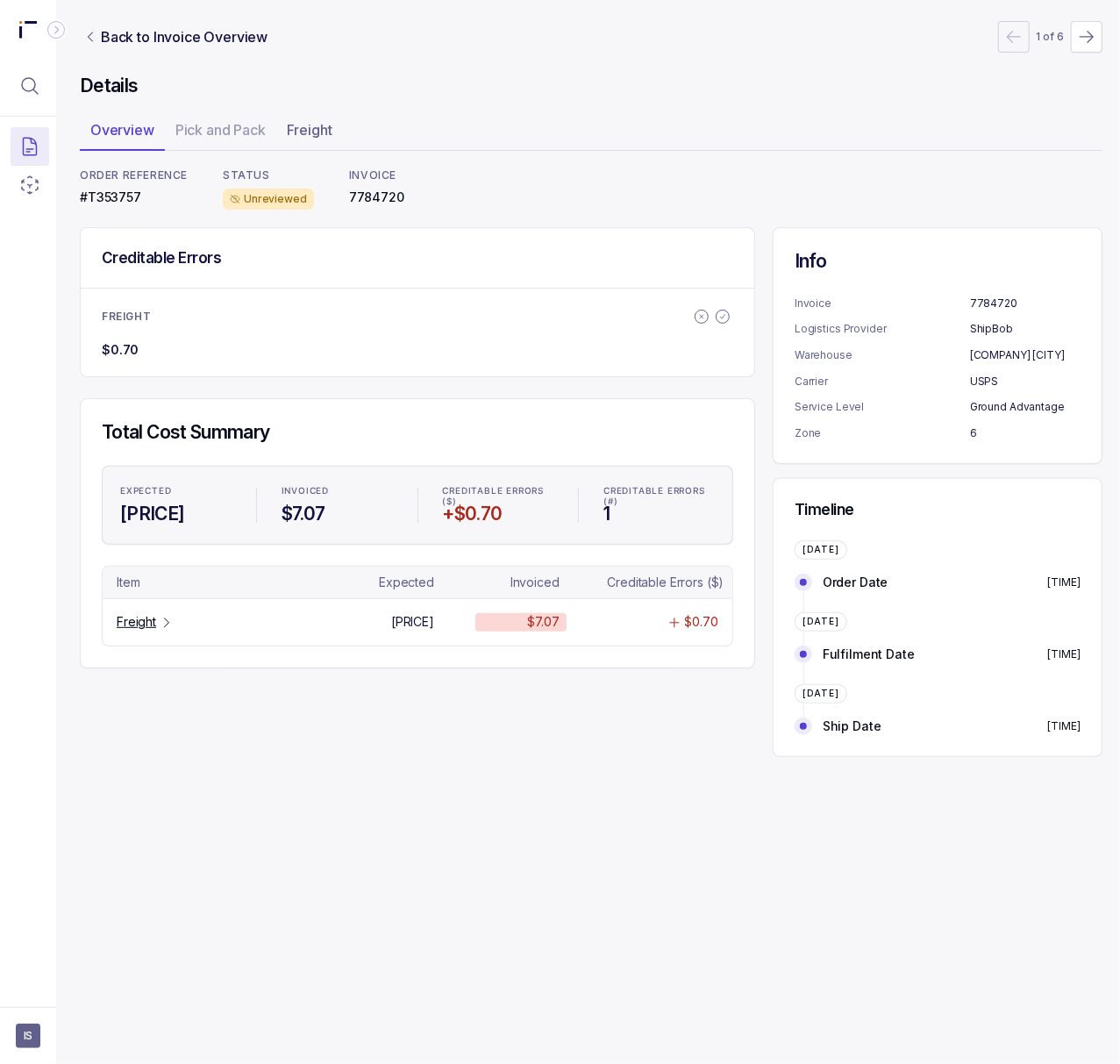 click on "#T353757" at bounding box center [133, 197] 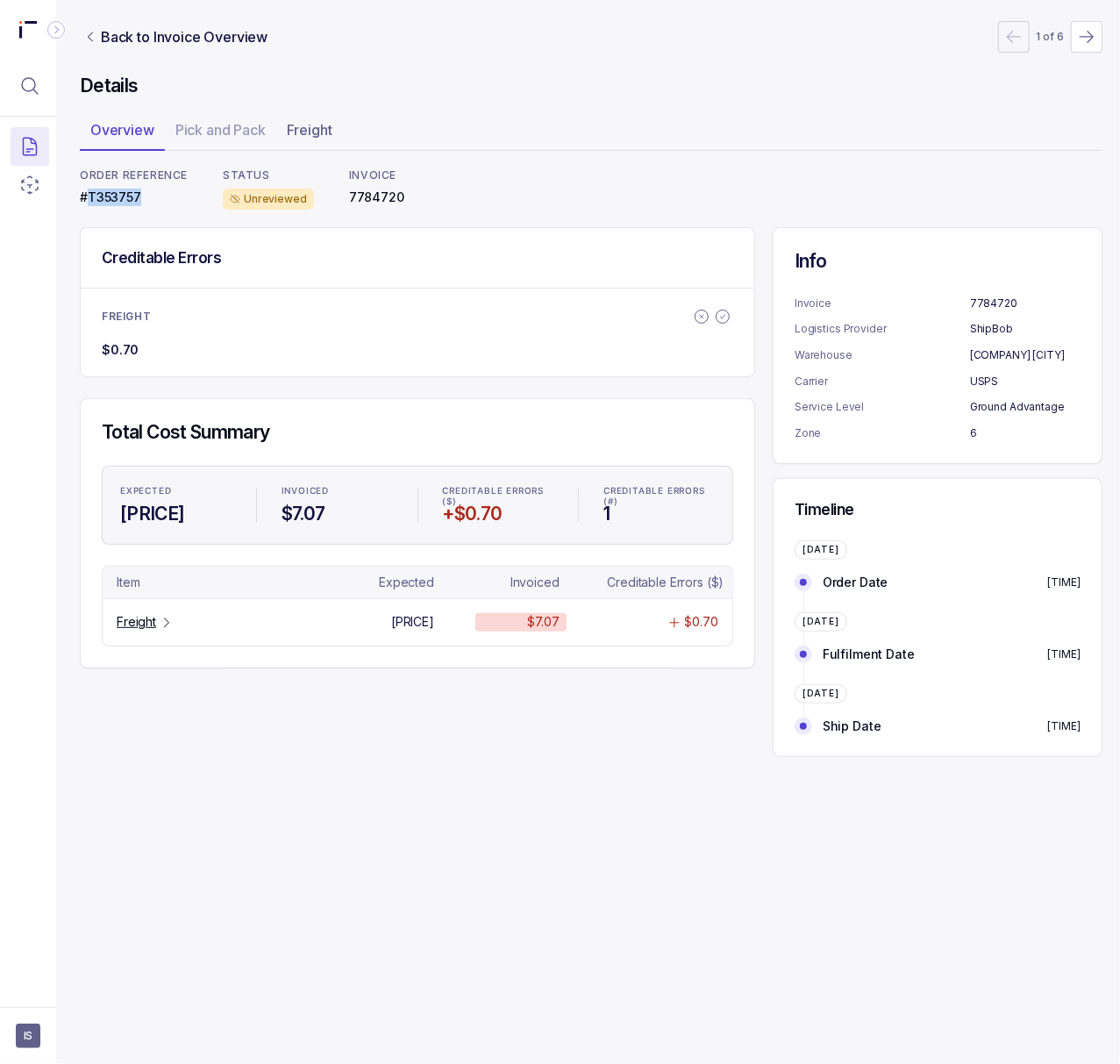 click on "#T353757" at bounding box center (133, 197) 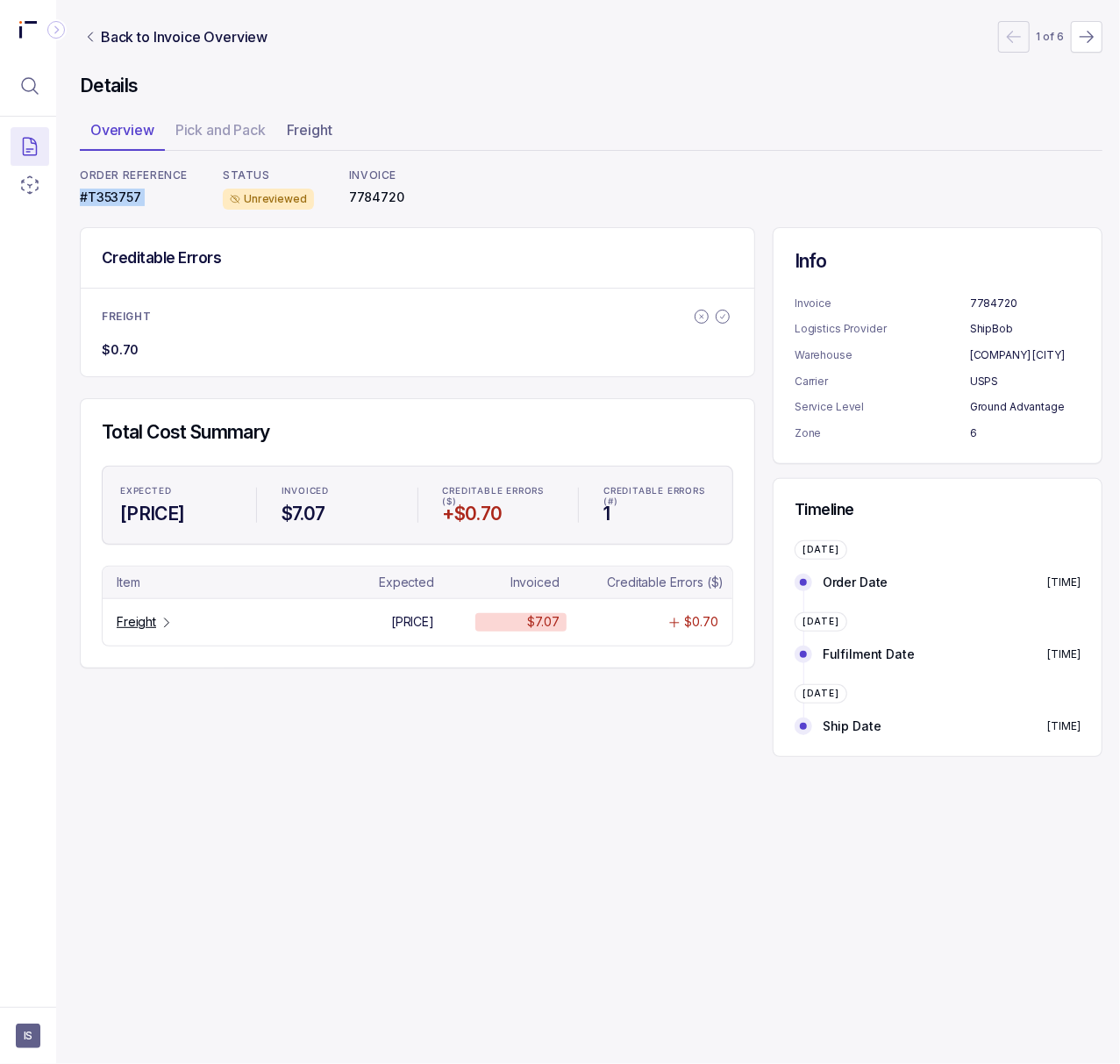 click on "#T353757" at bounding box center (133, 197) 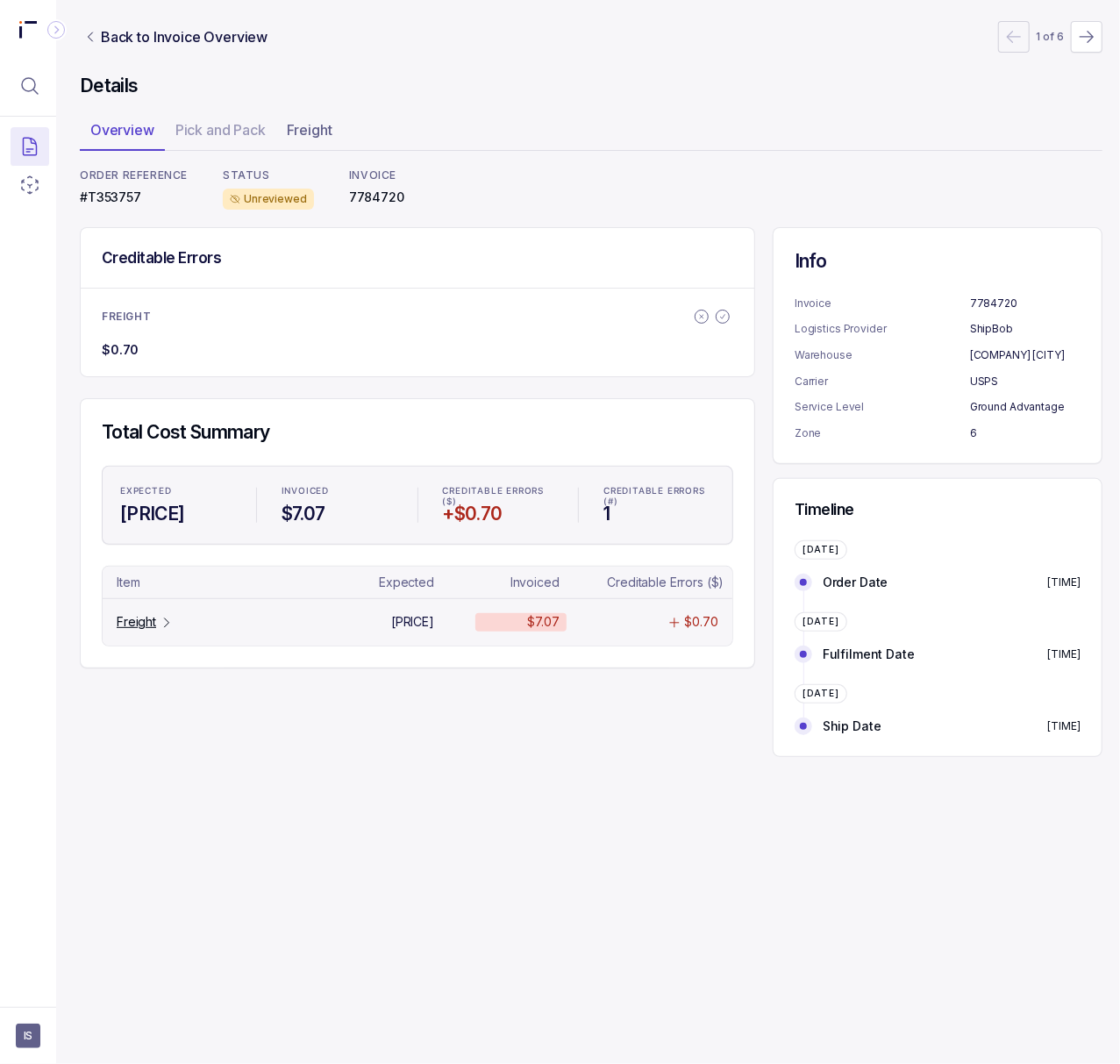 click on "Freight" at bounding box center (136, 622) 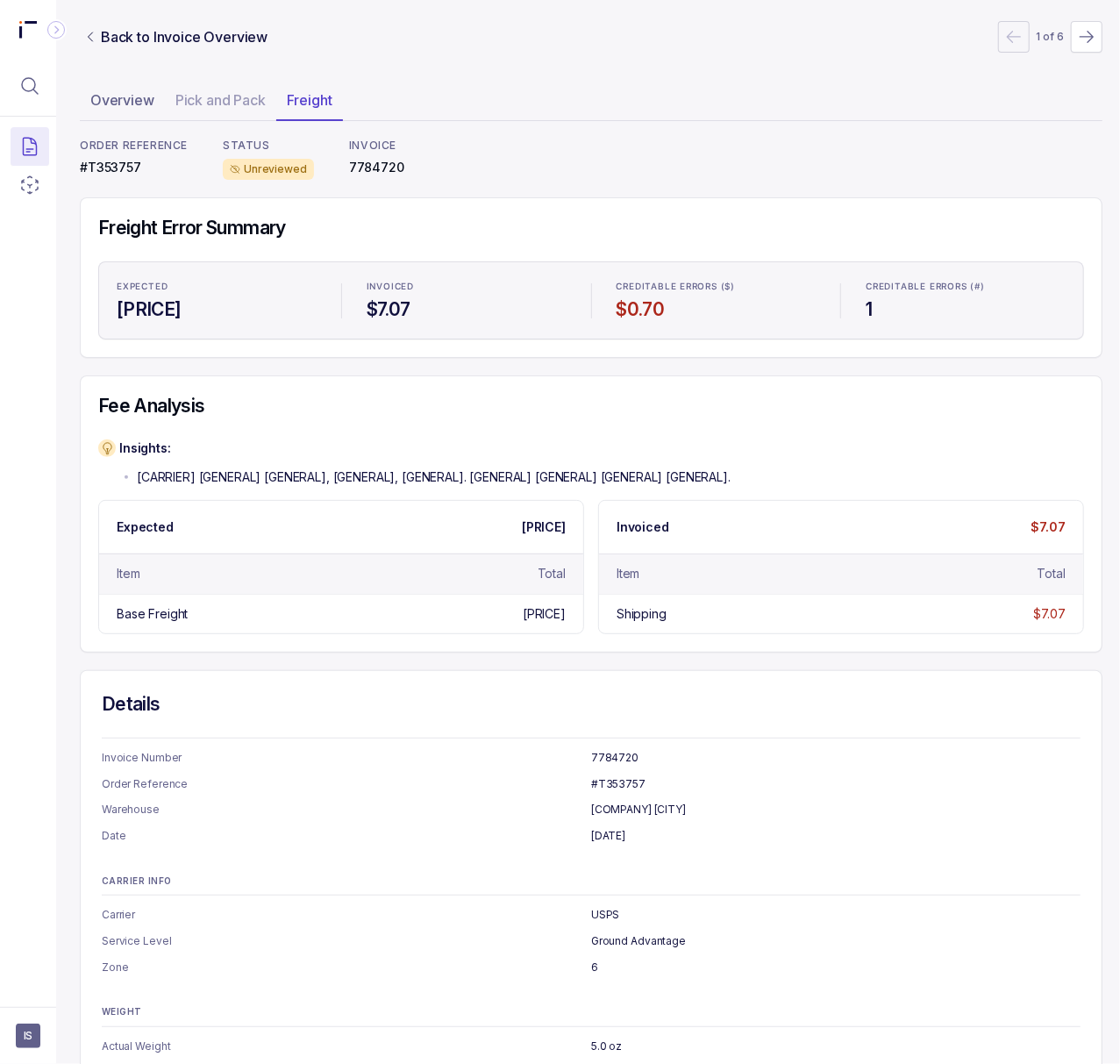 scroll, scrollTop: 0, scrollLeft: 4, axis: horizontal 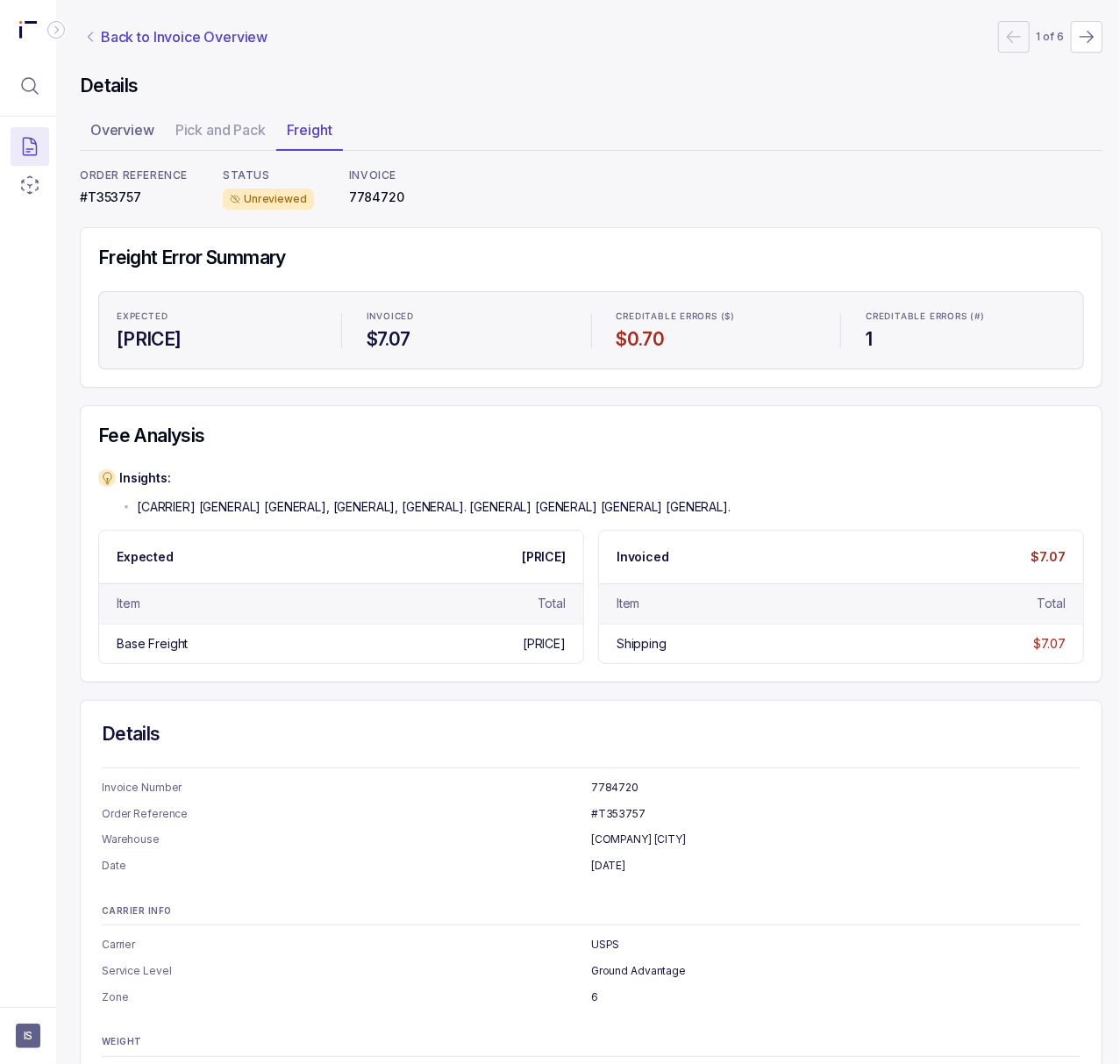 click on "Back to Invoice Overview" at bounding box center (184, 37) 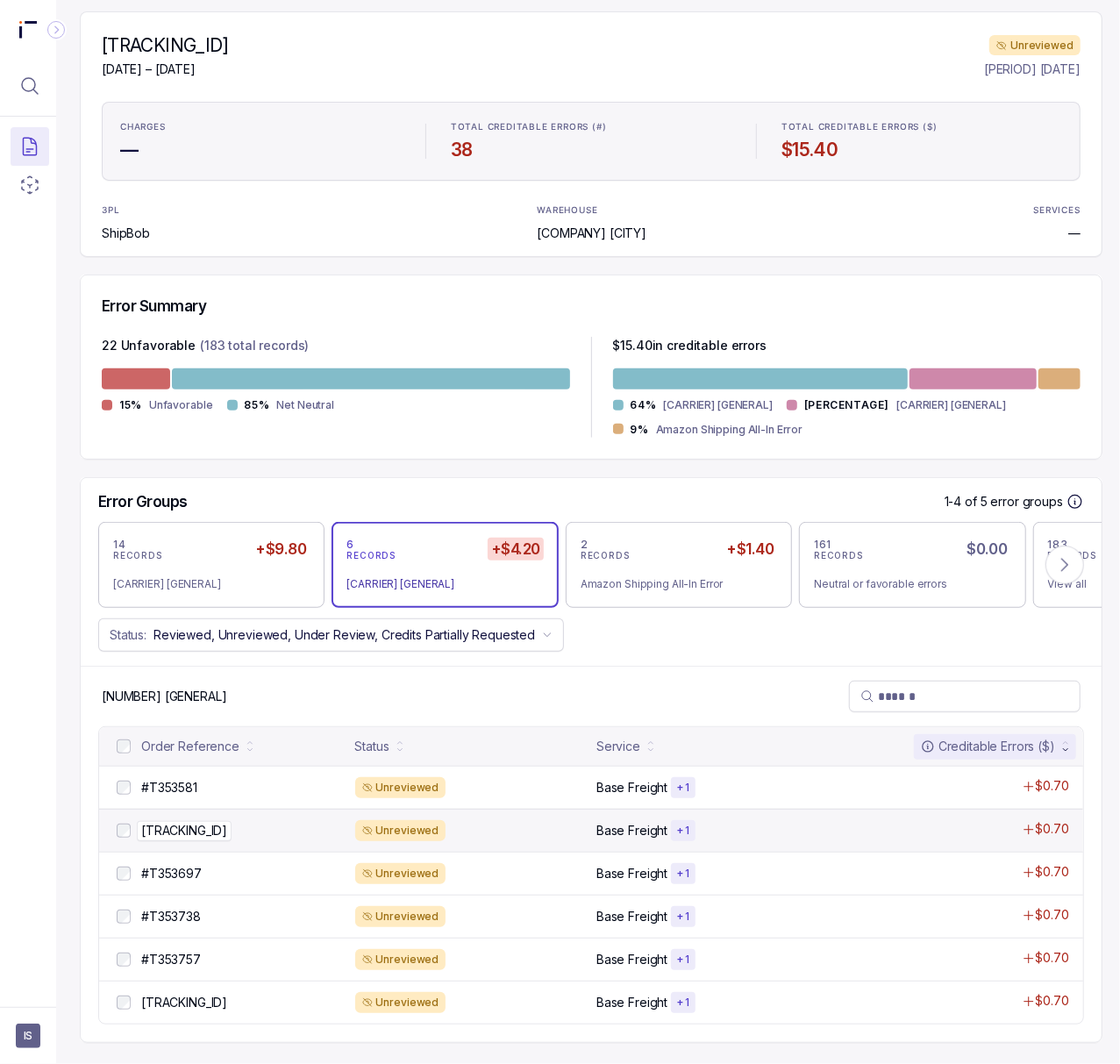 scroll, scrollTop: 180, scrollLeft: 4, axis: both 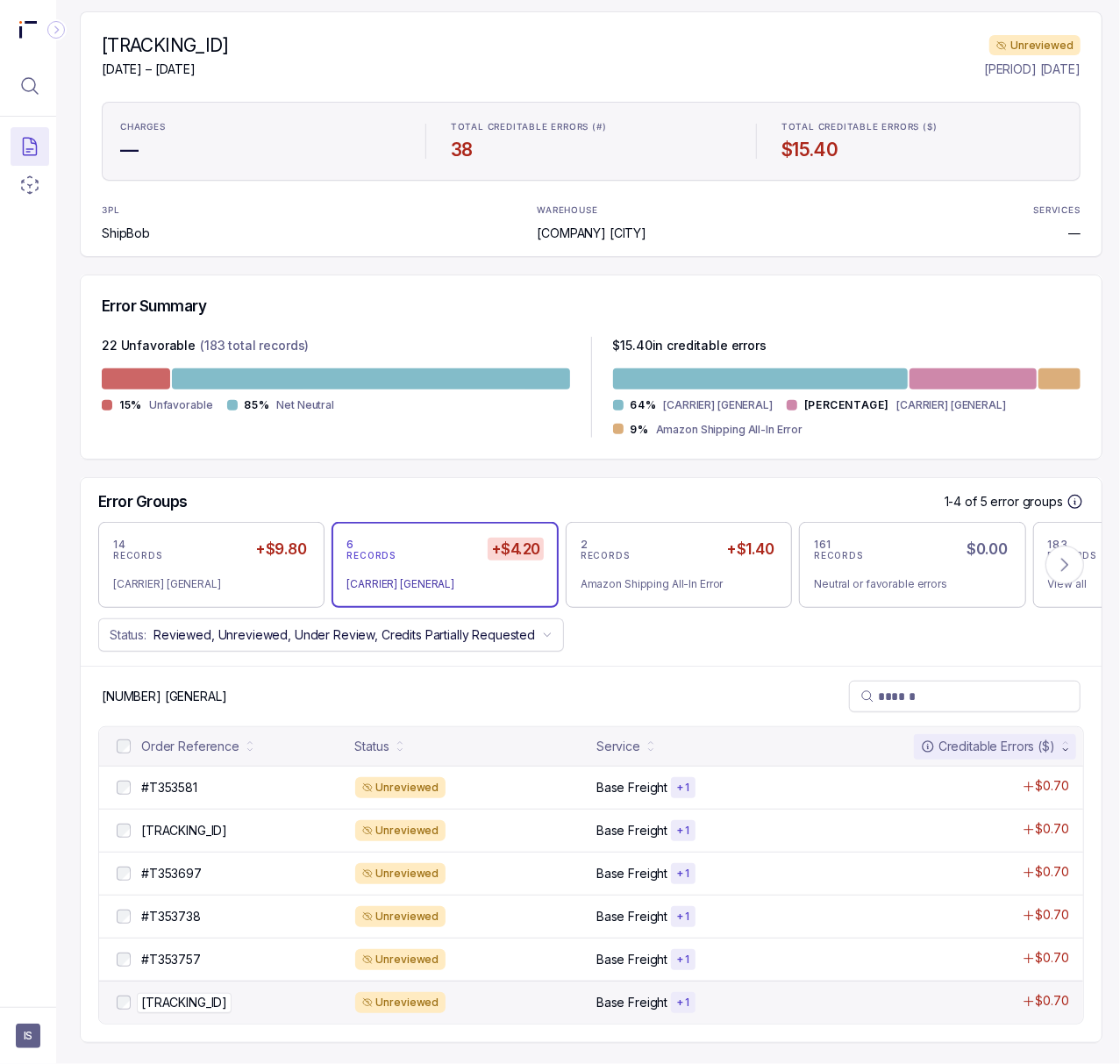 click on "[TRACKING_ID]" at bounding box center (184, 1003) 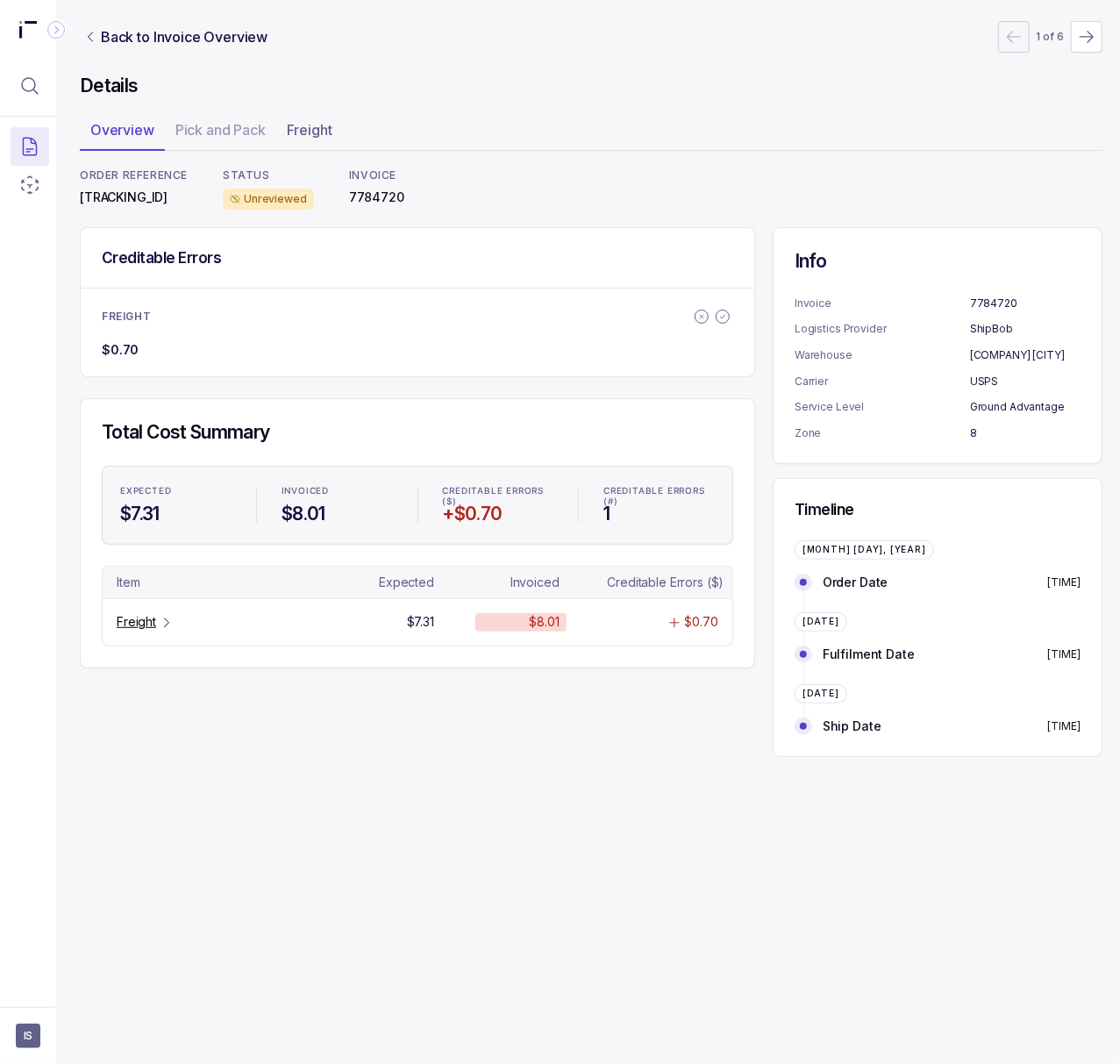 click on "[TRACKING_ID]" at bounding box center (133, 197) 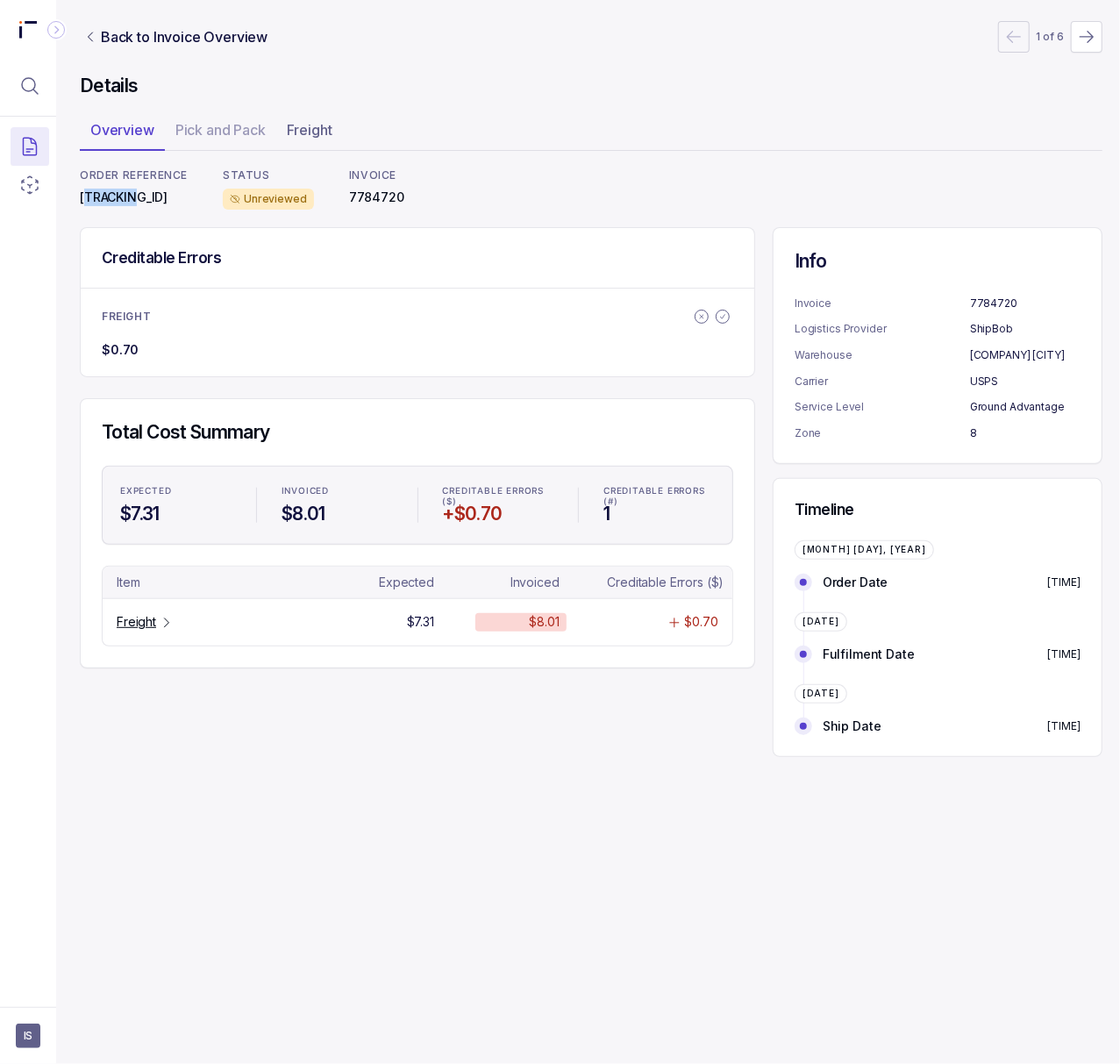 click on "[TRACKING_ID]" at bounding box center (133, 197) 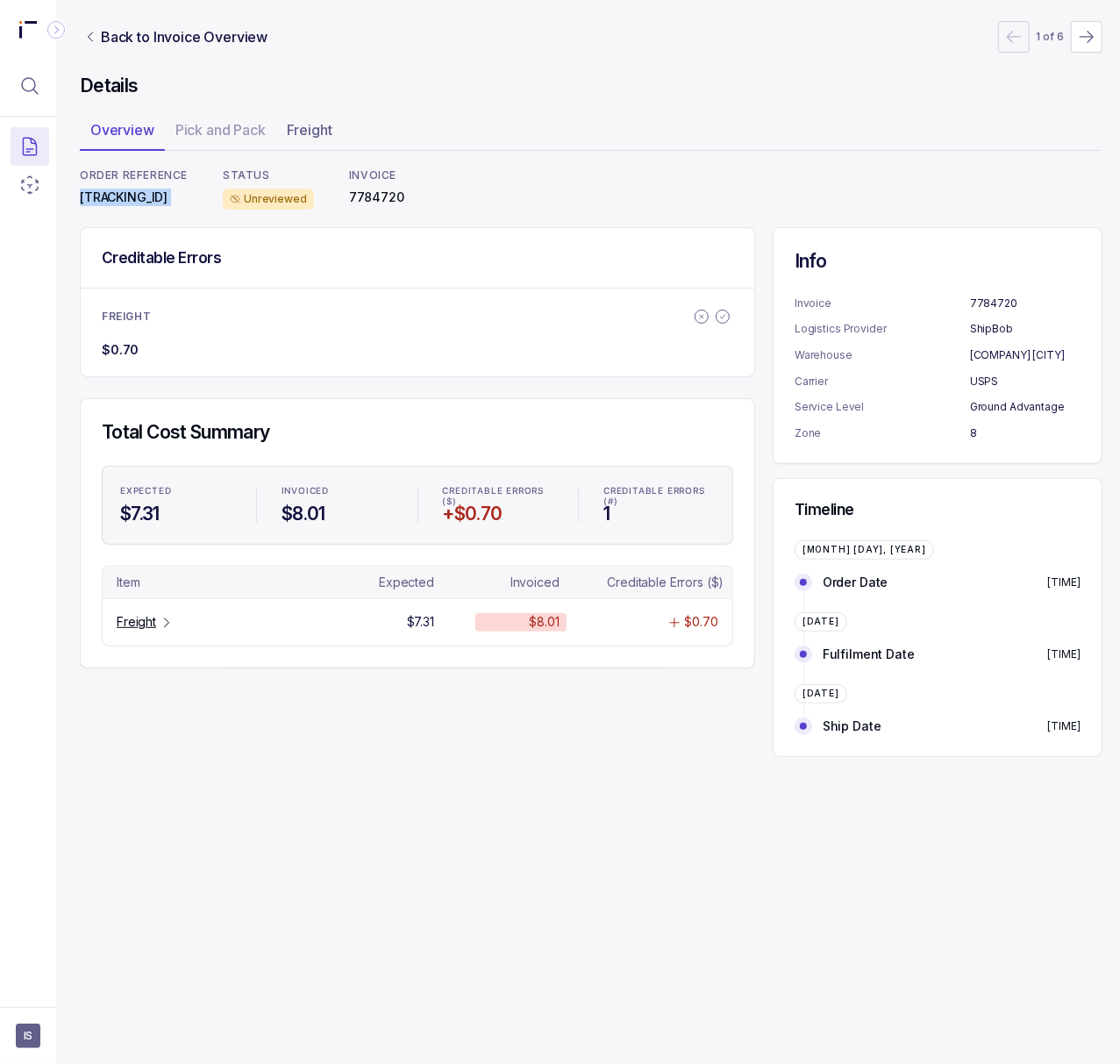 click on "[TRACKING_ID]" at bounding box center (133, 197) 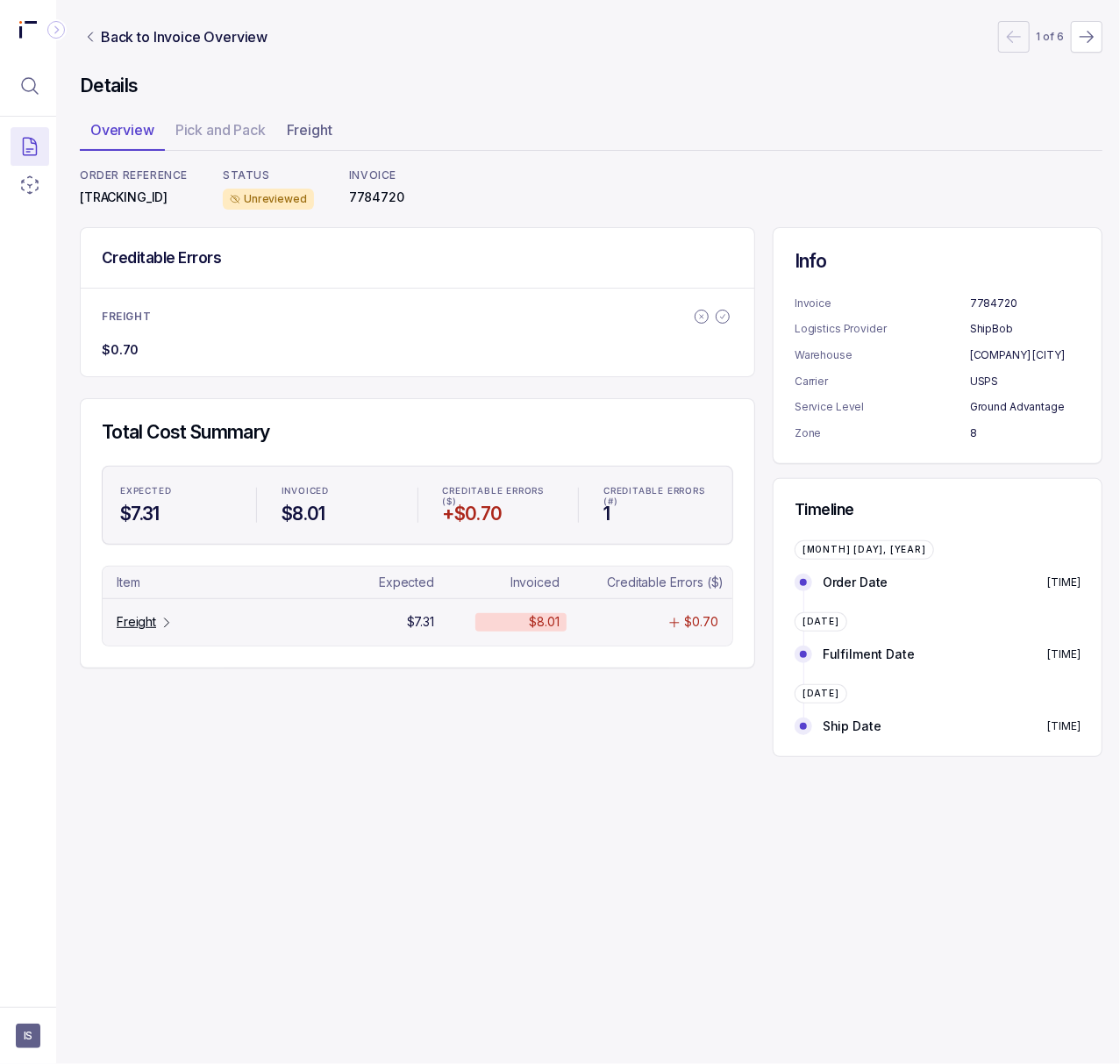 click on "Freight" at bounding box center (136, 622) 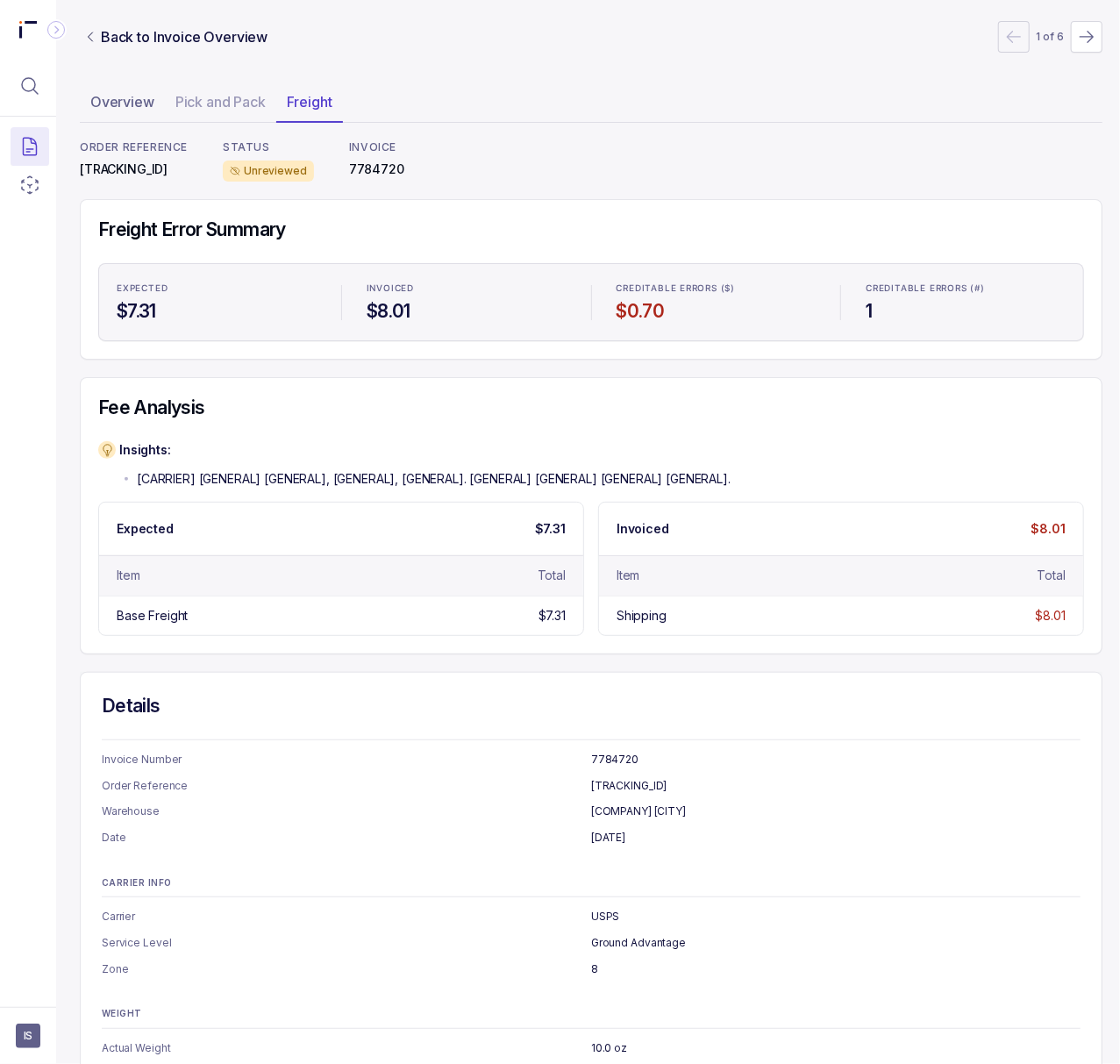 scroll, scrollTop: 0, scrollLeft: 4, axis: horizontal 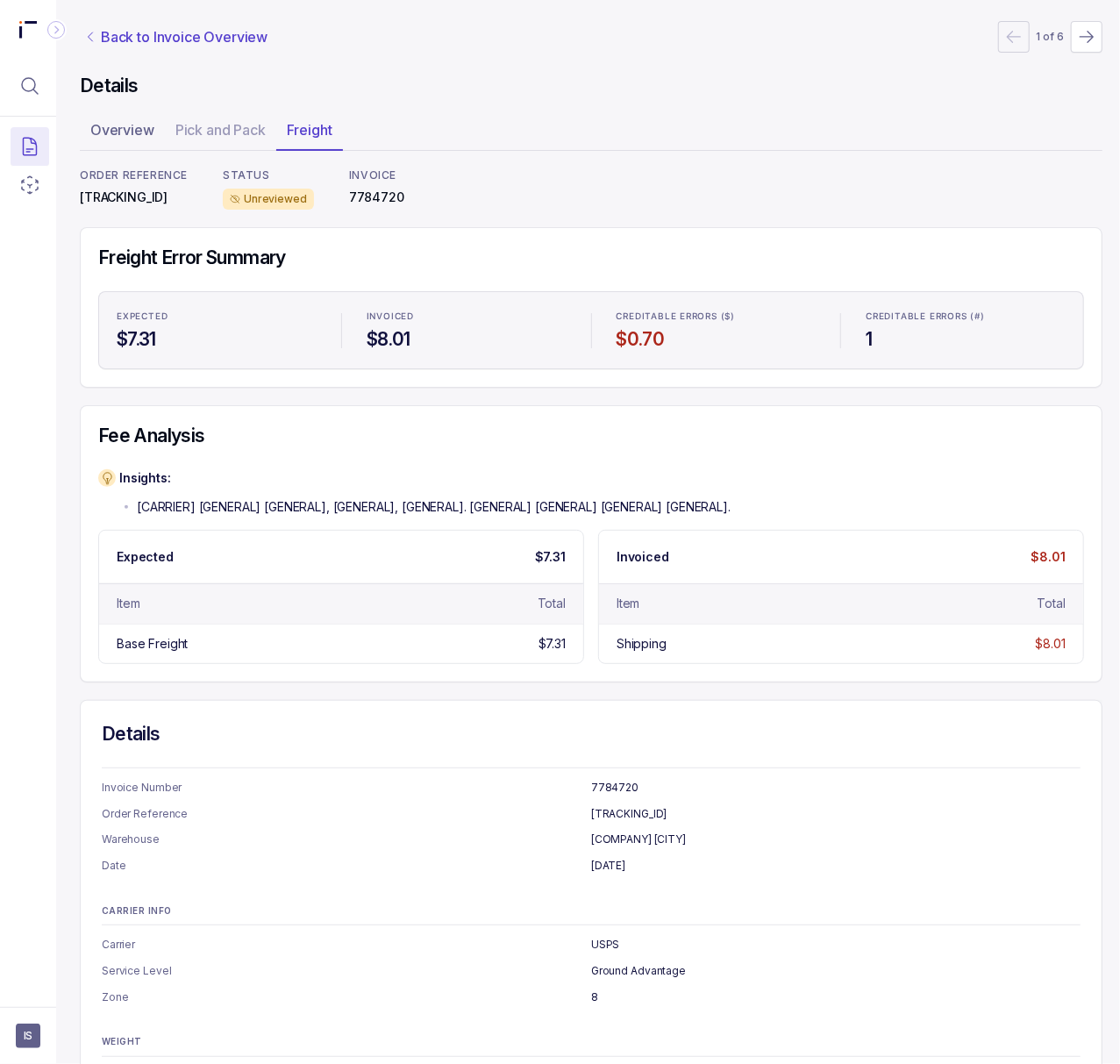 click on "Back to Invoice Overview" at bounding box center [184, 37] 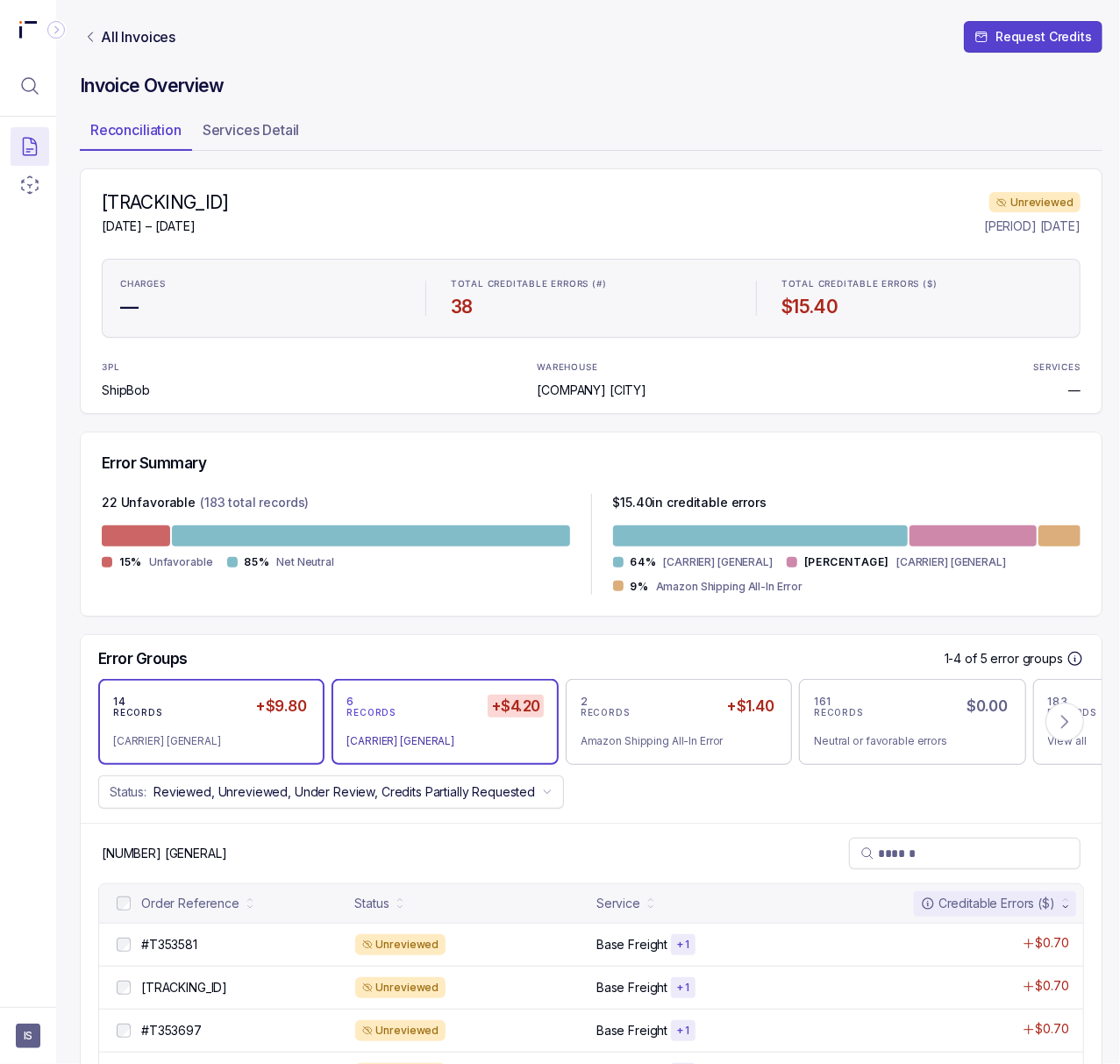click on "14 RECORDS +$9.80 OSMWorldwide All-In Error" at bounding box center [211, 722] 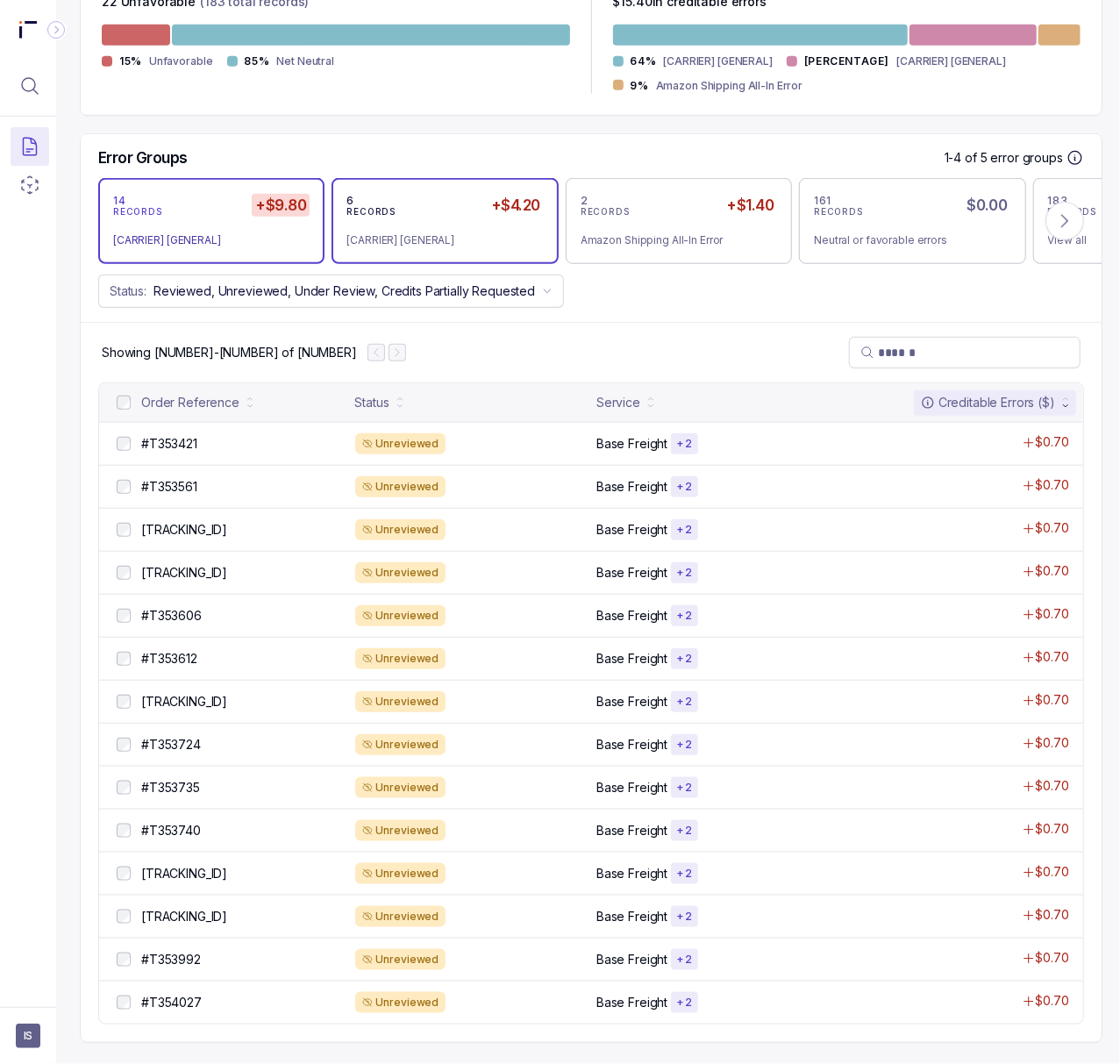 scroll, scrollTop: 526, scrollLeft: 4, axis: both 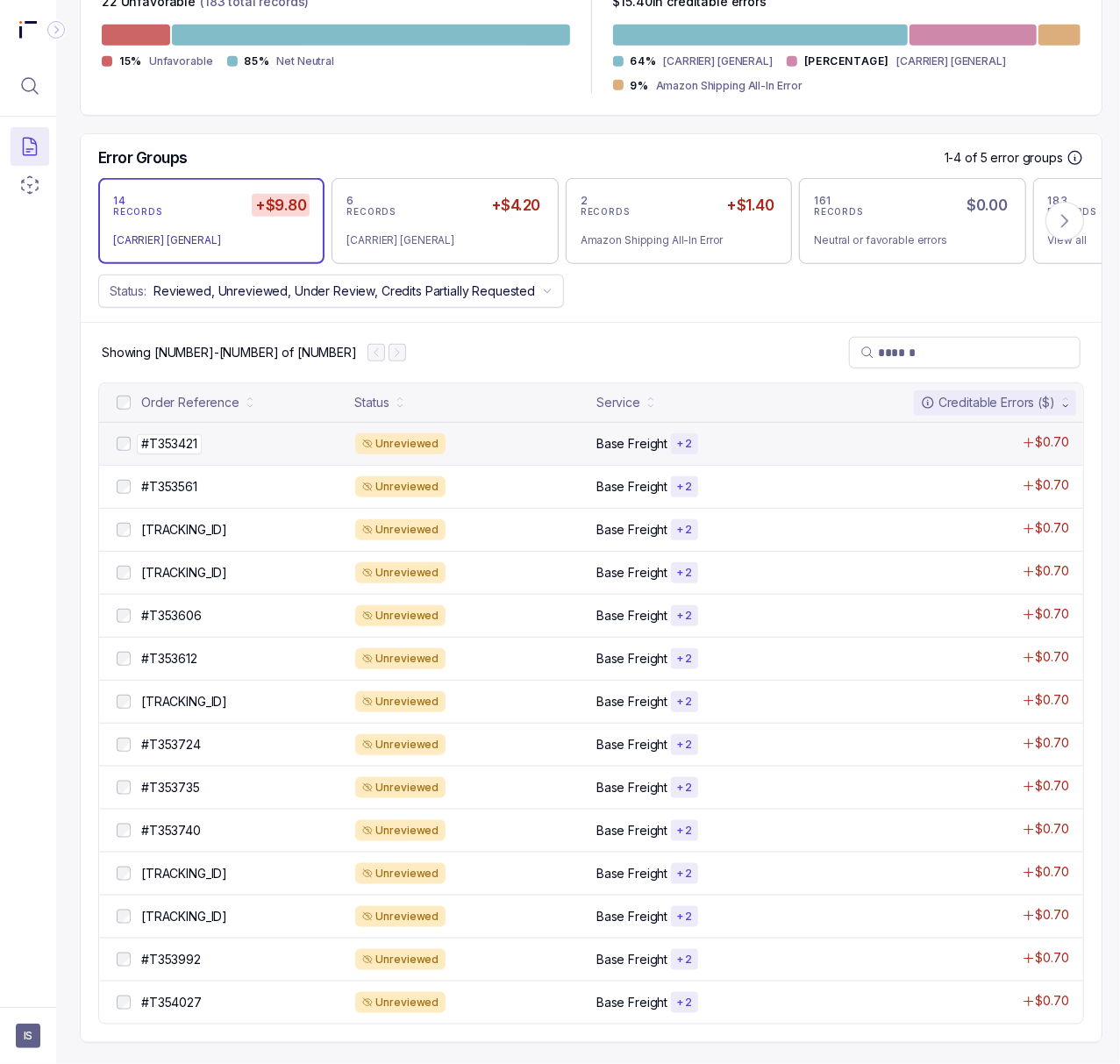 click on "#T353421" at bounding box center (169, 444) 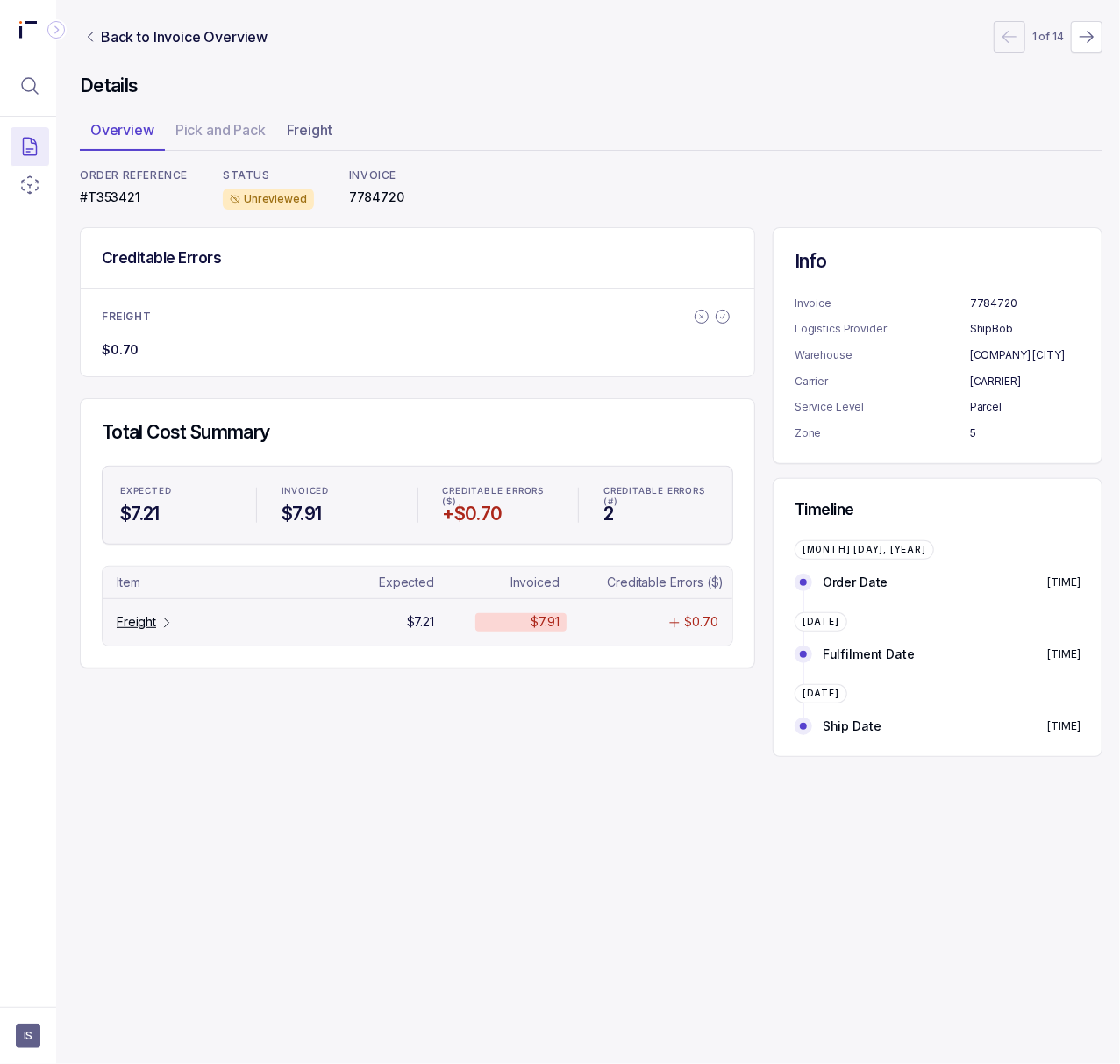 click on "Freight" at bounding box center [136, 622] 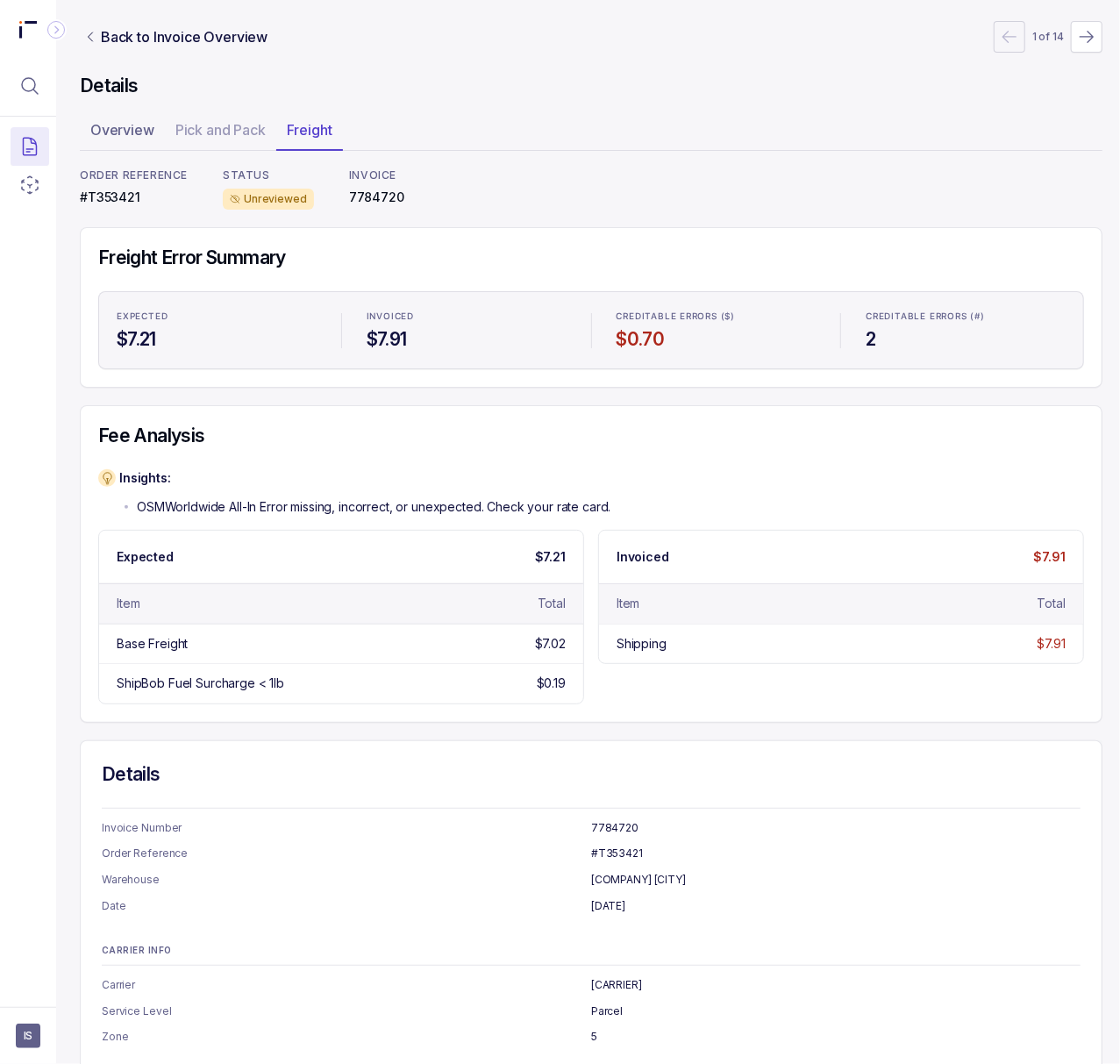 click on "#T353421" at bounding box center [133, 197] 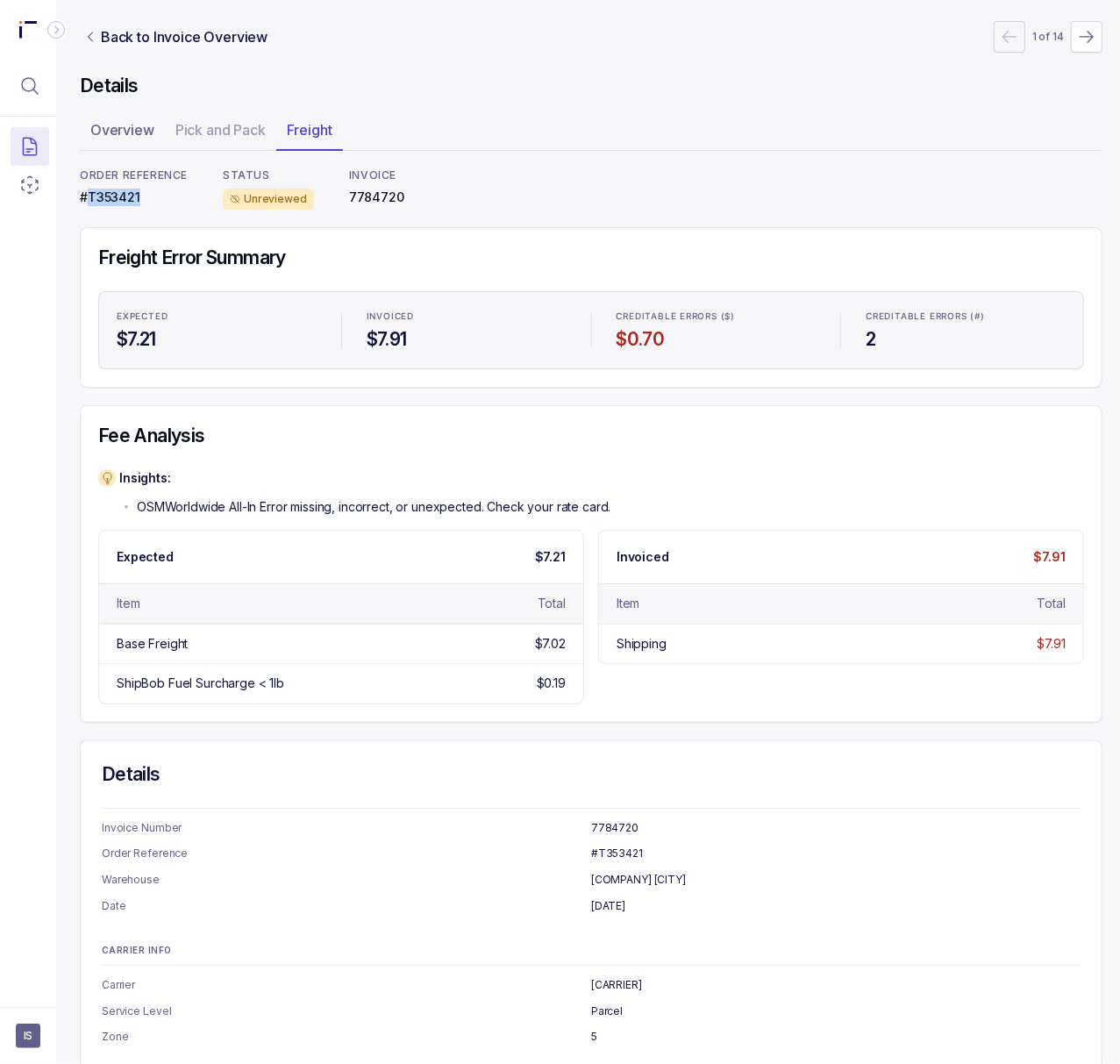 click on "#T353421" at bounding box center (133, 197) 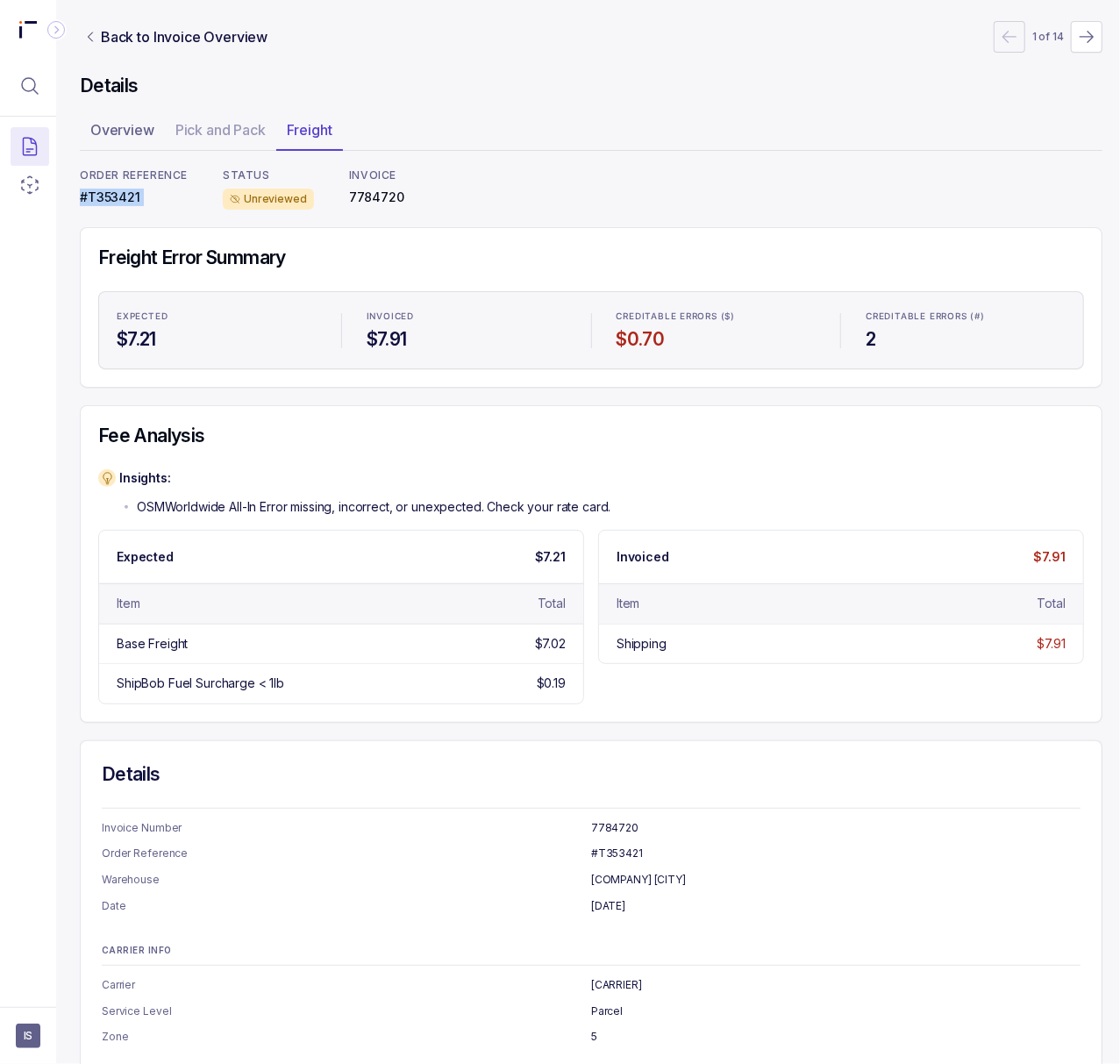 copy on "#T353421" 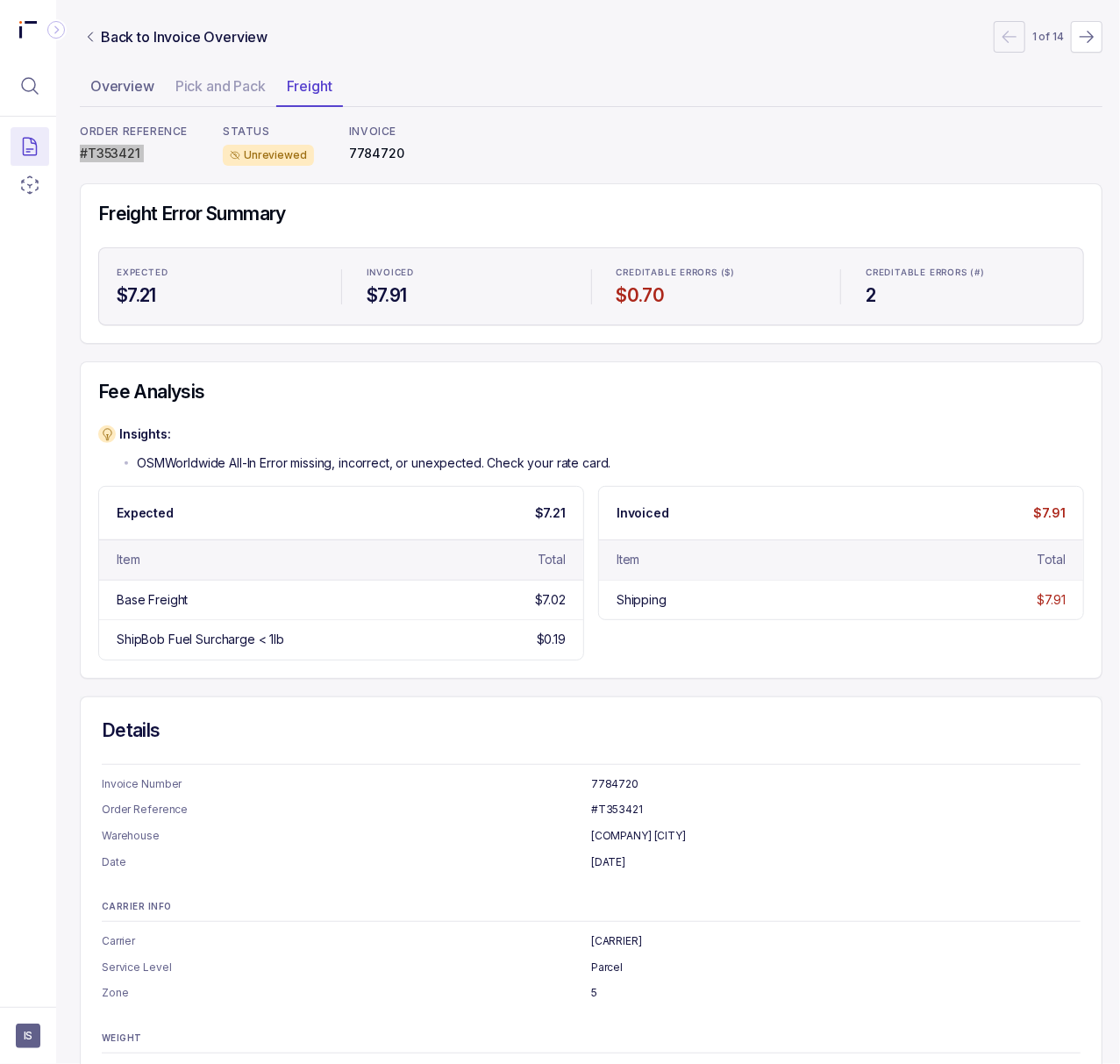 scroll, scrollTop: 0, scrollLeft: 4, axis: horizontal 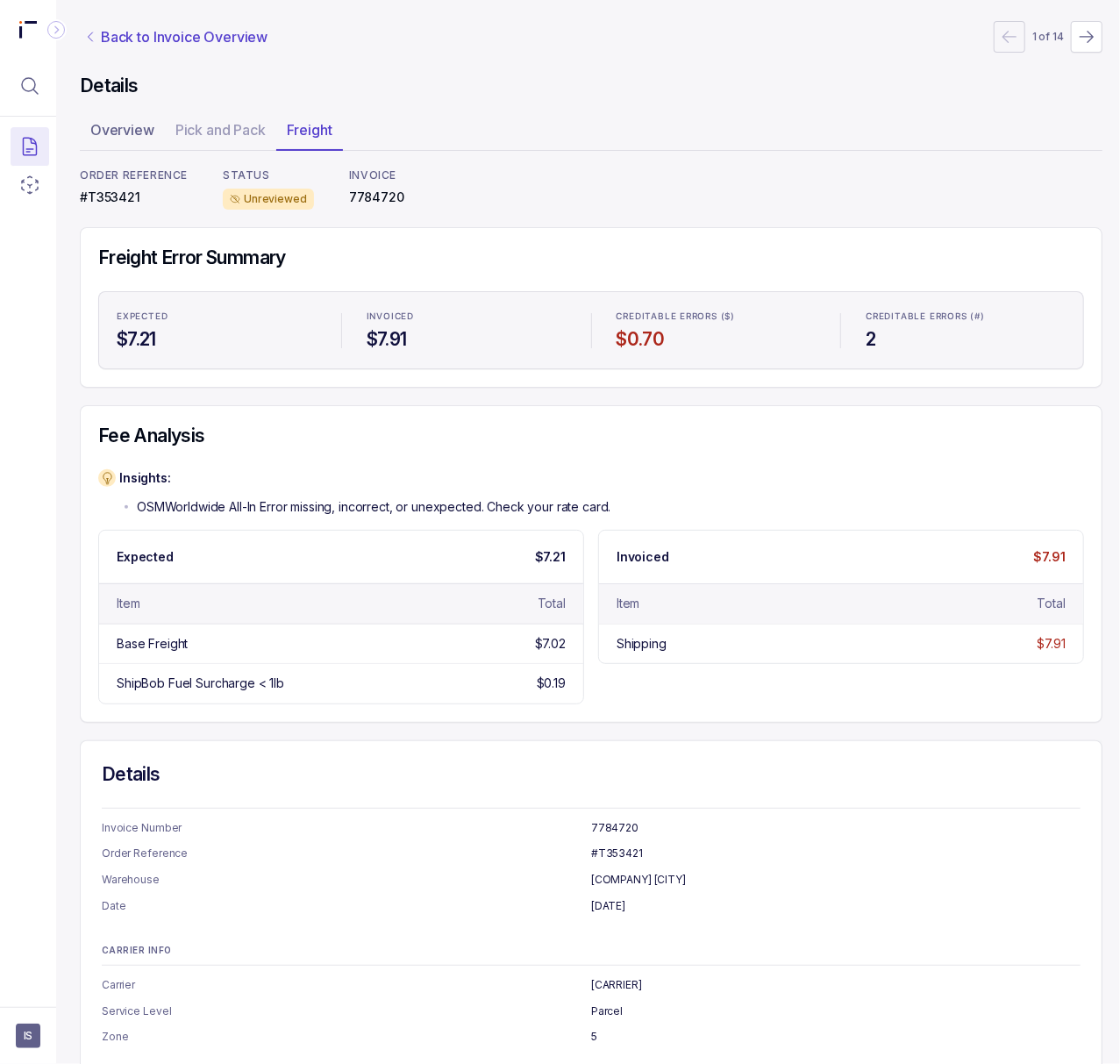 click on "Back to Invoice Overview" at bounding box center [184, 37] 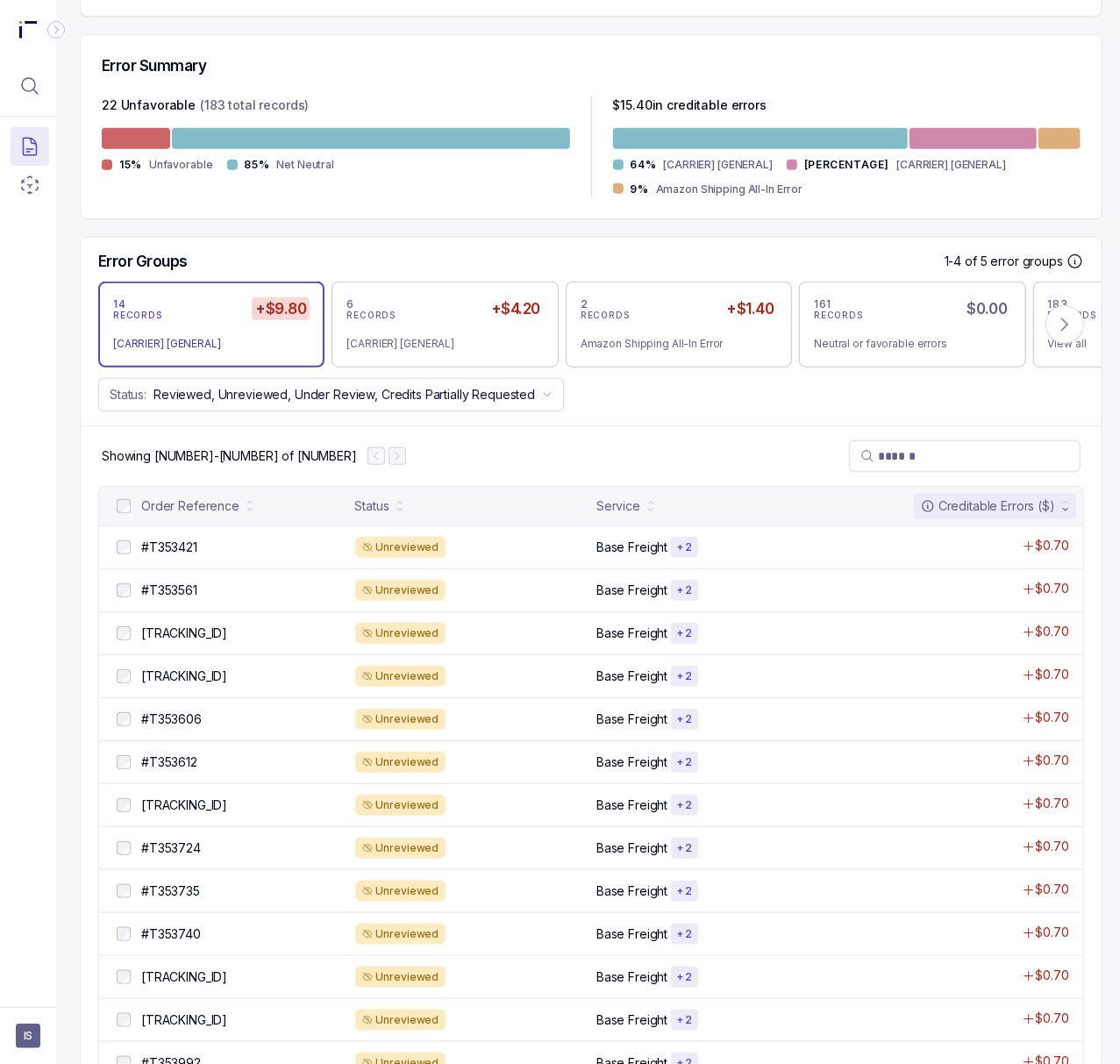 scroll, scrollTop: 526, scrollLeft: 4, axis: both 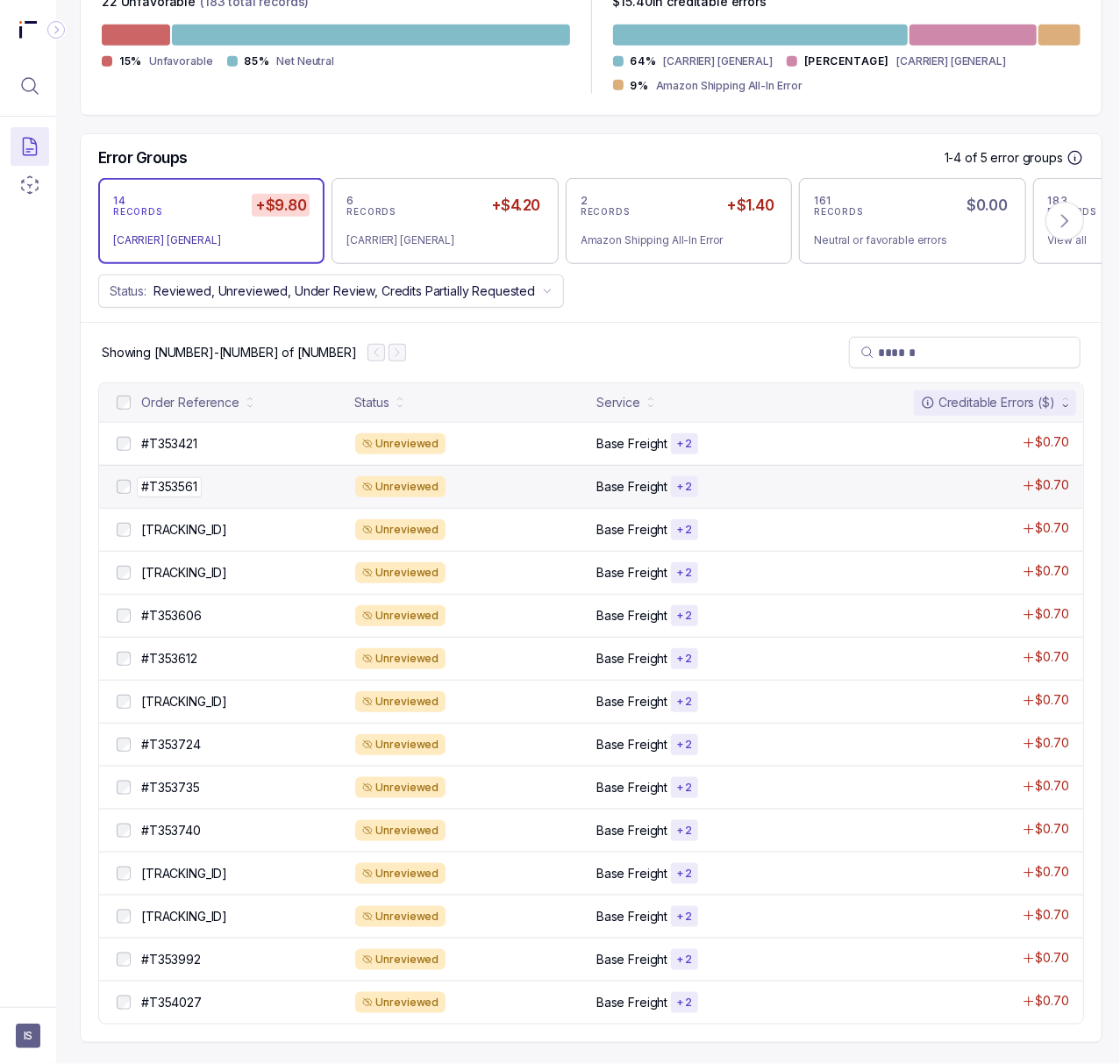 click on "#T353561" at bounding box center (169, 487) 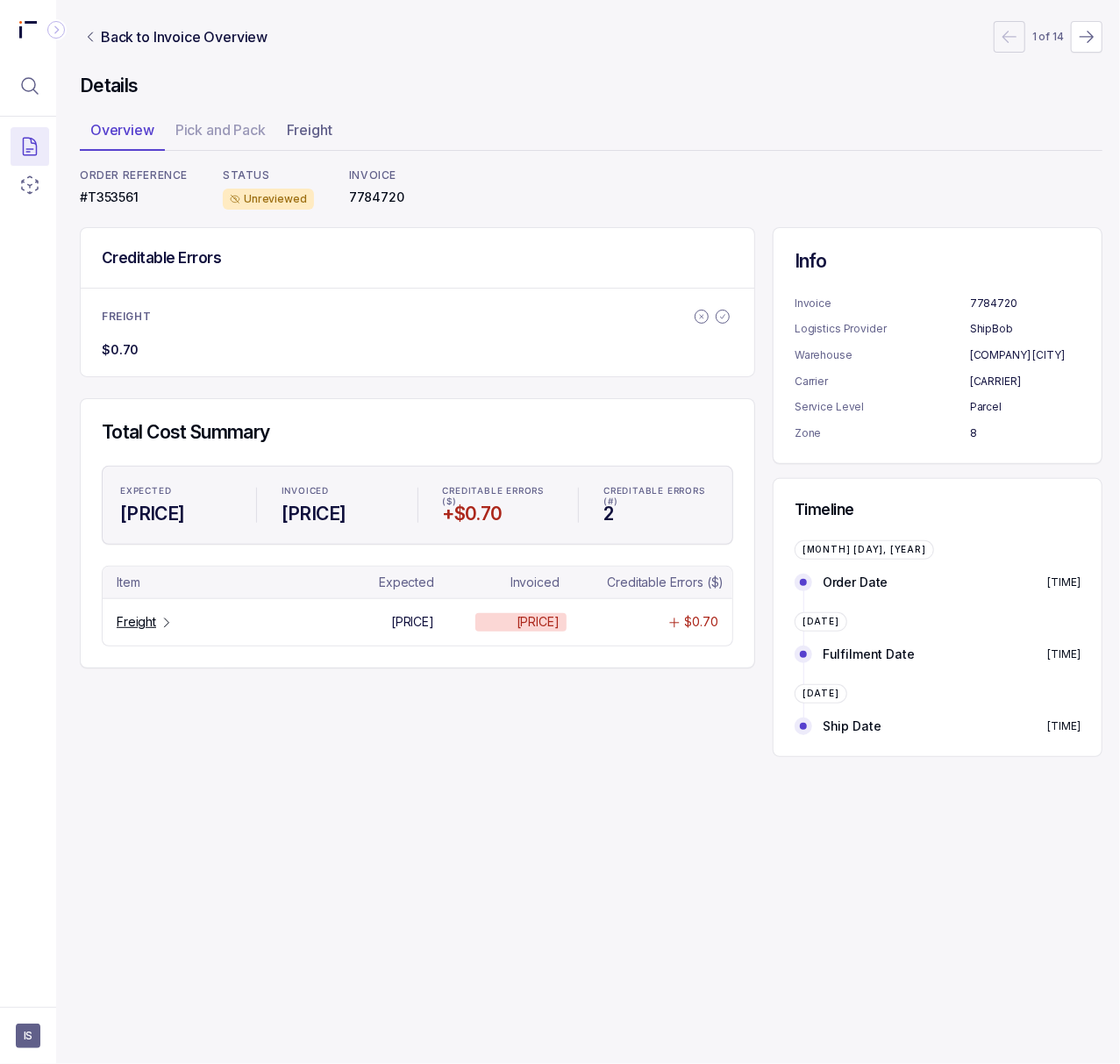 click on "#T353561" at bounding box center (133, 197) 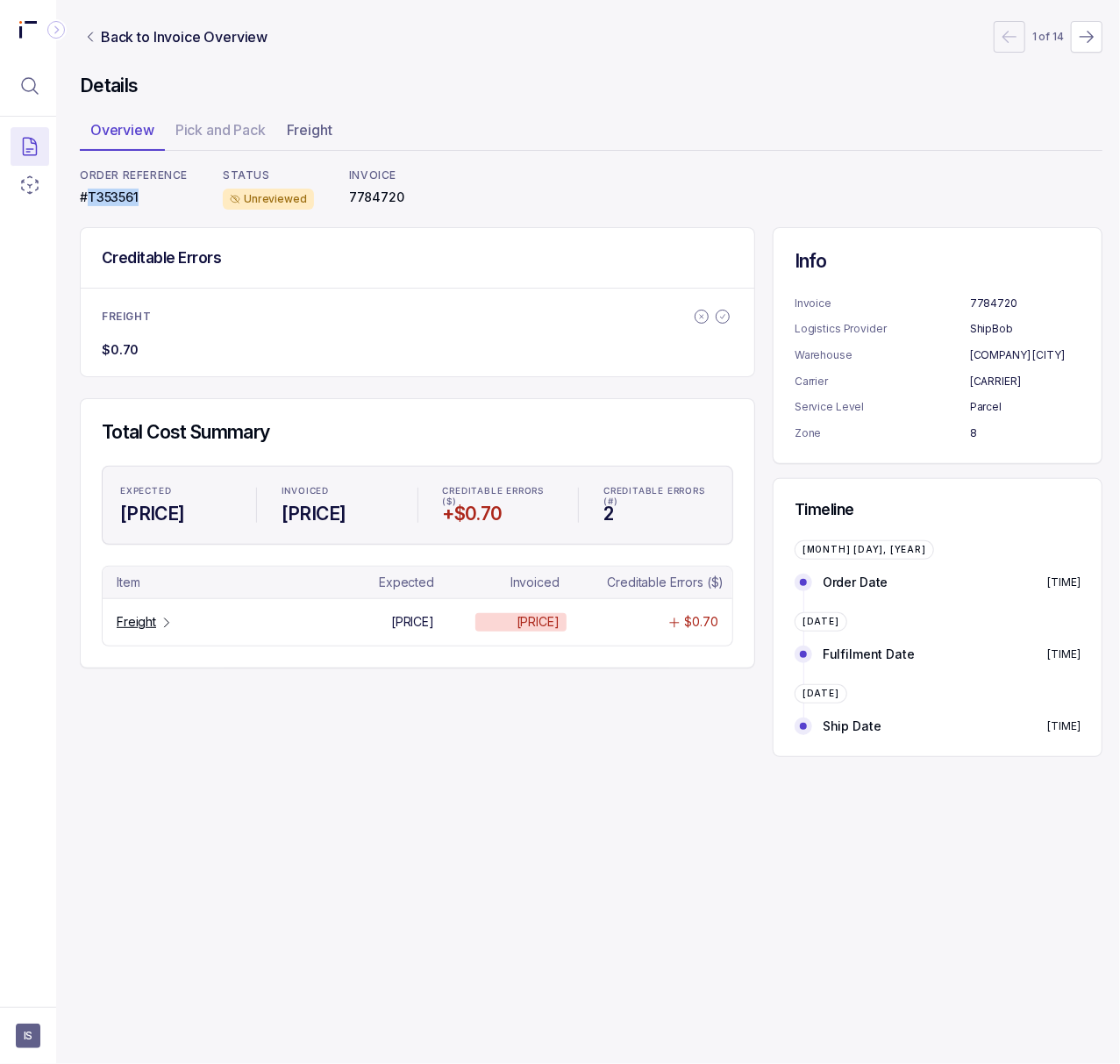 click on "#T353561" at bounding box center (133, 197) 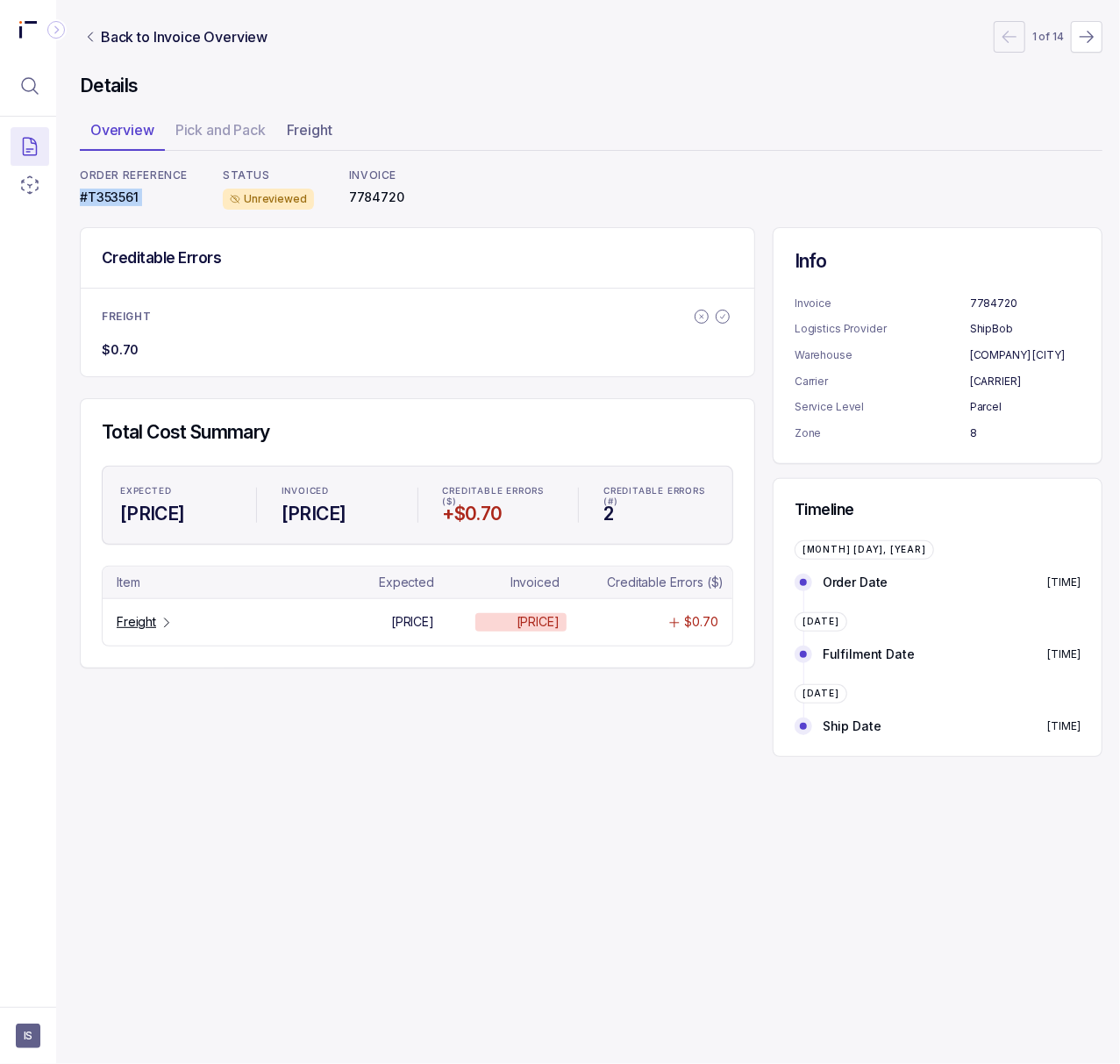 click on "#T353561" at bounding box center (133, 197) 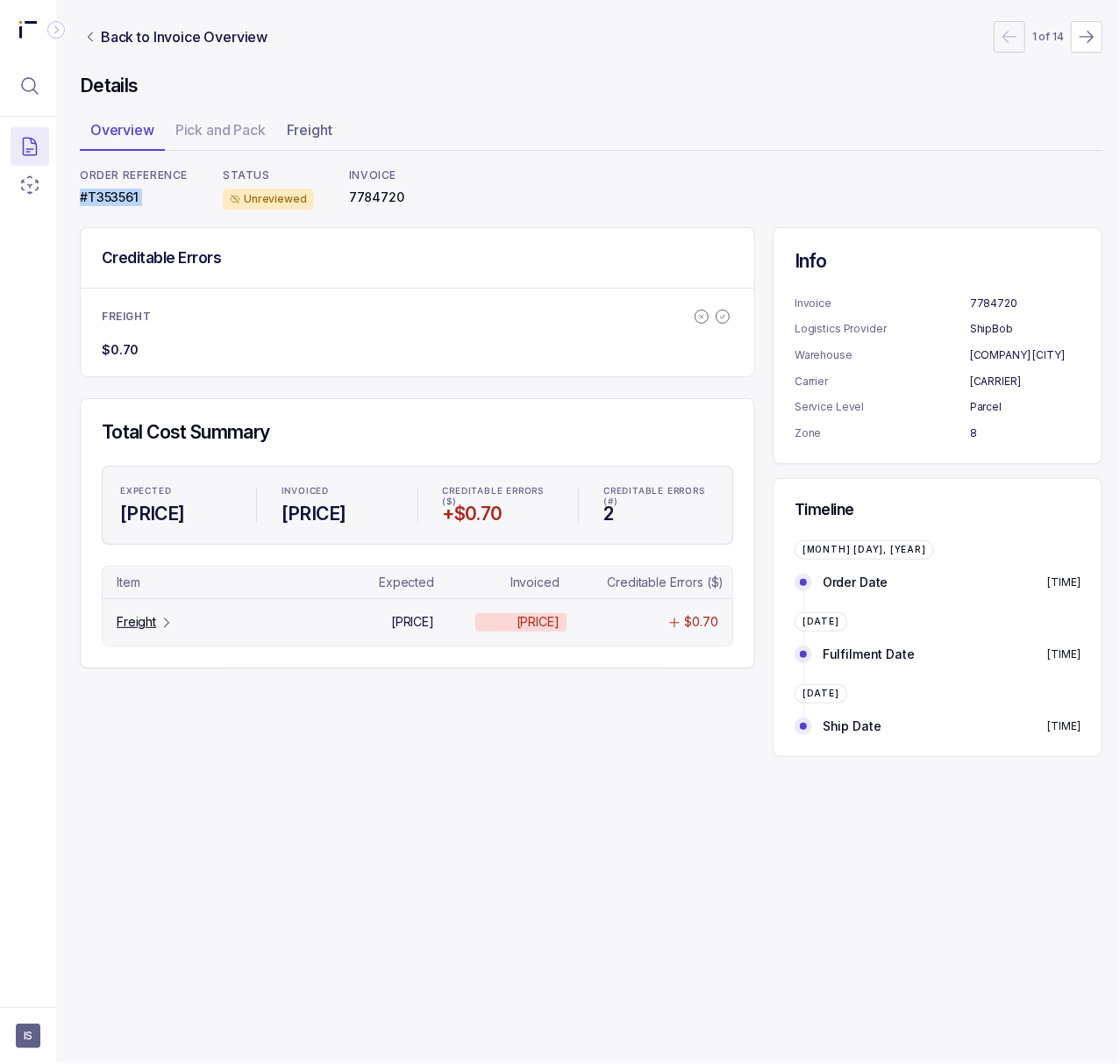 click on "Freight" at bounding box center [136, 622] 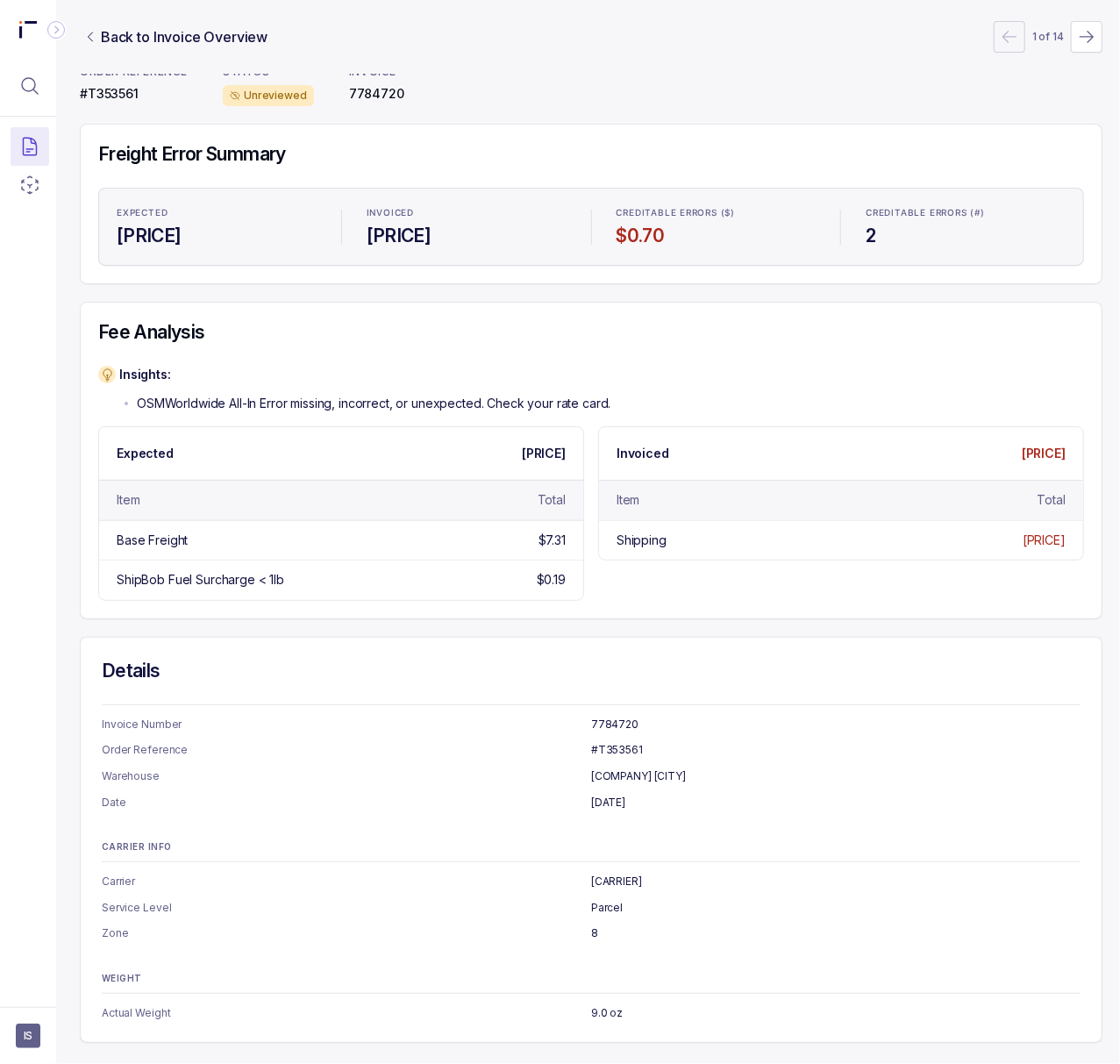 scroll, scrollTop: 0, scrollLeft: 4, axis: horizontal 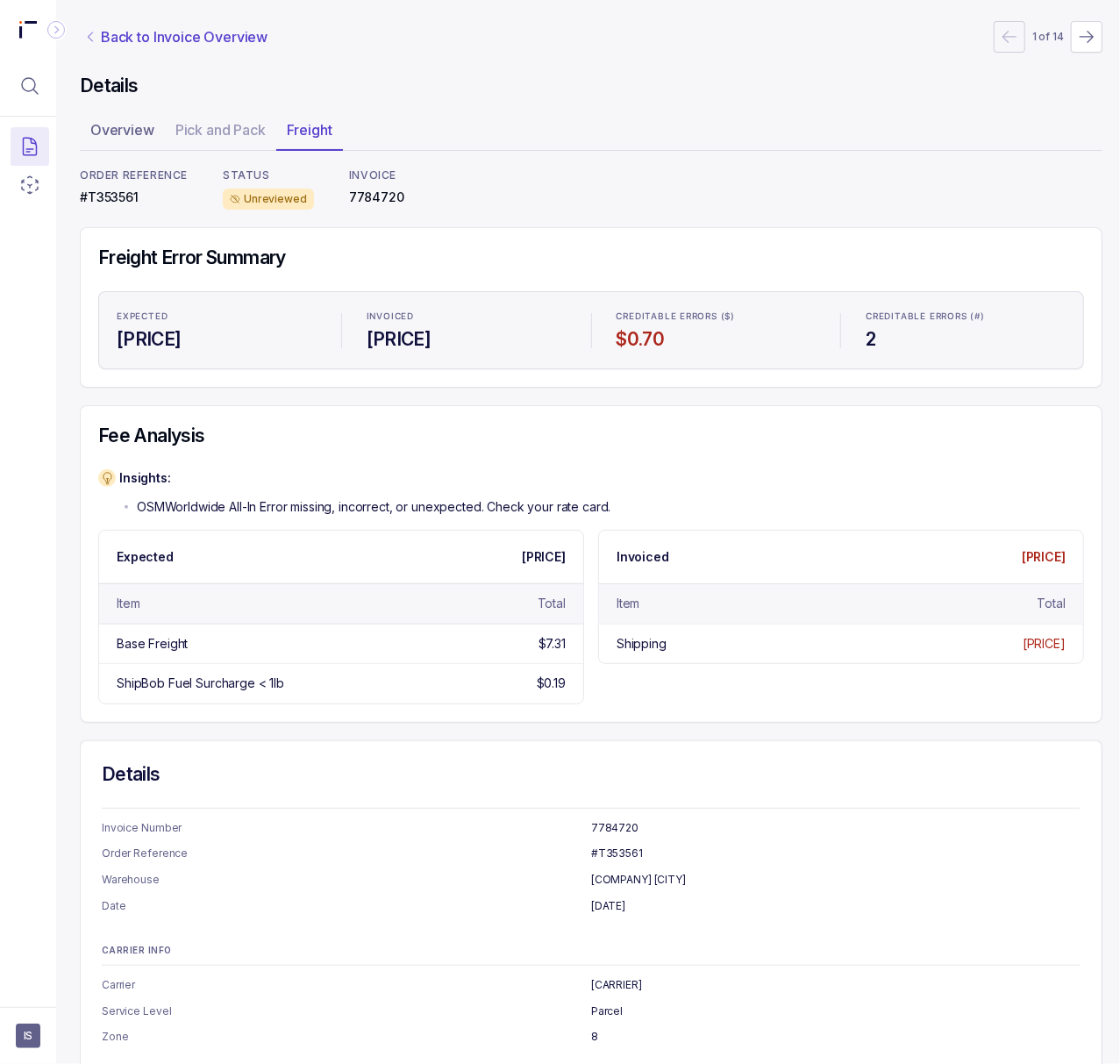 click on "Back to Invoice Overview" at bounding box center (184, 37) 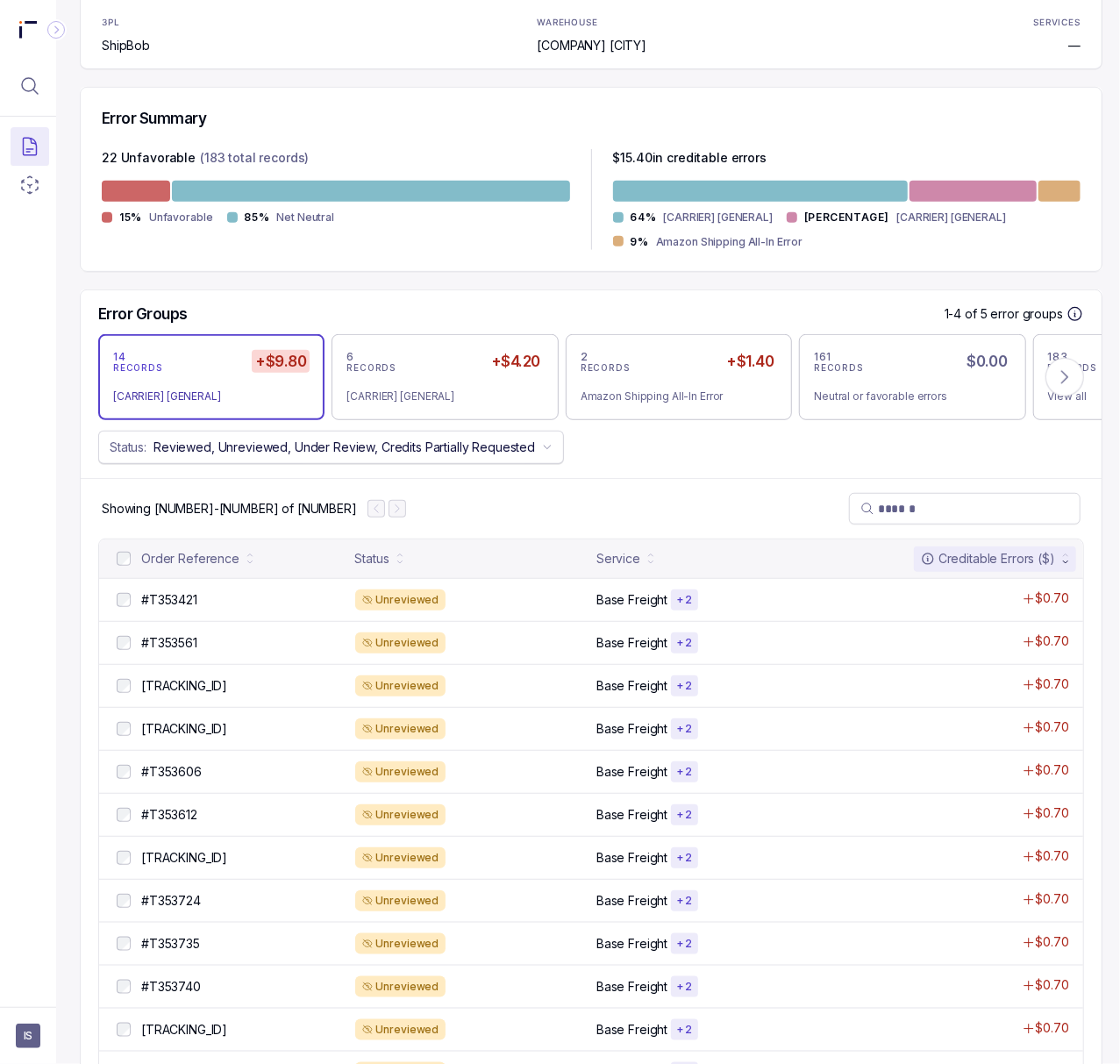 scroll, scrollTop: 351, scrollLeft: 4, axis: both 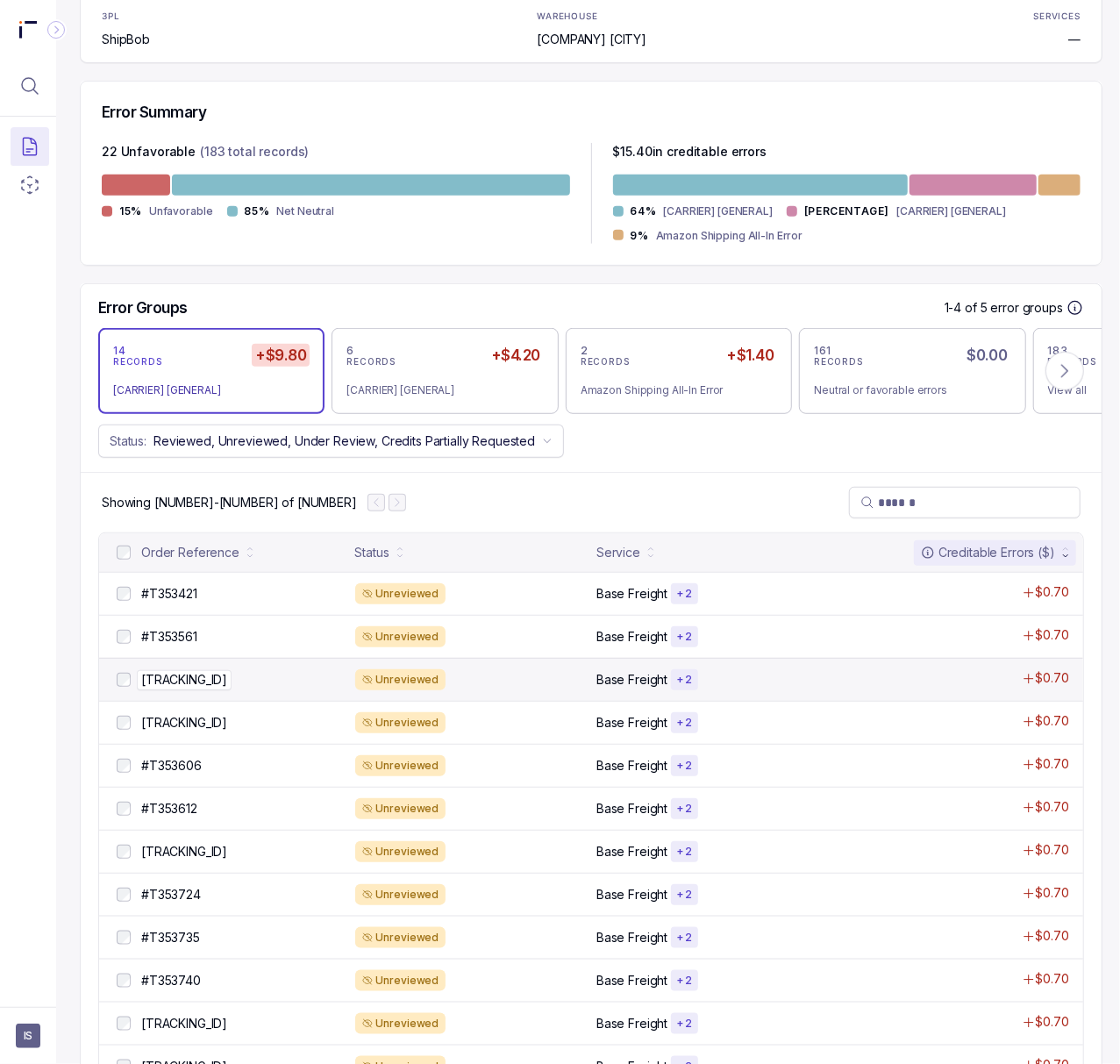 click on "[TRACKING_ID]" at bounding box center (184, 680) 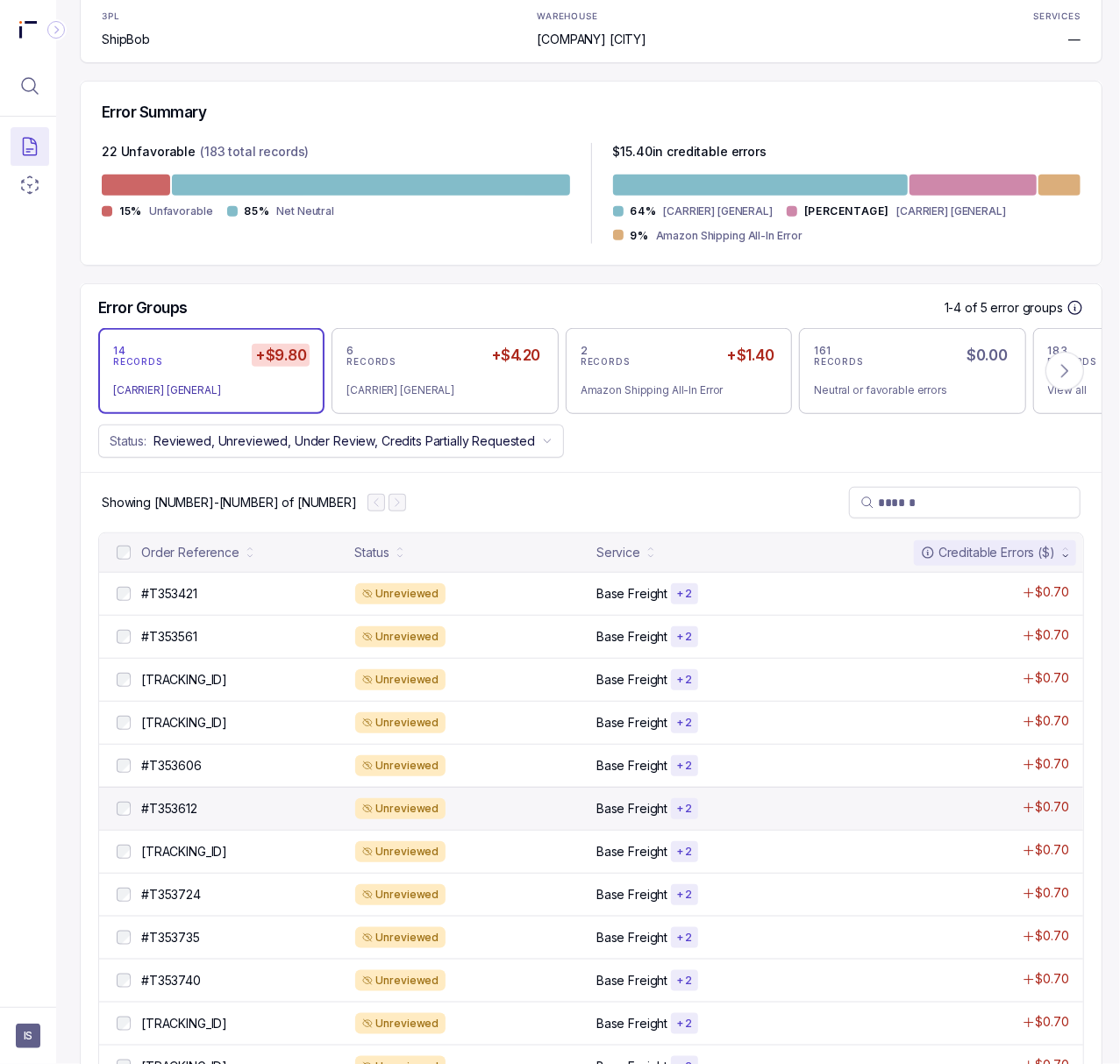 scroll, scrollTop: 0, scrollLeft: 4, axis: horizontal 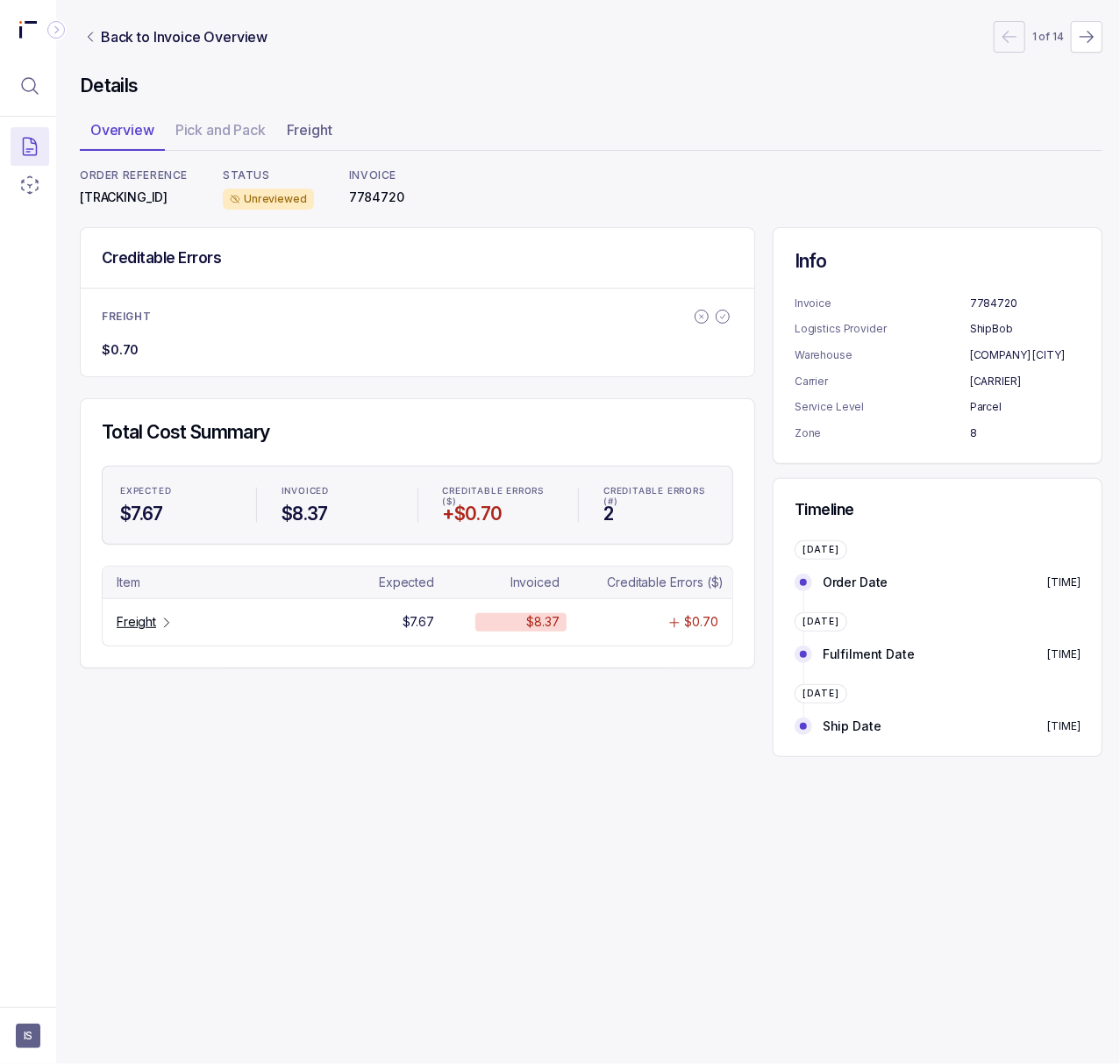 click on "[TRACKING_ID]" at bounding box center (133, 197) 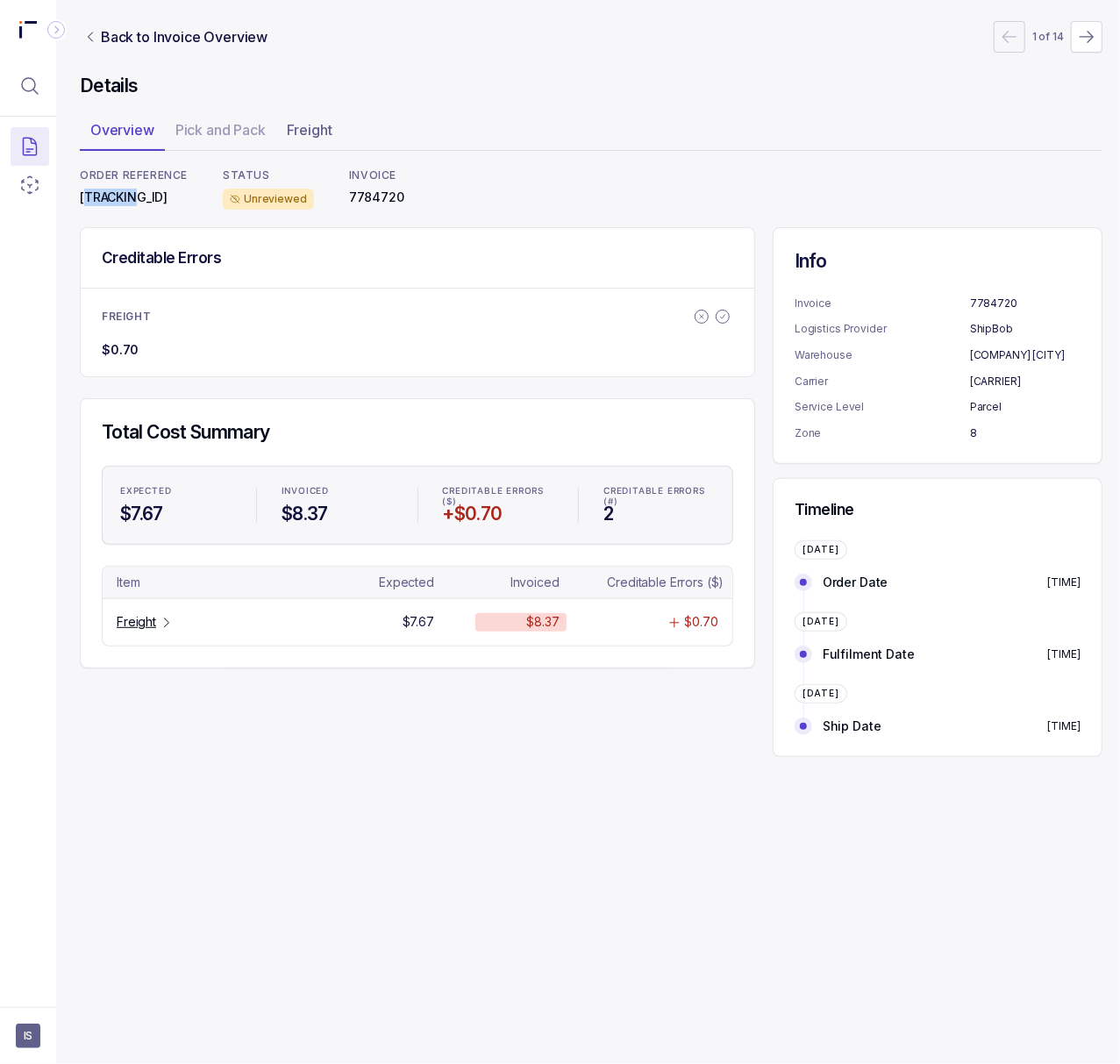 click on "[TRACKING_ID]" at bounding box center [133, 197] 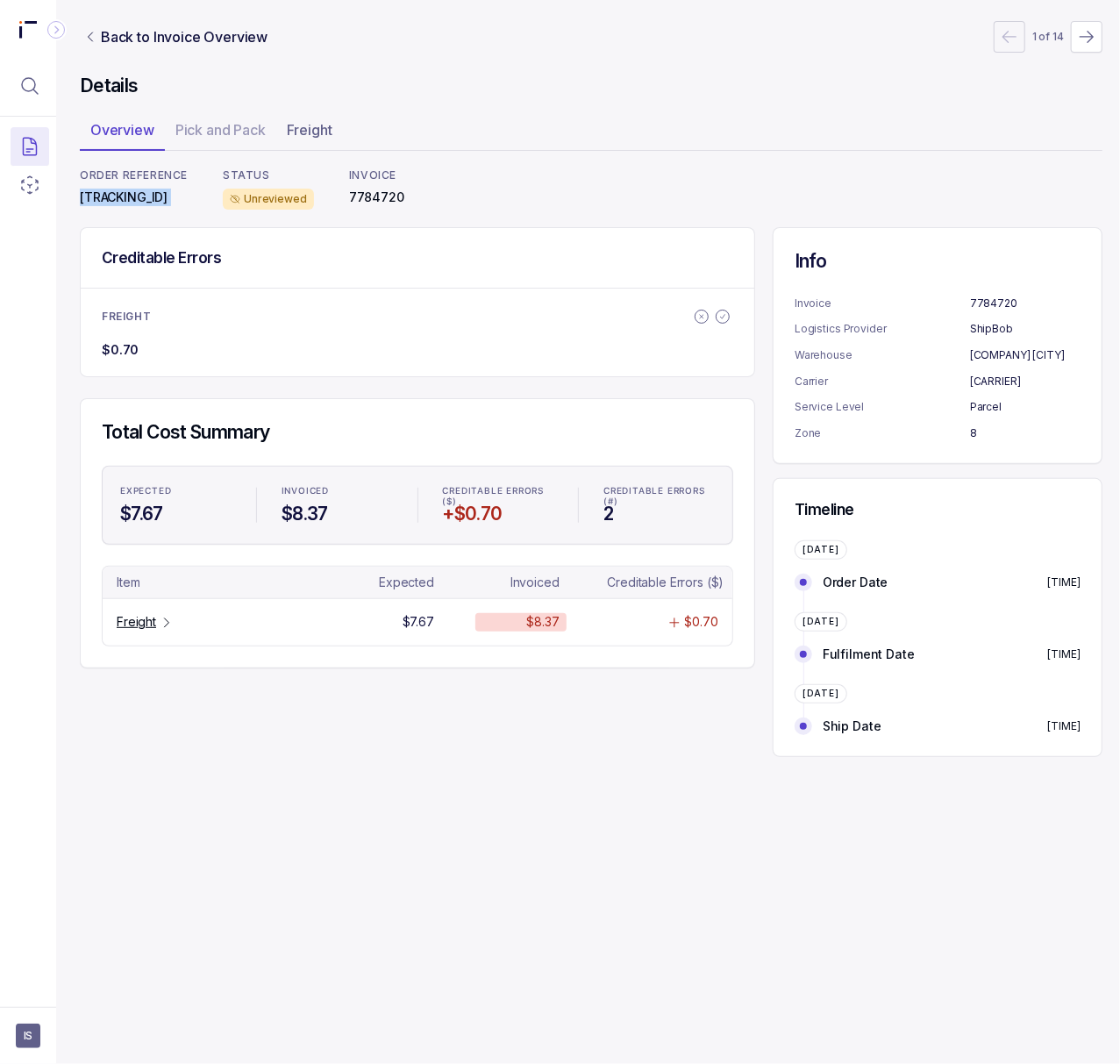 click on "[TRACKING_ID]" at bounding box center (133, 197) 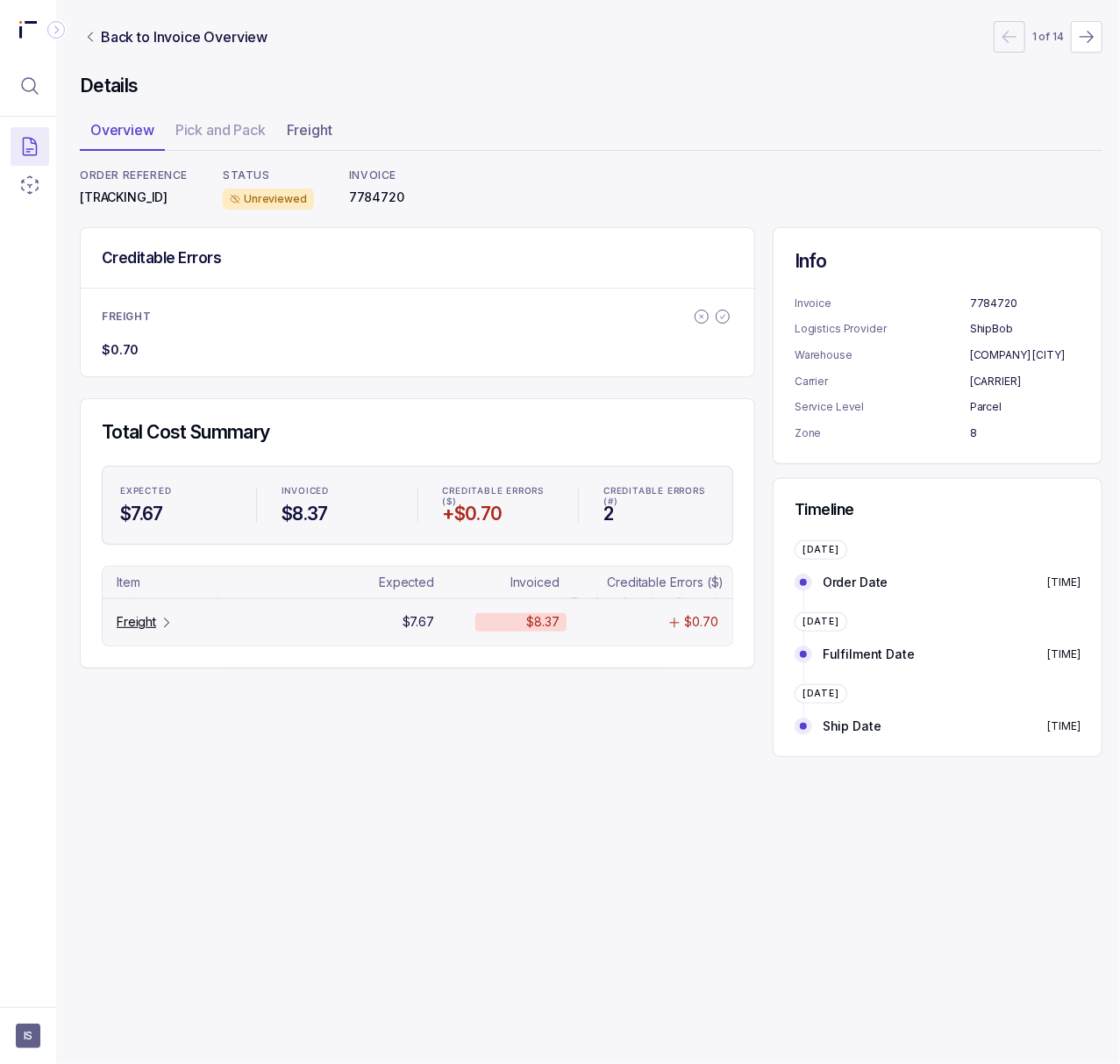 click 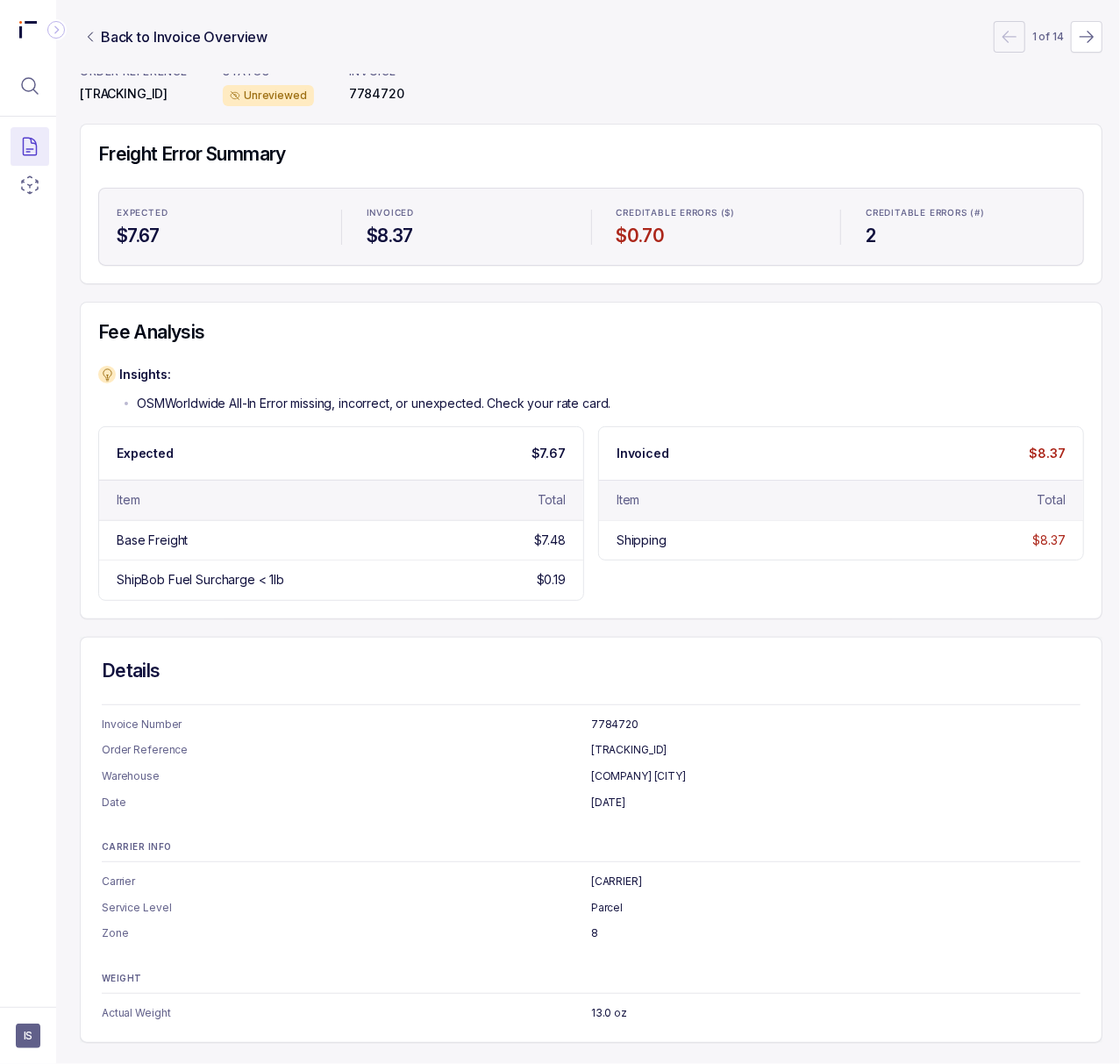 scroll, scrollTop: 0, scrollLeft: 4, axis: horizontal 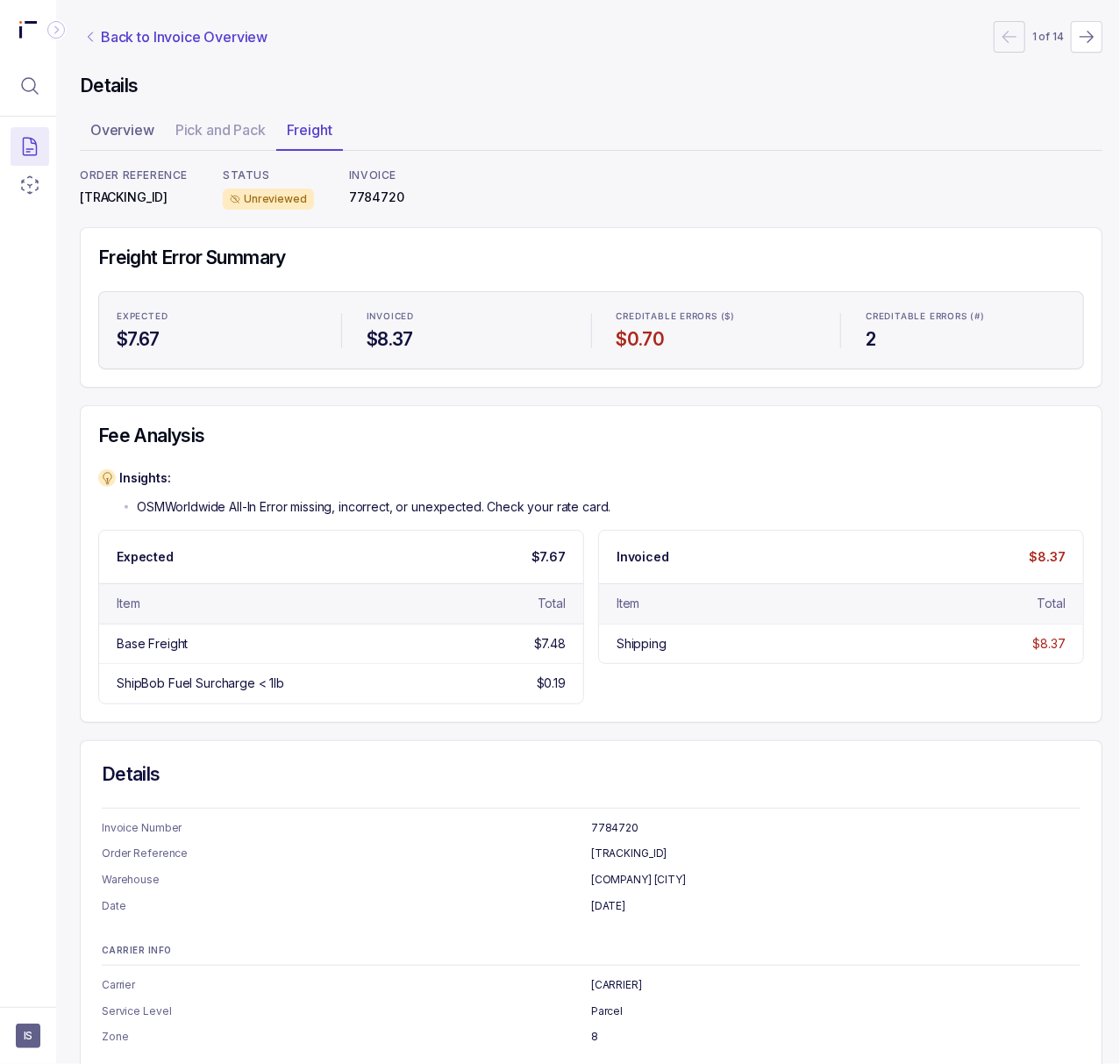 click on "Back to Invoice Overview" at bounding box center (184, 37) 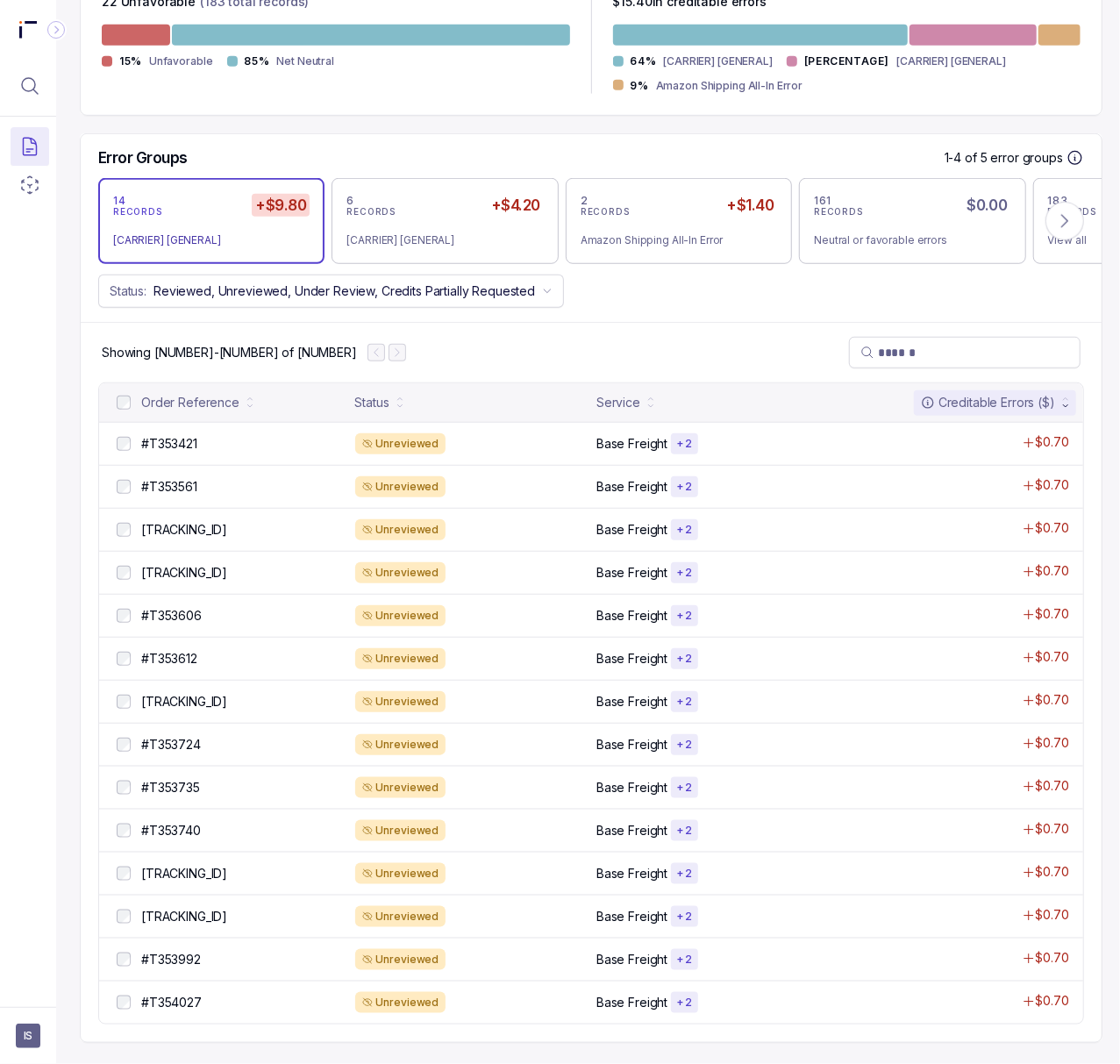 scroll, scrollTop: 526, scrollLeft: 4, axis: both 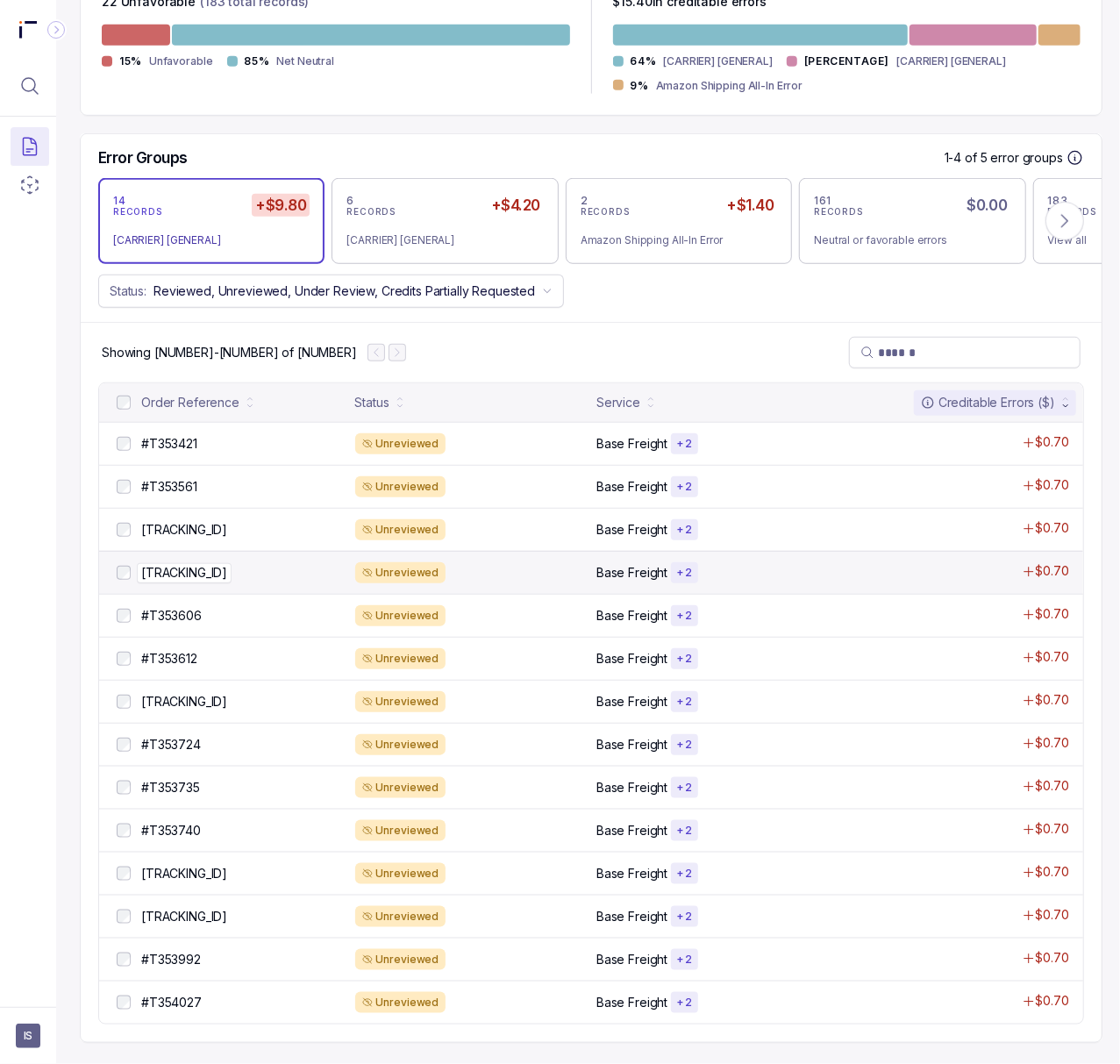 click on "[TRACKING_ID]" at bounding box center [184, 573] 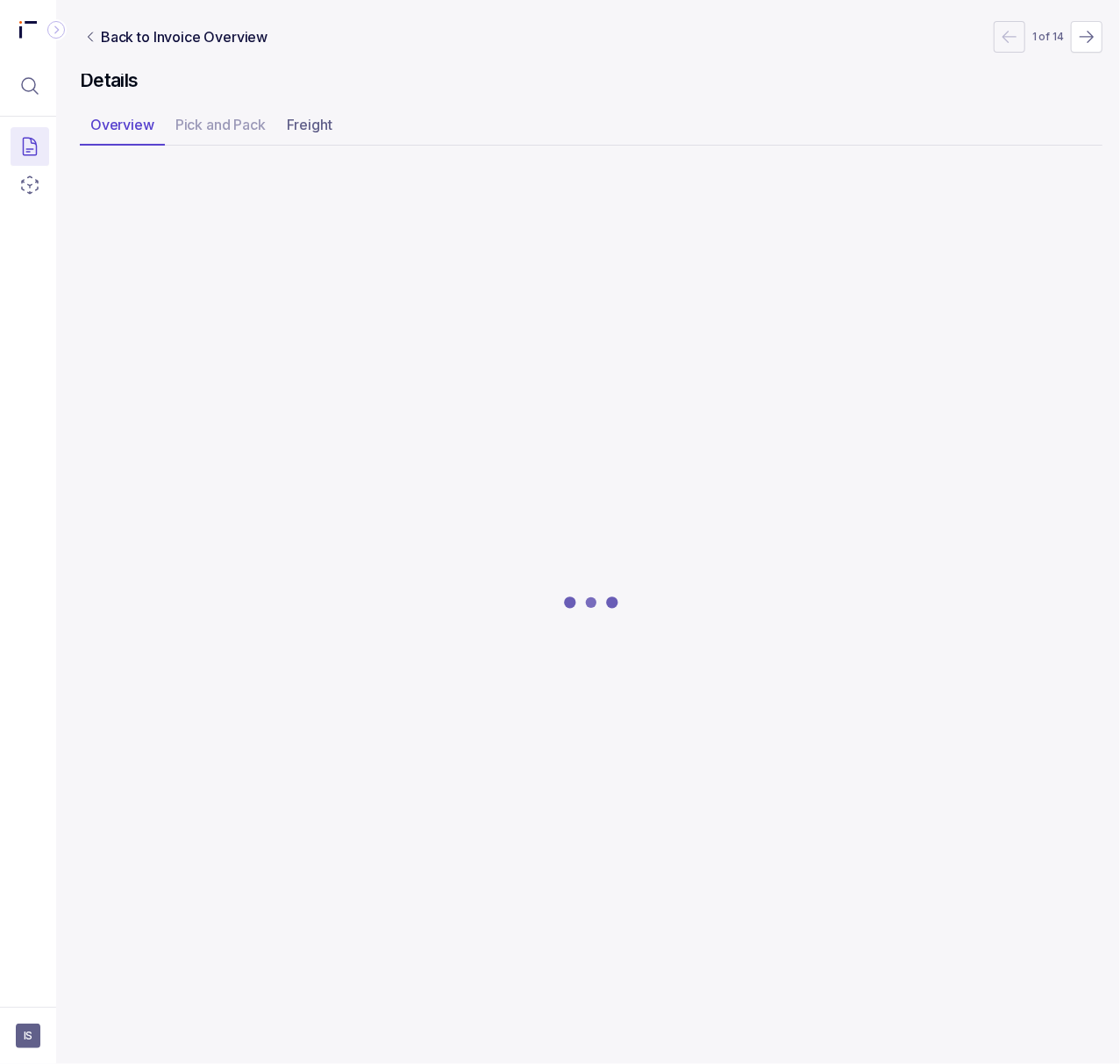scroll, scrollTop: 0, scrollLeft: 4, axis: horizontal 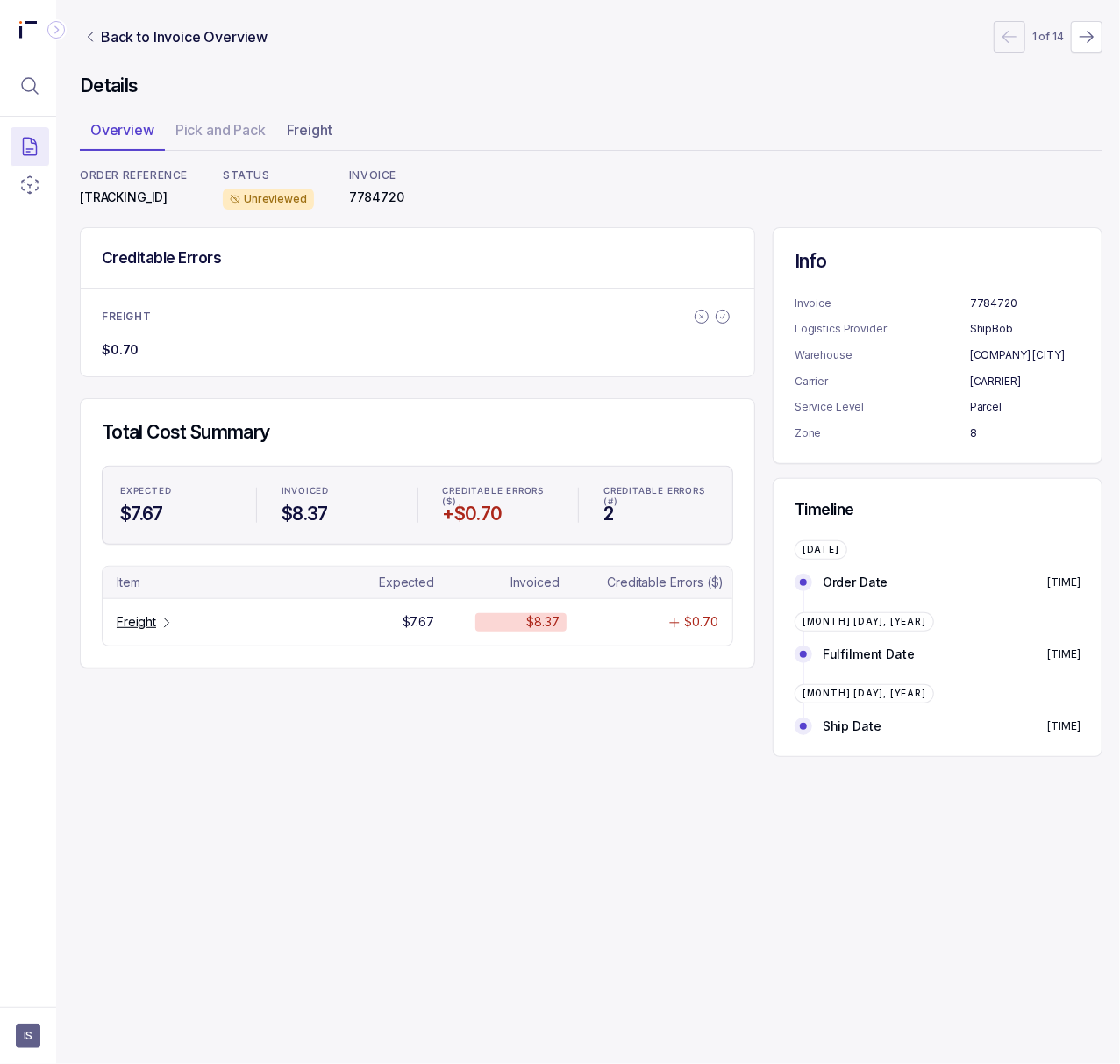 click on "[TRACKING_ID]" at bounding box center (133, 197) 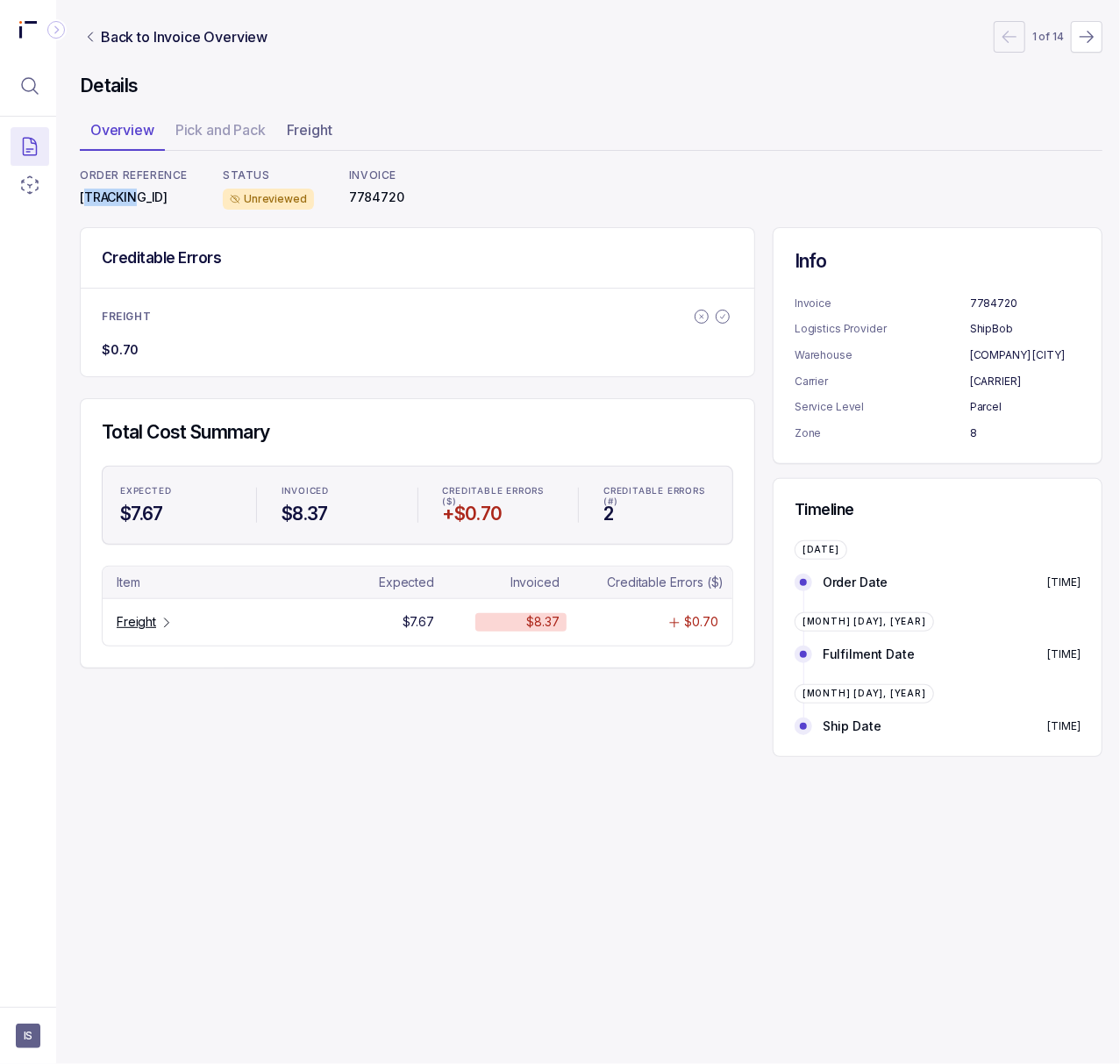 click on "[TRACKING_ID]" at bounding box center (133, 197) 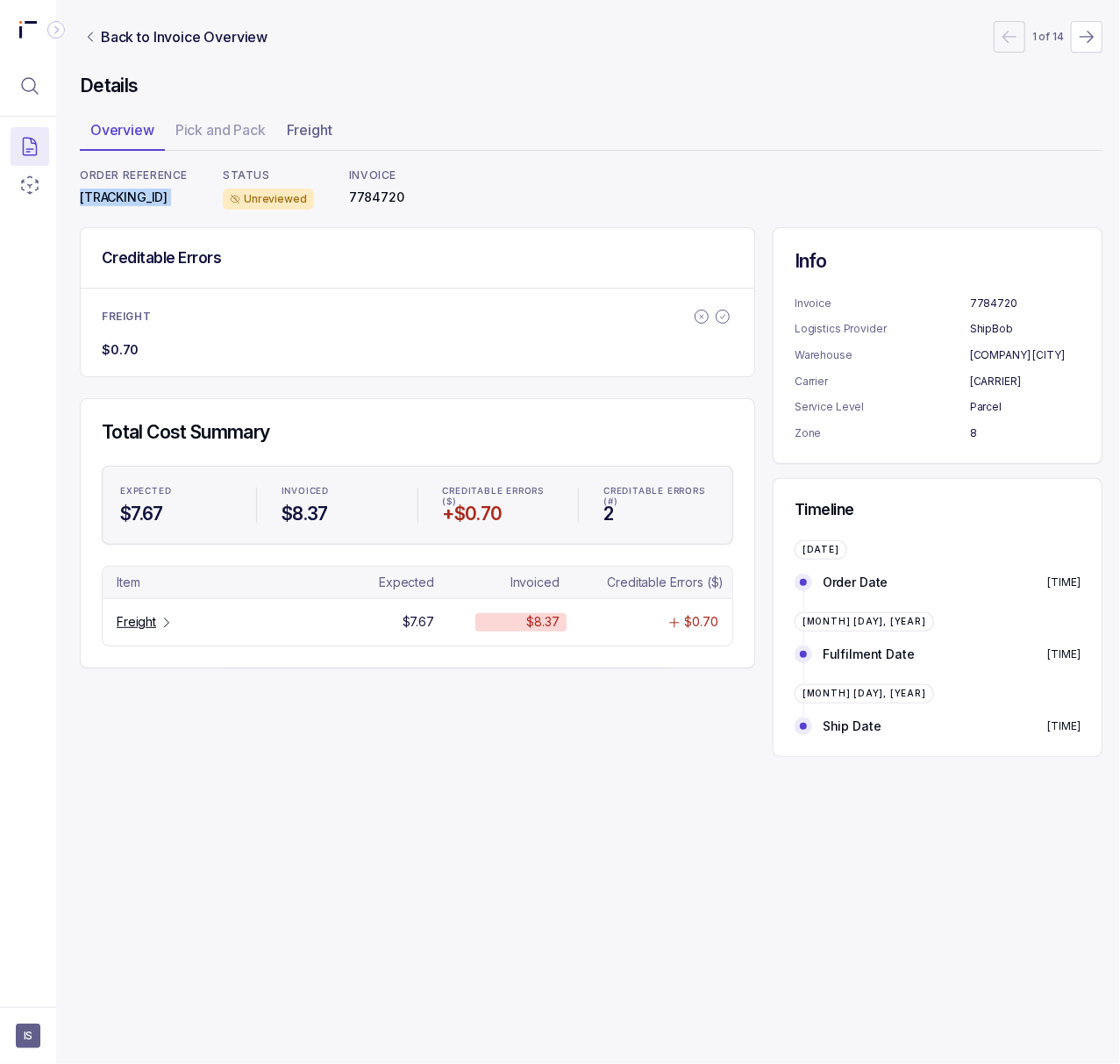 click on "[TRACKING_ID]" at bounding box center (133, 197) 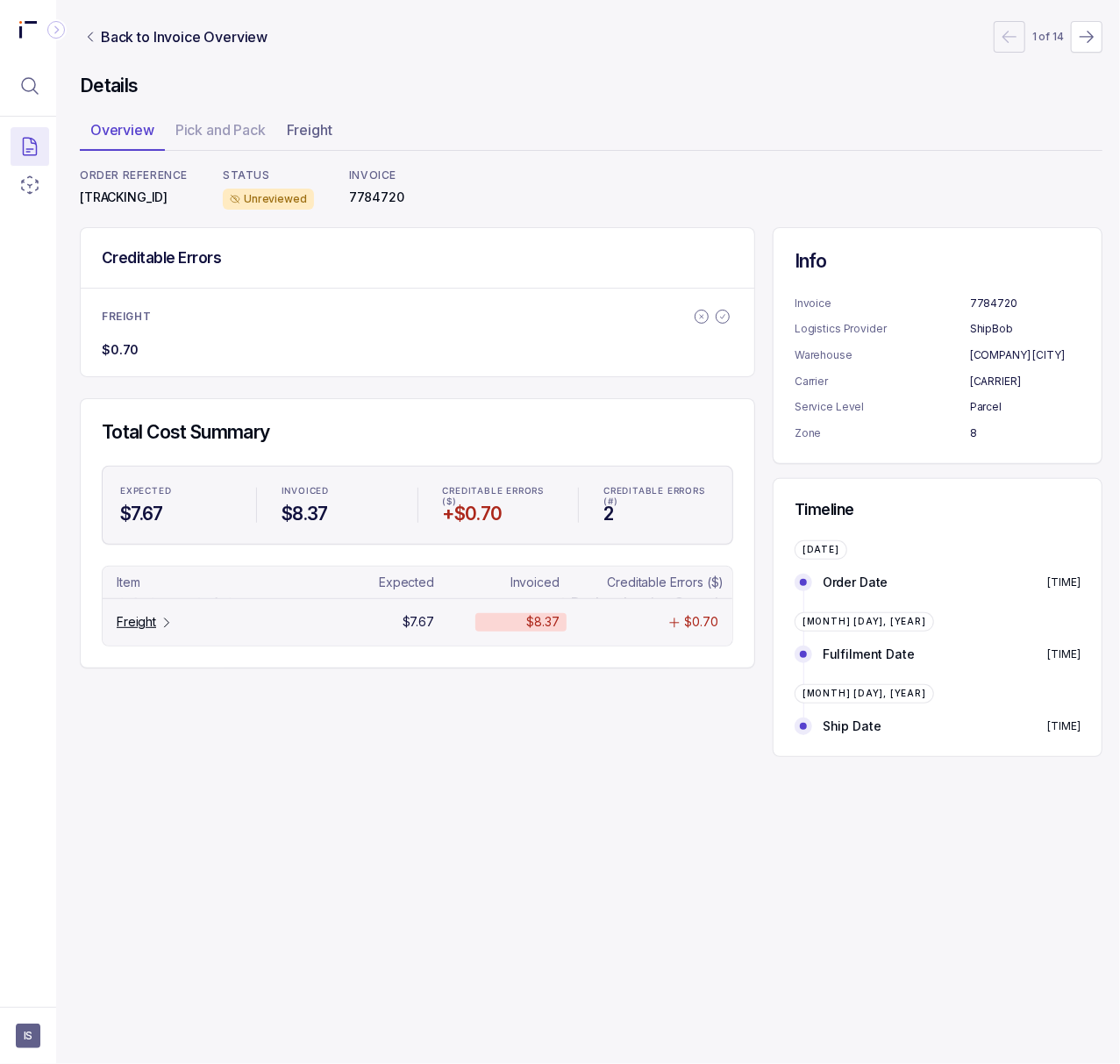 click on "Freight" at bounding box center (136, 622) 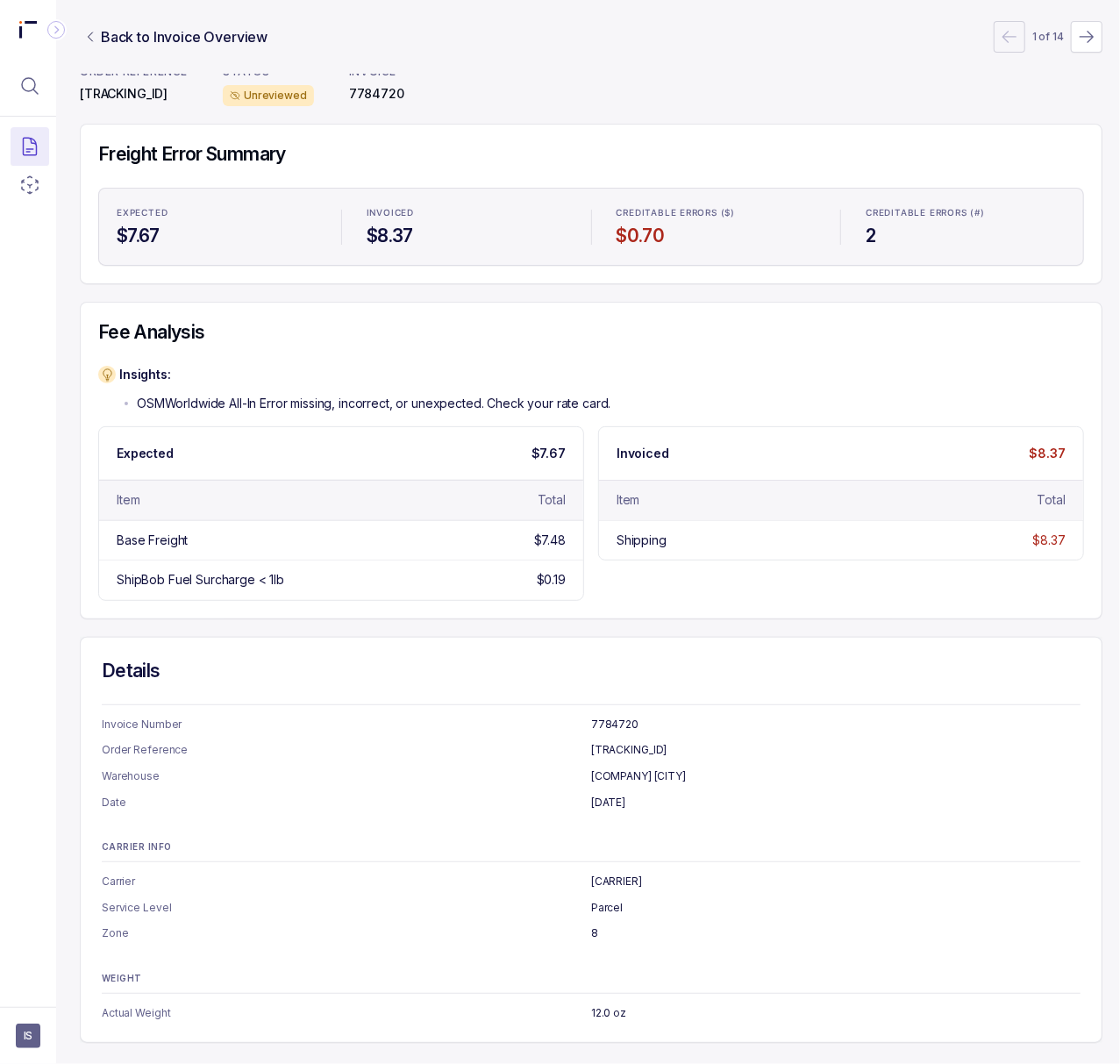 scroll, scrollTop: 0, scrollLeft: 4, axis: horizontal 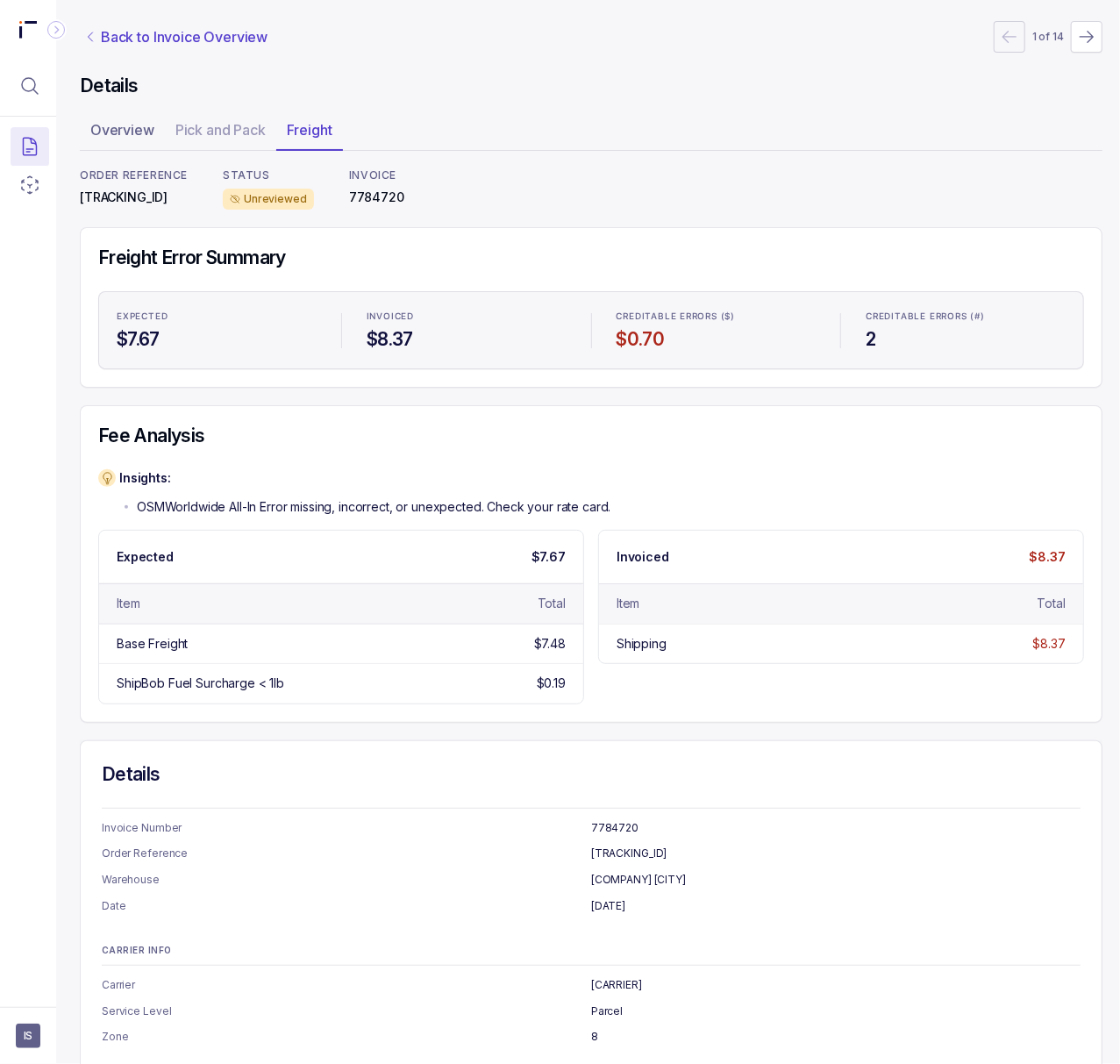 click on "Back to Invoice Overview" at bounding box center [184, 37] 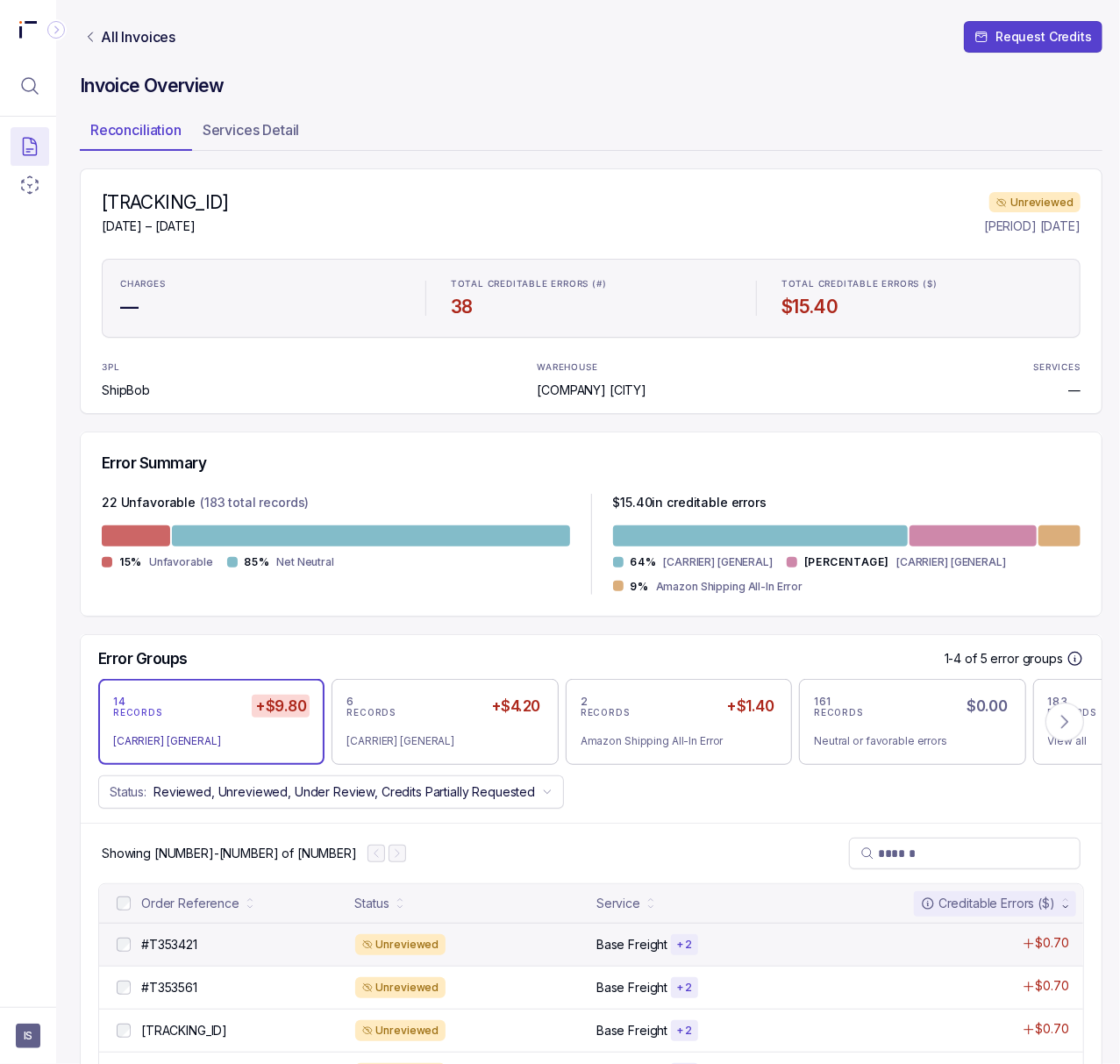 scroll, scrollTop: 526, scrollLeft: 4, axis: both 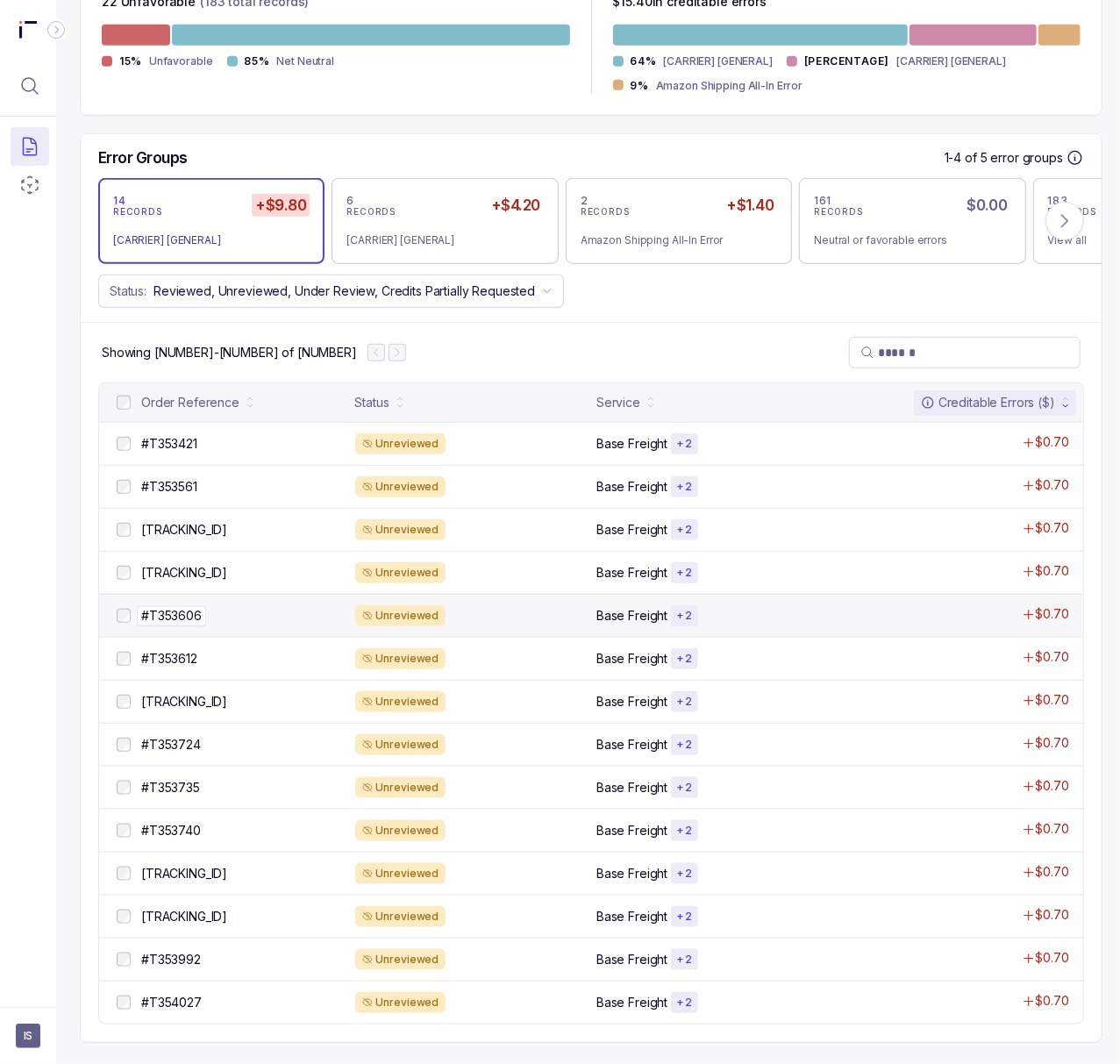 click on "#T353606" at bounding box center [171, 616] 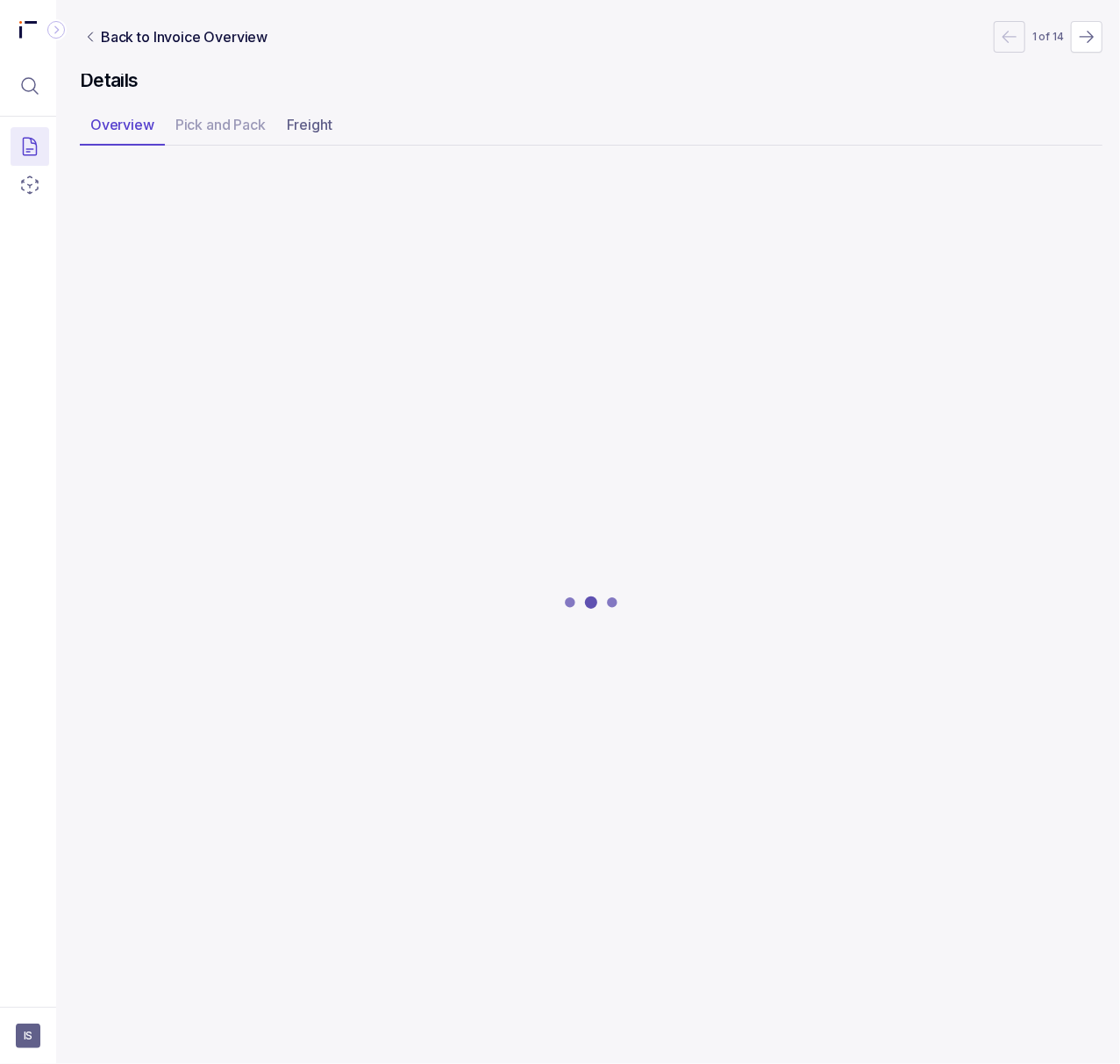 scroll, scrollTop: 0, scrollLeft: 4, axis: horizontal 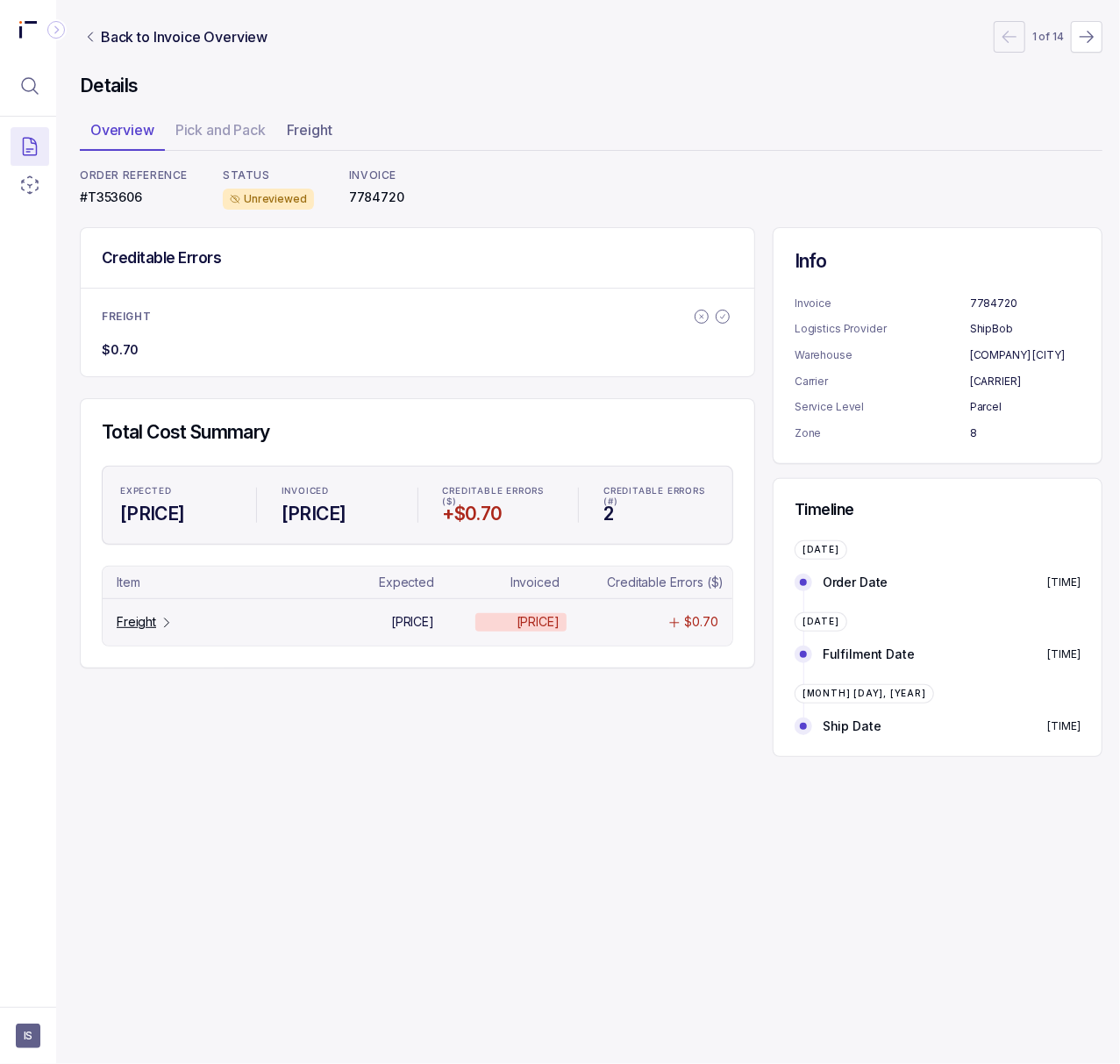 click on "Freight" at bounding box center [136, 622] 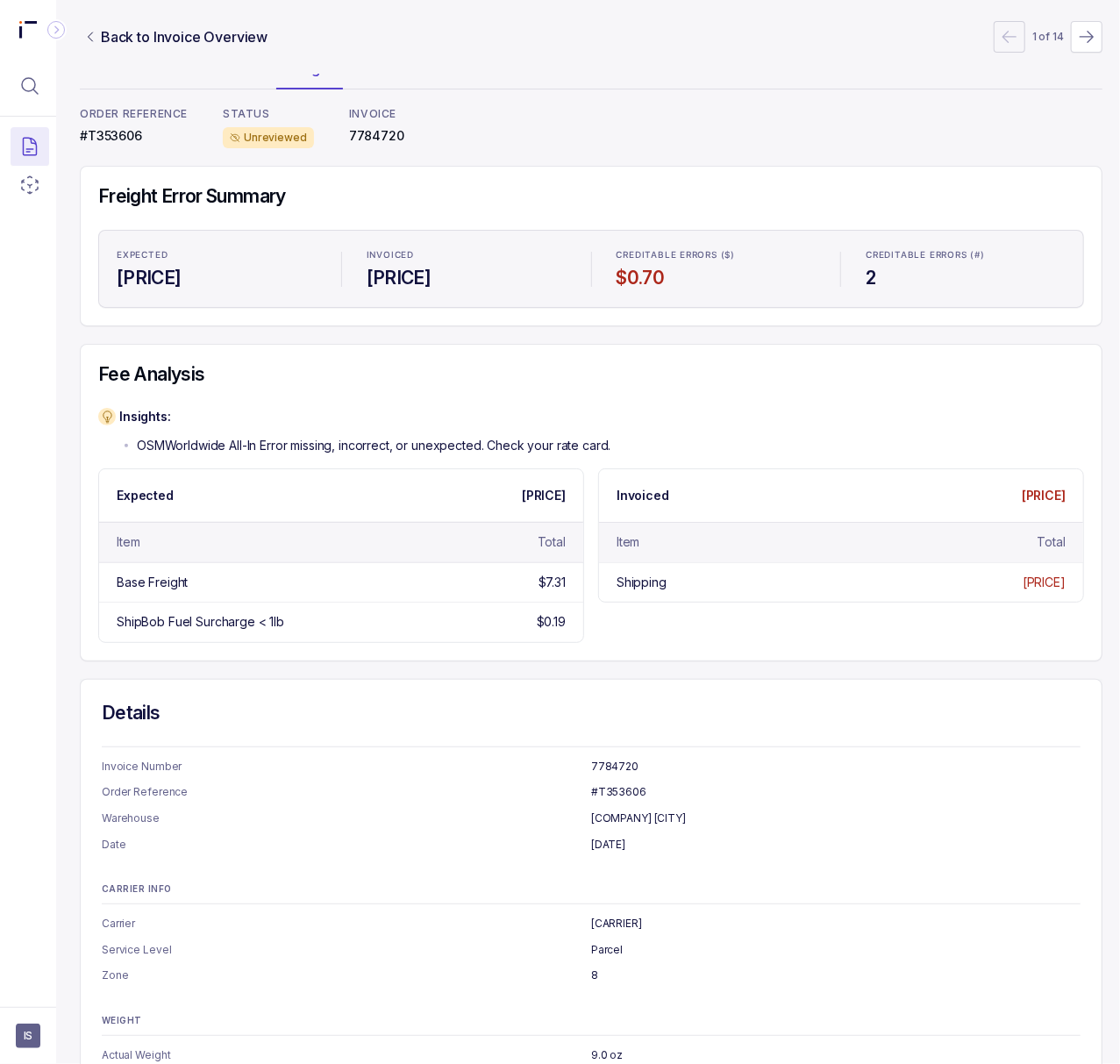 scroll, scrollTop: 0, scrollLeft: 4, axis: horizontal 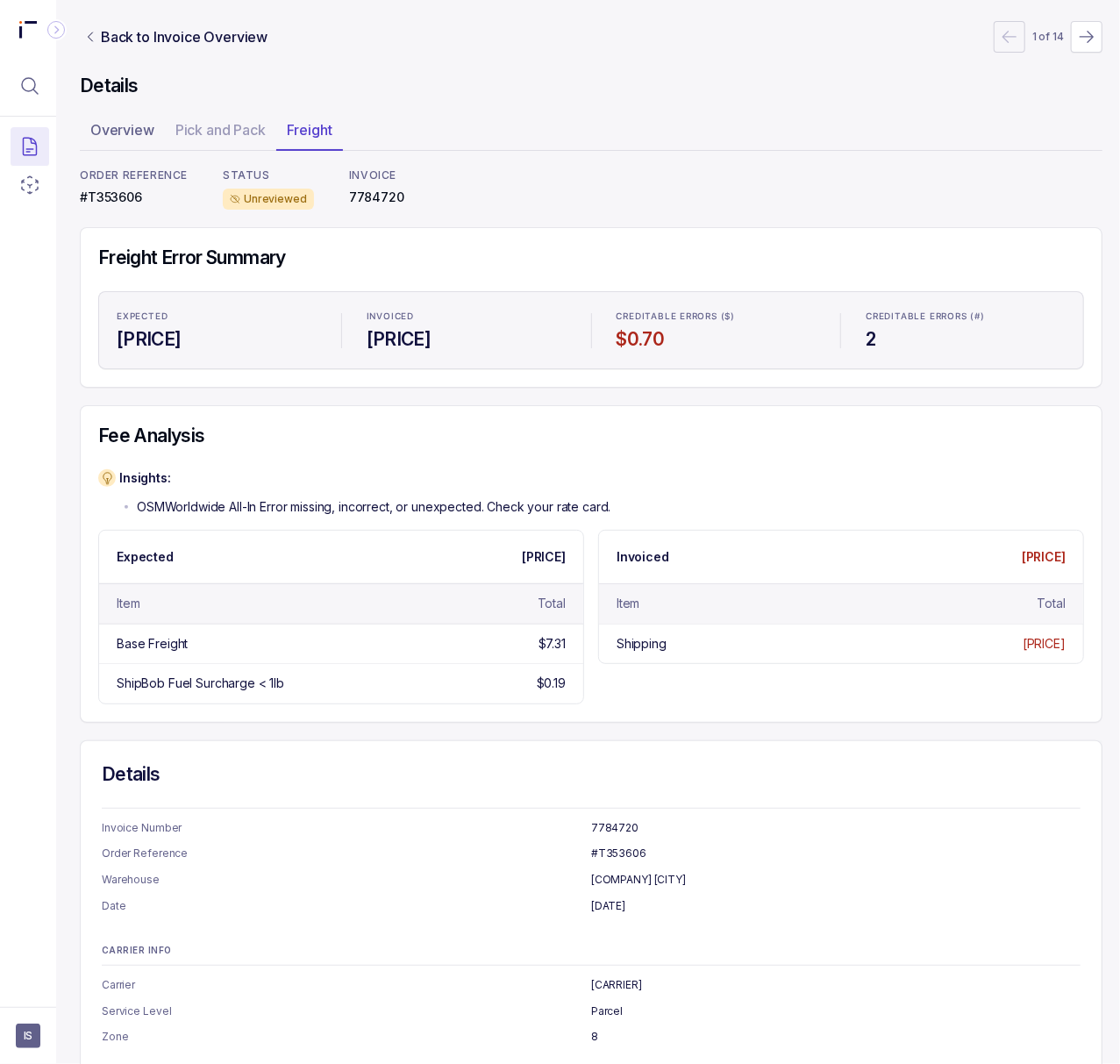 click on "#T353606" at bounding box center (133, 197) 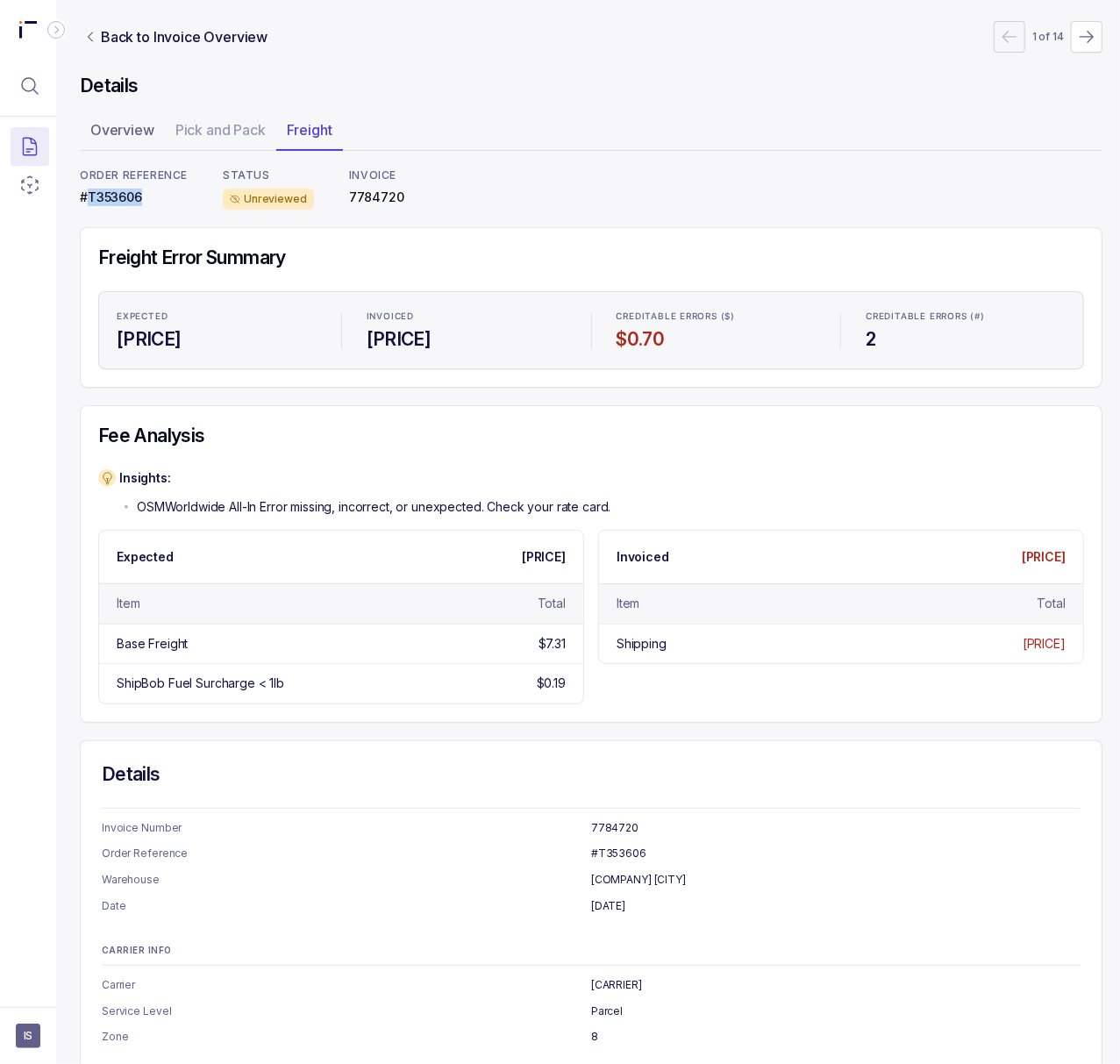 click on "#T353606" at bounding box center (133, 197) 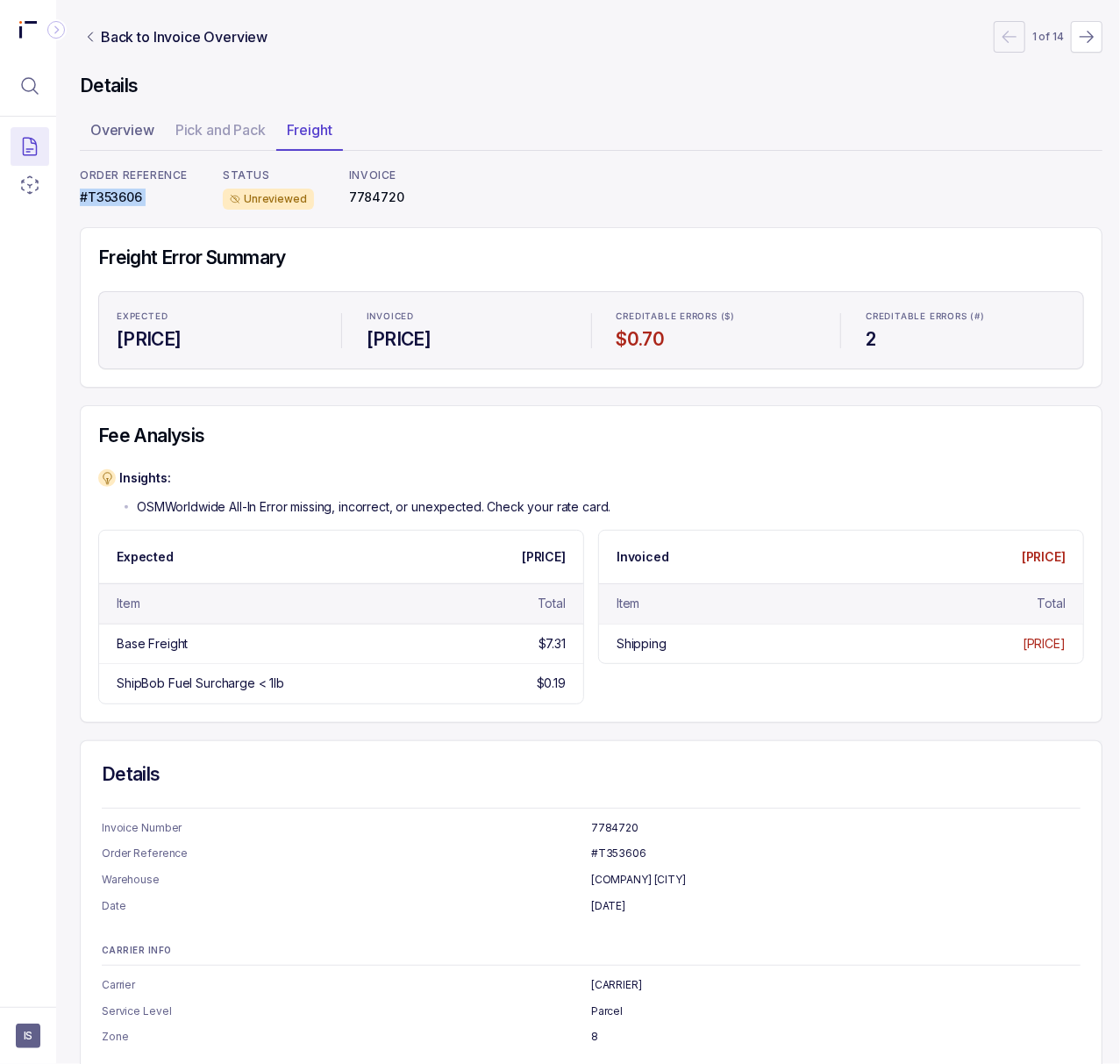 click on "#T353606" at bounding box center [133, 197] 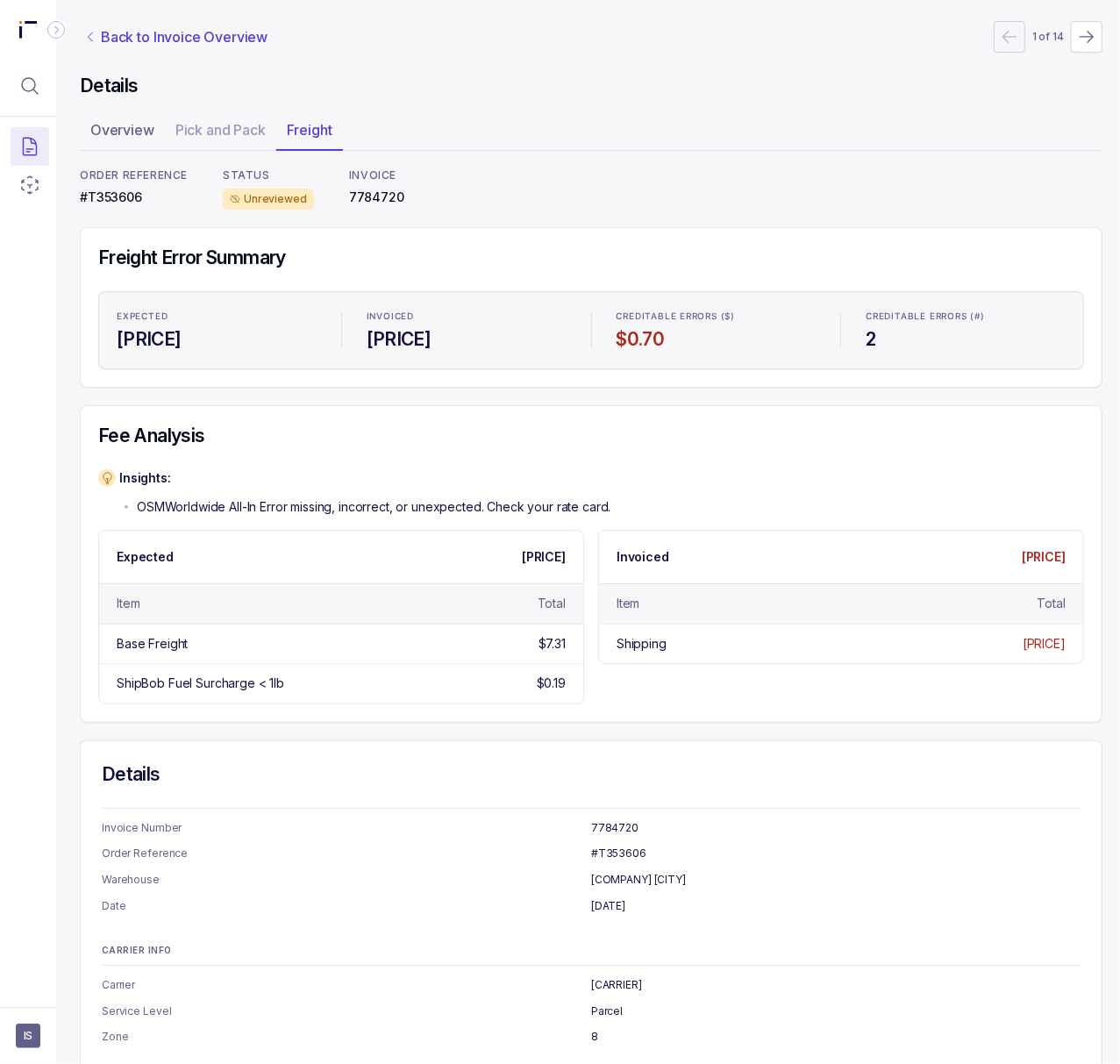 click on "Back to Invoice Overview" at bounding box center [184, 37] 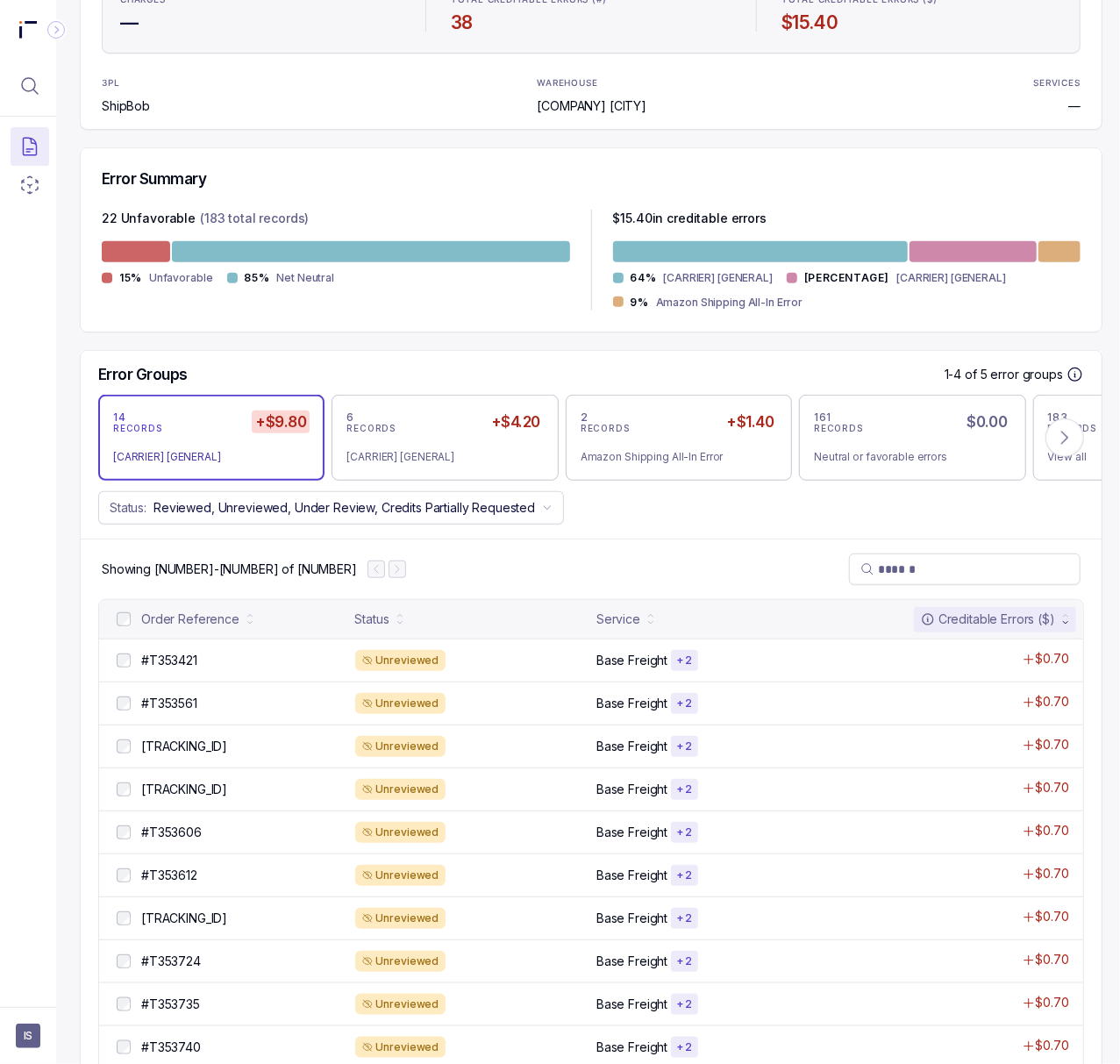 scroll, scrollTop: 526, scrollLeft: 4, axis: both 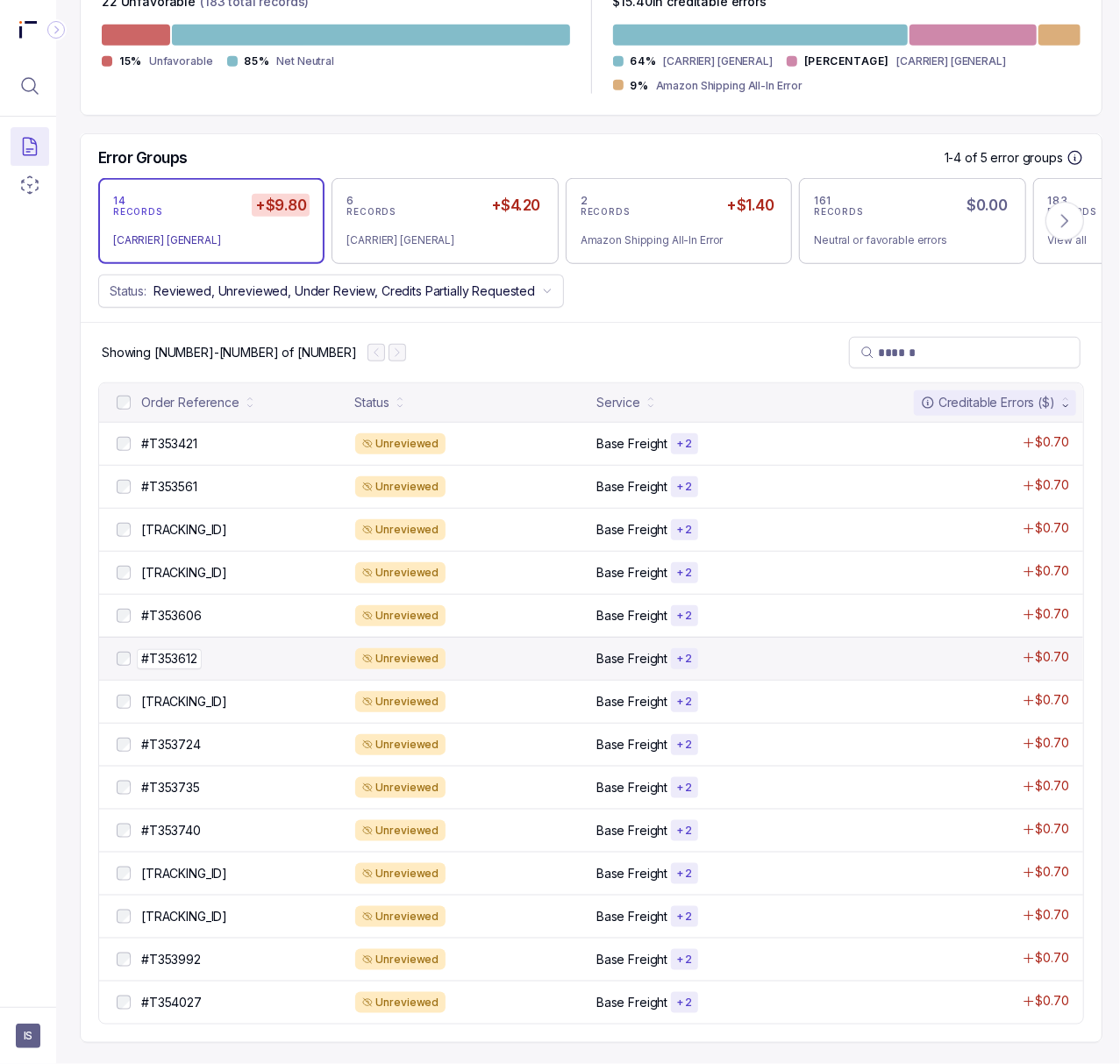 click on "#T353612" at bounding box center (169, 659) 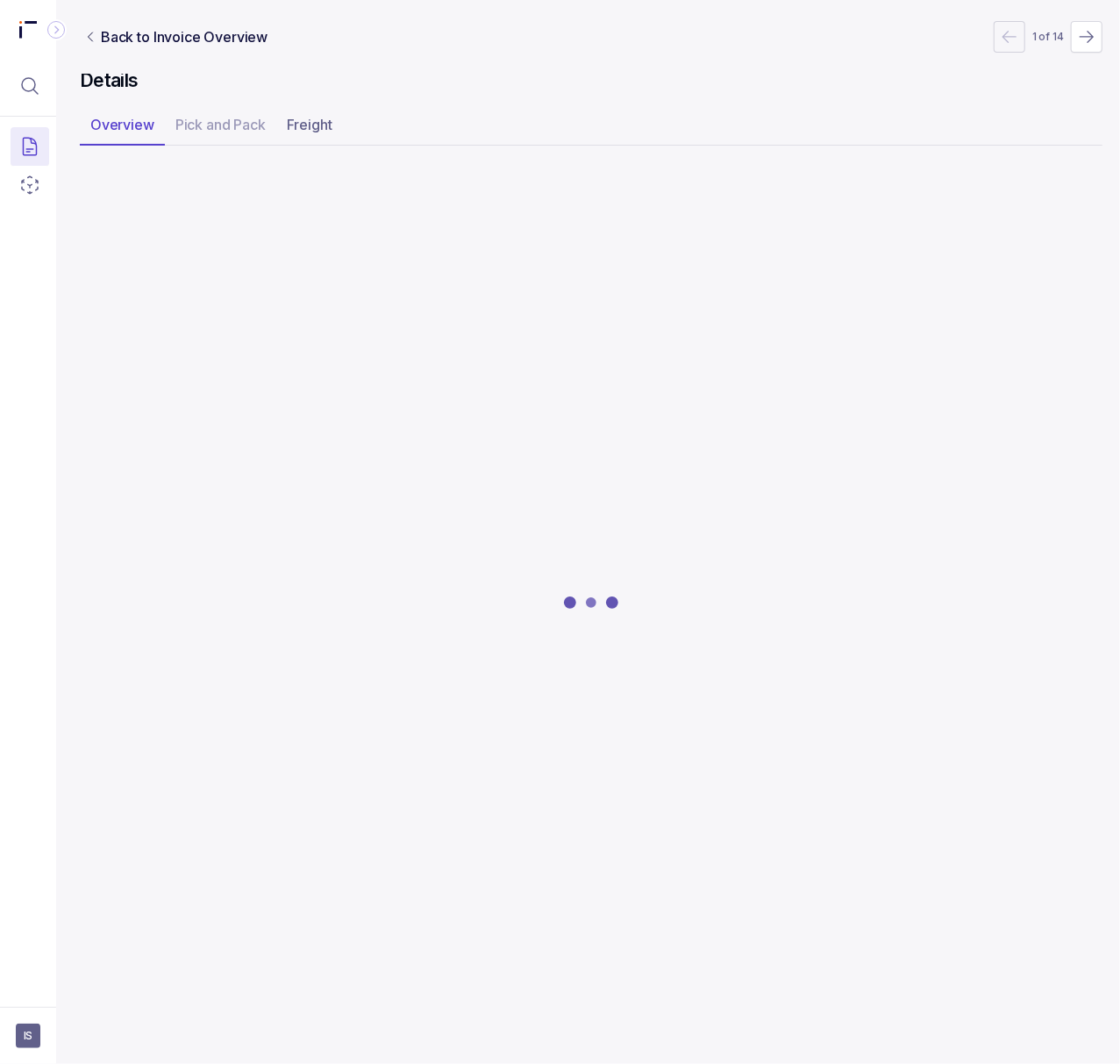 scroll, scrollTop: 0, scrollLeft: 4, axis: horizontal 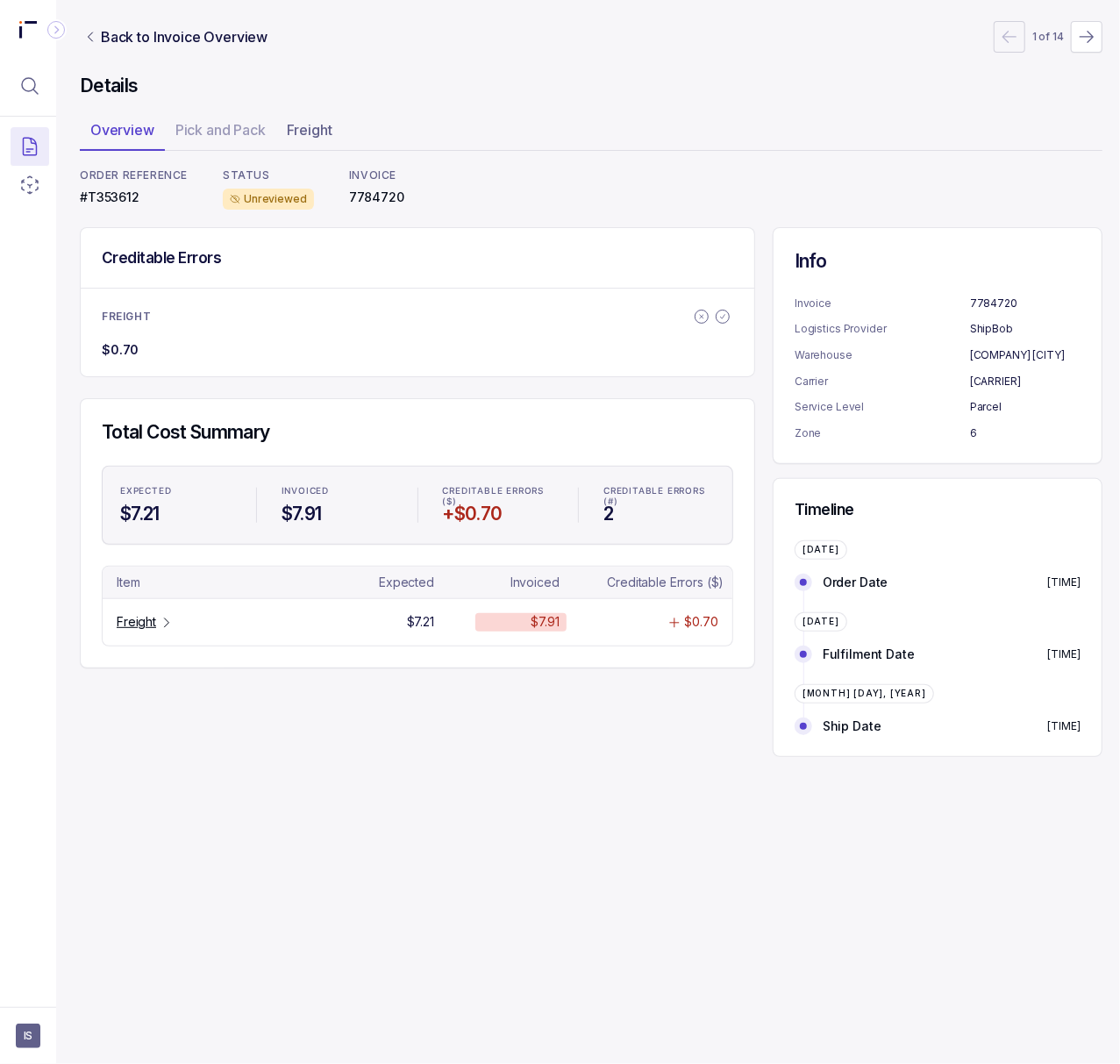 click on "#T353612" at bounding box center (133, 197) 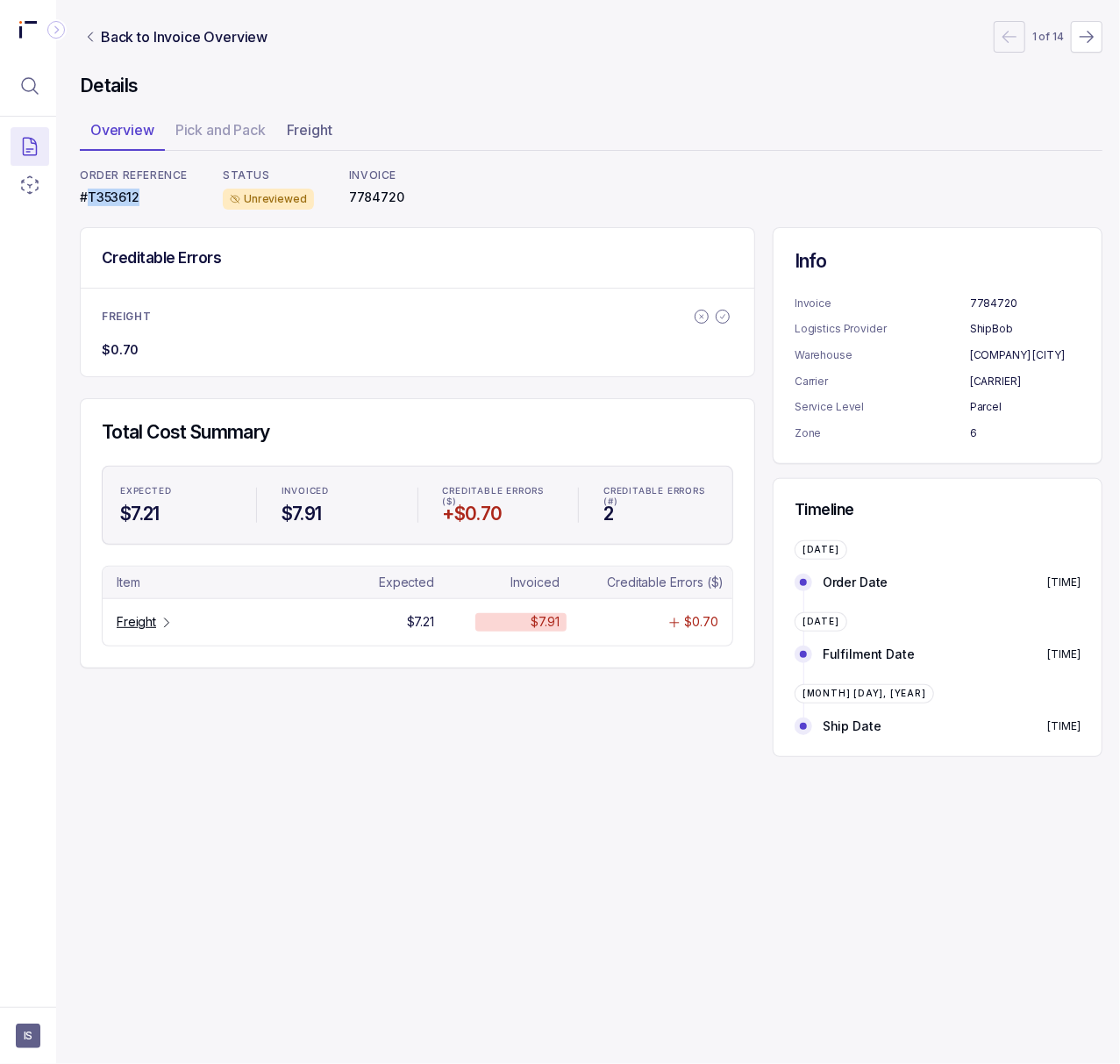 click on "#T353612" at bounding box center [133, 197] 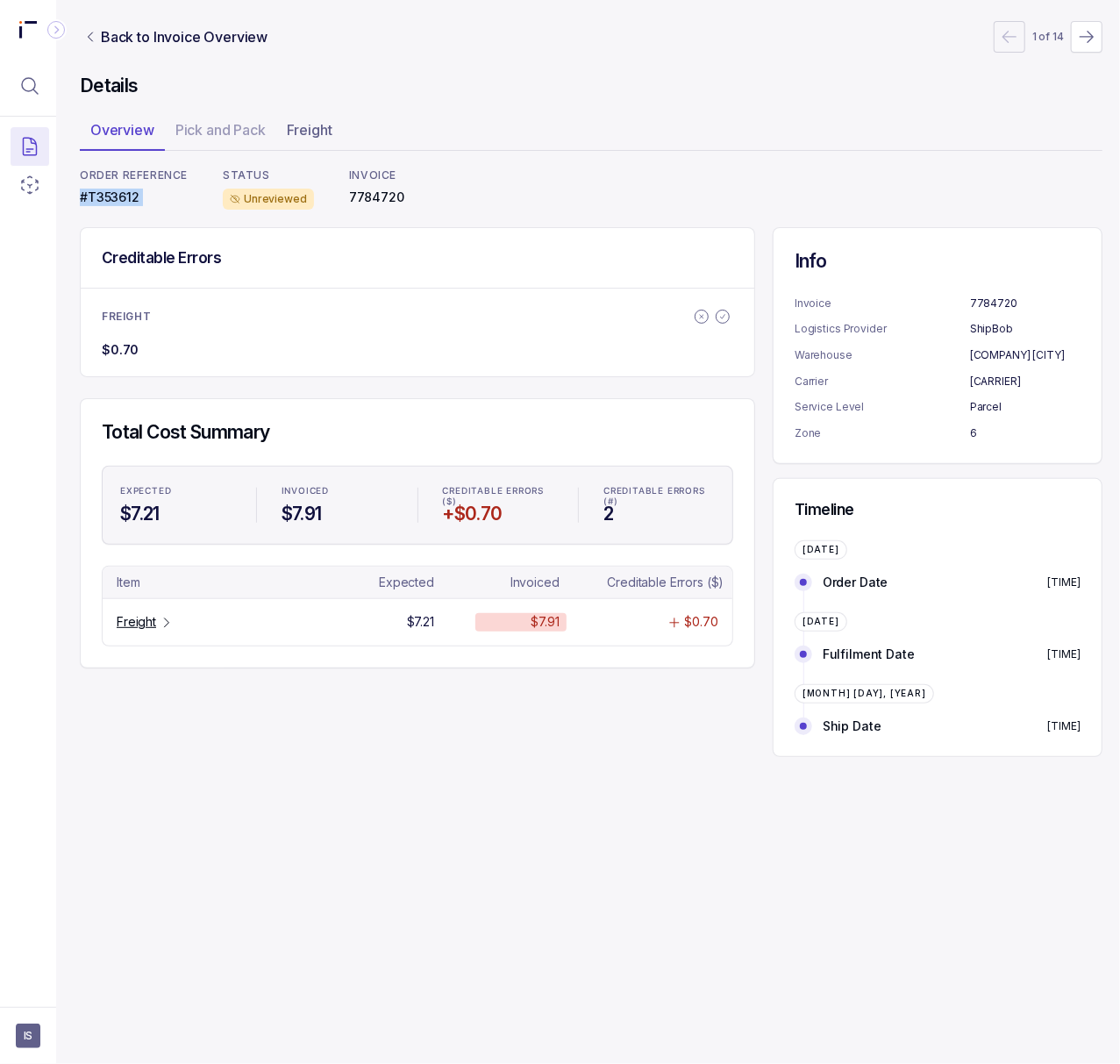 click on "#T353612" at bounding box center (133, 197) 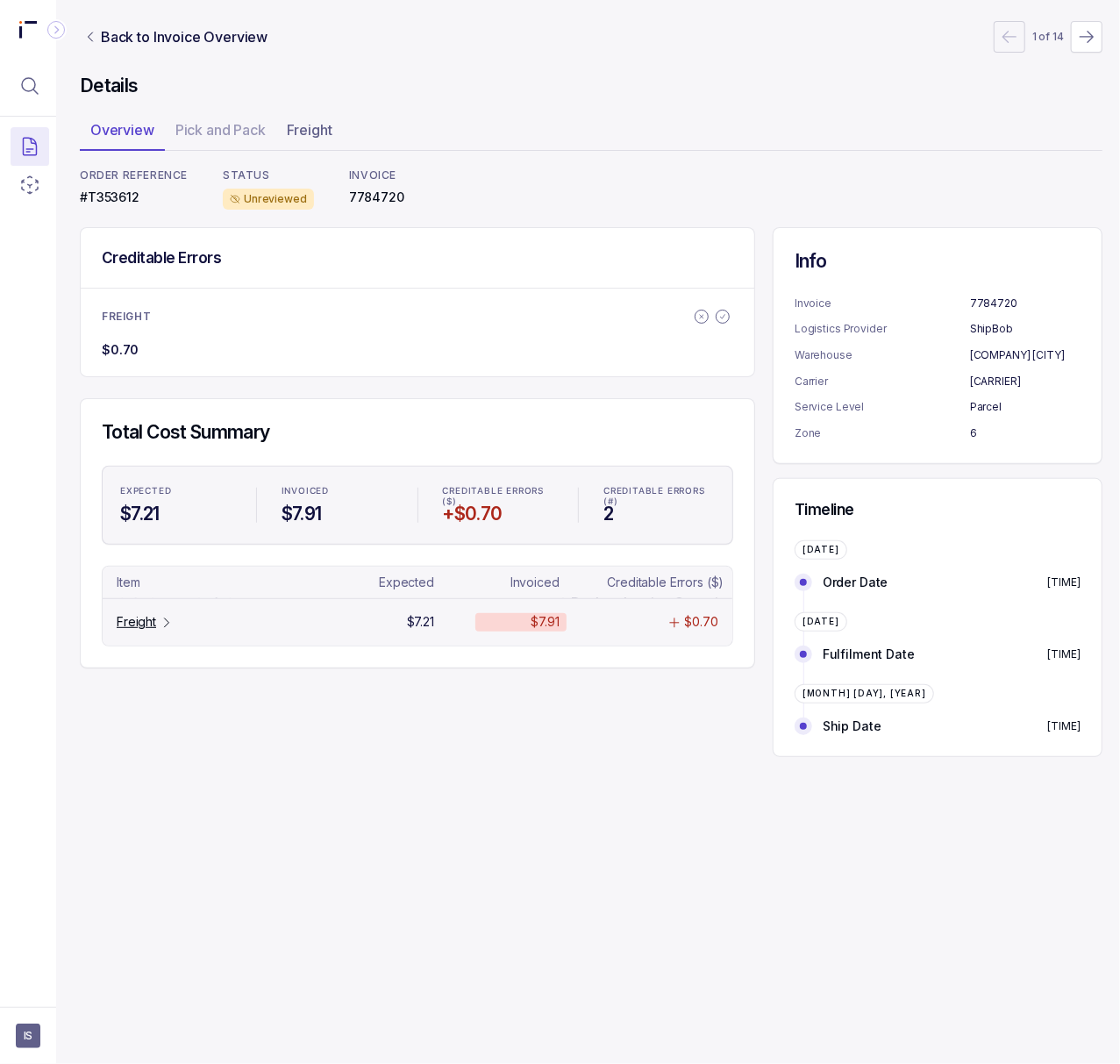 click on "Freight" at bounding box center [136, 622] 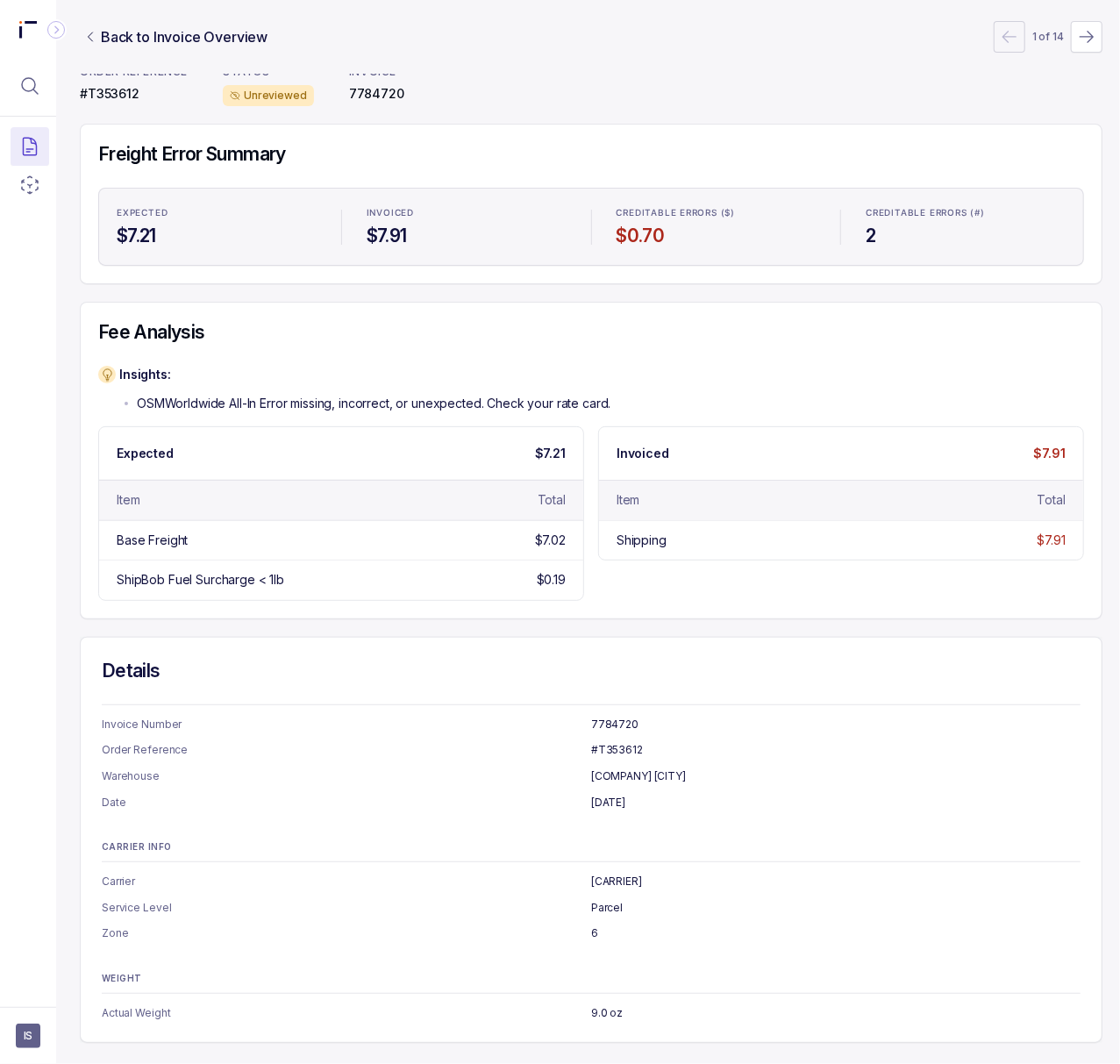 scroll, scrollTop: 0, scrollLeft: 4, axis: horizontal 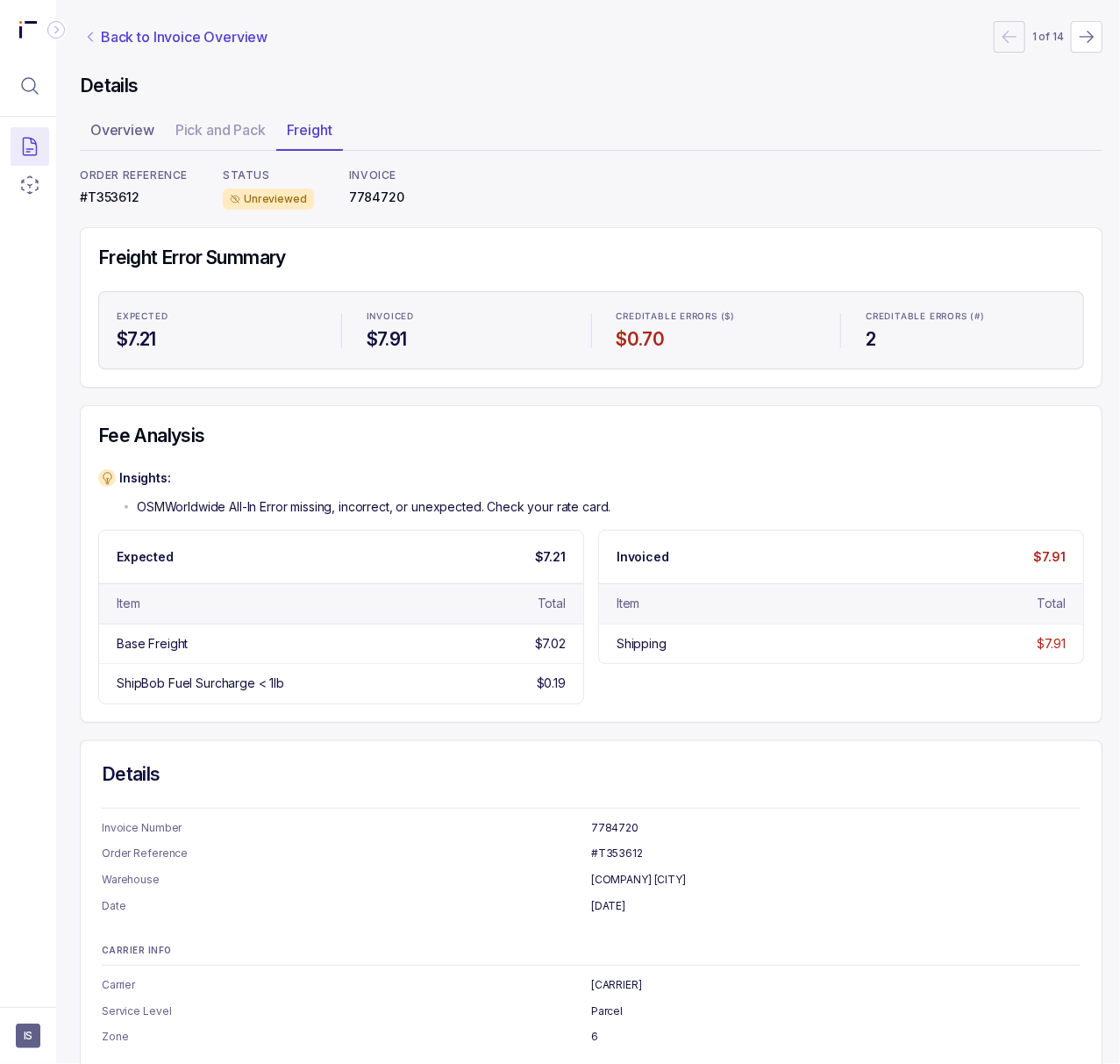 click on "Back to Invoice Overview" at bounding box center [184, 37] 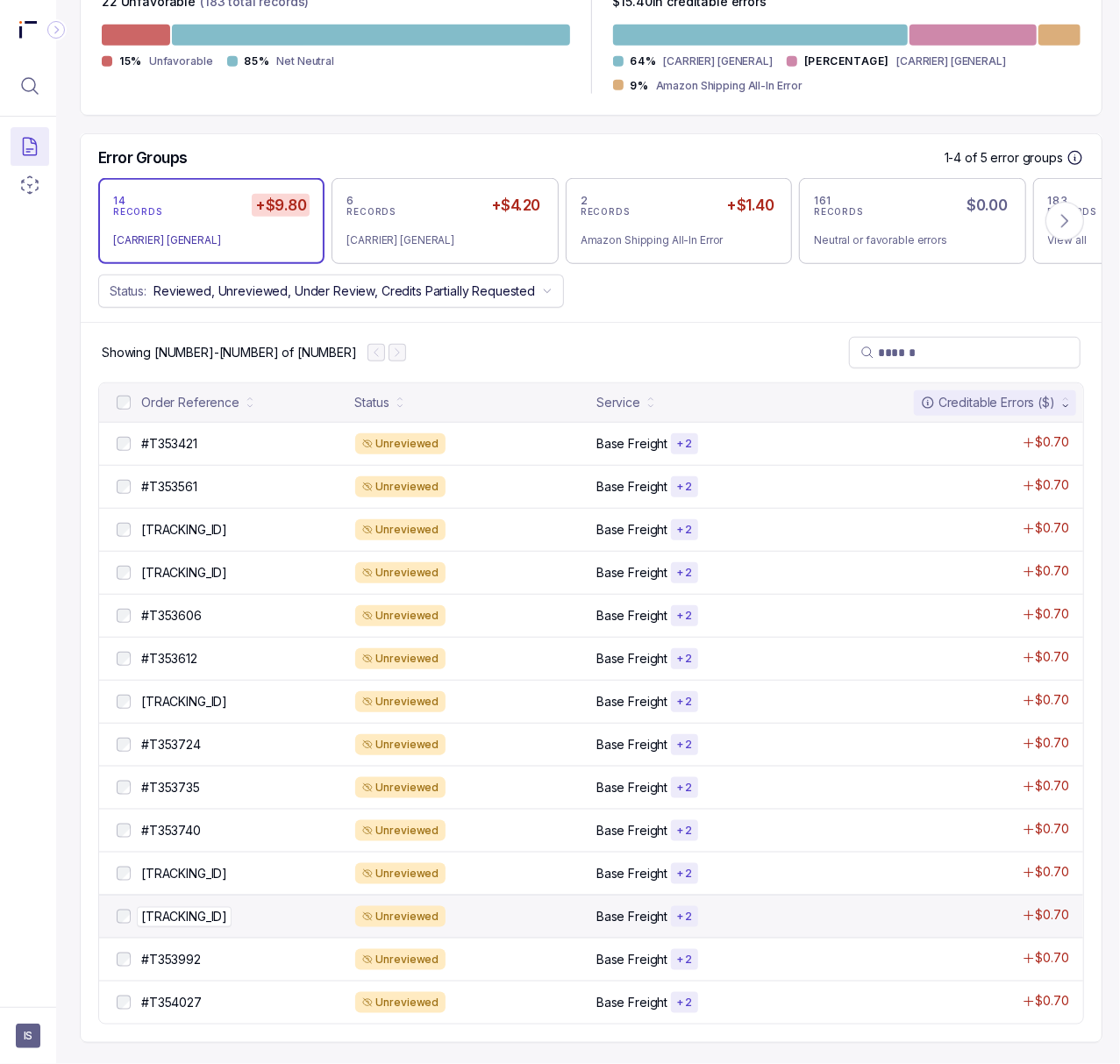 scroll, scrollTop: 526, scrollLeft: 4, axis: both 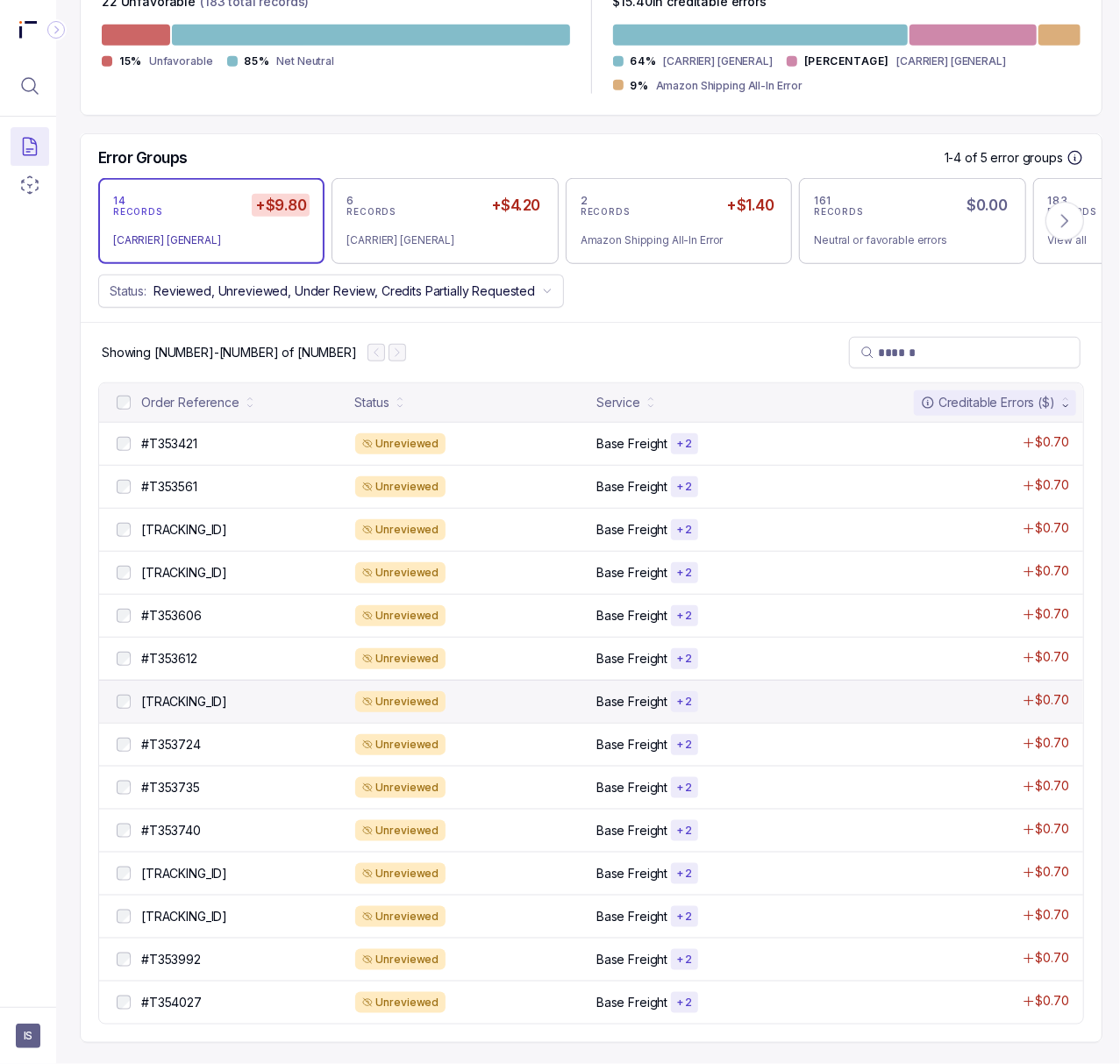 click on "#T353700 #T353700" at bounding box center (229, 702) 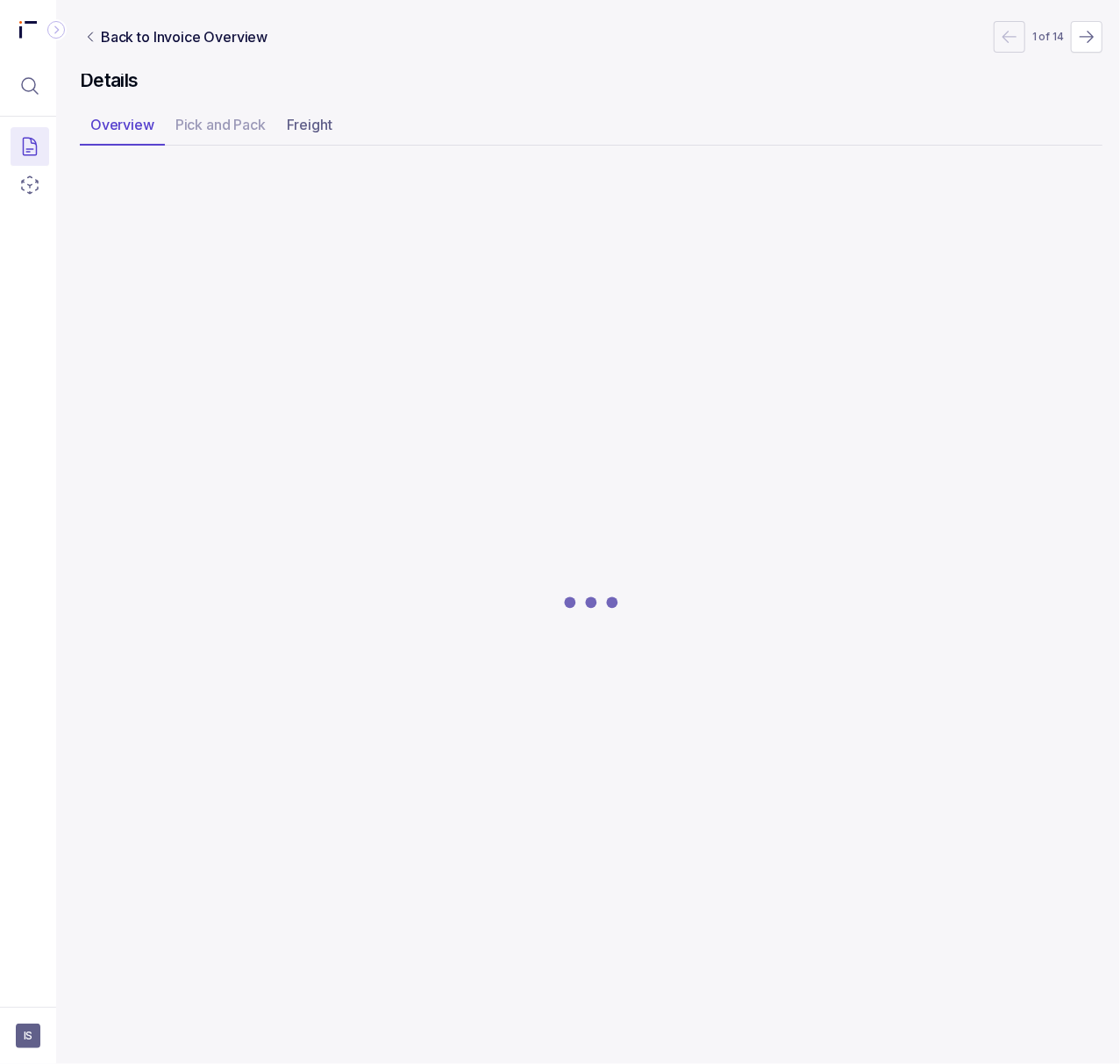 scroll, scrollTop: 0, scrollLeft: 4, axis: horizontal 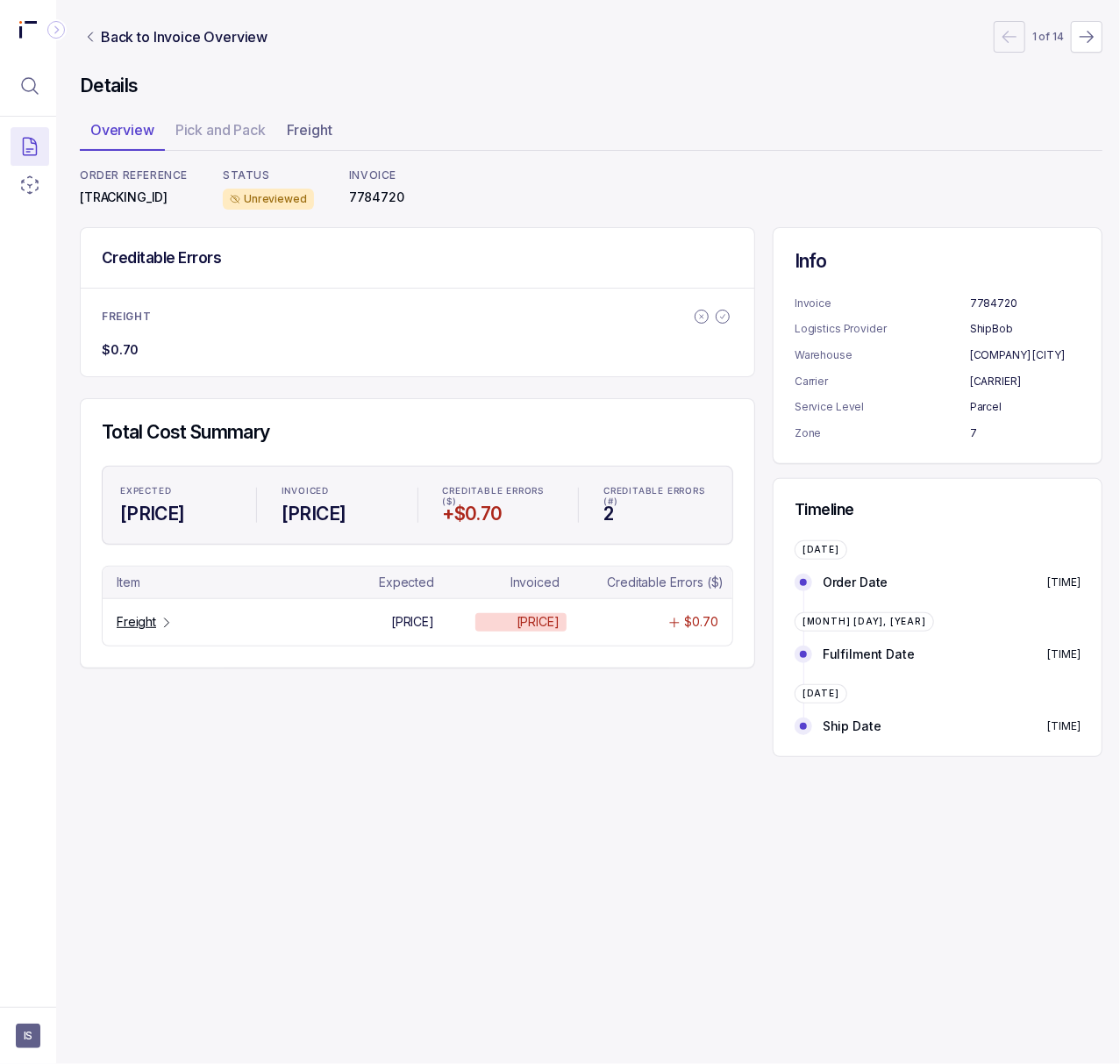 click on "[TRACKING_ID]" at bounding box center [133, 197] 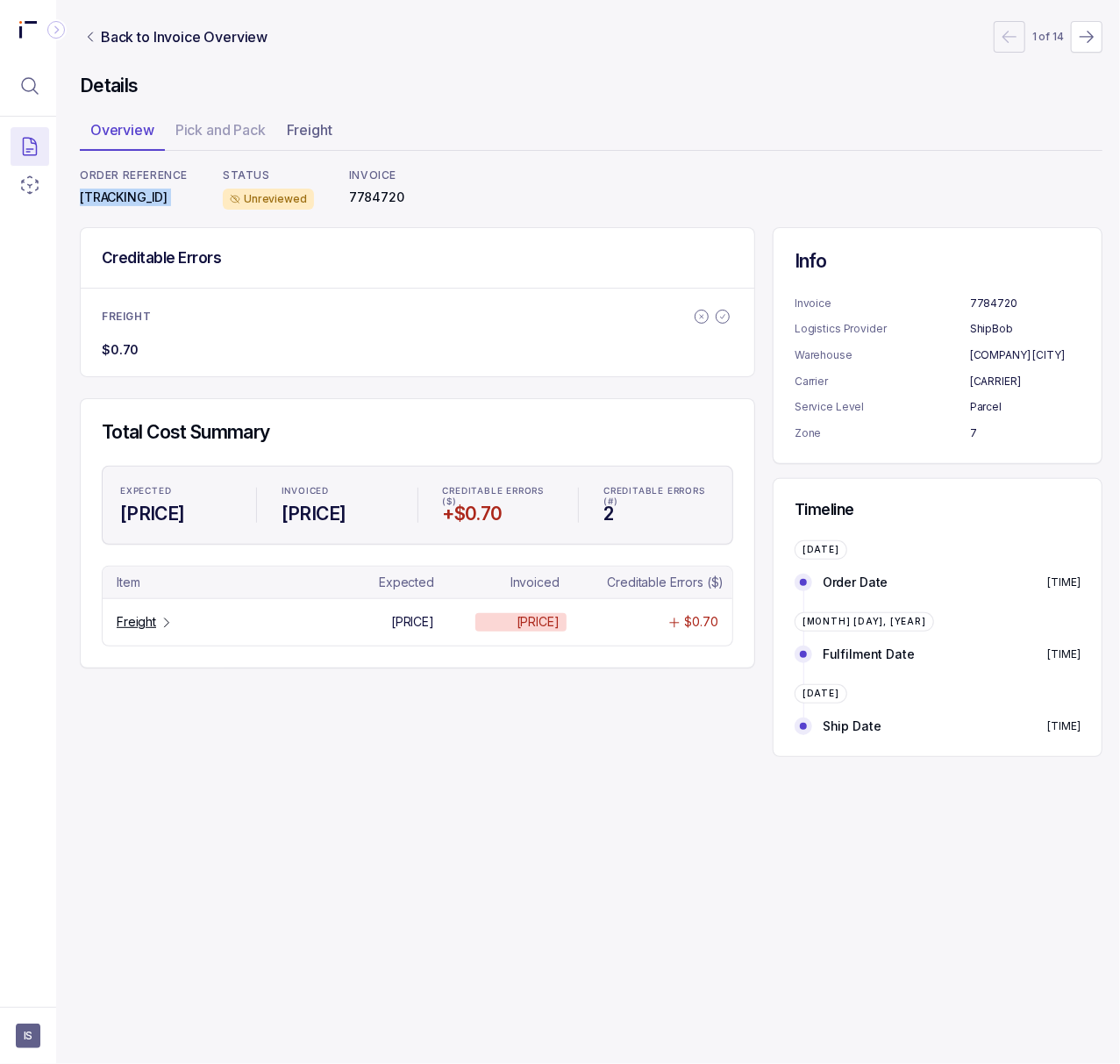 click on "[TRACKING_ID]" at bounding box center (133, 197) 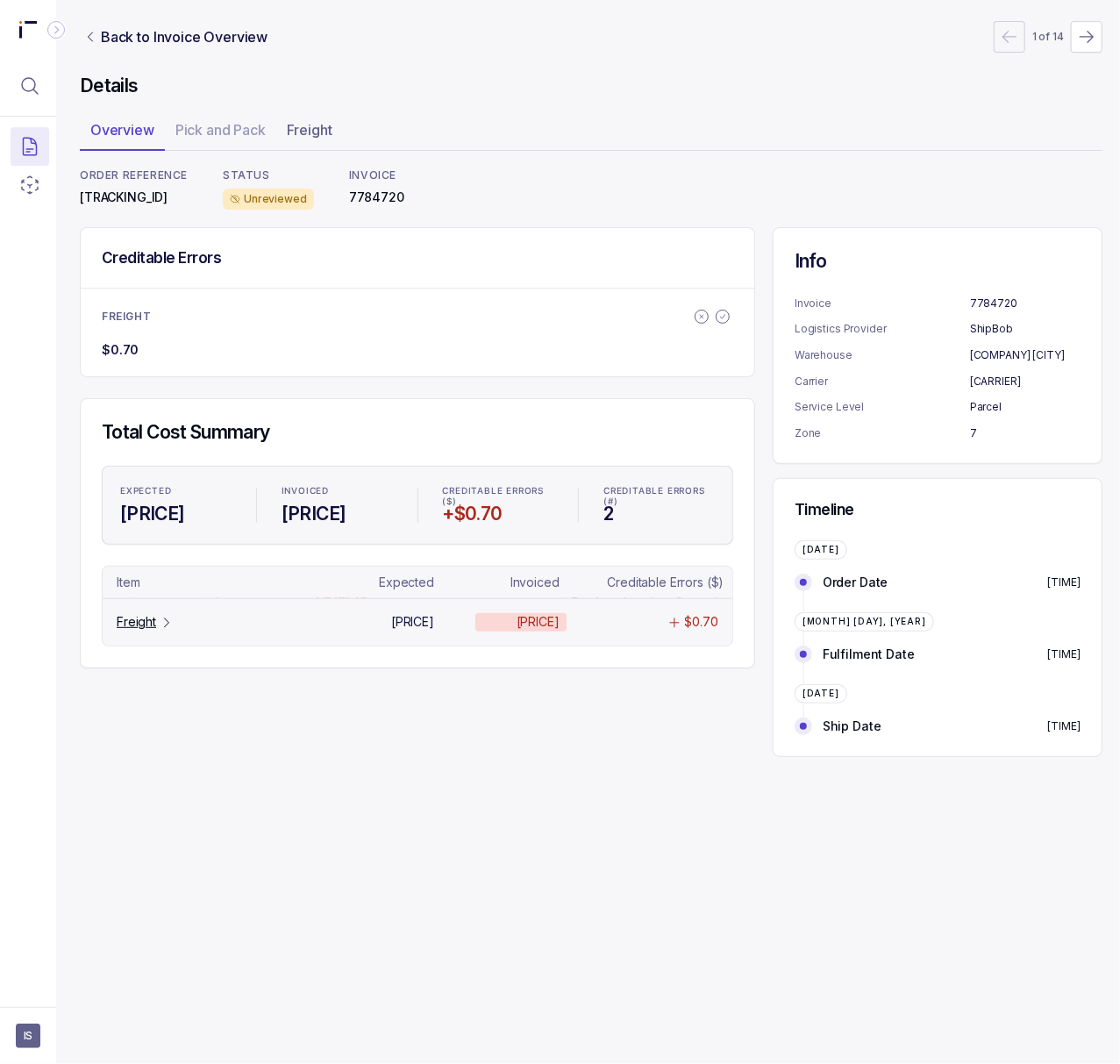 click on "Freight" at bounding box center (136, 622) 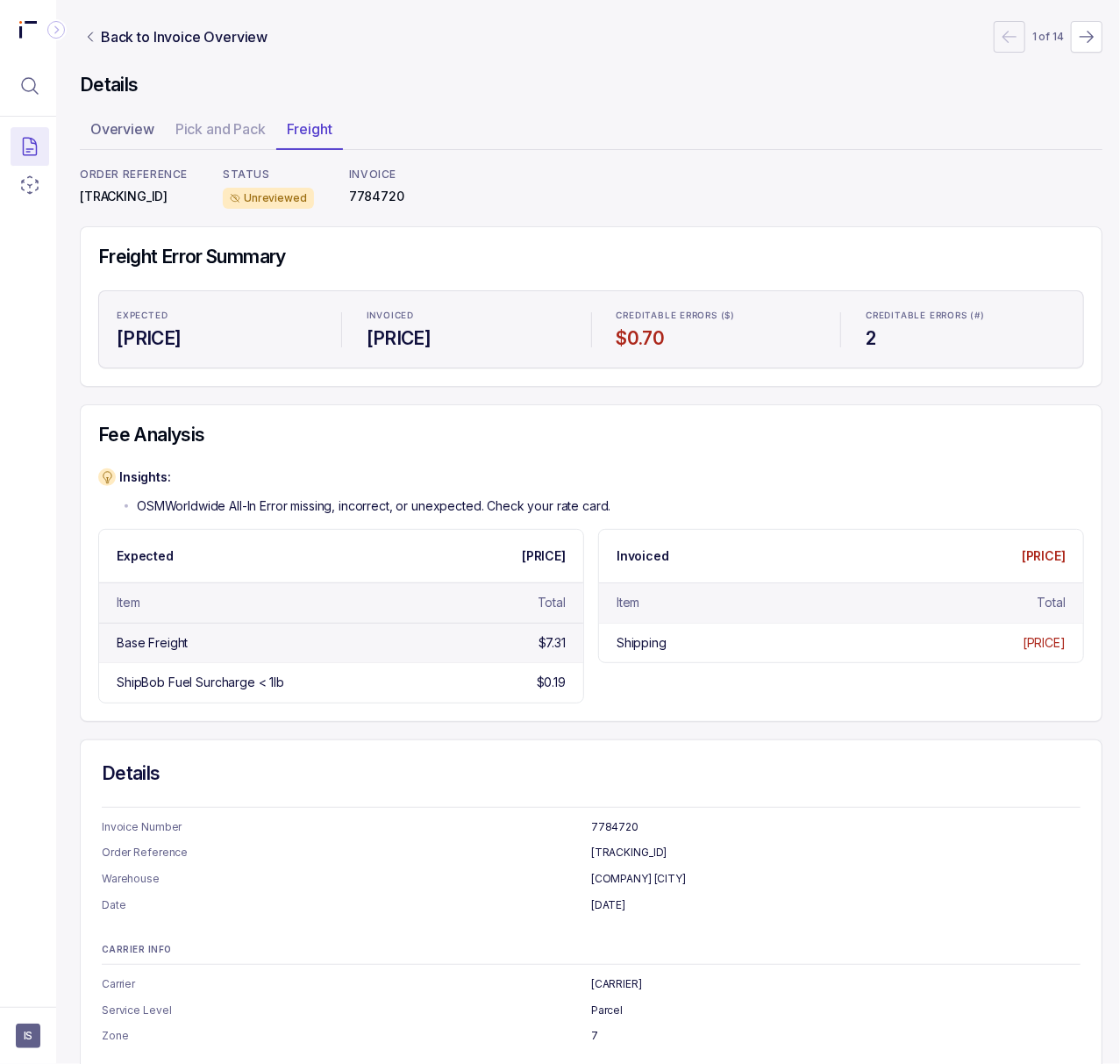 scroll, scrollTop: 0, scrollLeft: 4, axis: horizontal 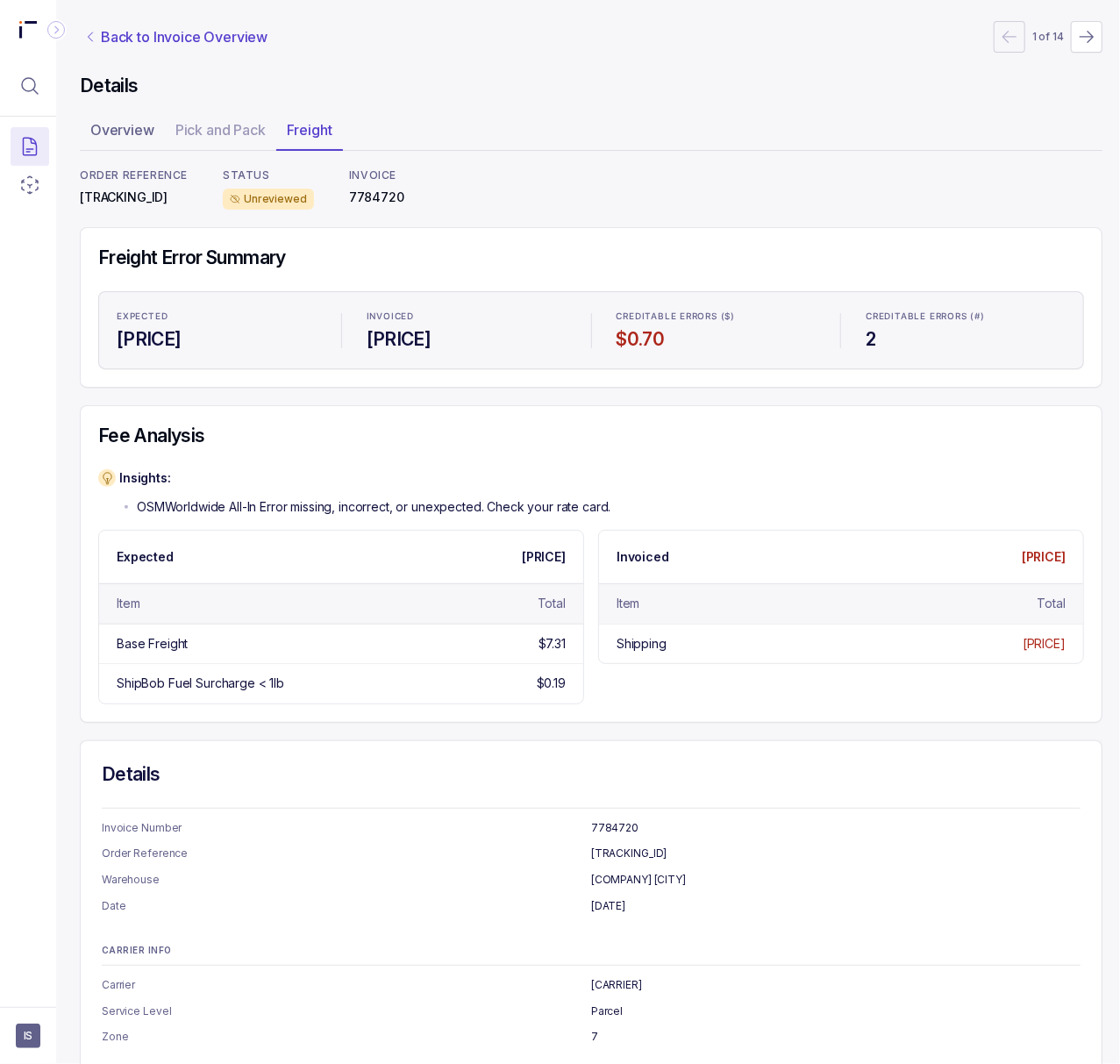 click on "Back to Invoice Overview" at bounding box center [184, 37] 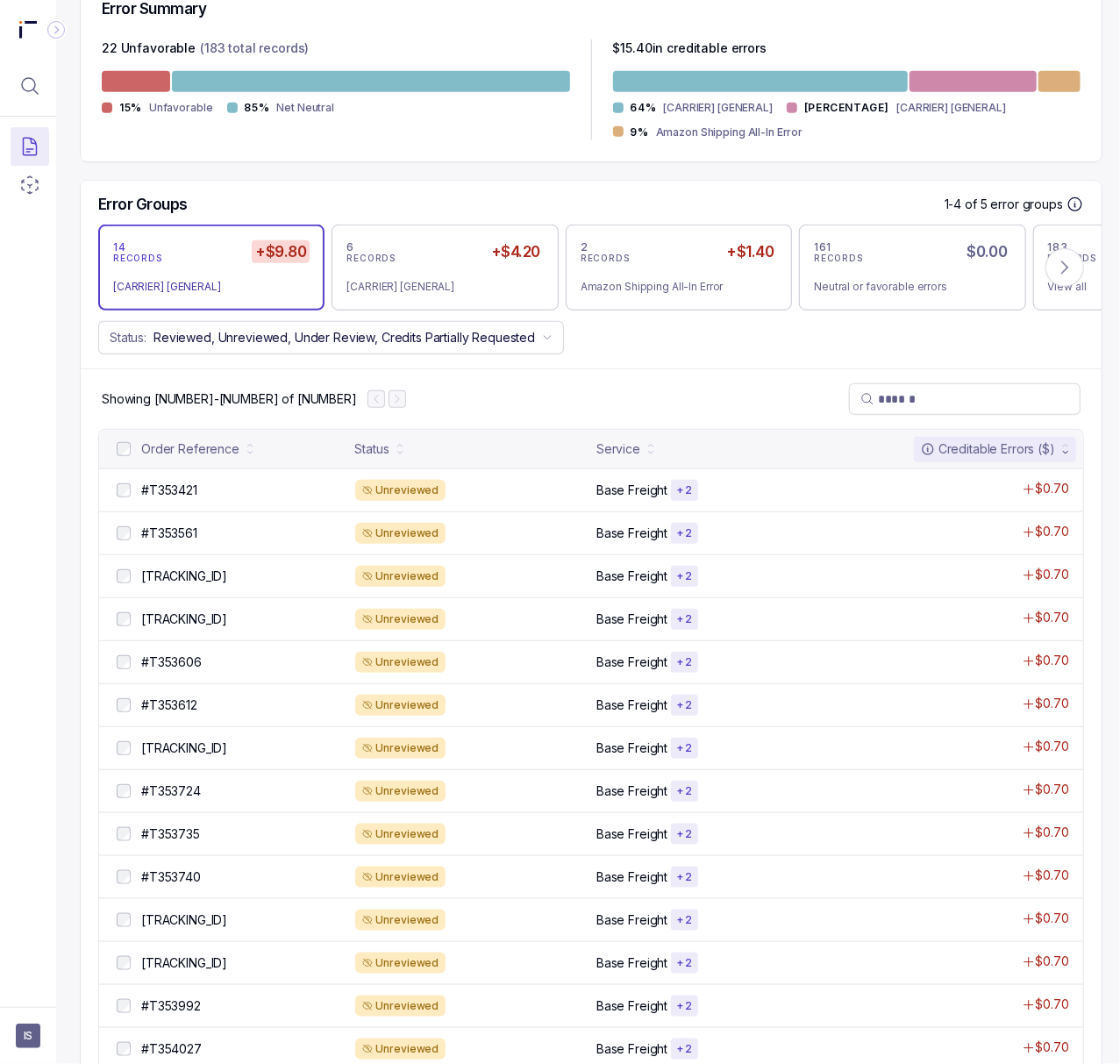 scroll, scrollTop: 526, scrollLeft: 4, axis: both 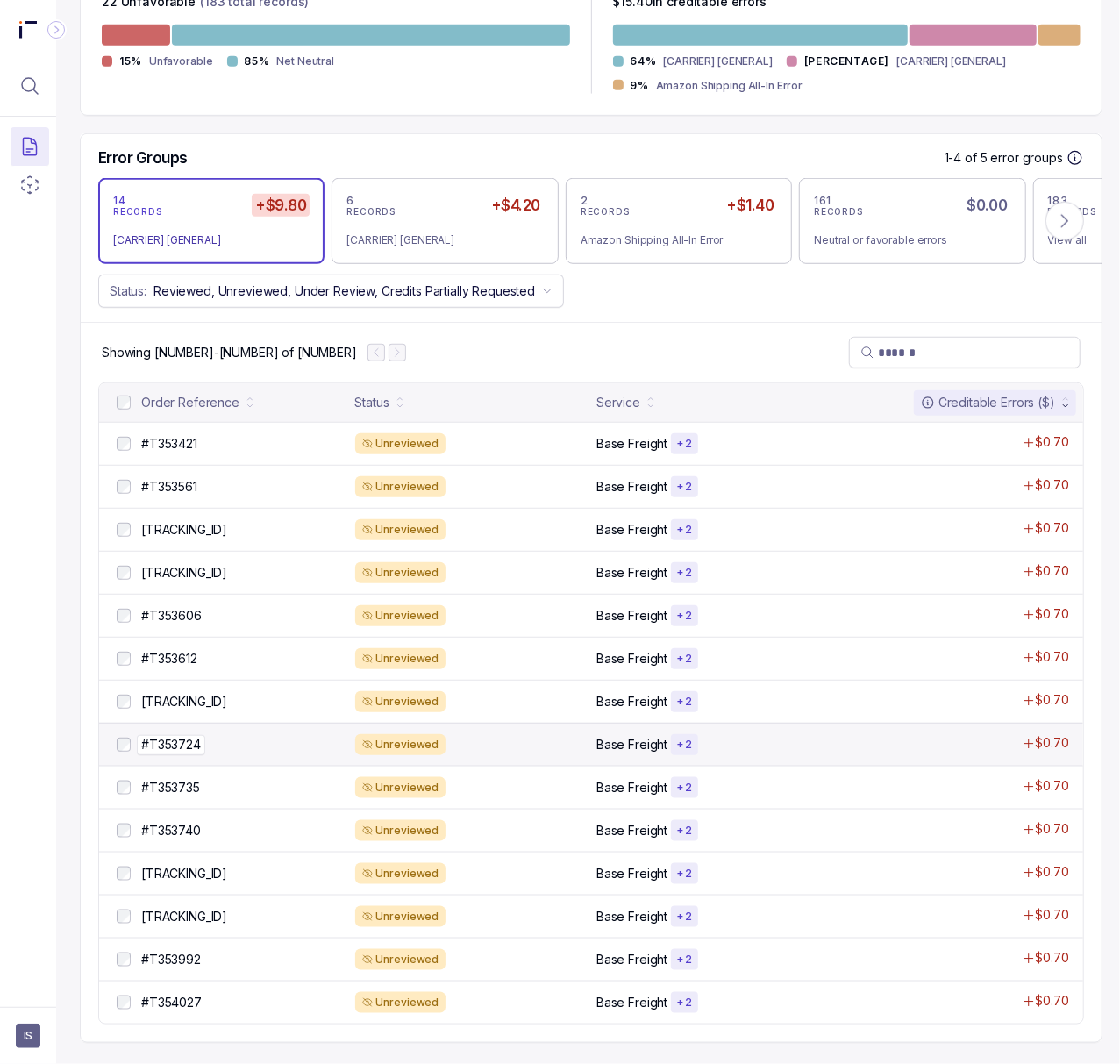 click on "#T353724" at bounding box center [171, 745] 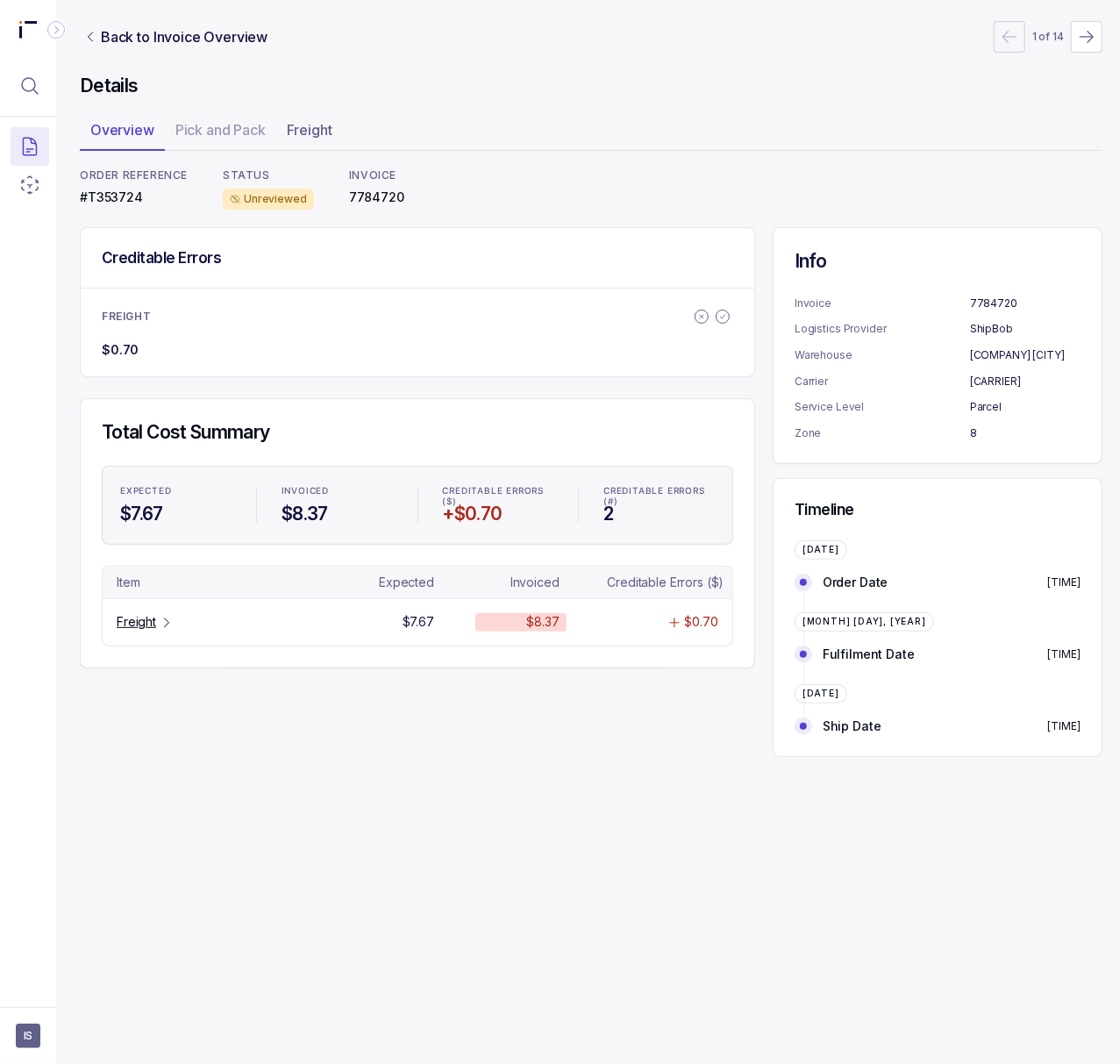click on "#T353724" at bounding box center (133, 197) 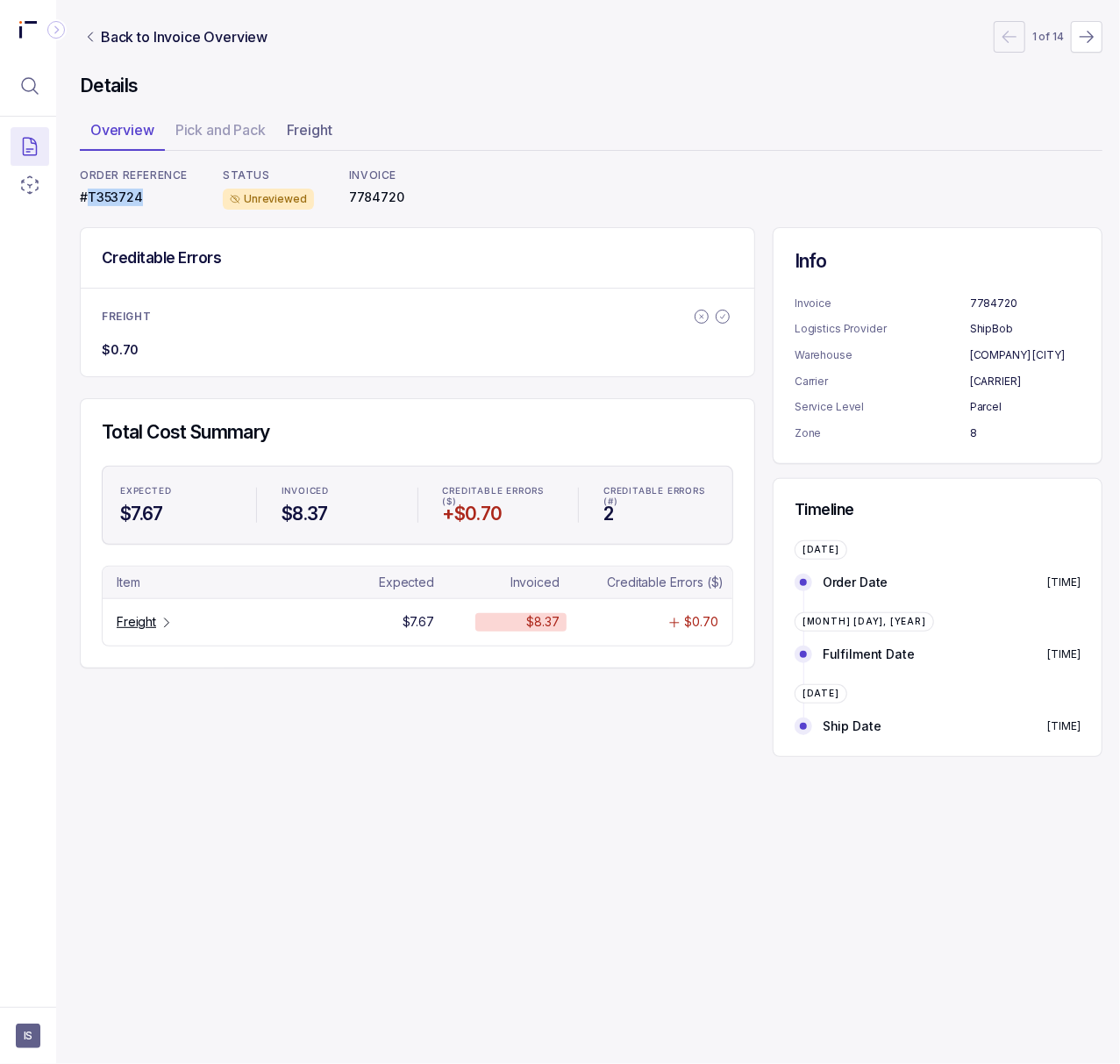 click on "#T353724" at bounding box center (133, 197) 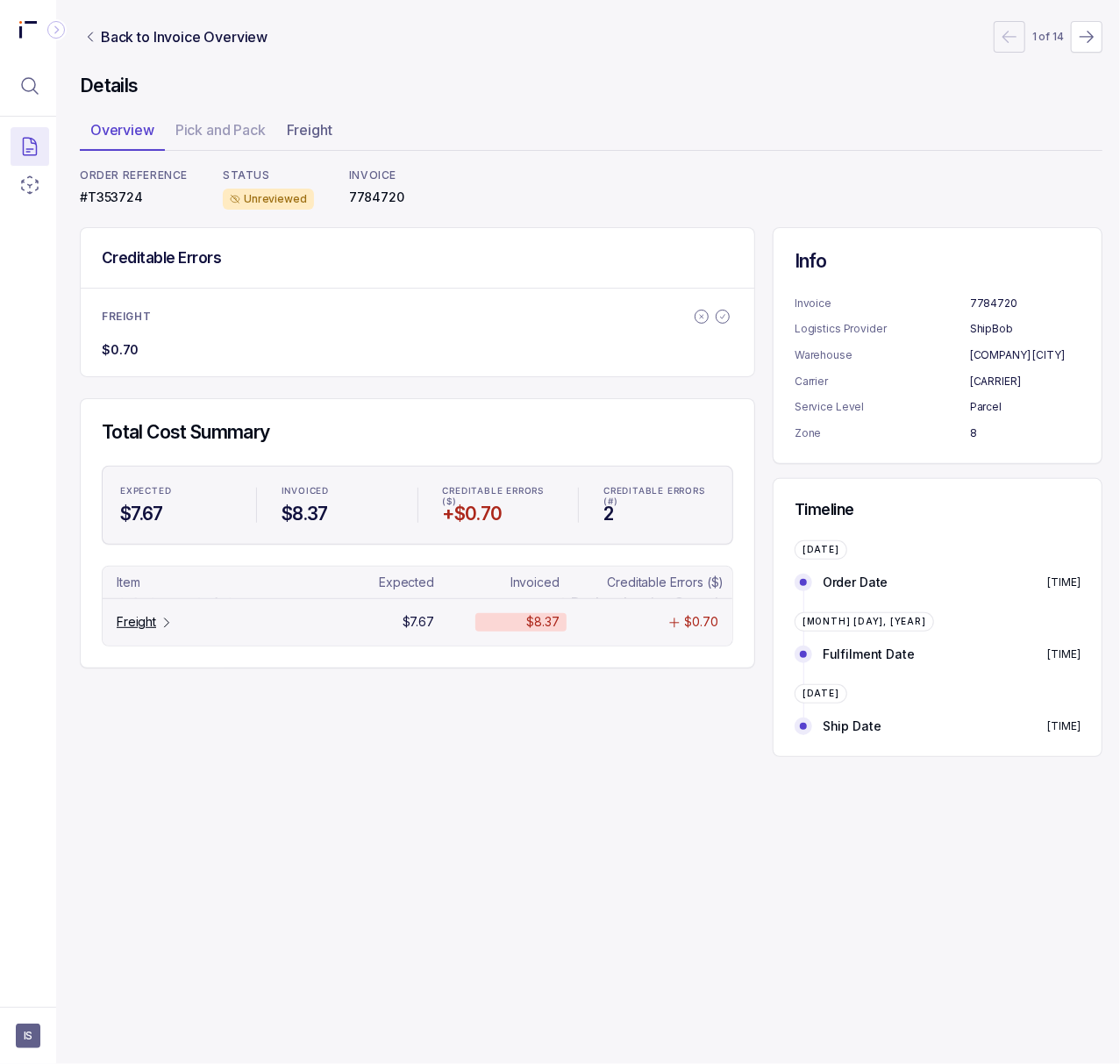 click on "Freight" at bounding box center (136, 622) 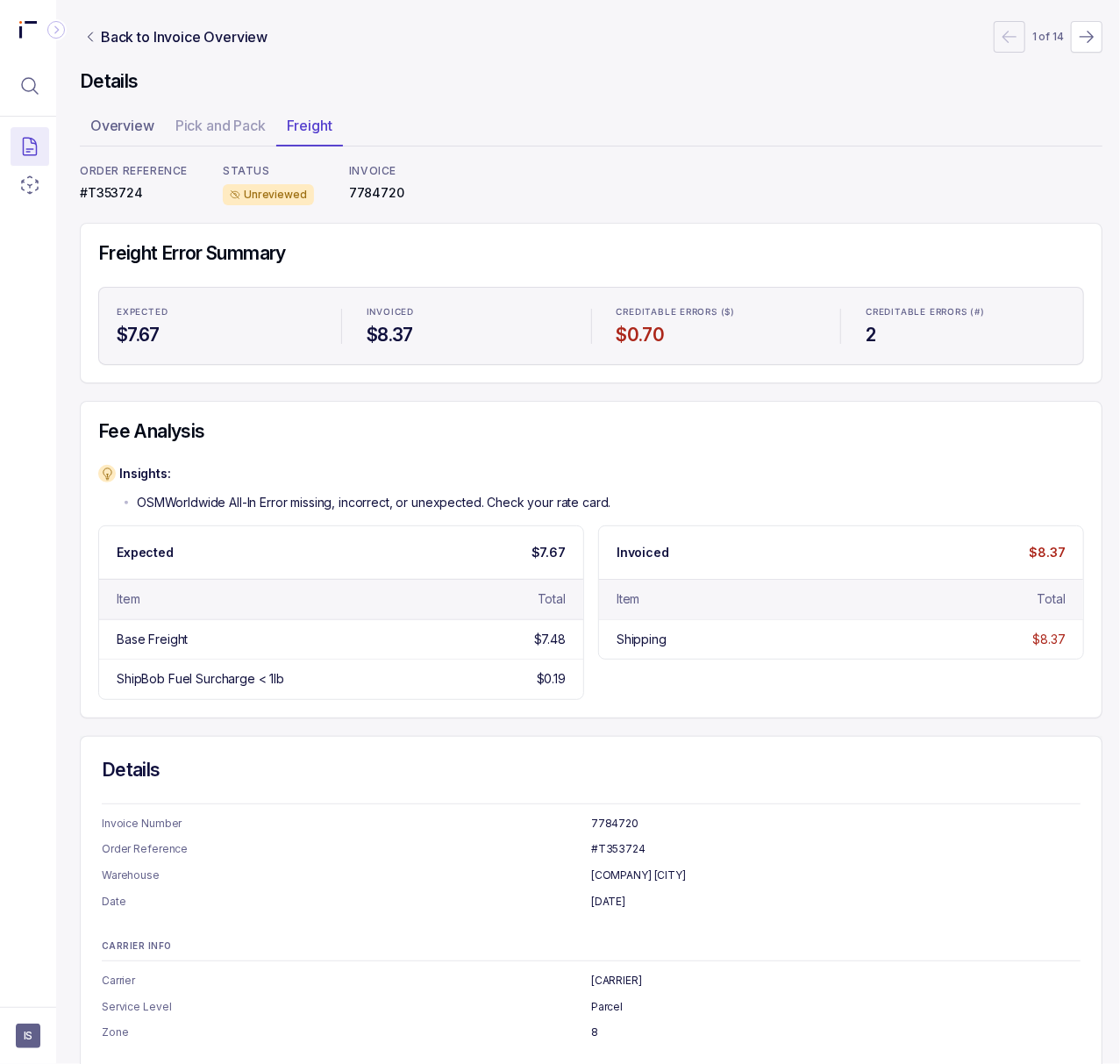 scroll, scrollTop: 0, scrollLeft: 4, axis: horizontal 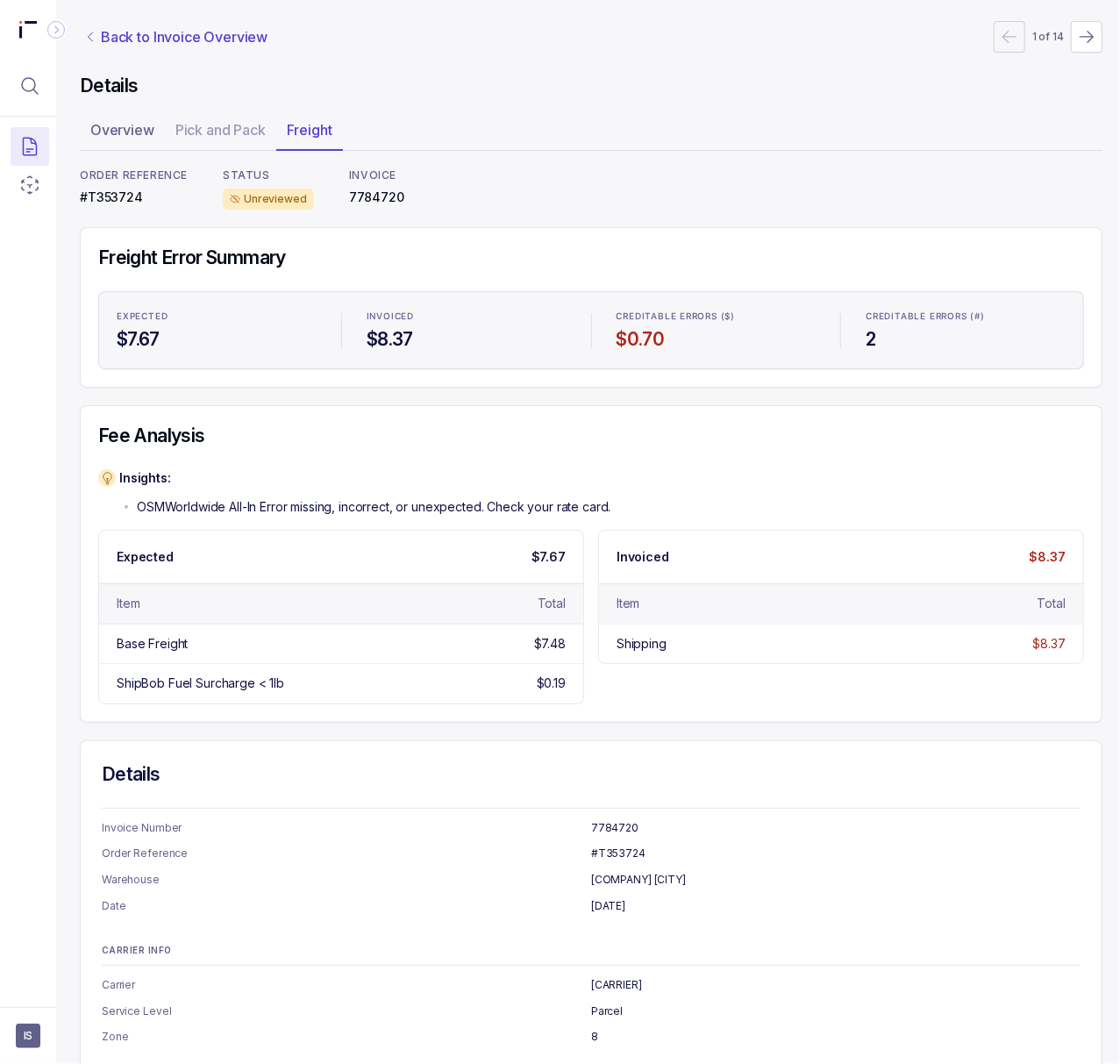 click on "Back to Invoice Overview" at bounding box center [184, 37] 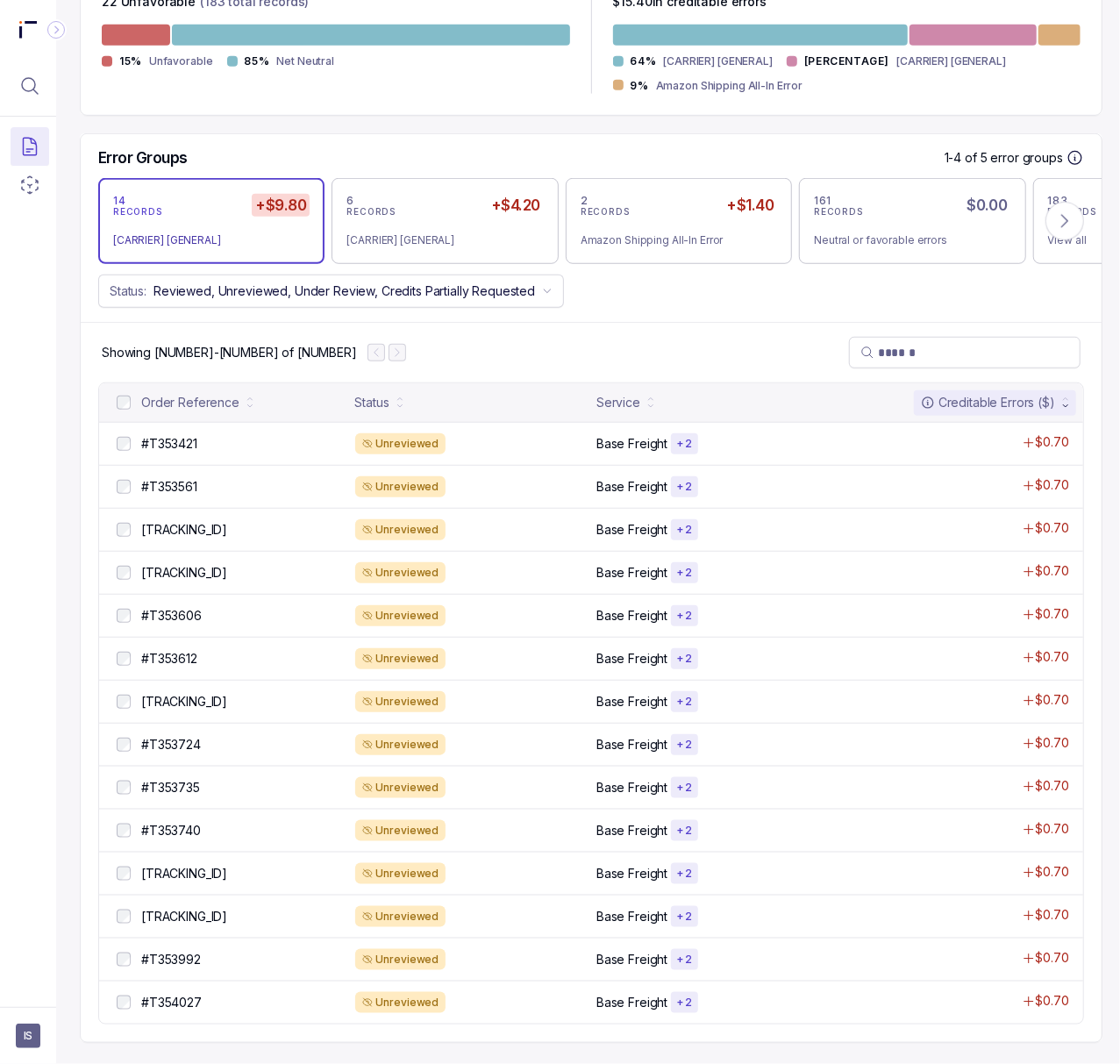 scroll, scrollTop: 526, scrollLeft: 4, axis: both 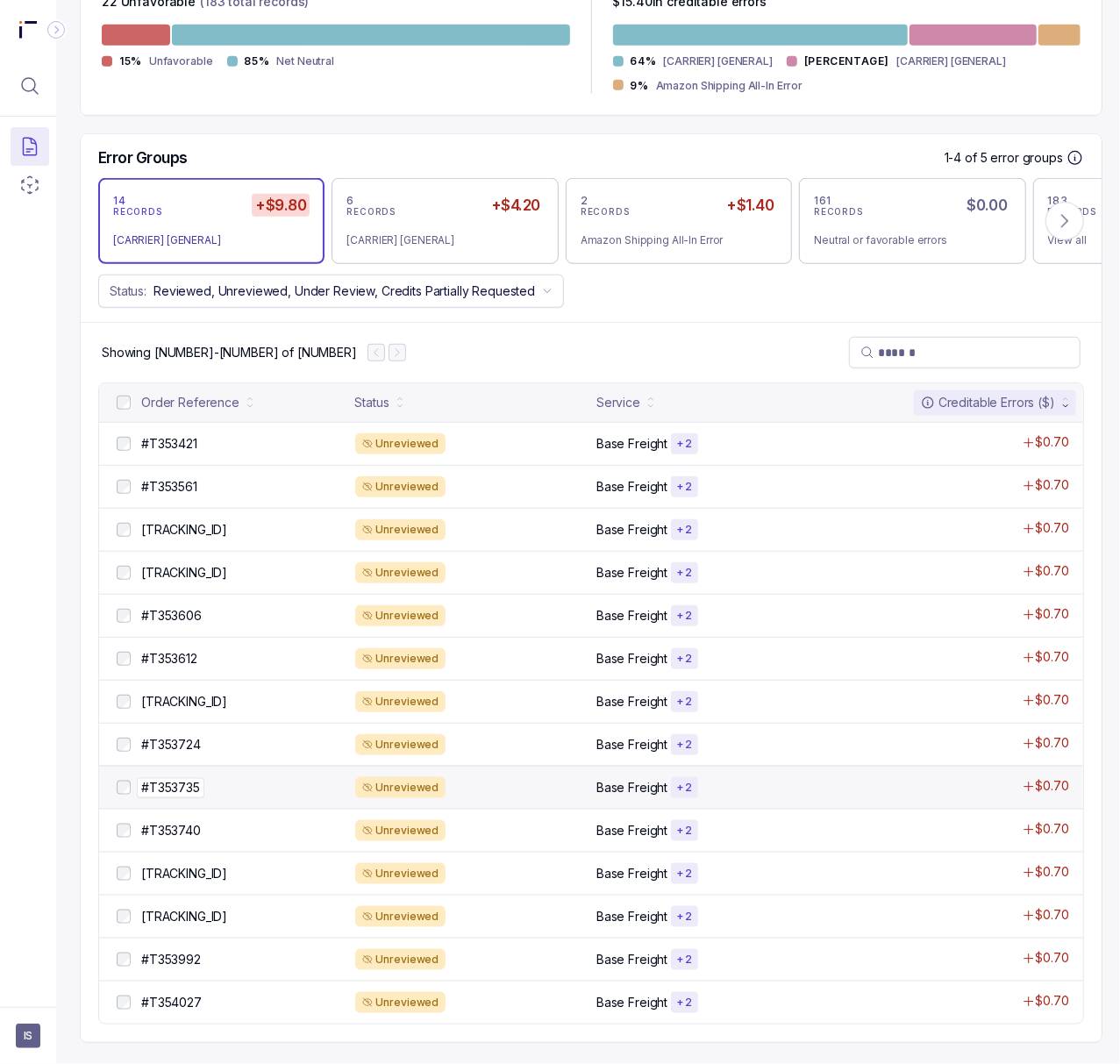 click on "#T353735" at bounding box center (170, 788) 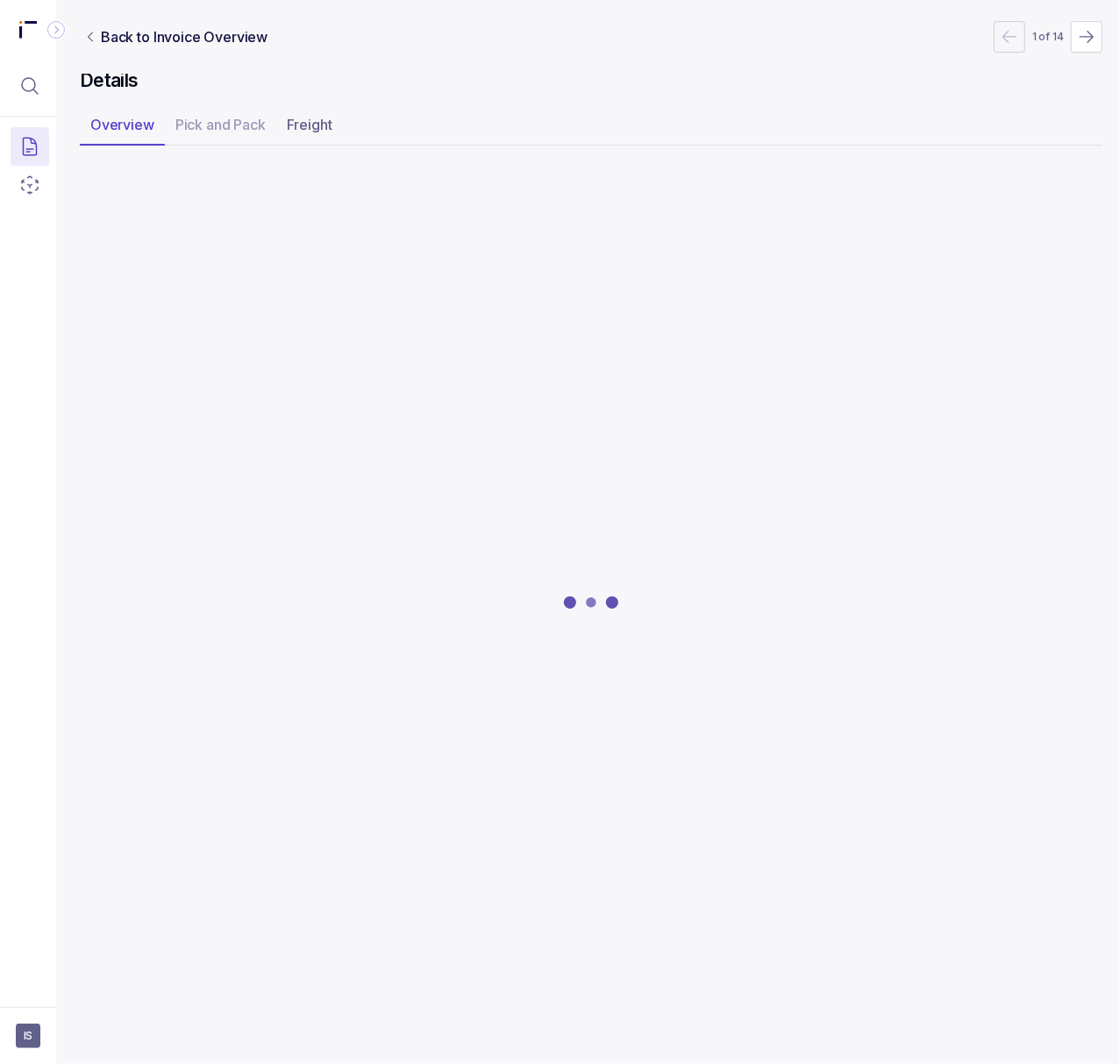 scroll, scrollTop: 0, scrollLeft: 4, axis: horizontal 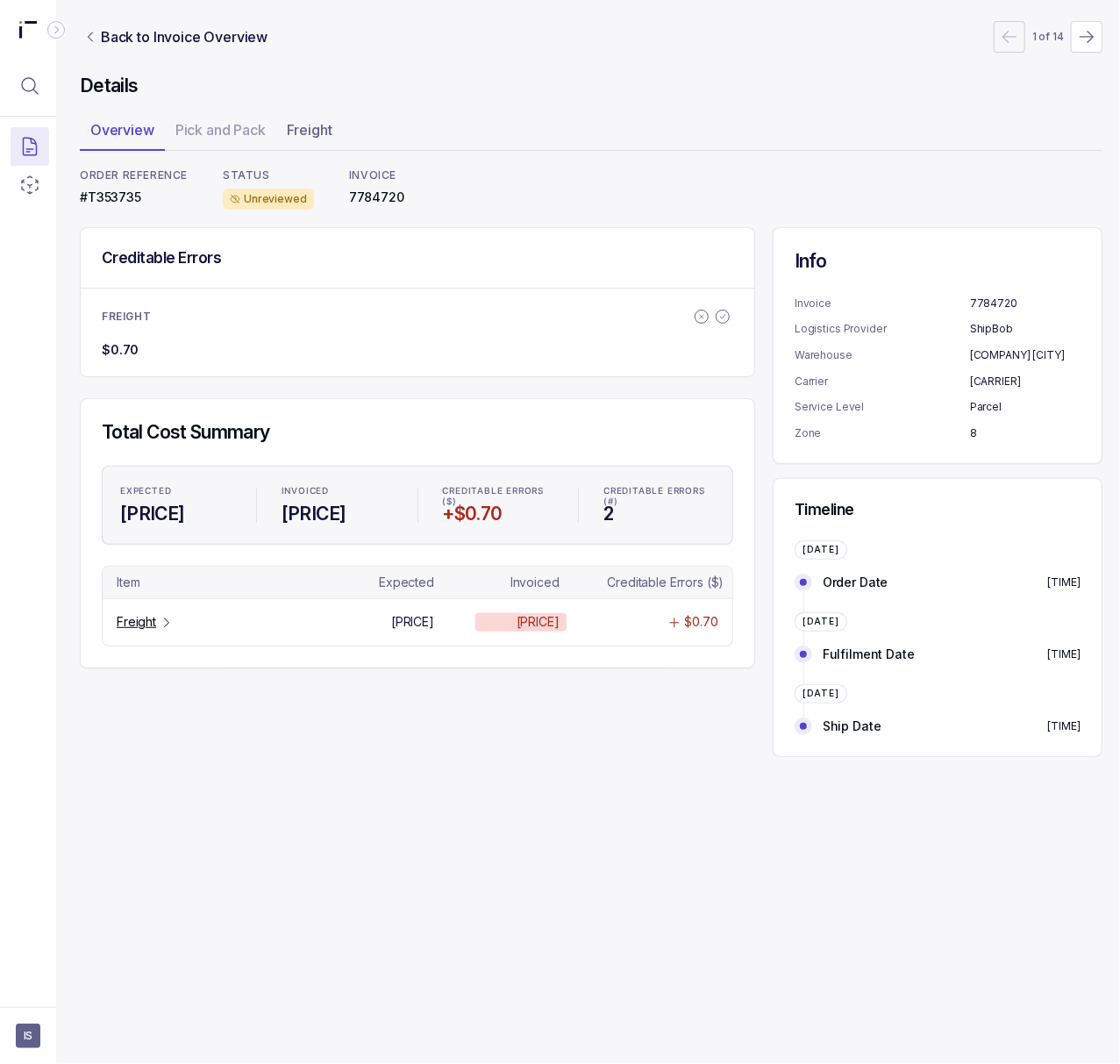 click on "#T353735" at bounding box center (133, 197) 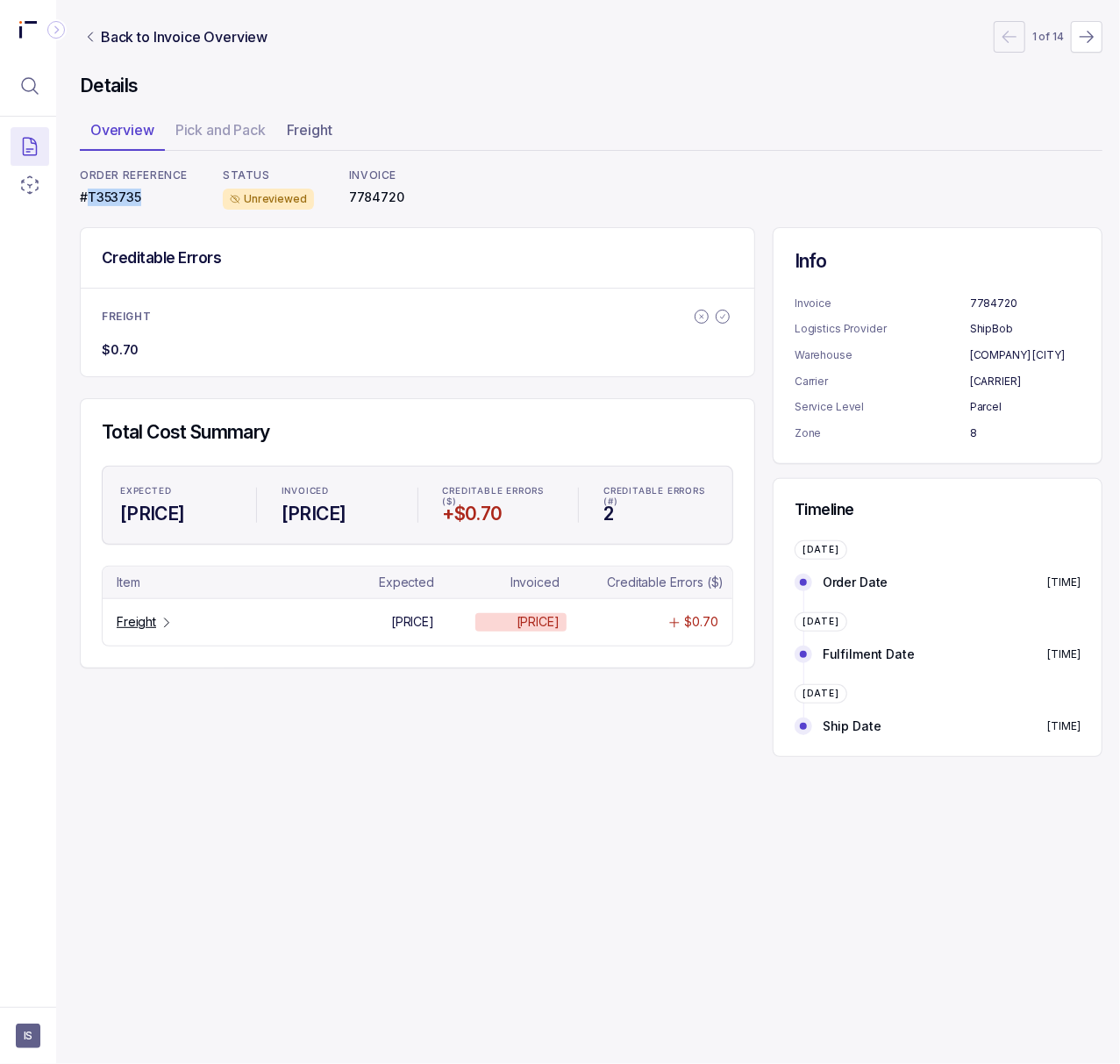 click on "#T353735" at bounding box center (133, 197) 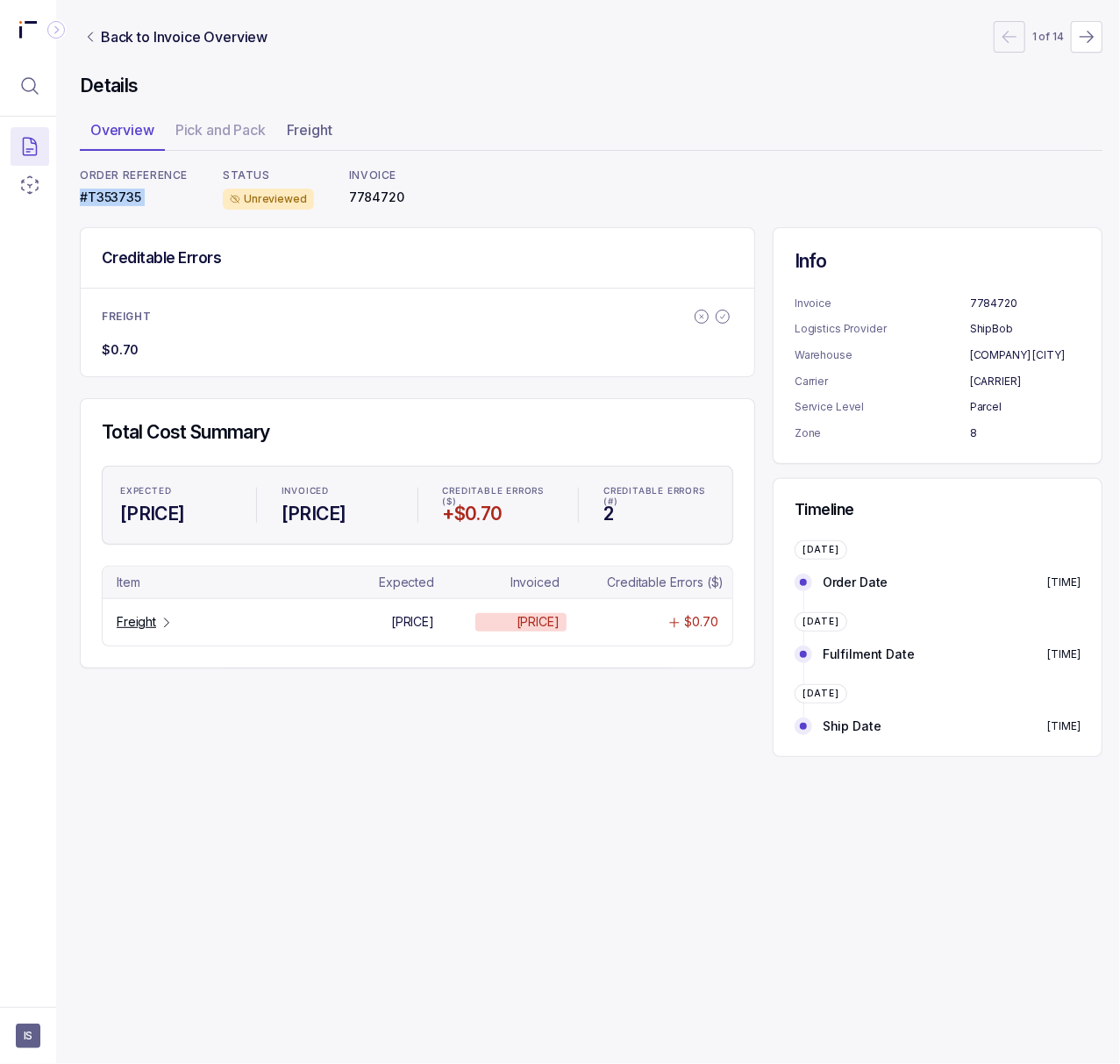 click on "#T353735" at bounding box center (133, 197) 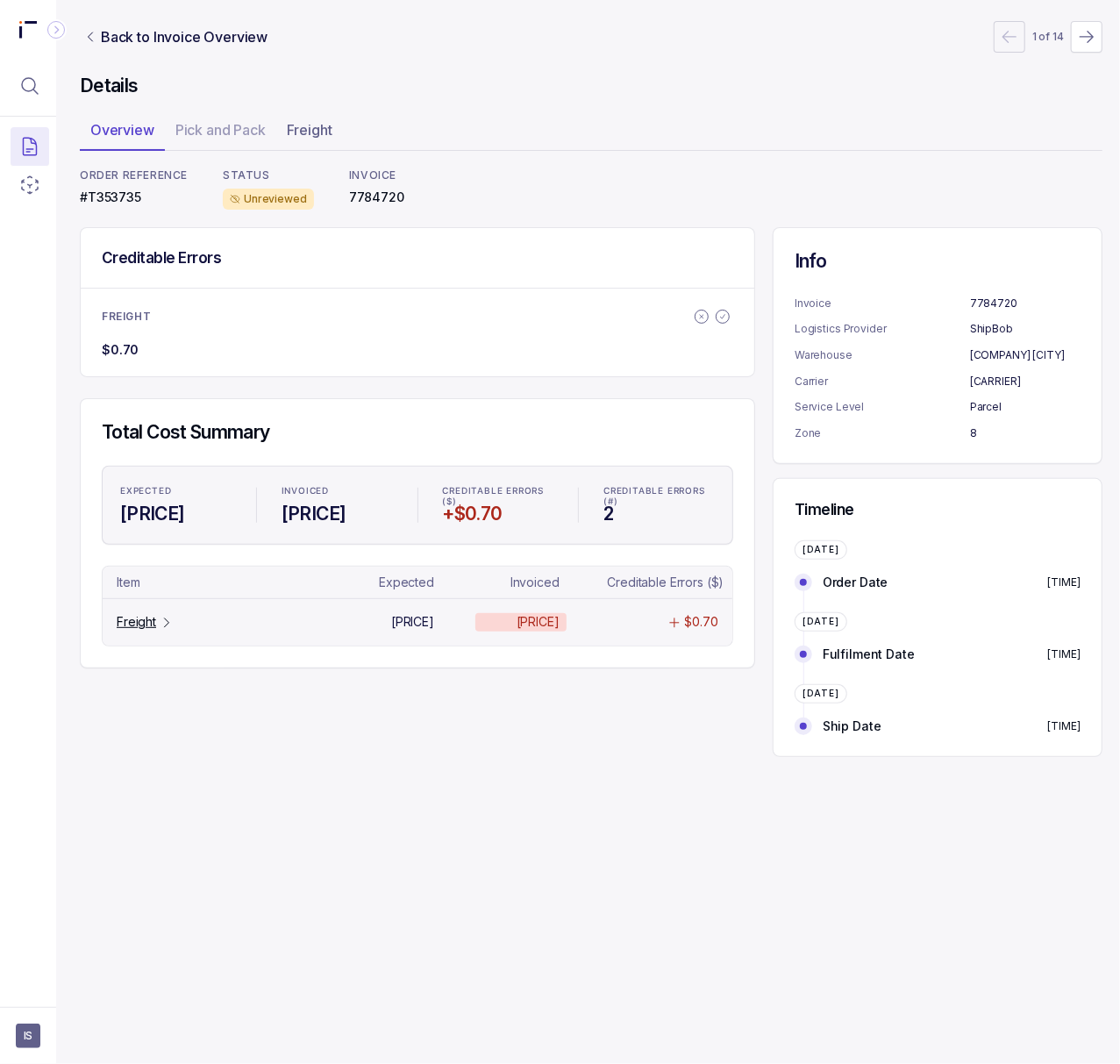 click on "Freight" at bounding box center [136, 622] 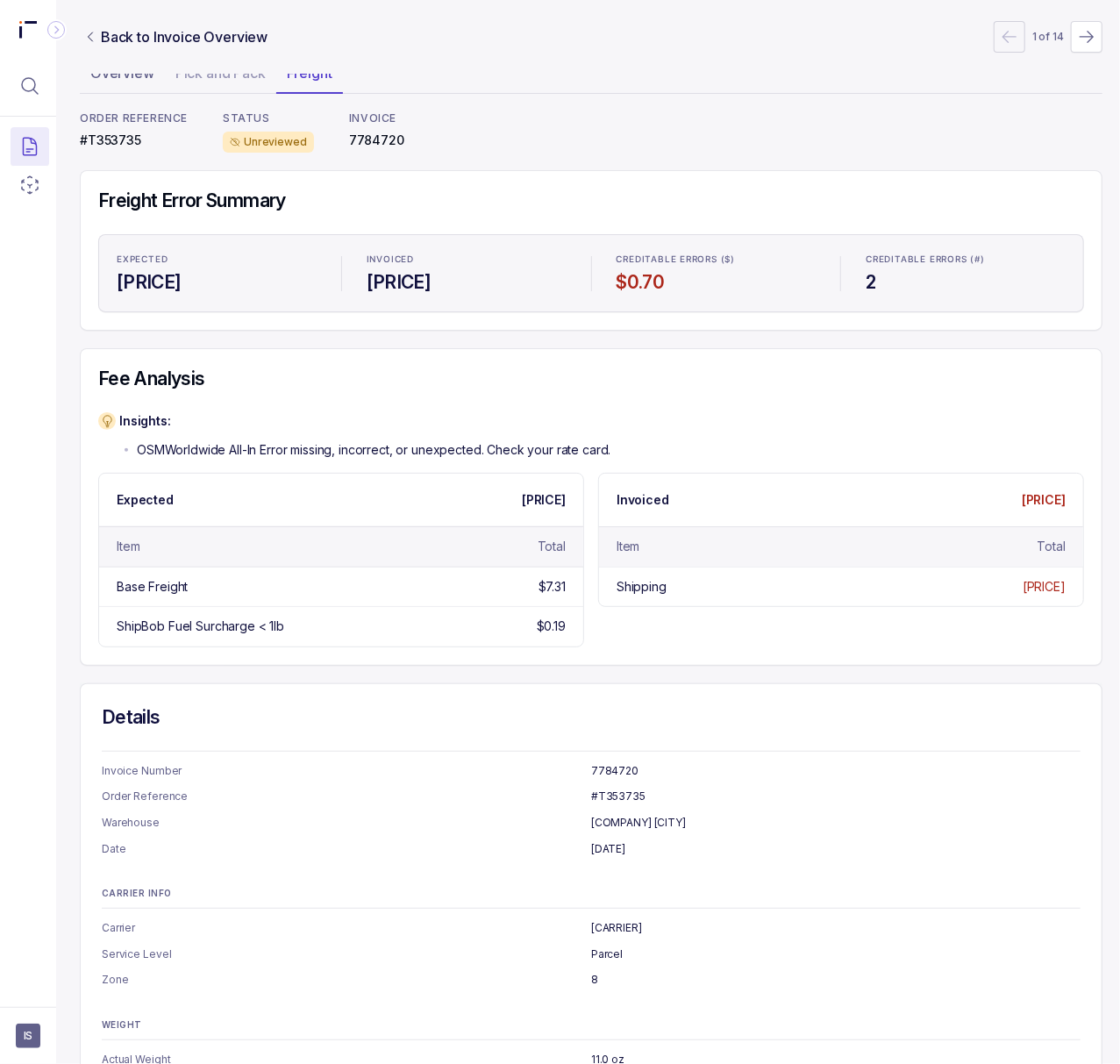 scroll, scrollTop: 0, scrollLeft: 4, axis: horizontal 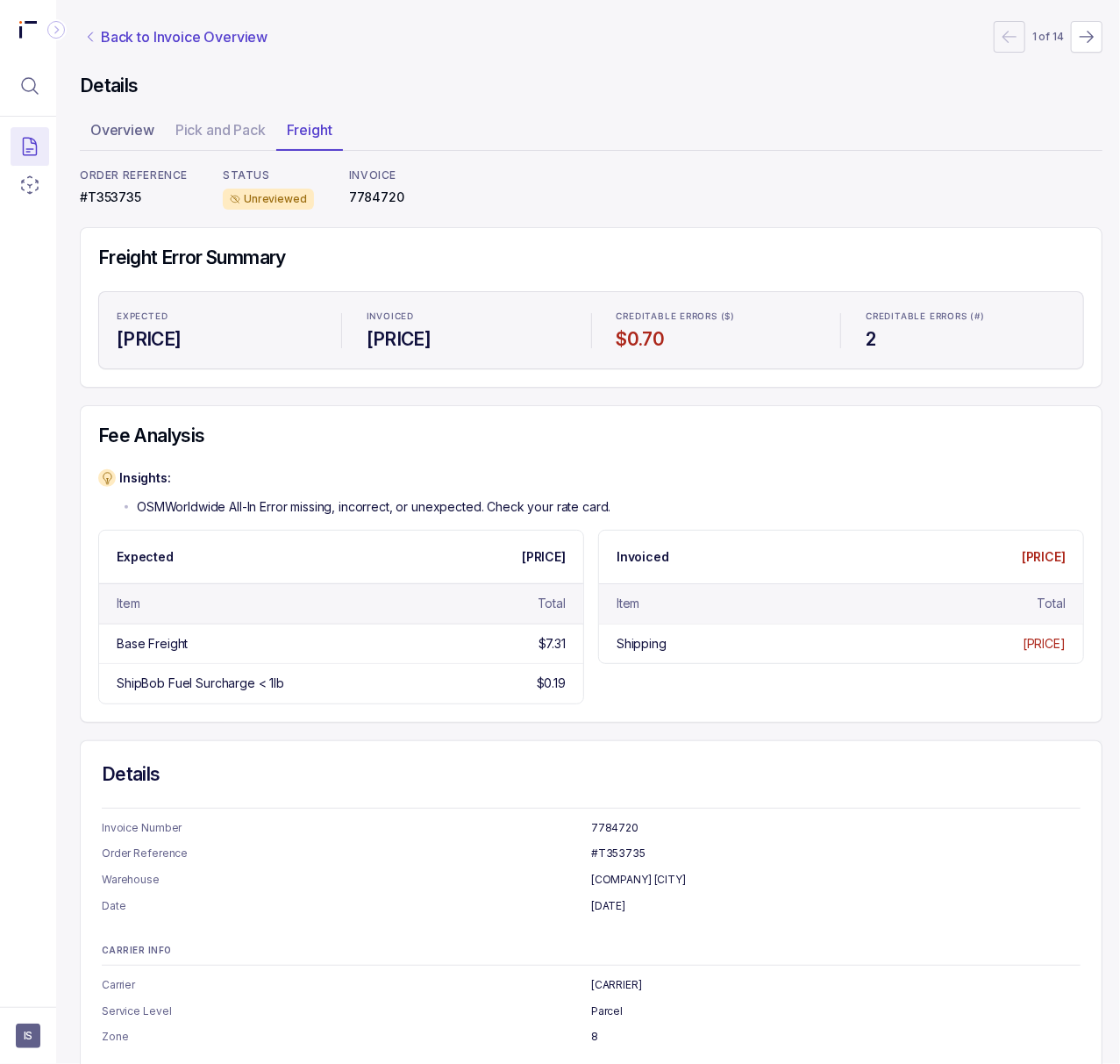 click on "Back to Invoice Overview" at bounding box center (184, 37) 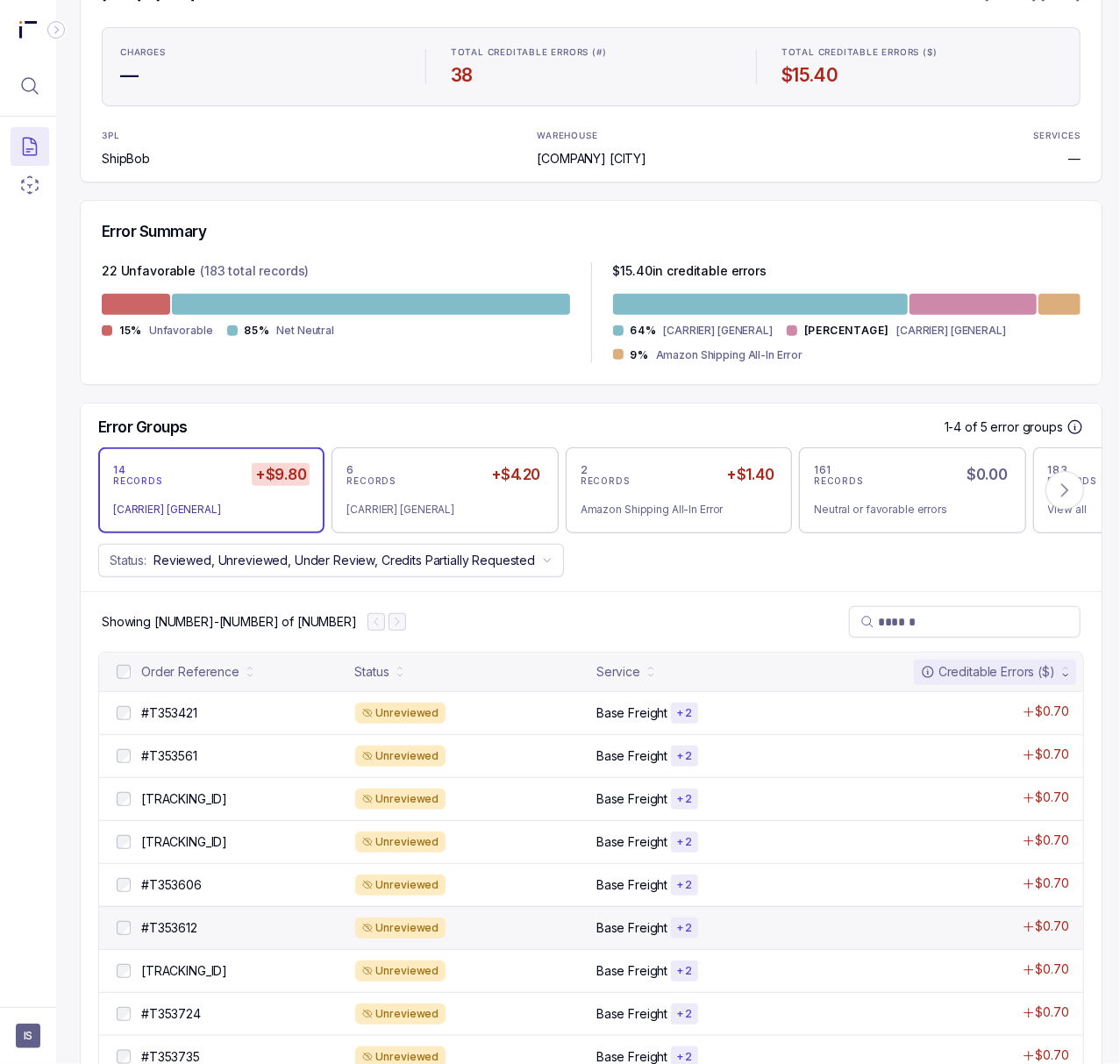 scroll, scrollTop: 526, scrollLeft: 4, axis: both 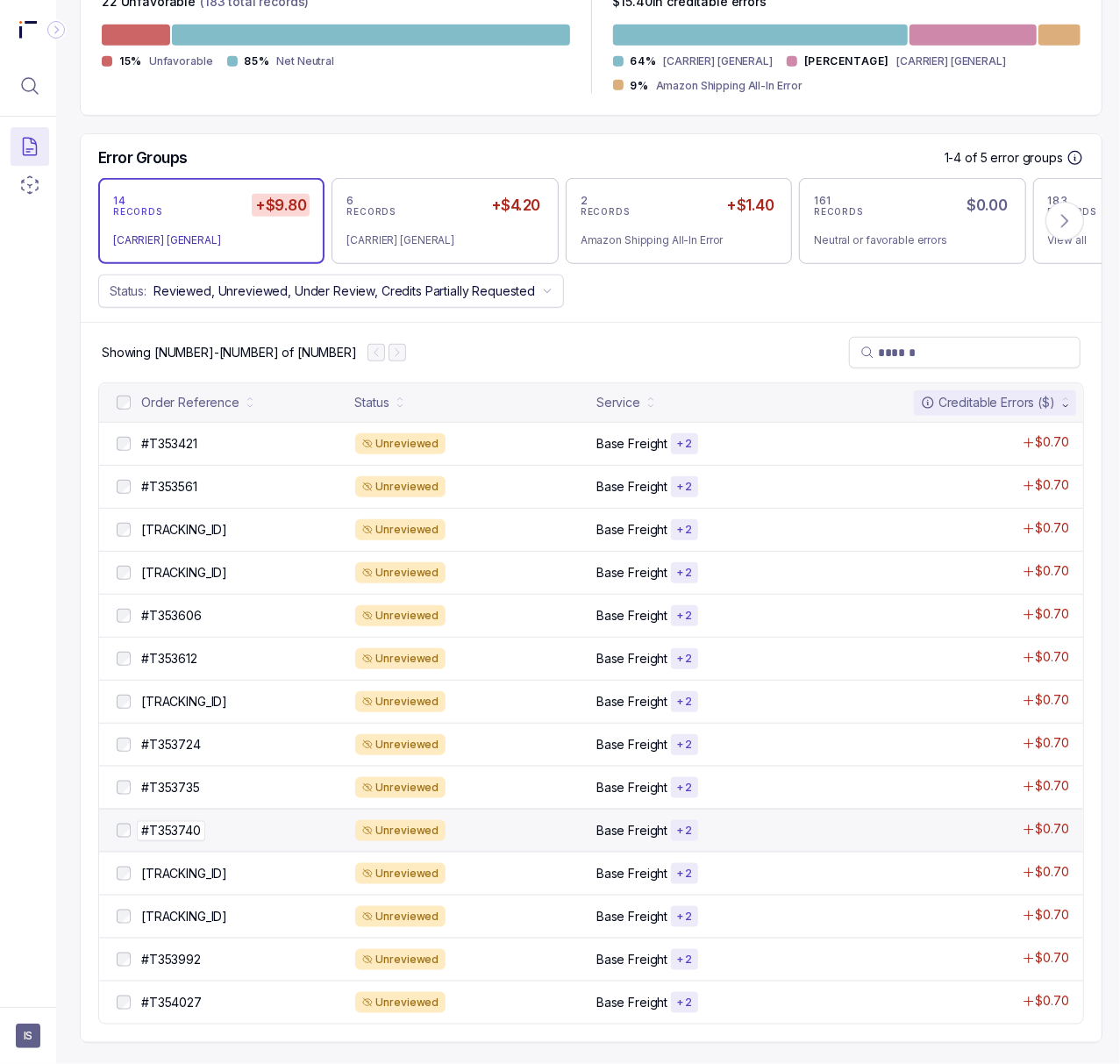 click on "#T353740" at bounding box center (171, 831) 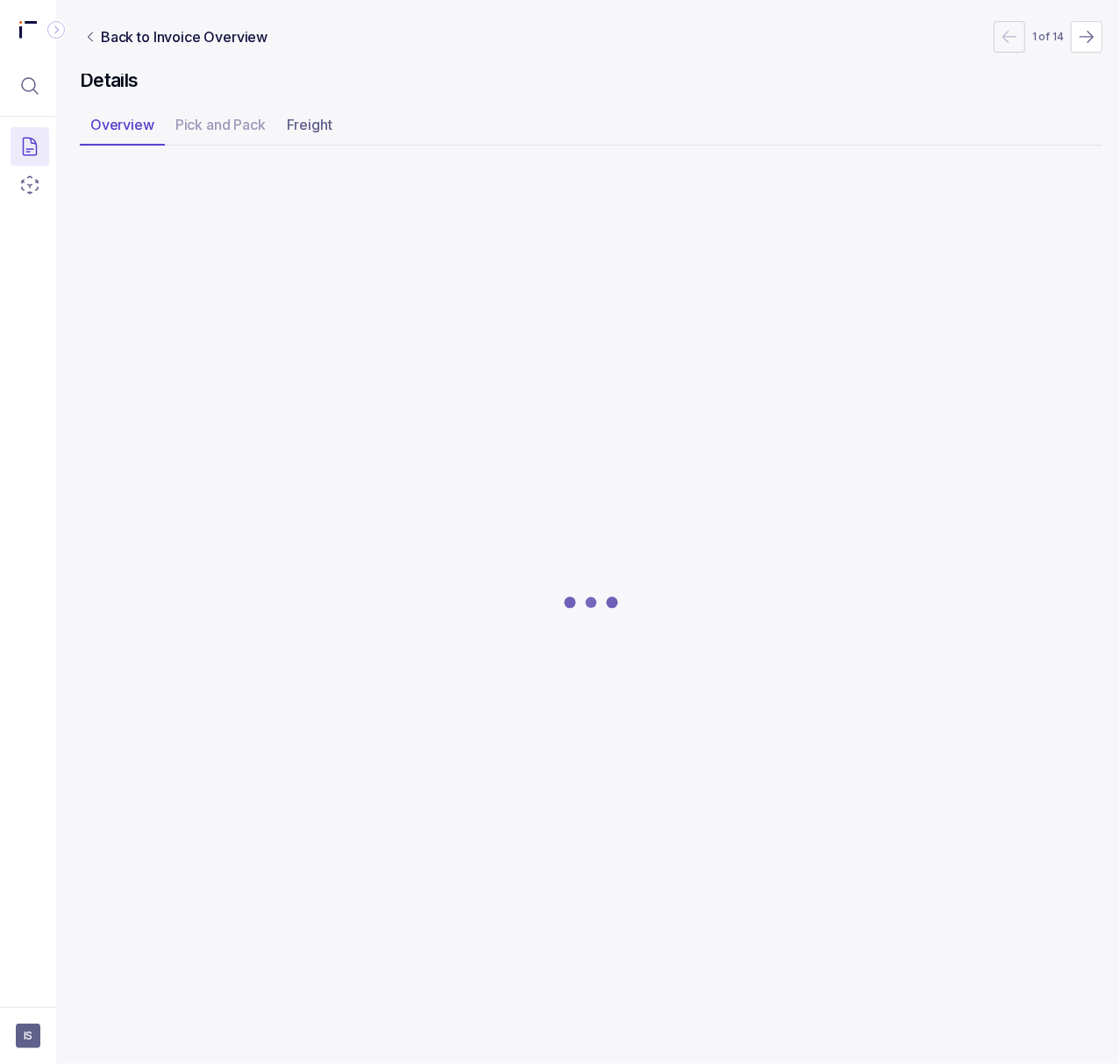 scroll, scrollTop: 0, scrollLeft: 4, axis: horizontal 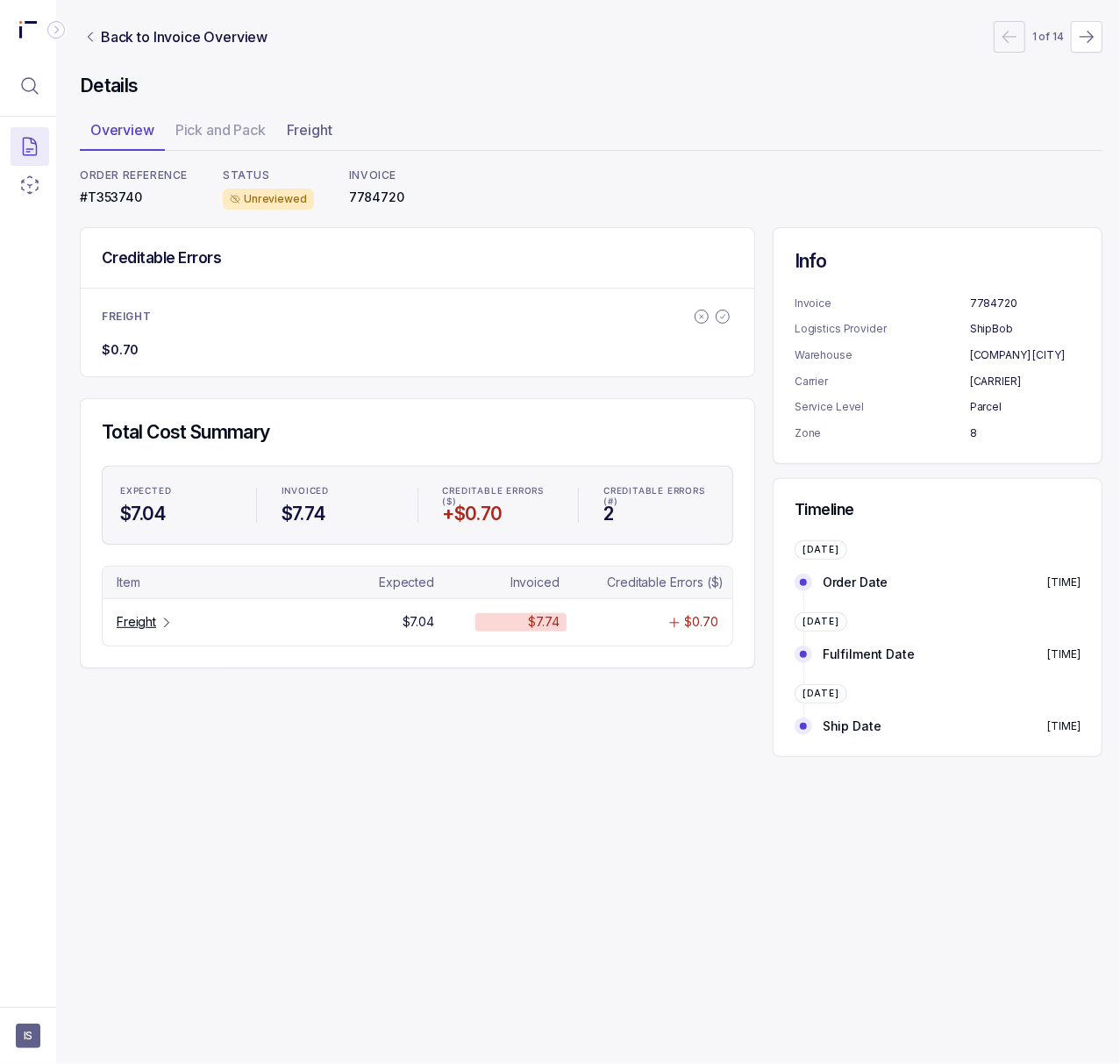 click on "#T353740" at bounding box center (133, 197) 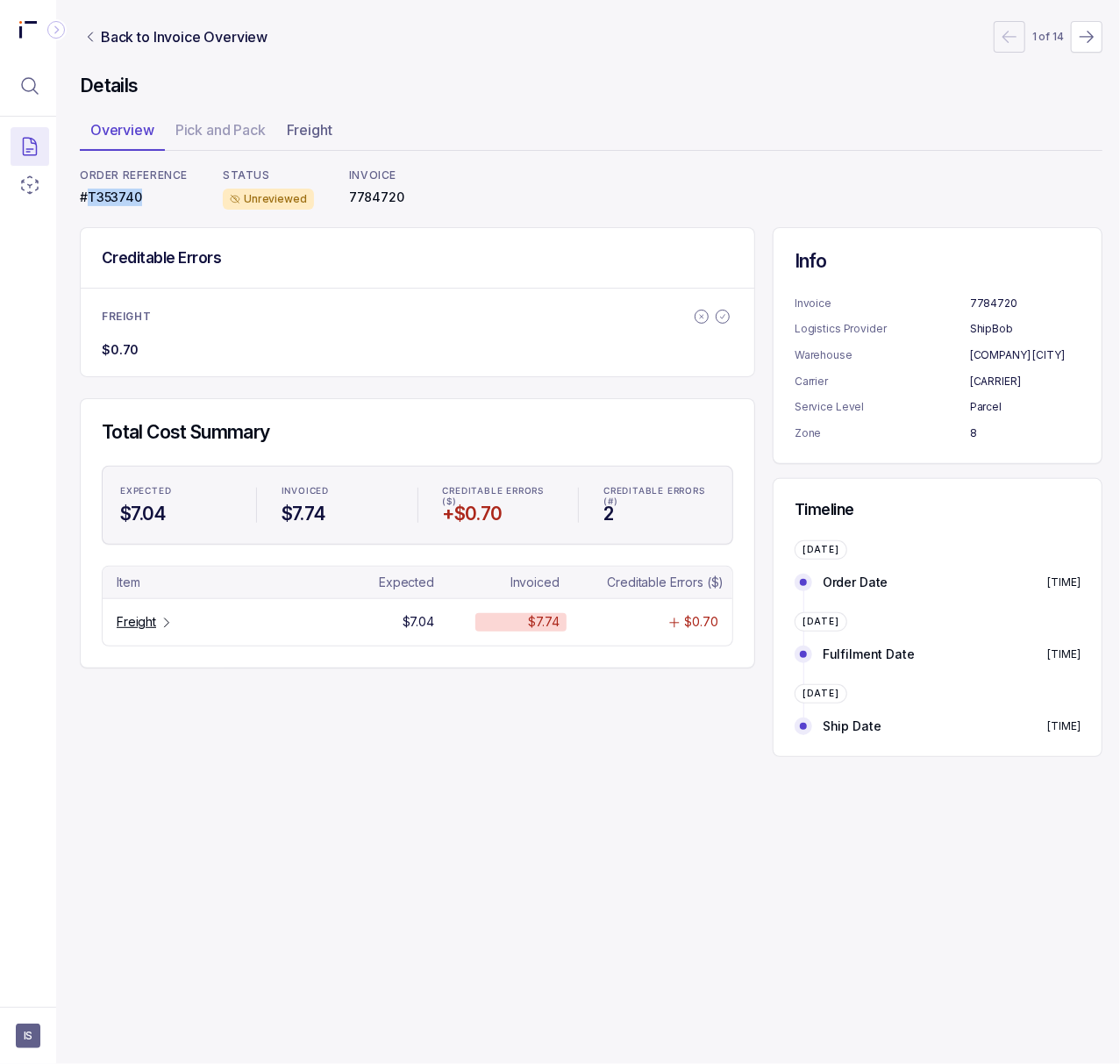 click on "#T353740" at bounding box center [133, 197] 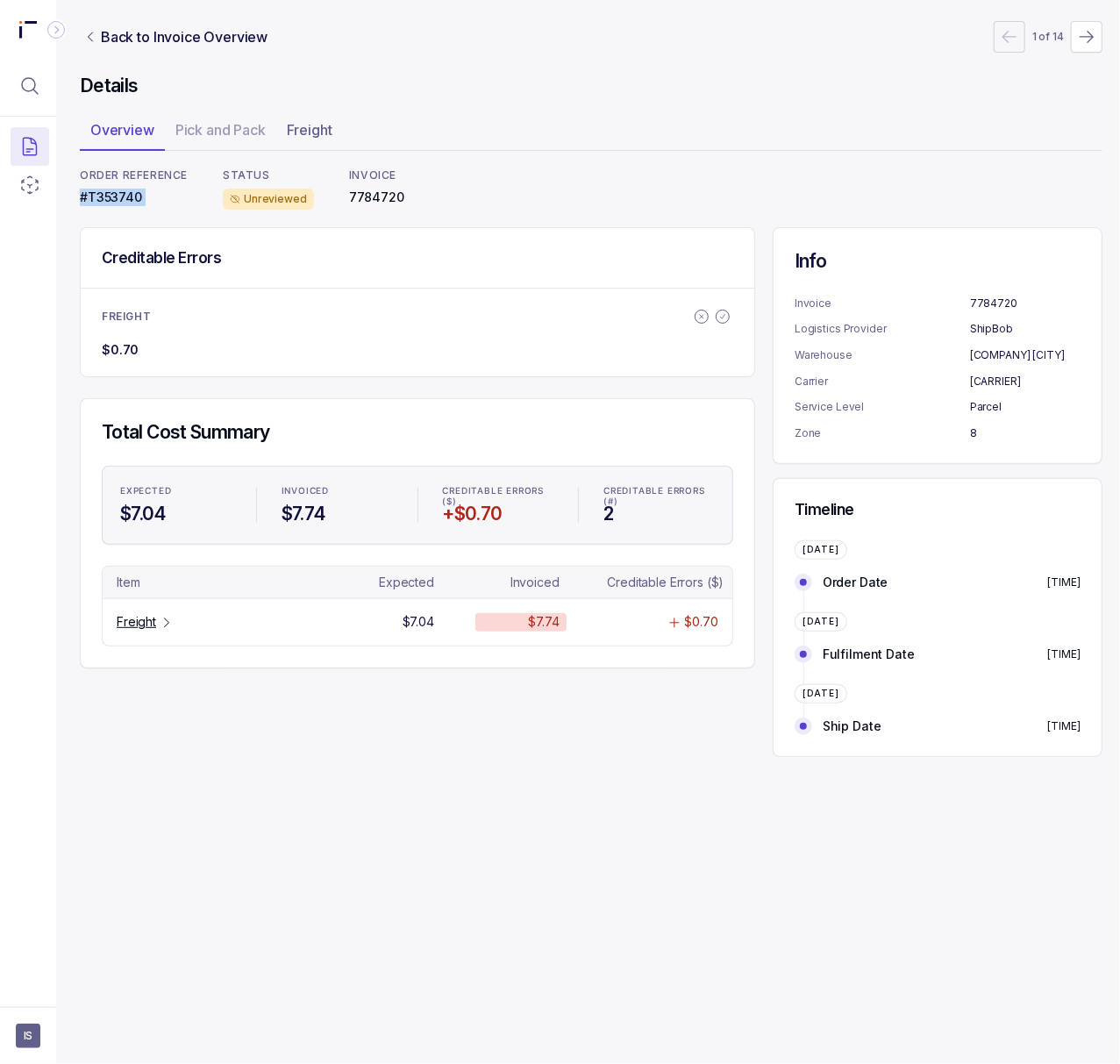 click on "#T353740" at bounding box center [133, 197] 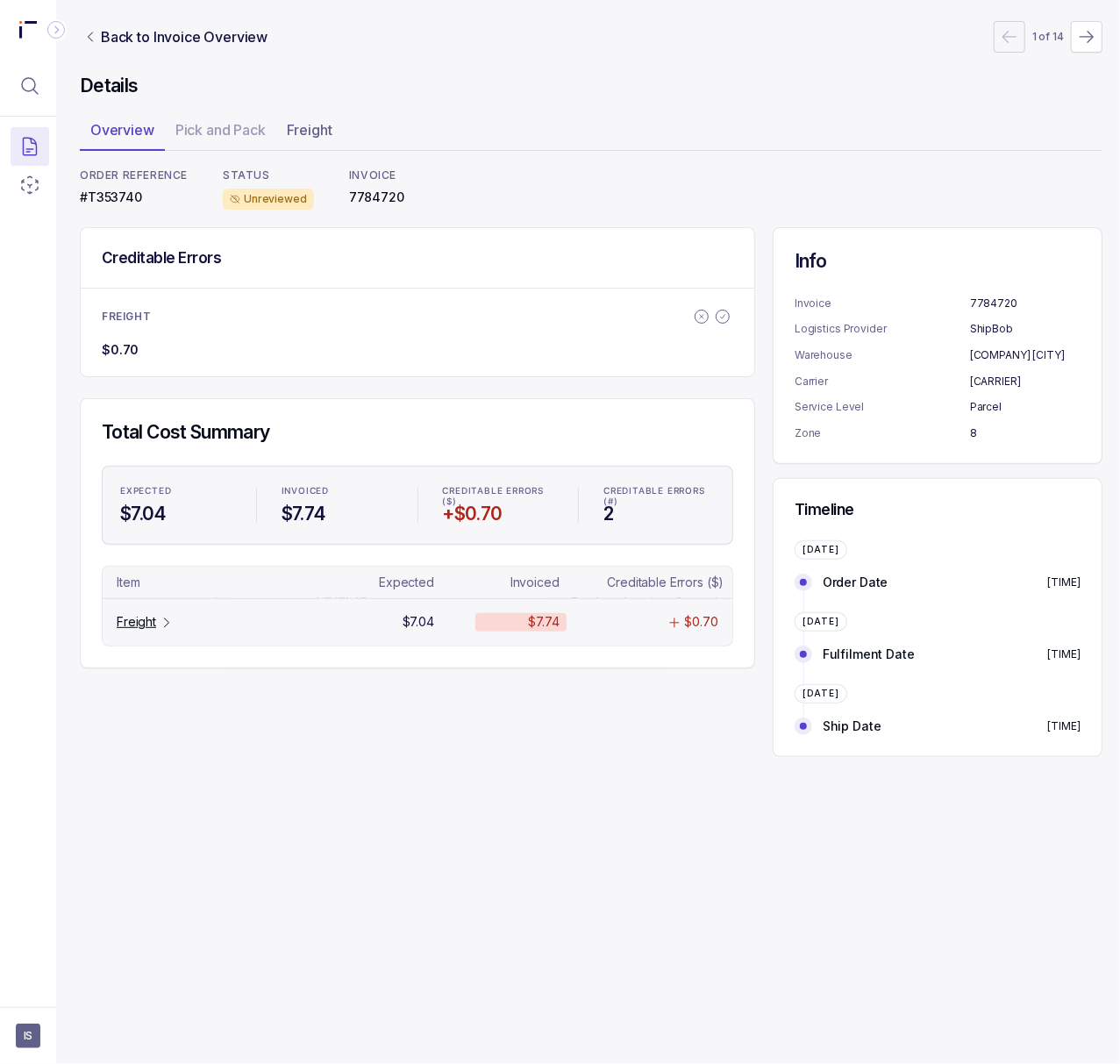 click on "Freight" at bounding box center [136, 622] 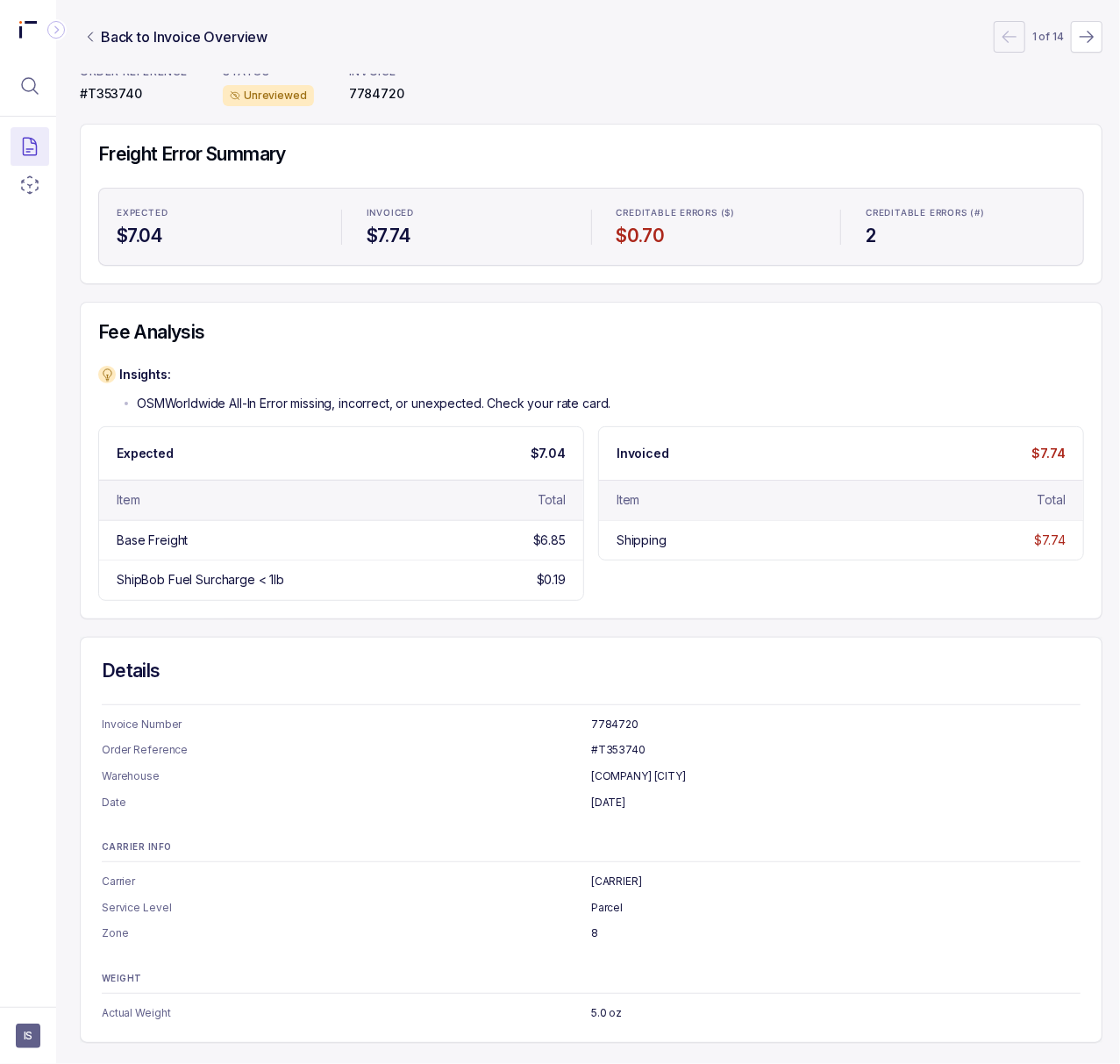 scroll, scrollTop: 0, scrollLeft: 4, axis: horizontal 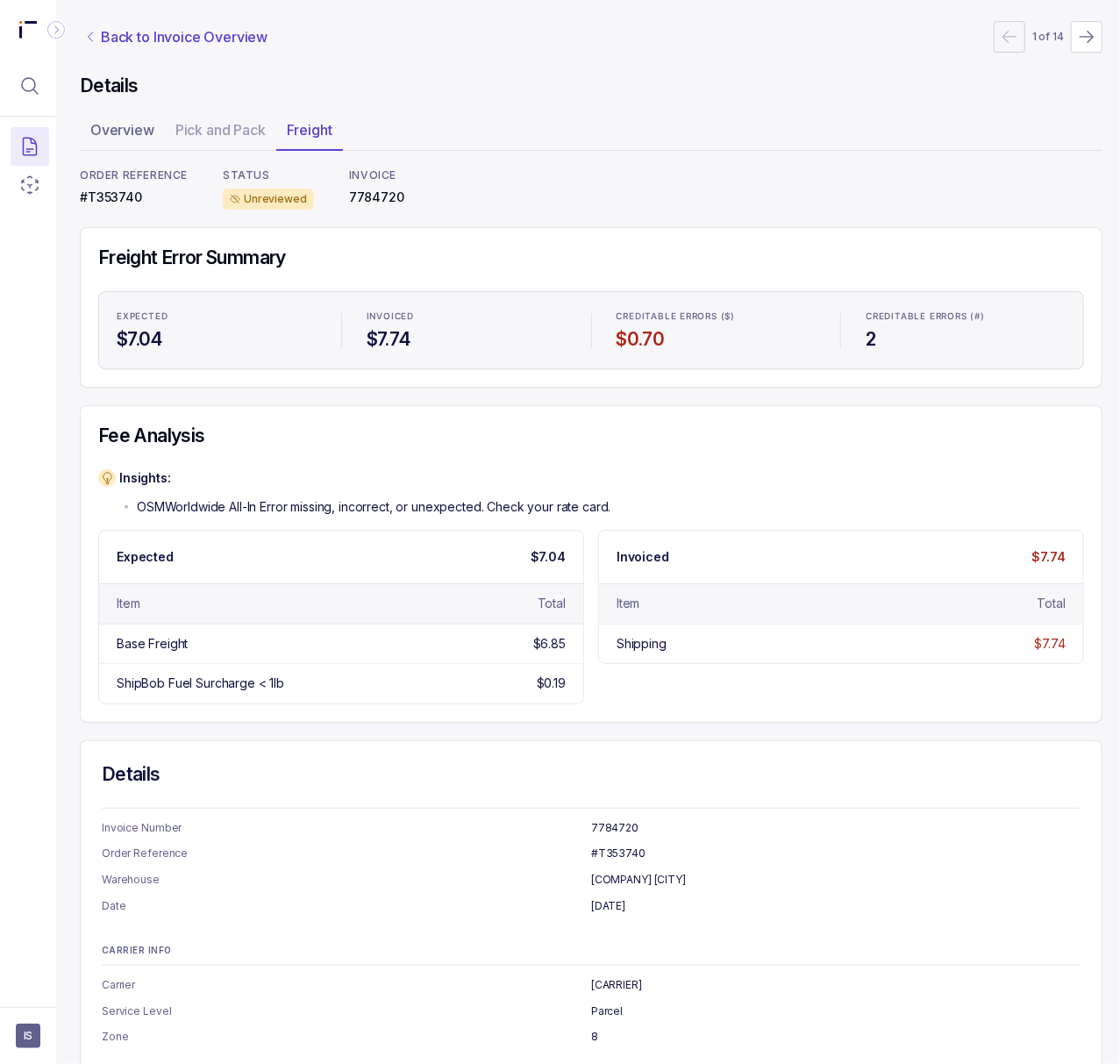 click on "Back to Invoice Overview" at bounding box center [184, 37] 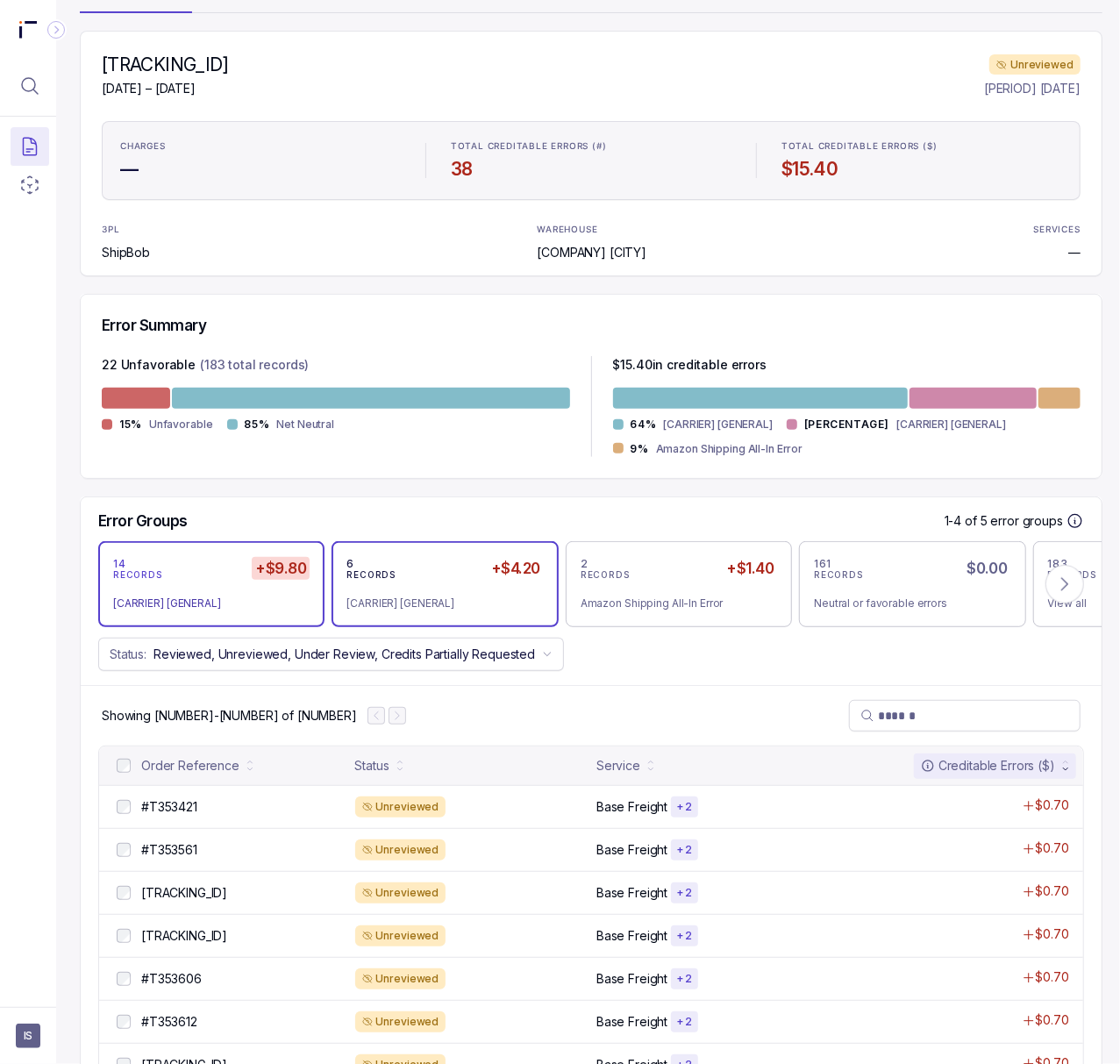 scroll, scrollTop: 526, scrollLeft: 4, axis: both 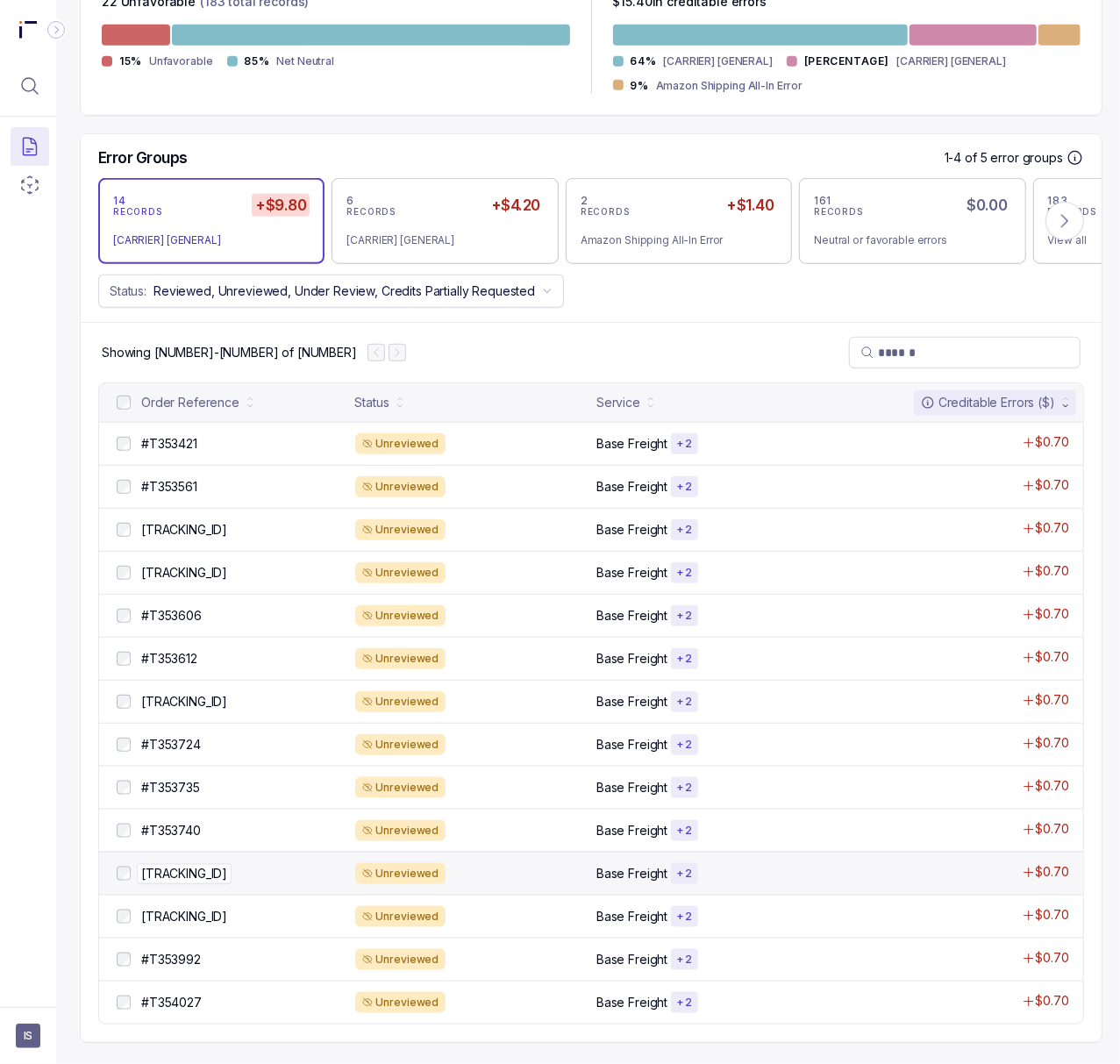 click on "[TRACKING_ID]" at bounding box center (184, 874) 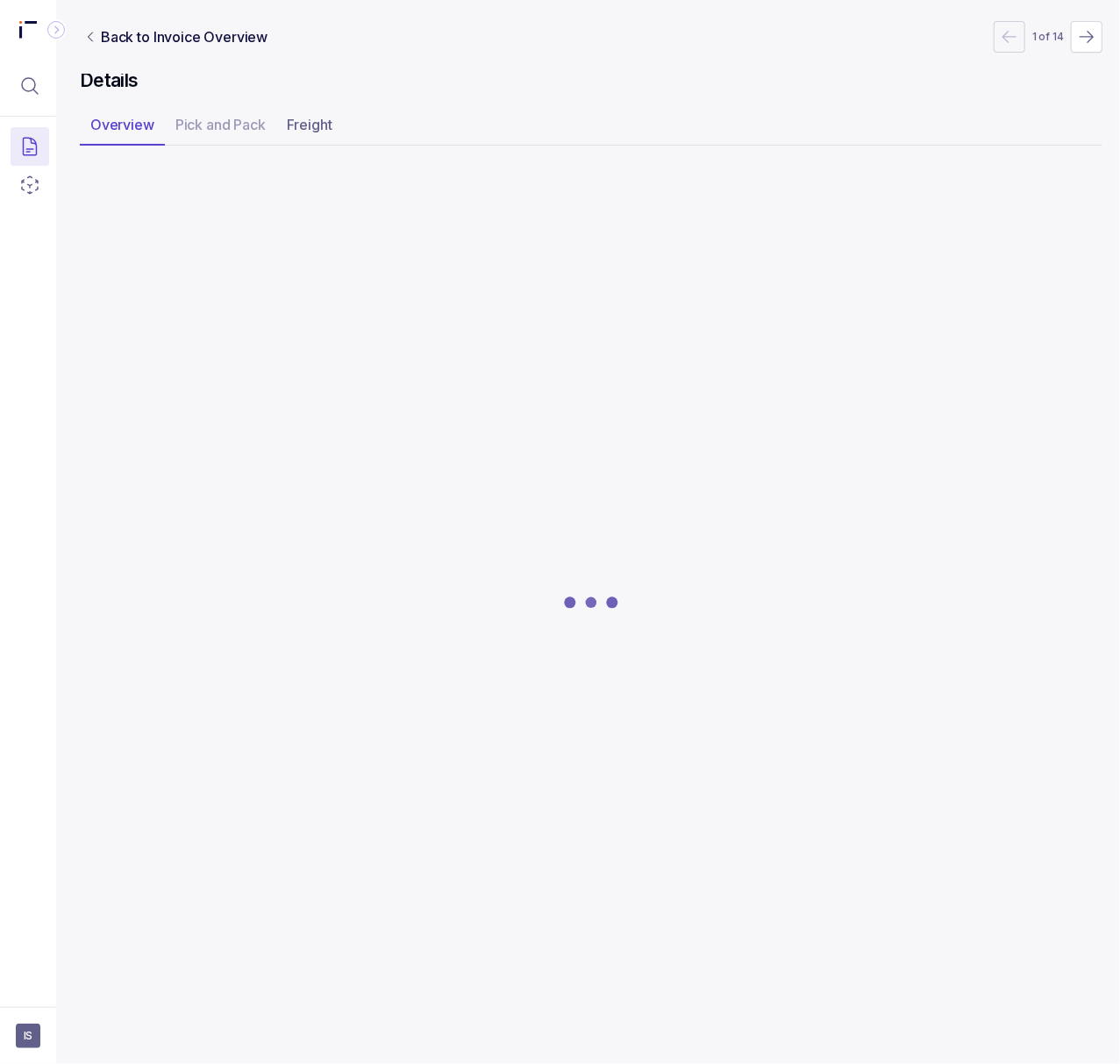 scroll, scrollTop: 0, scrollLeft: 4, axis: horizontal 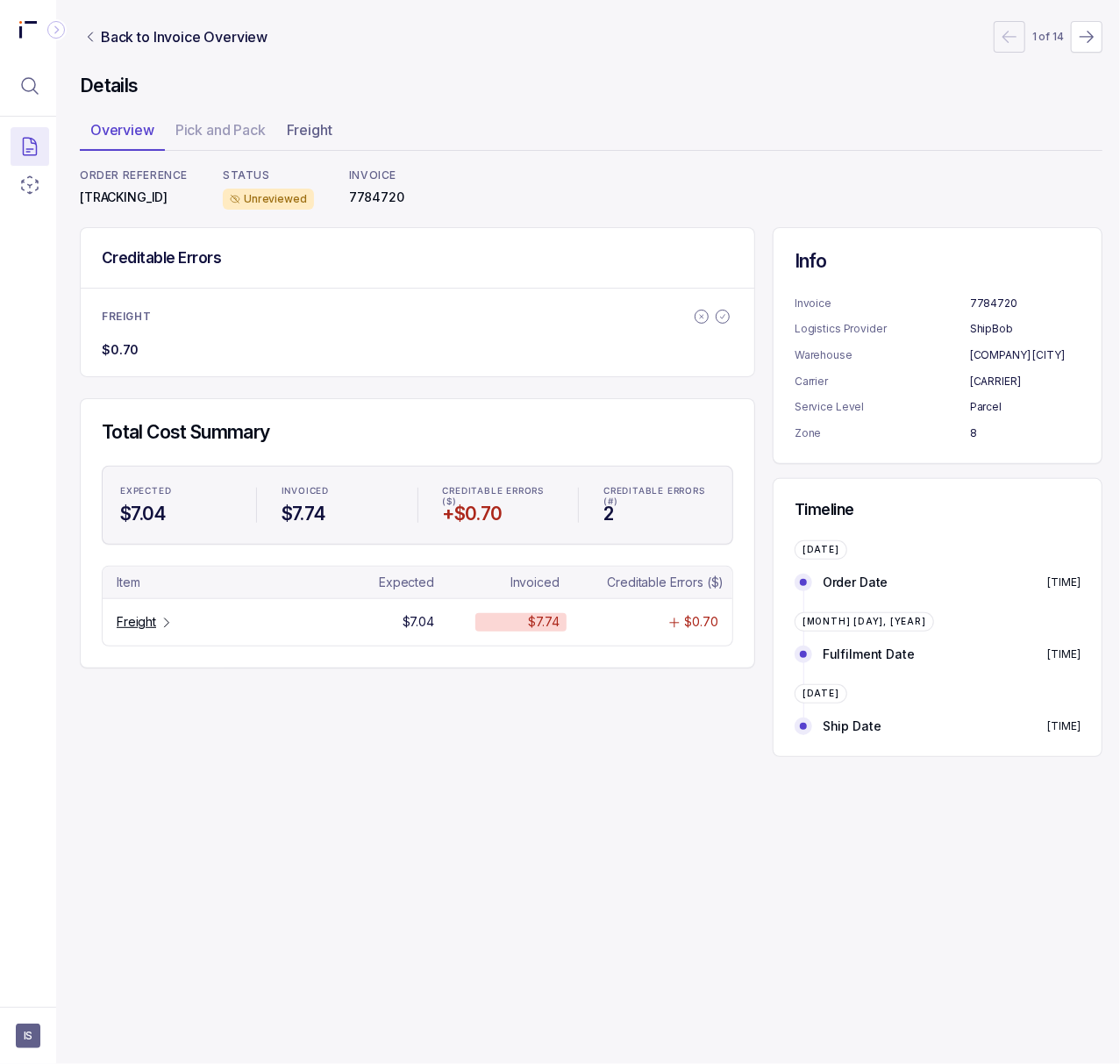 click on "[TRACKING_ID]" at bounding box center [133, 197] 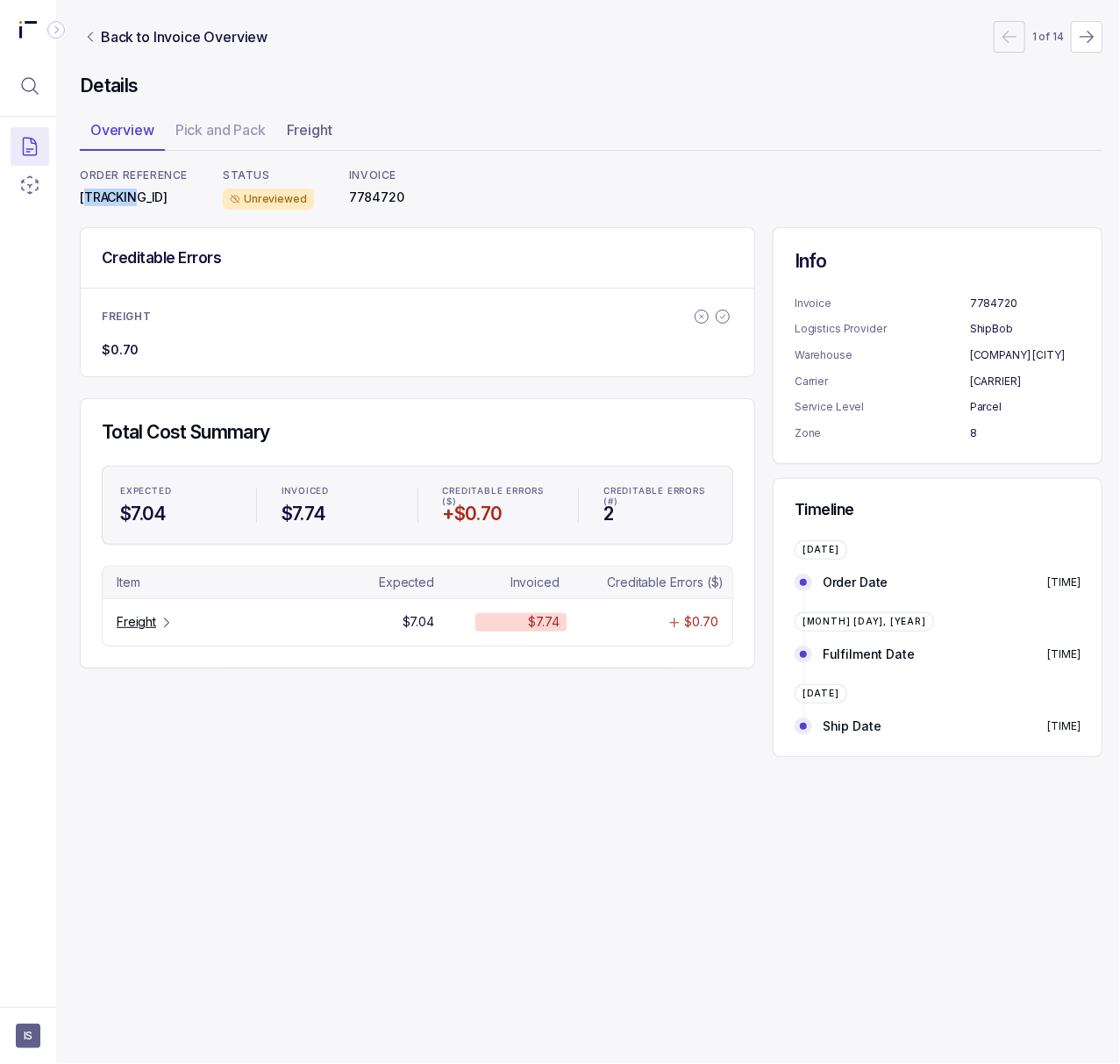 click on "[TRACKING_ID]" at bounding box center [133, 197] 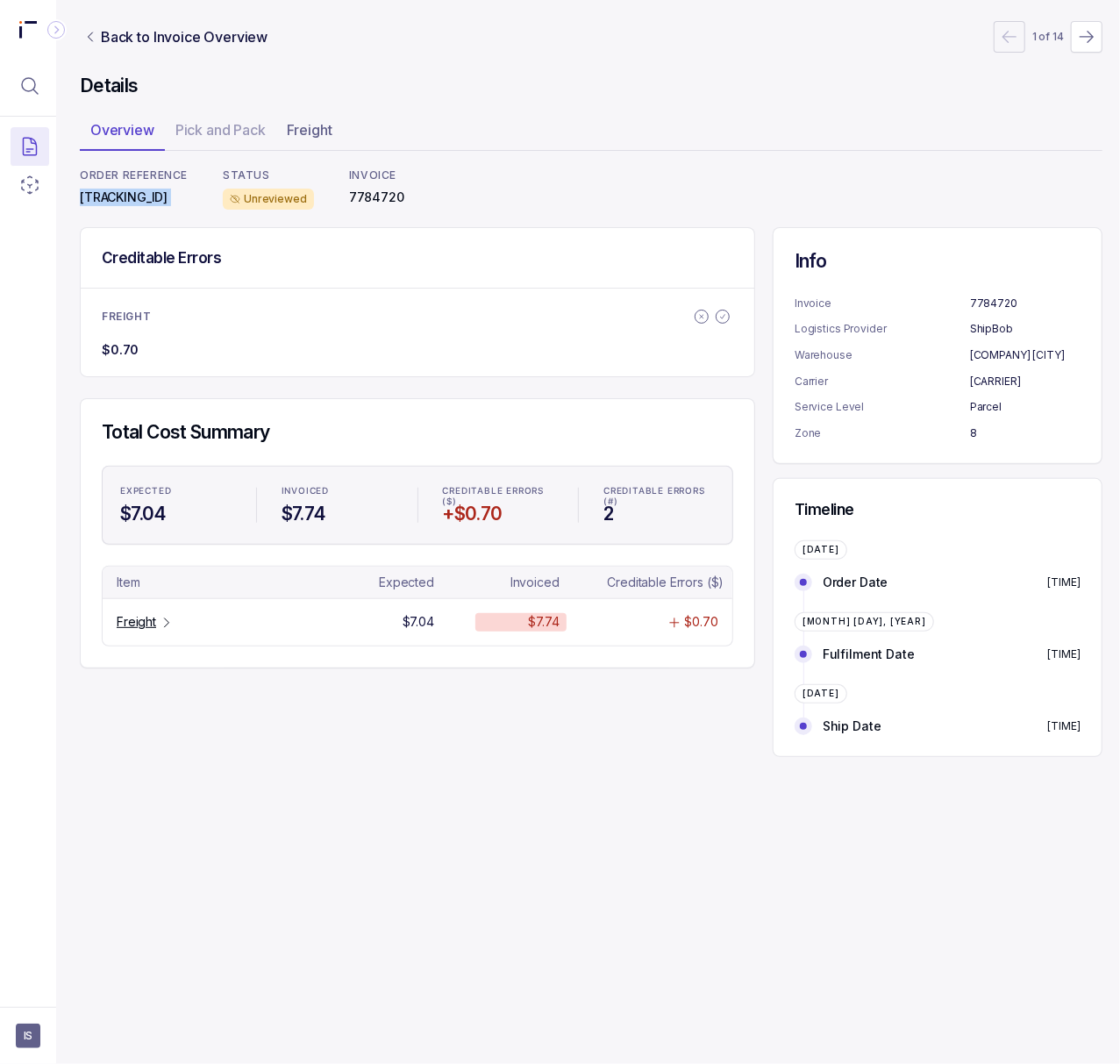 click on "[TRACKING_ID]" at bounding box center (133, 197) 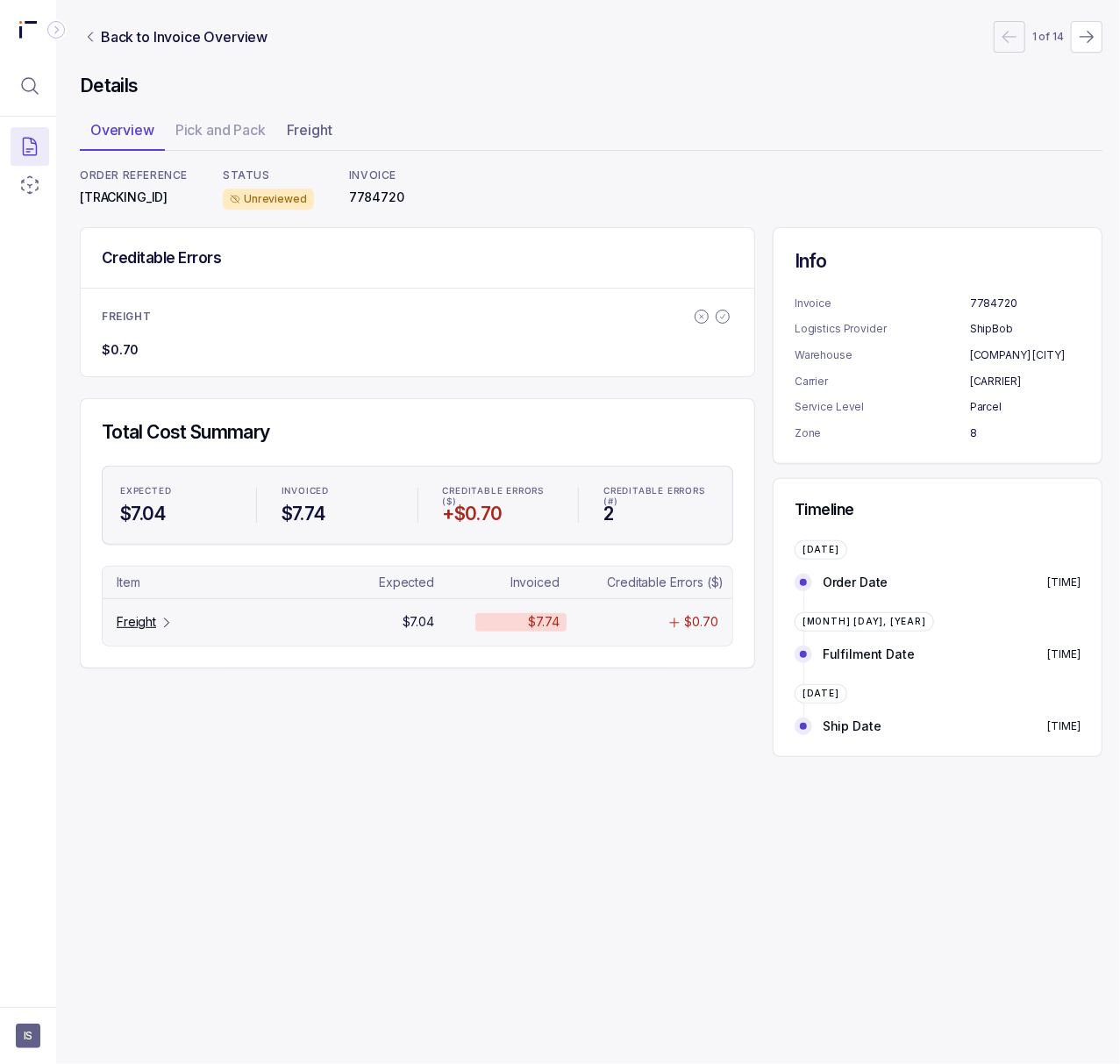 click on "Freight" at bounding box center [136, 622] 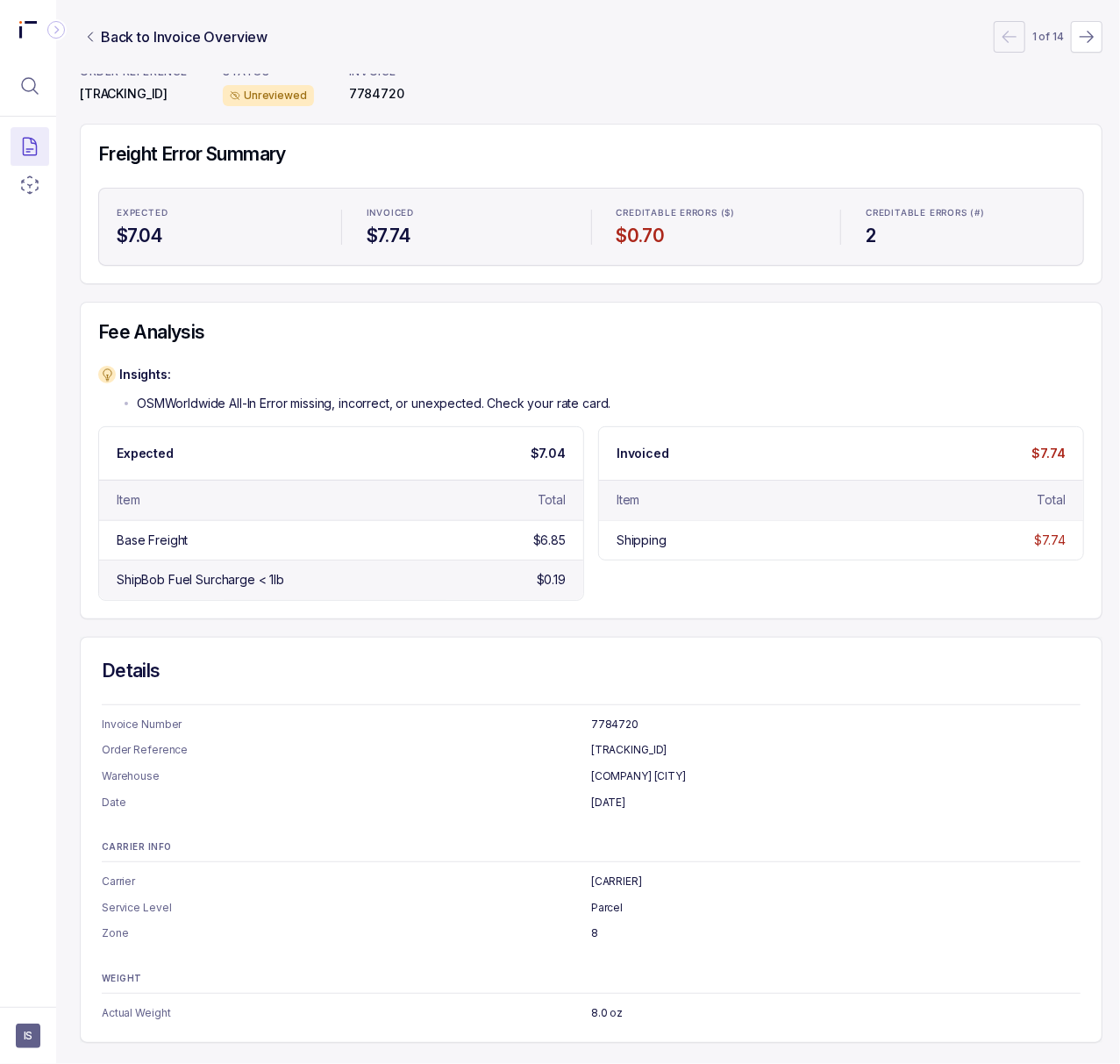 scroll, scrollTop: 0, scrollLeft: 4, axis: horizontal 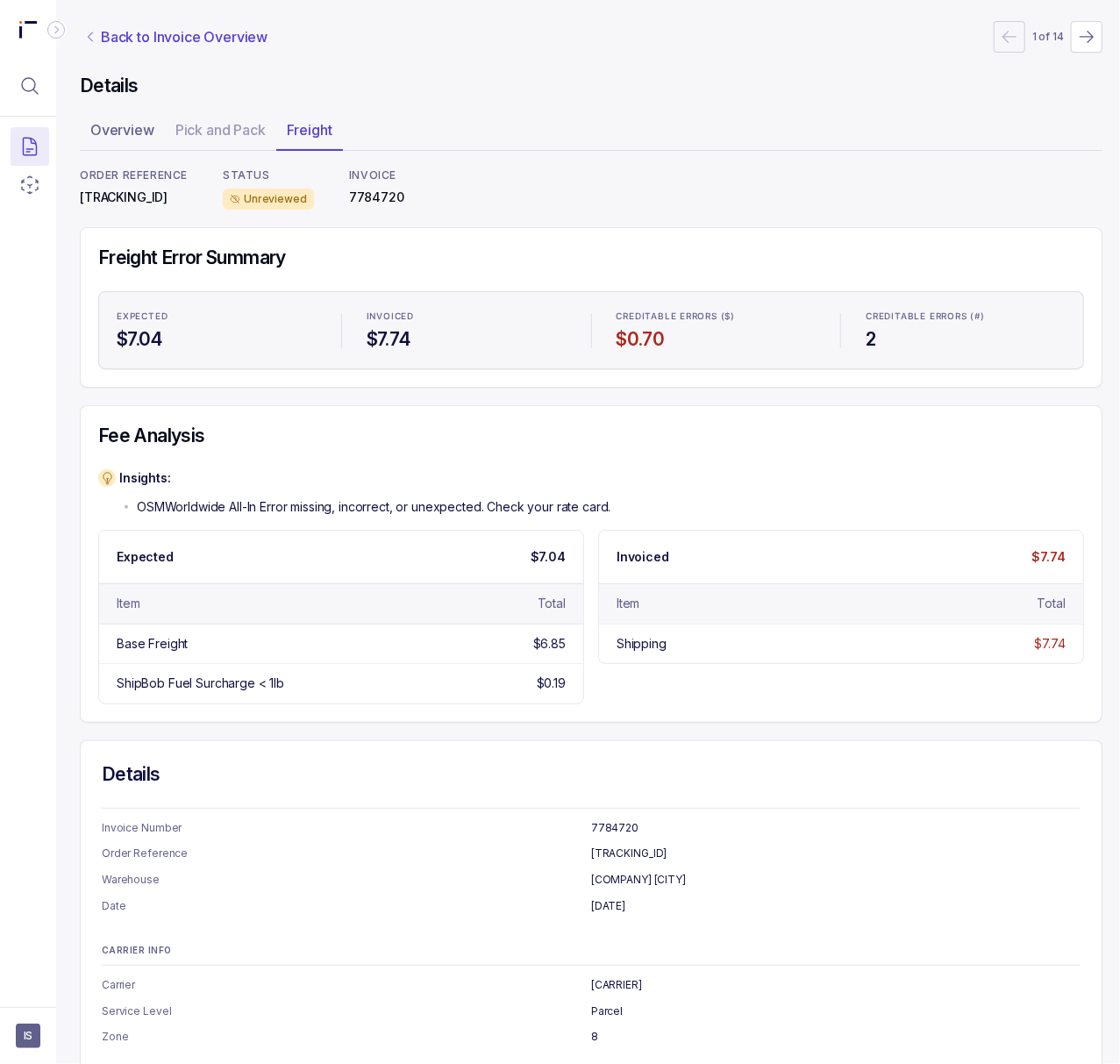 click on "Back to Invoice Overview" at bounding box center [184, 37] 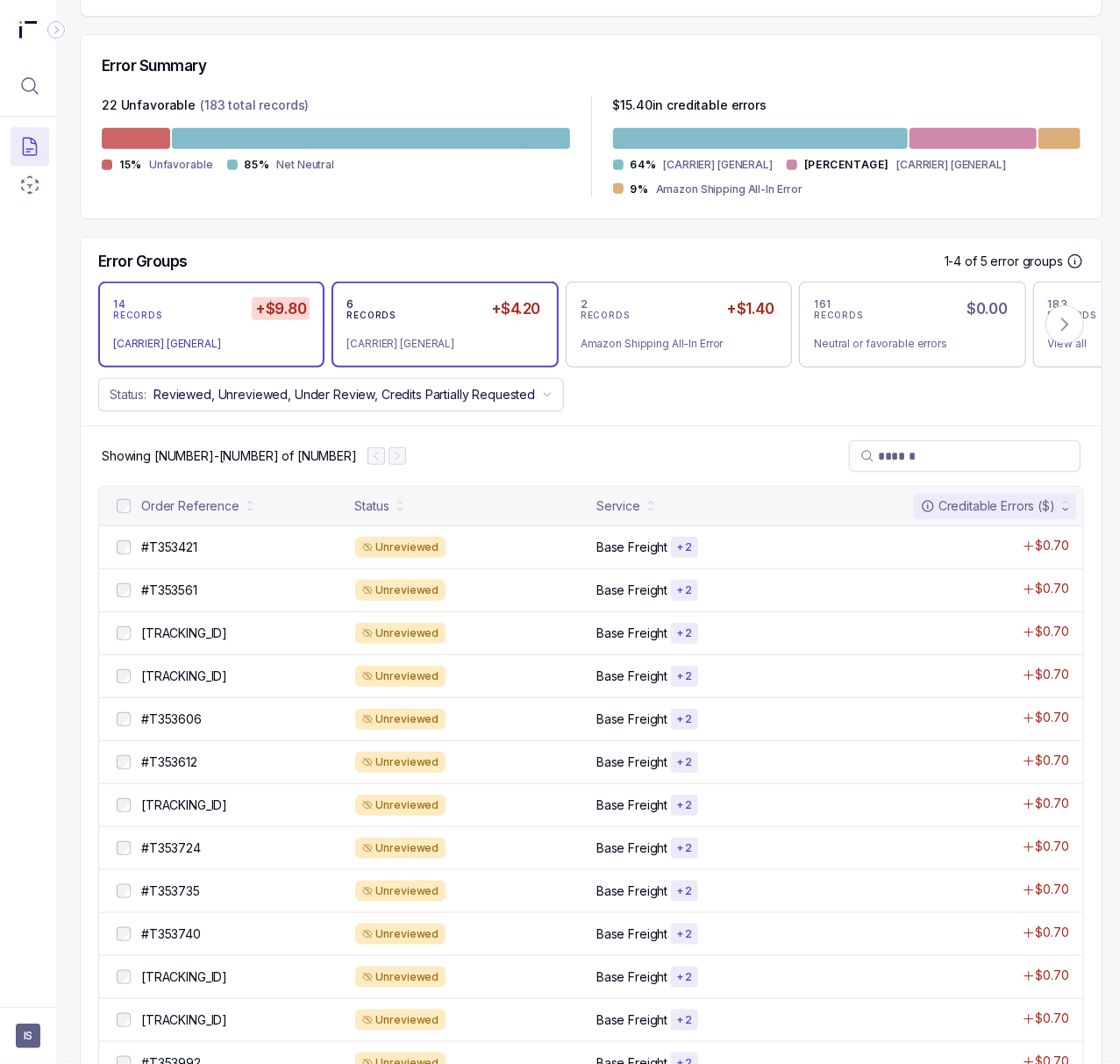 scroll, scrollTop: 526, scrollLeft: 4, axis: both 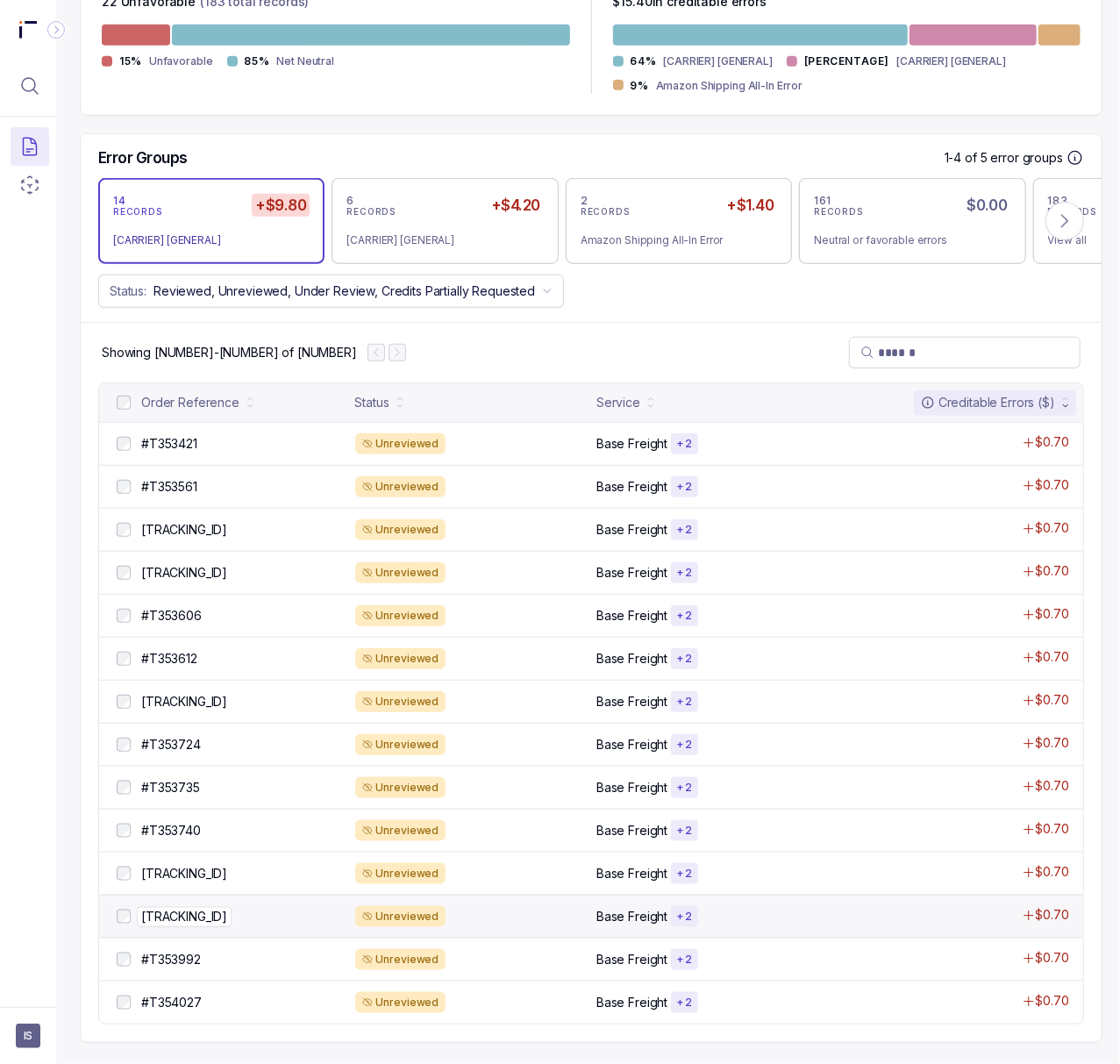 click on "[TRACKING_ID]" at bounding box center [184, 917] 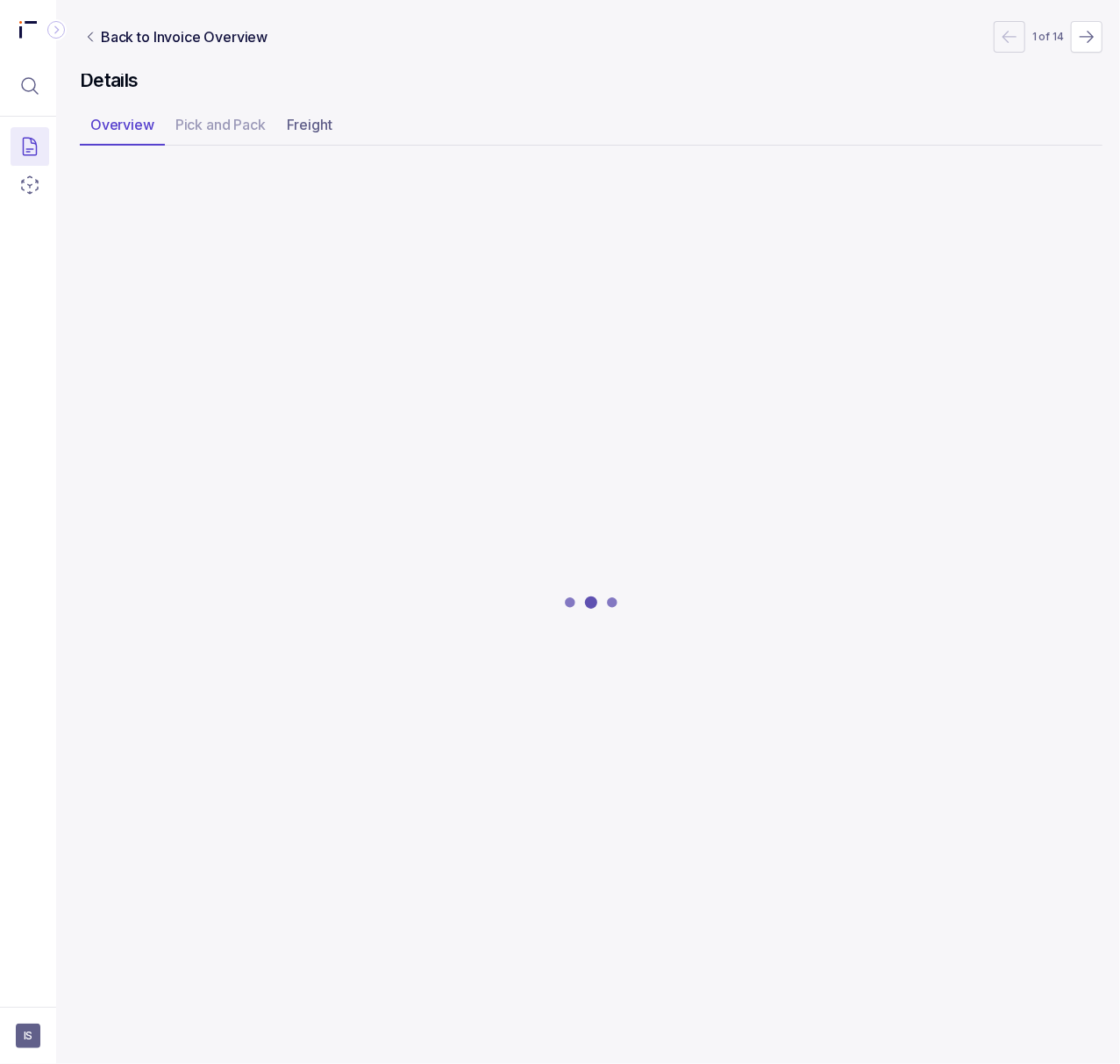 scroll, scrollTop: 0, scrollLeft: 4, axis: horizontal 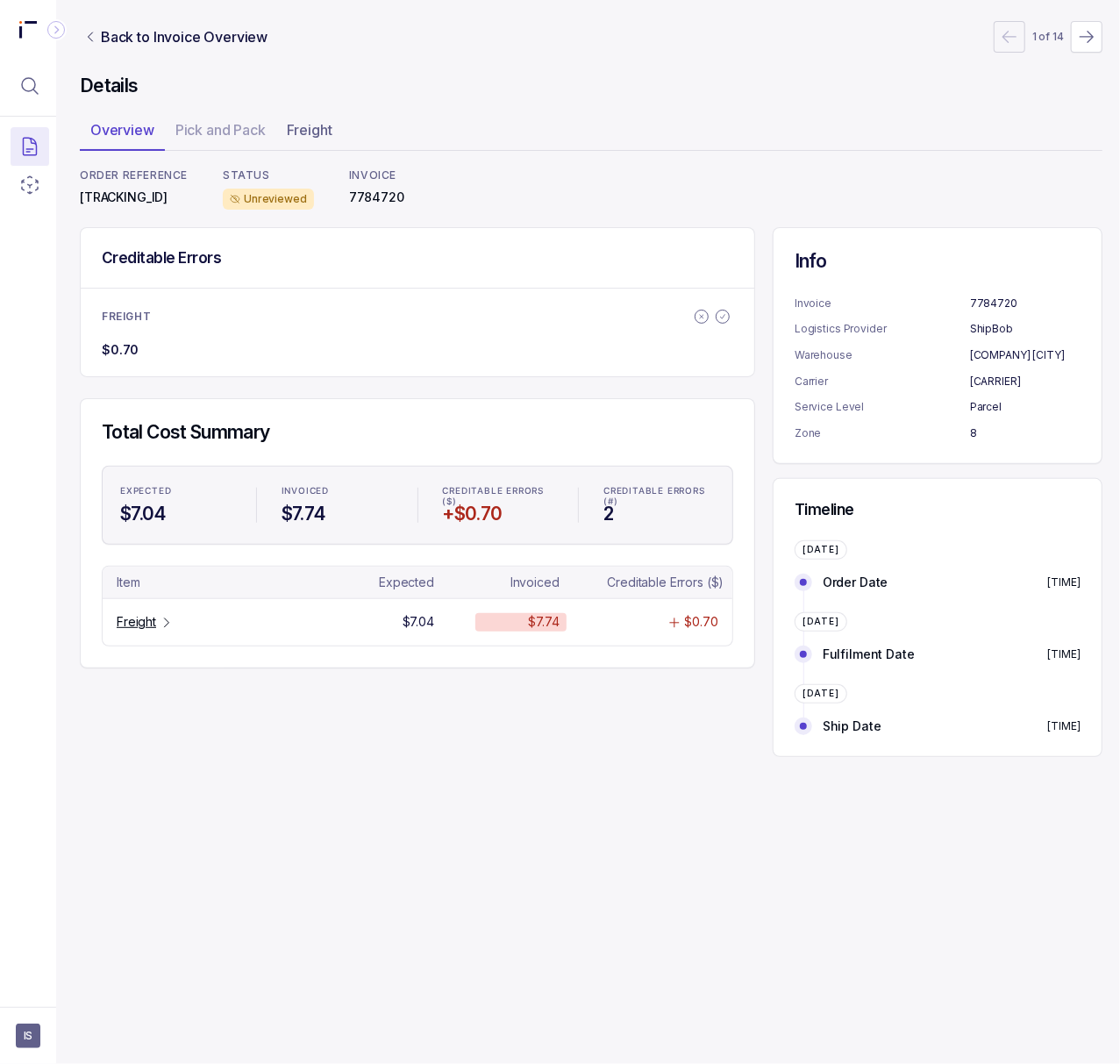 click on "[TRACKING_ID]" at bounding box center [133, 197] 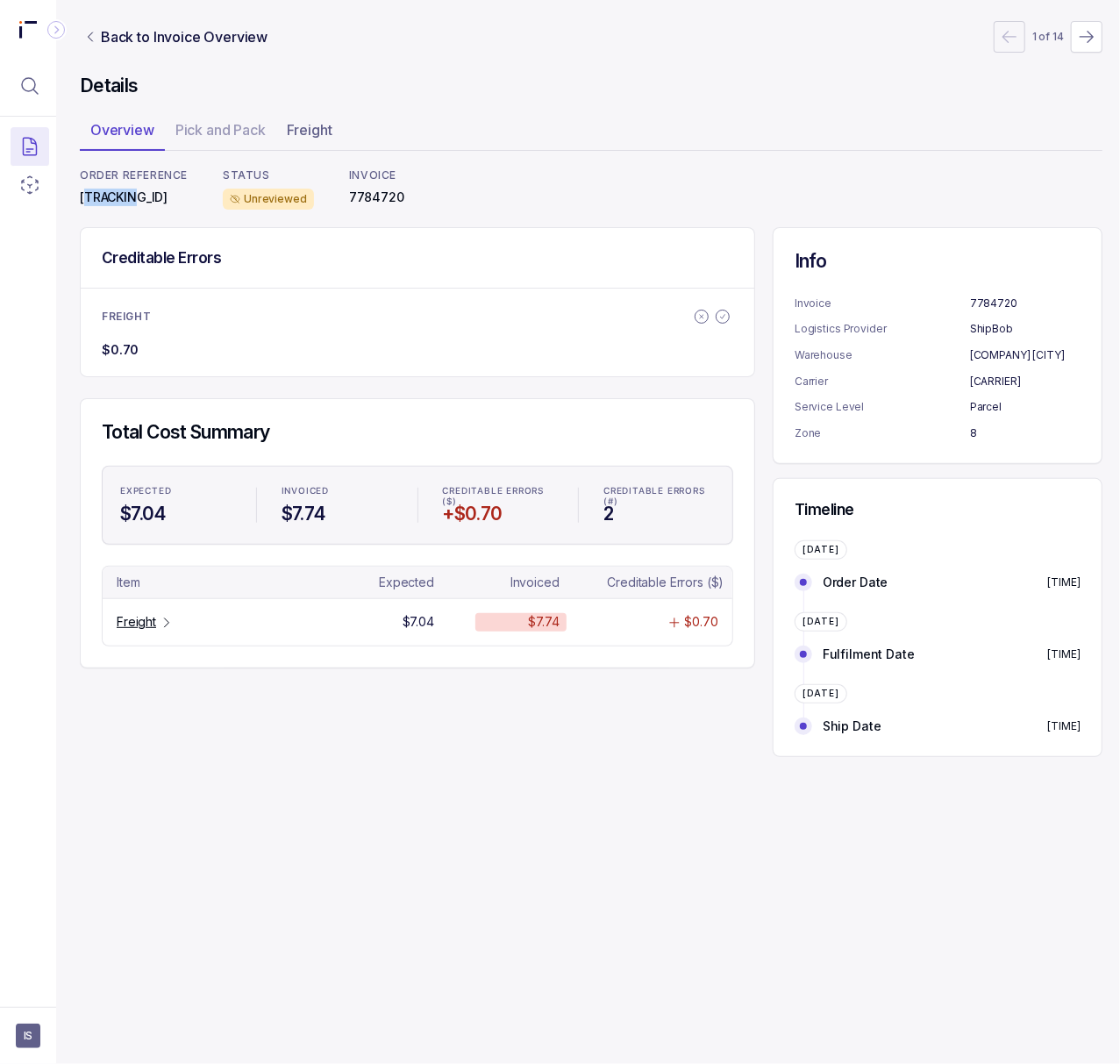 click on "[TRACKING_ID]" at bounding box center (133, 197) 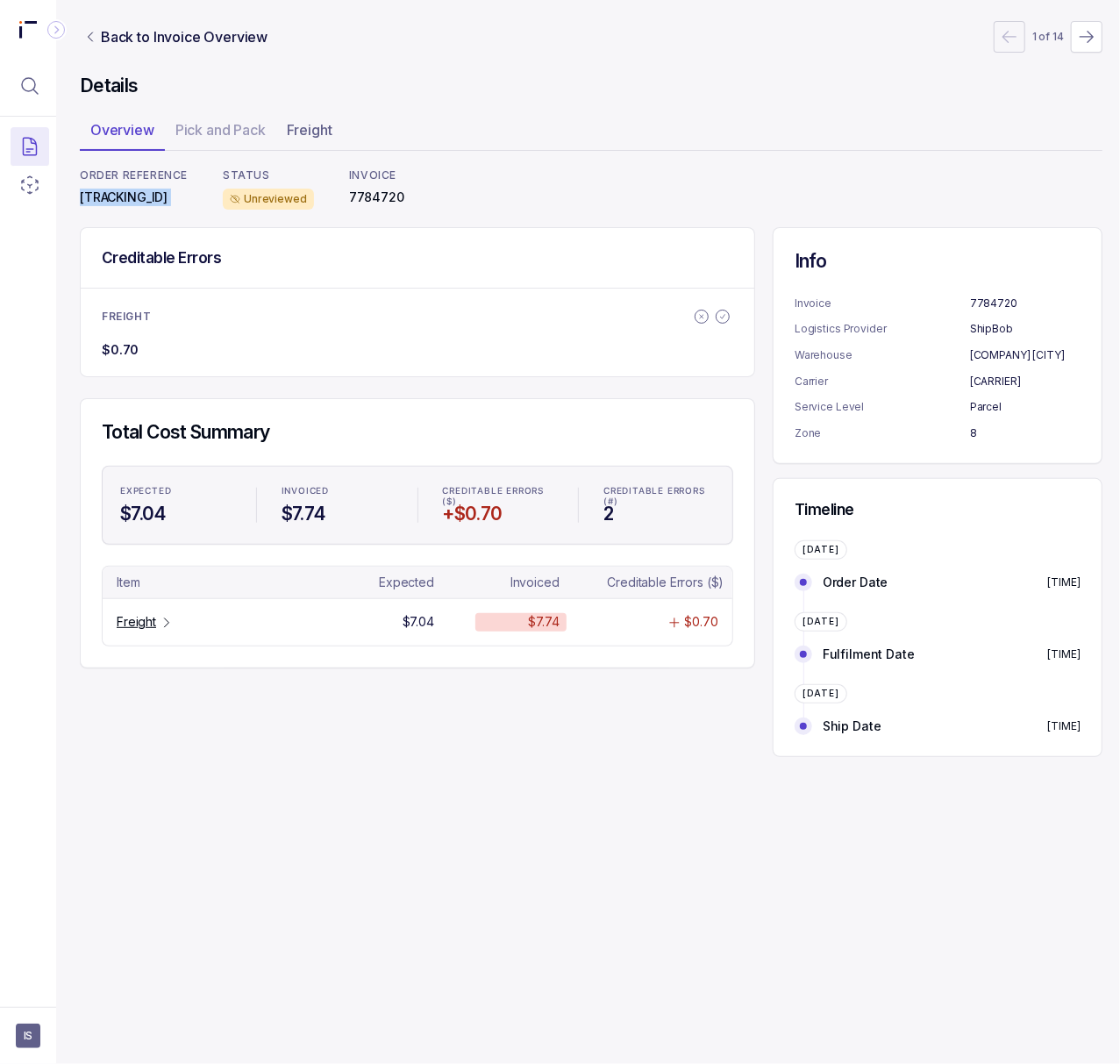 click on "[TRACKING_ID]" at bounding box center (133, 197) 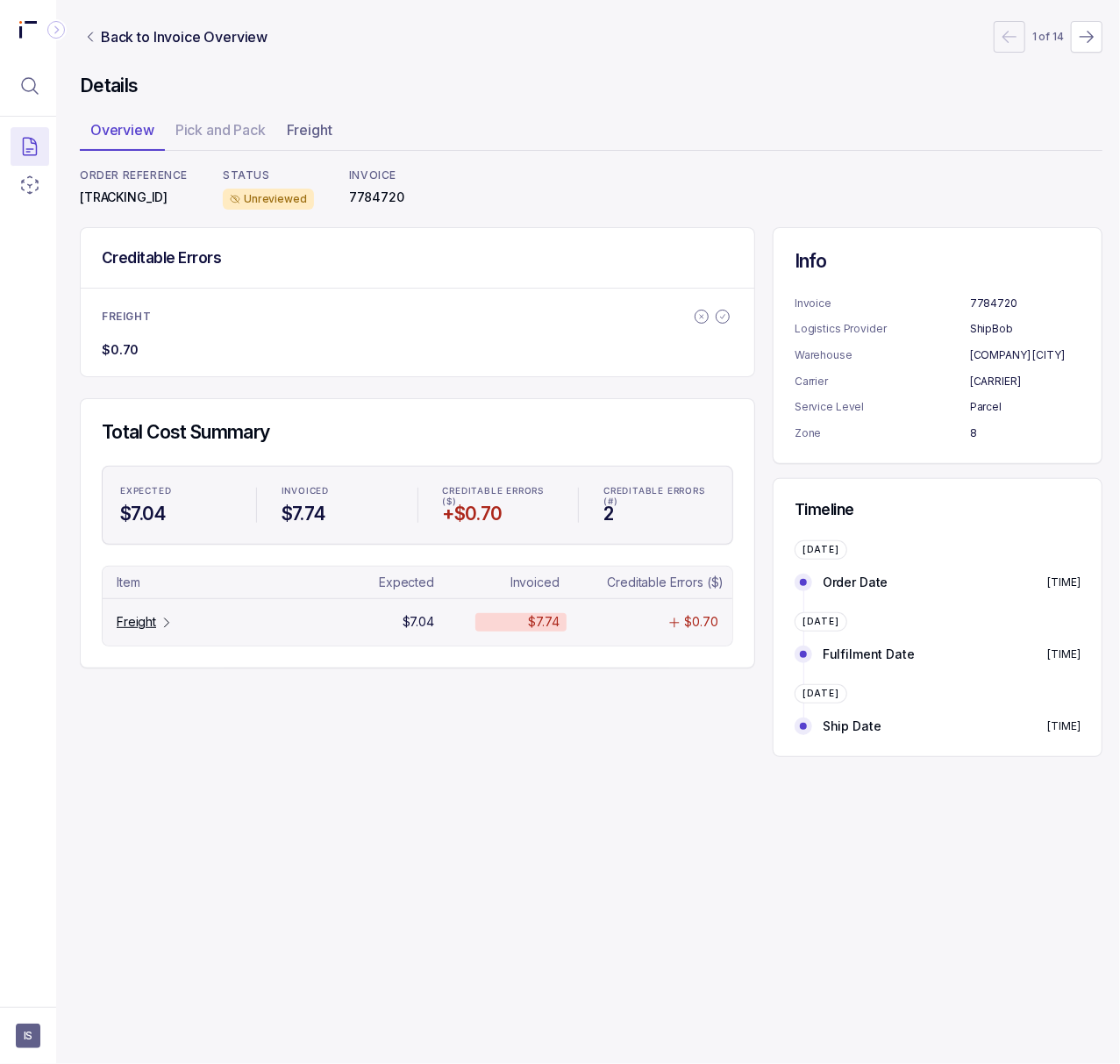 click on "Freight" at bounding box center [136, 622] 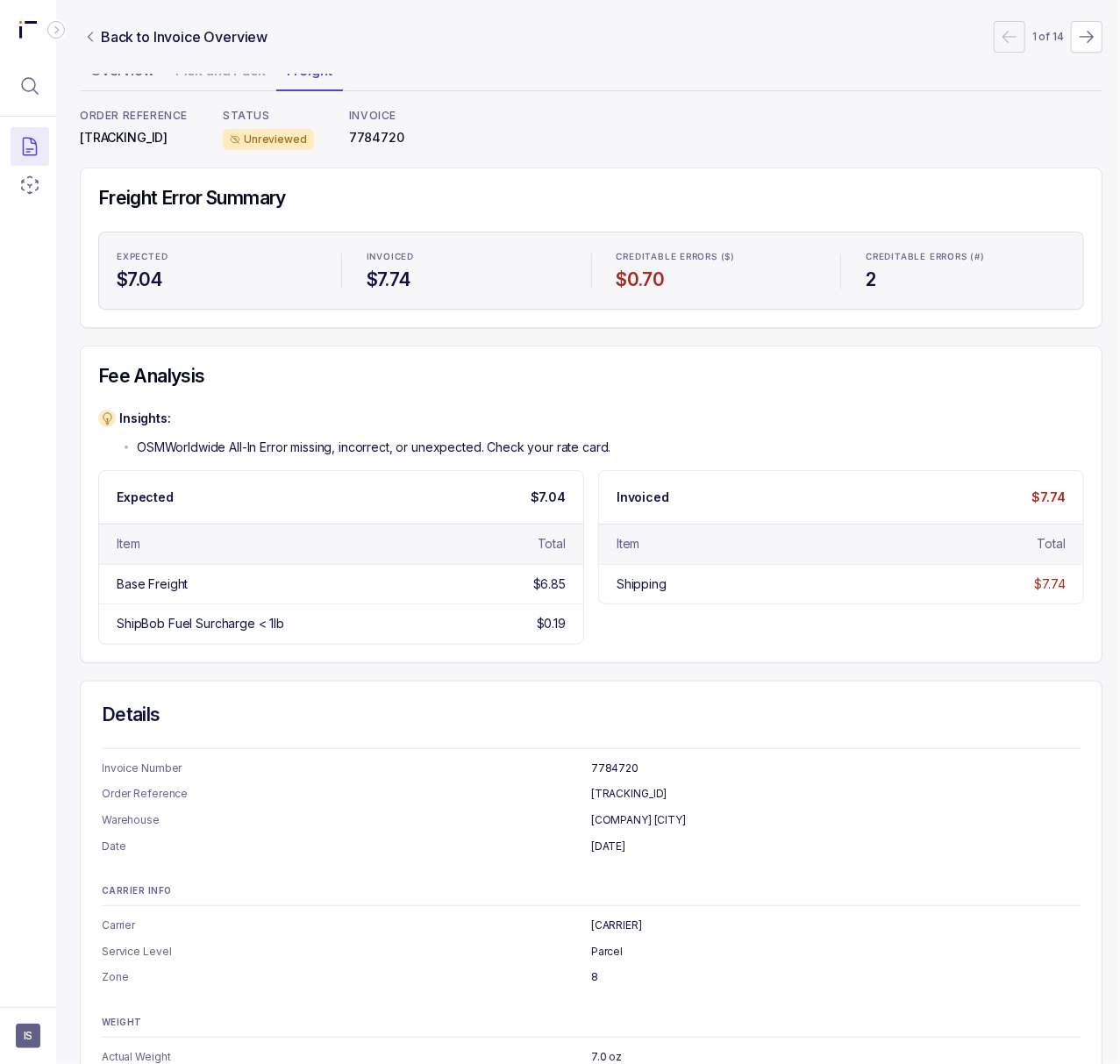 scroll, scrollTop: 0, scrollLeft: 4, axis: horizontal 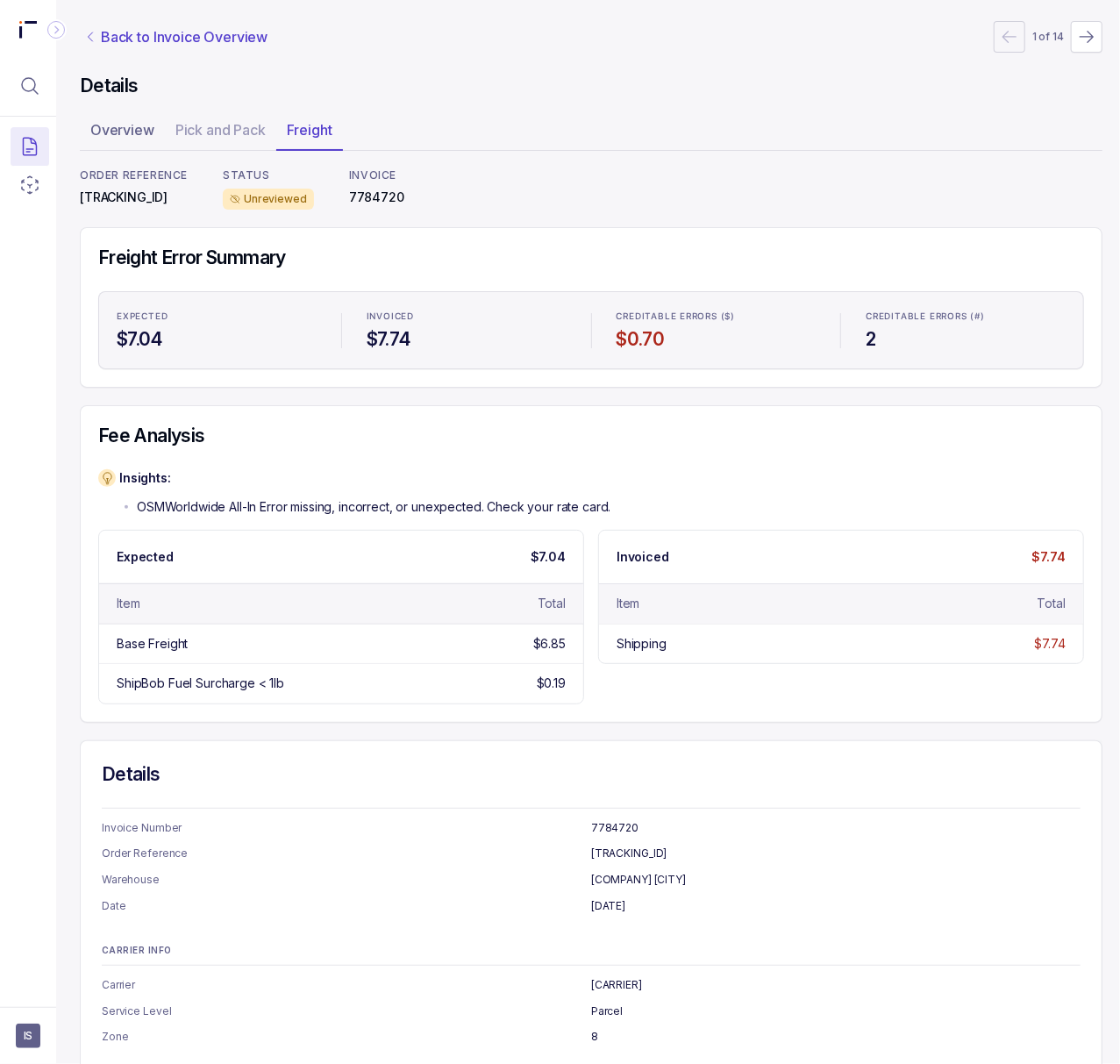 click on "Back to Invoice Overview" at bounding box center (184, 37) 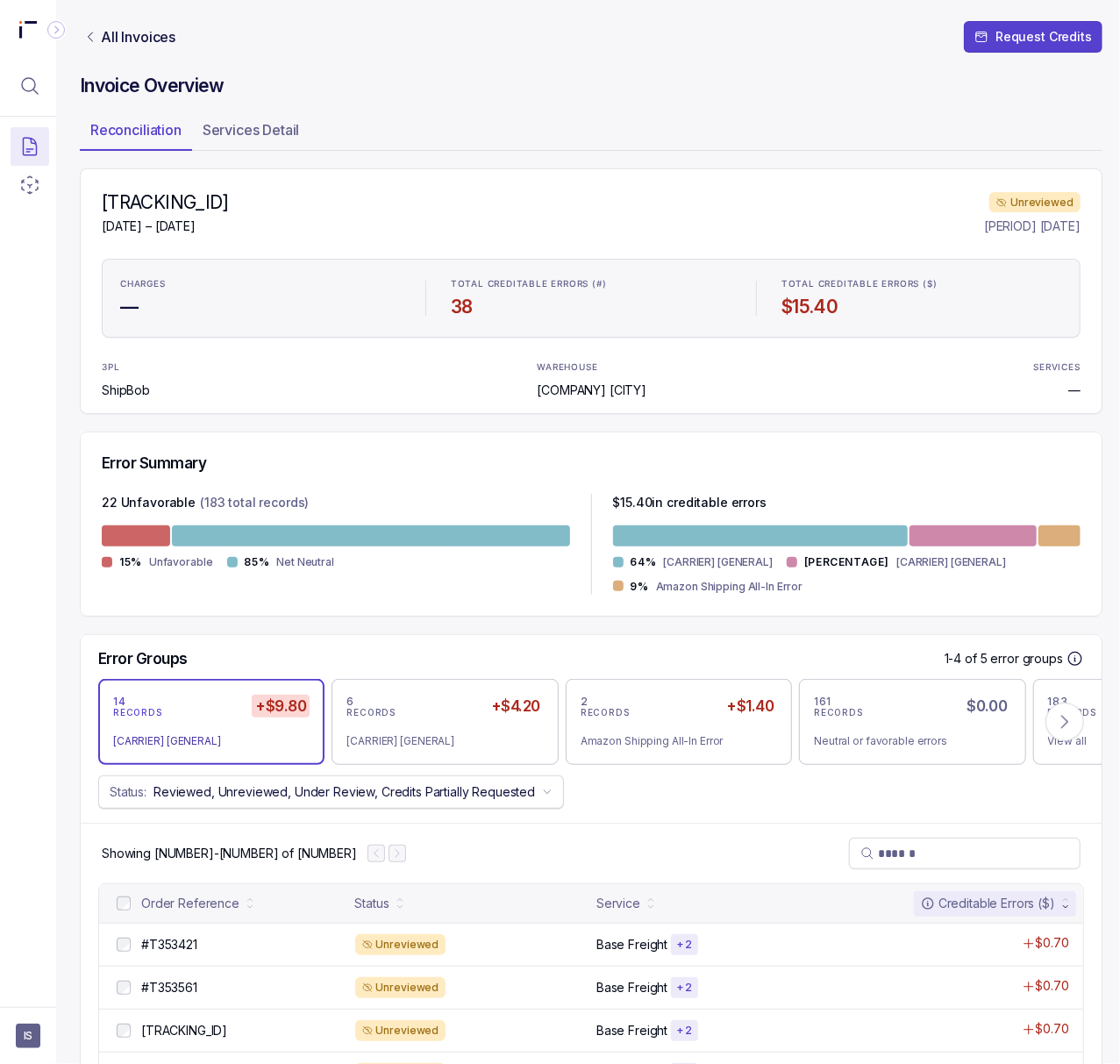 scroll, scrollTop: 526, scrollLeft: 4, axis: both 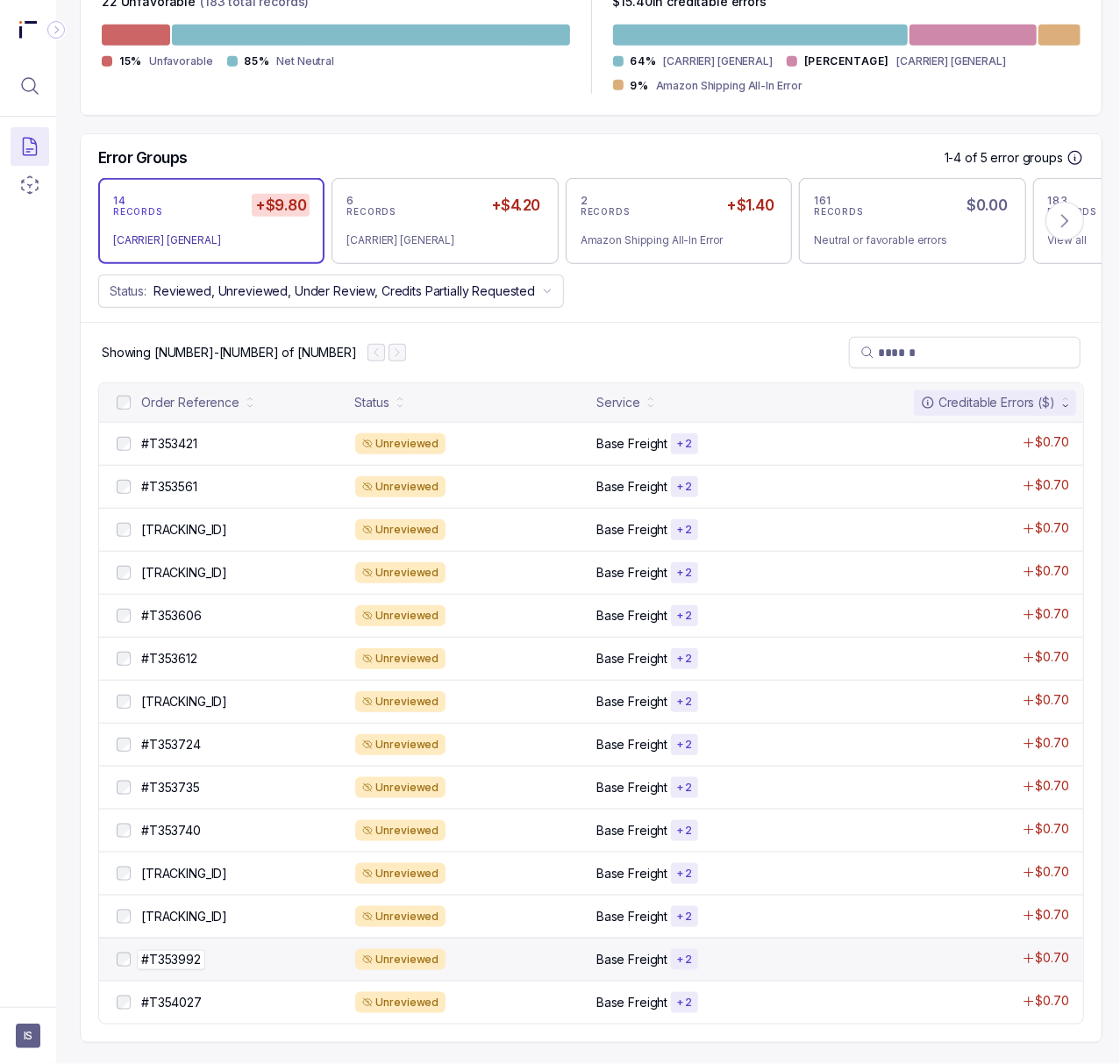 click on "#T353992" at bounding box center [171, 960] 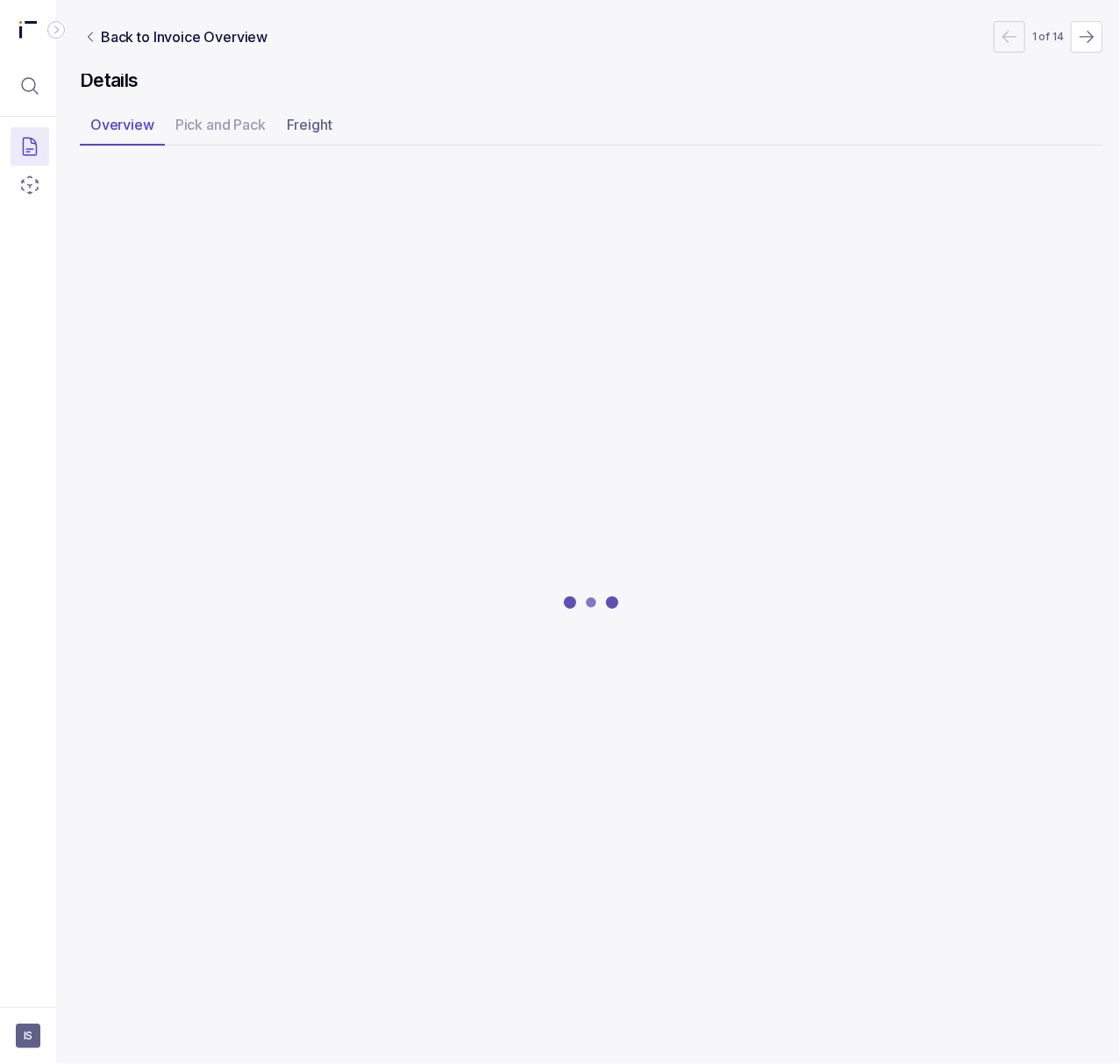 scroll, scrollTop: 0, scrollLeft: 4, axis: horizontal 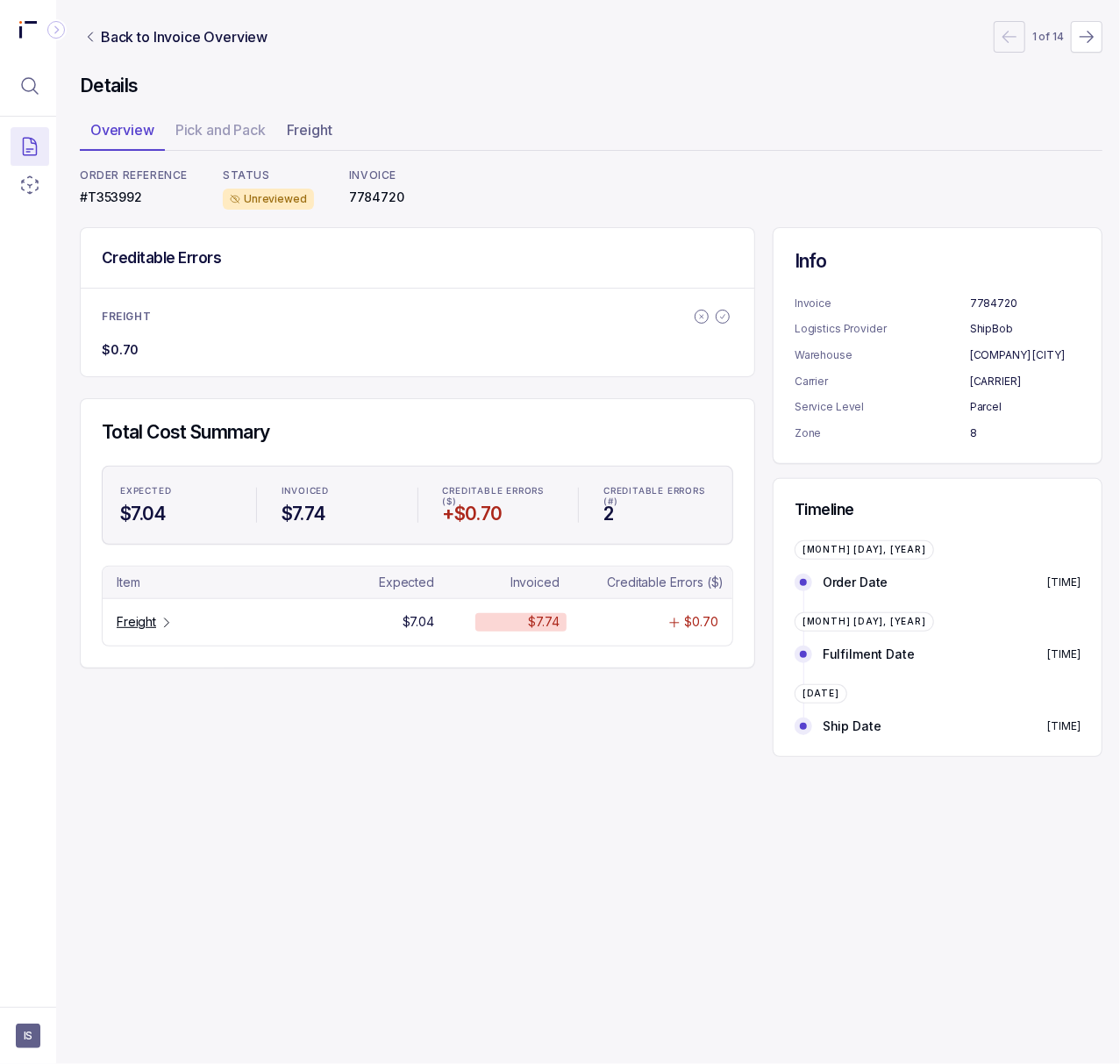 click on "#T353992" at bounding box center (133, 197) 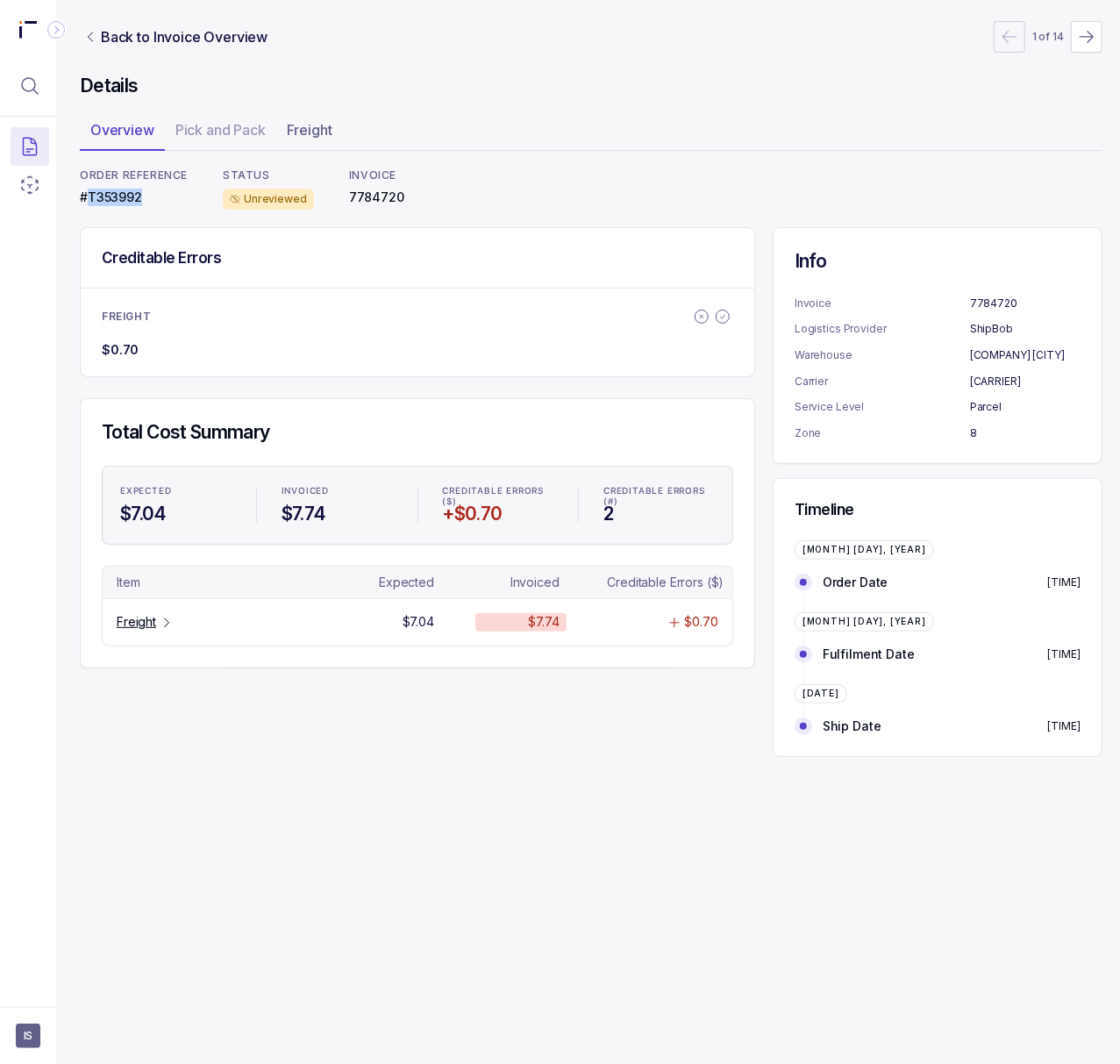 click on "#T353992" at bounding box center (133, 197) 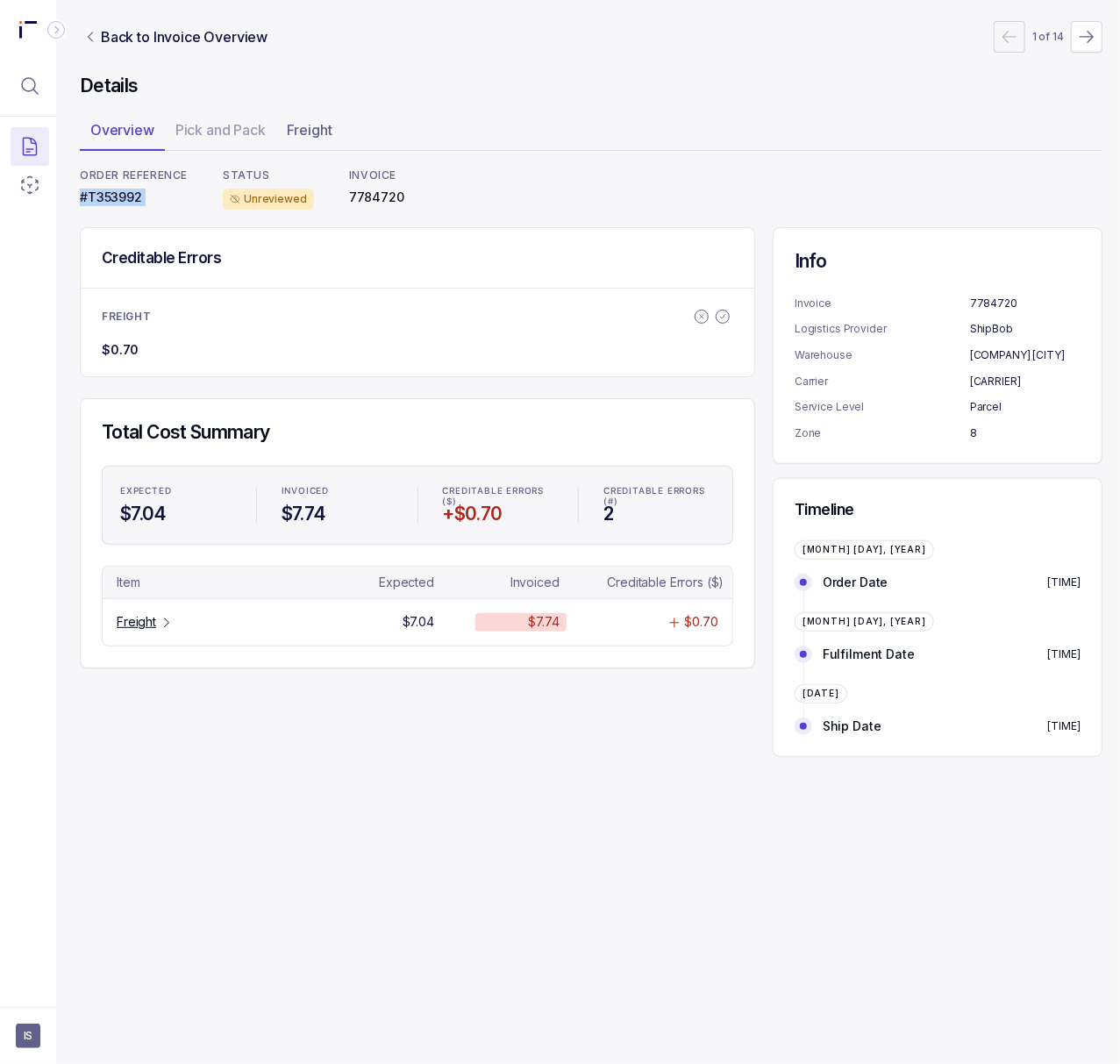 click on "#T353992" at bounding box center [133, 197] 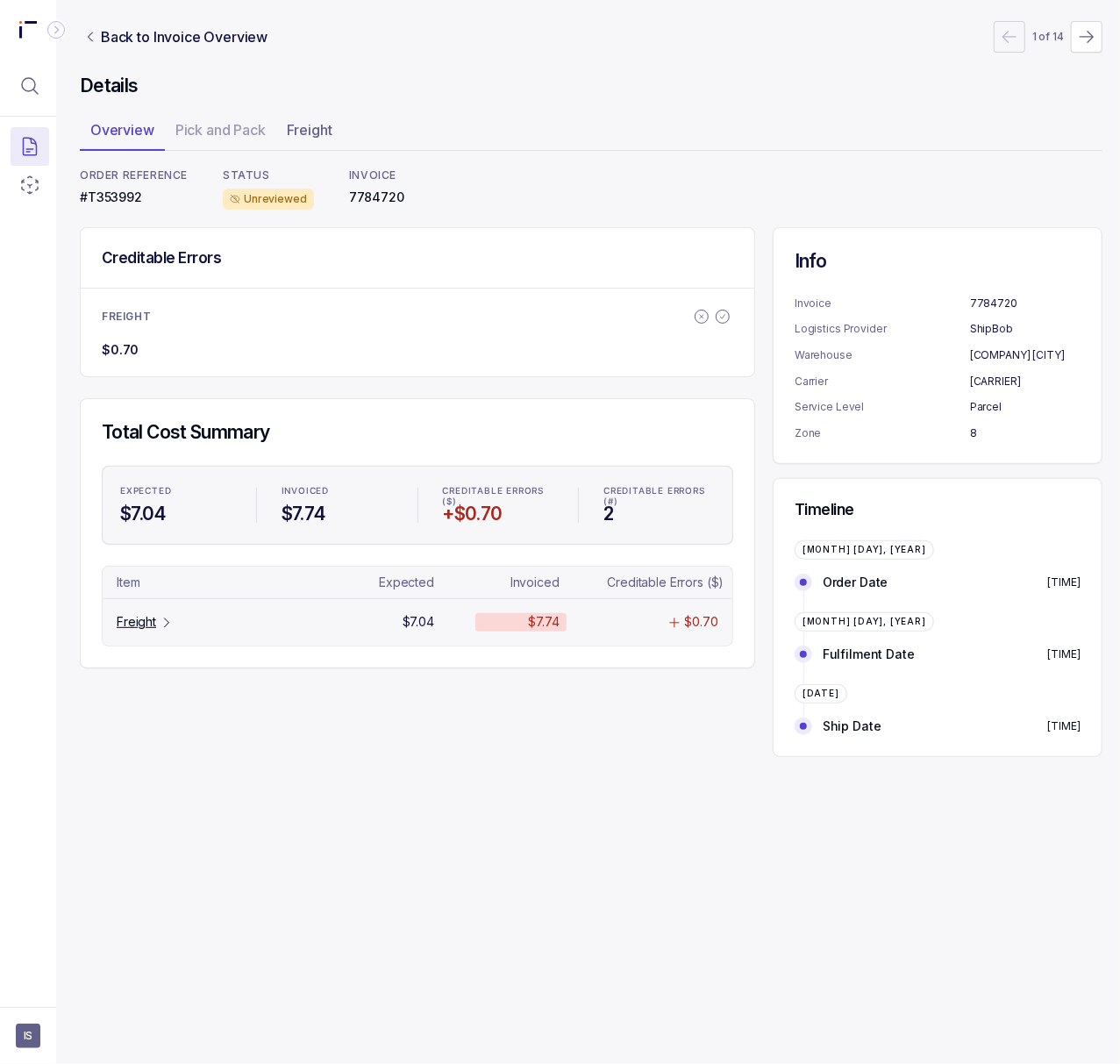 click on "Freight" at bounding box center [136, 622] 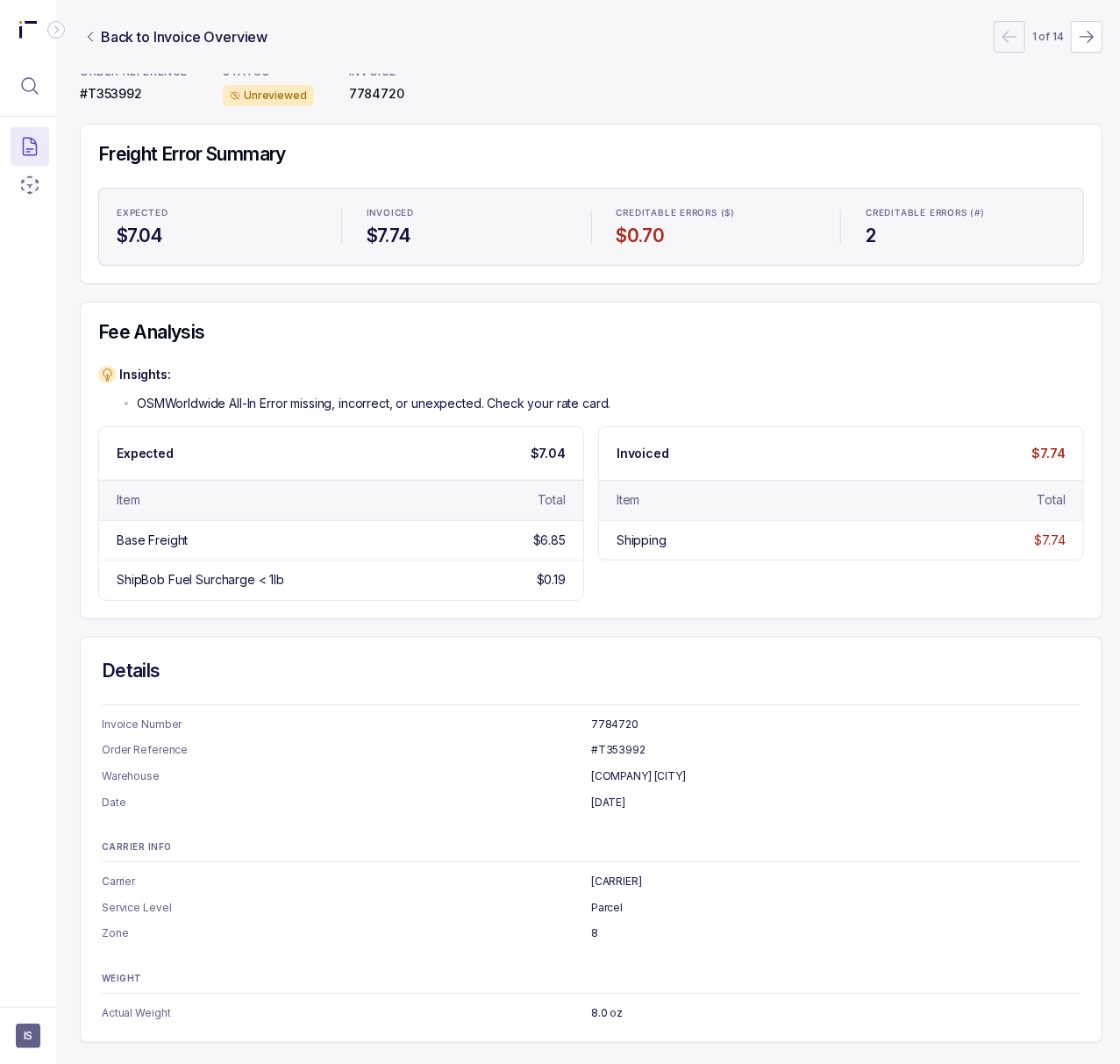 scroll, scrollTop: 0, scrollLeft: 4, axis: horizontal 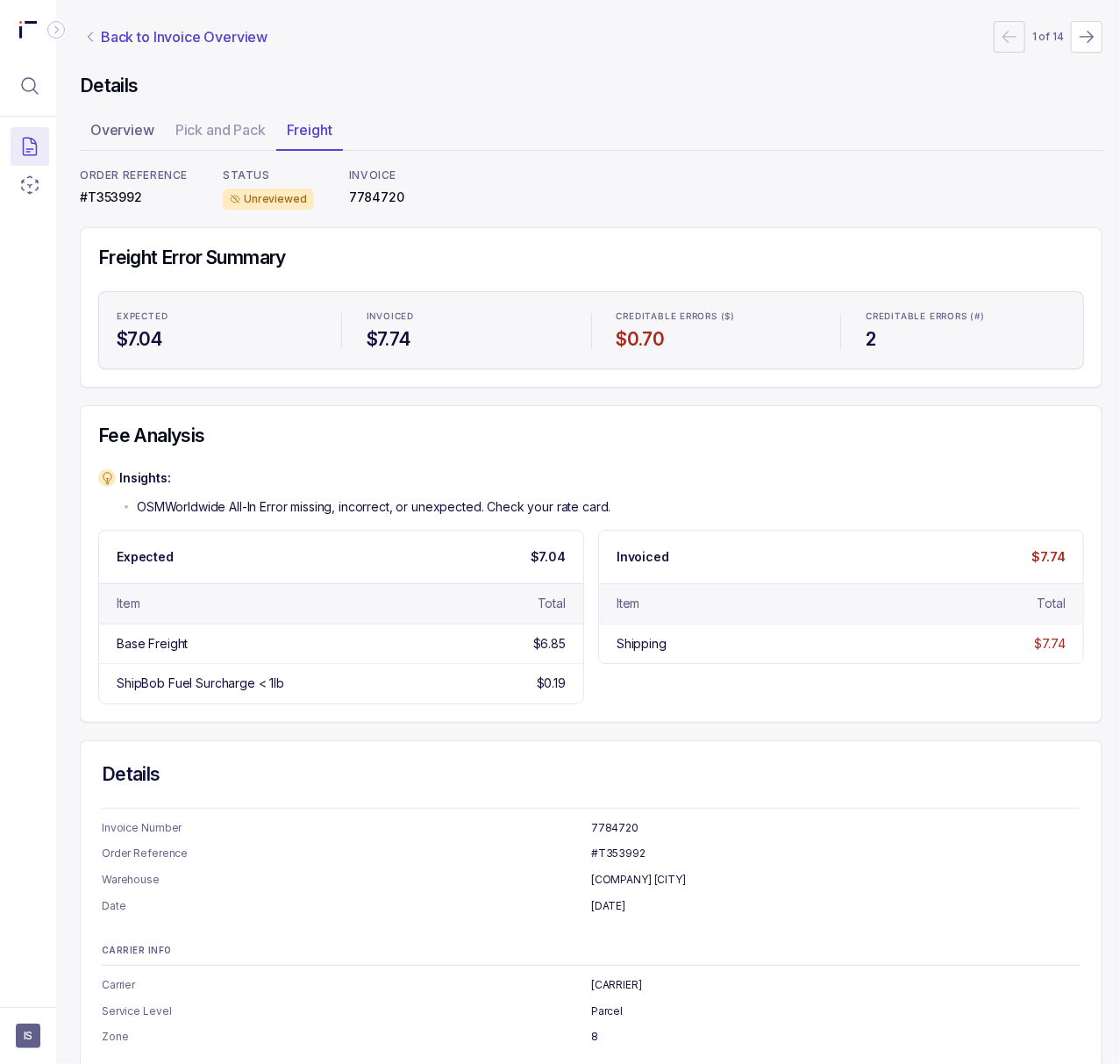click on "Back to Invoice Overview" at bounding box center (184, 37) 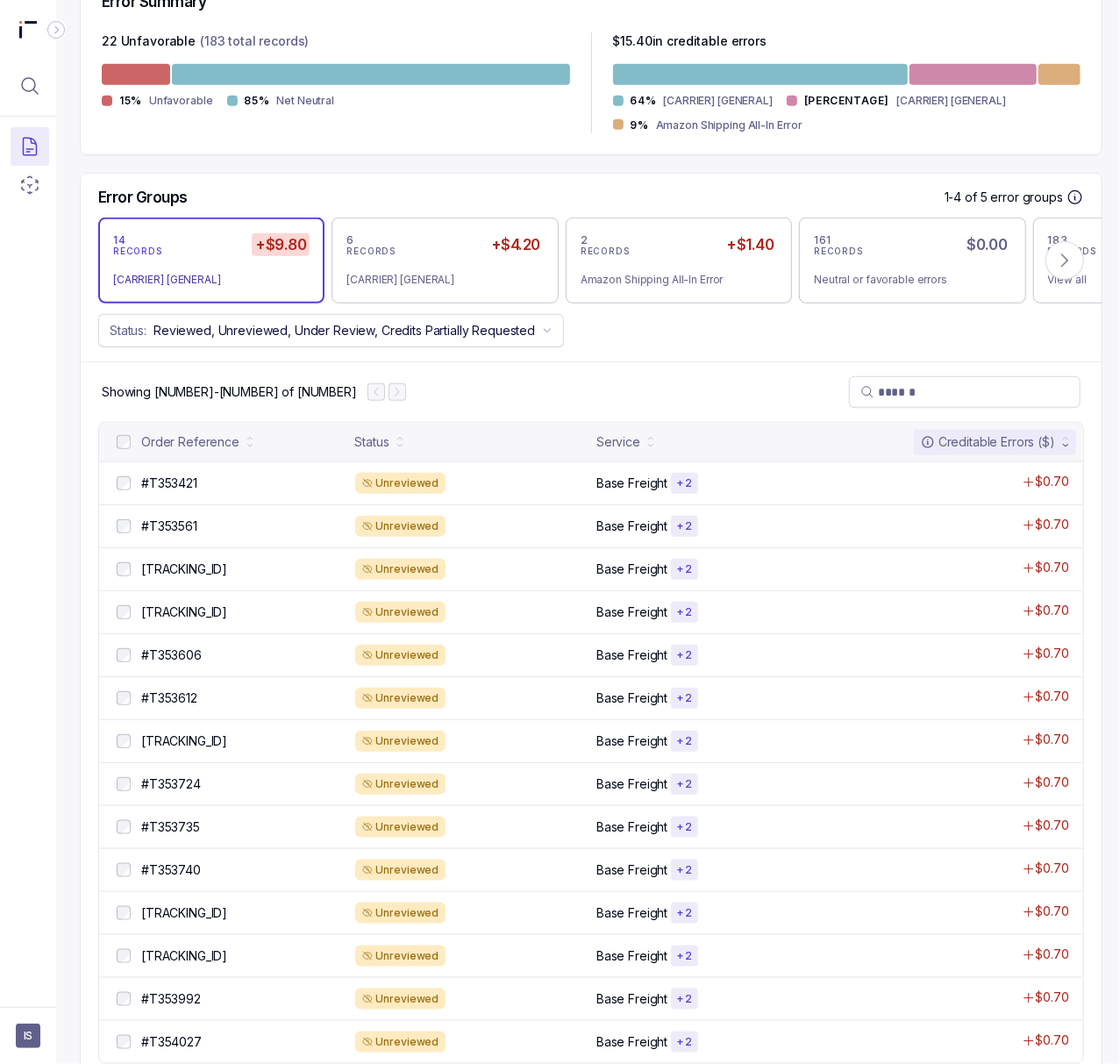scroll, scrollTop: 526, scrollLeft: 4, axis: both 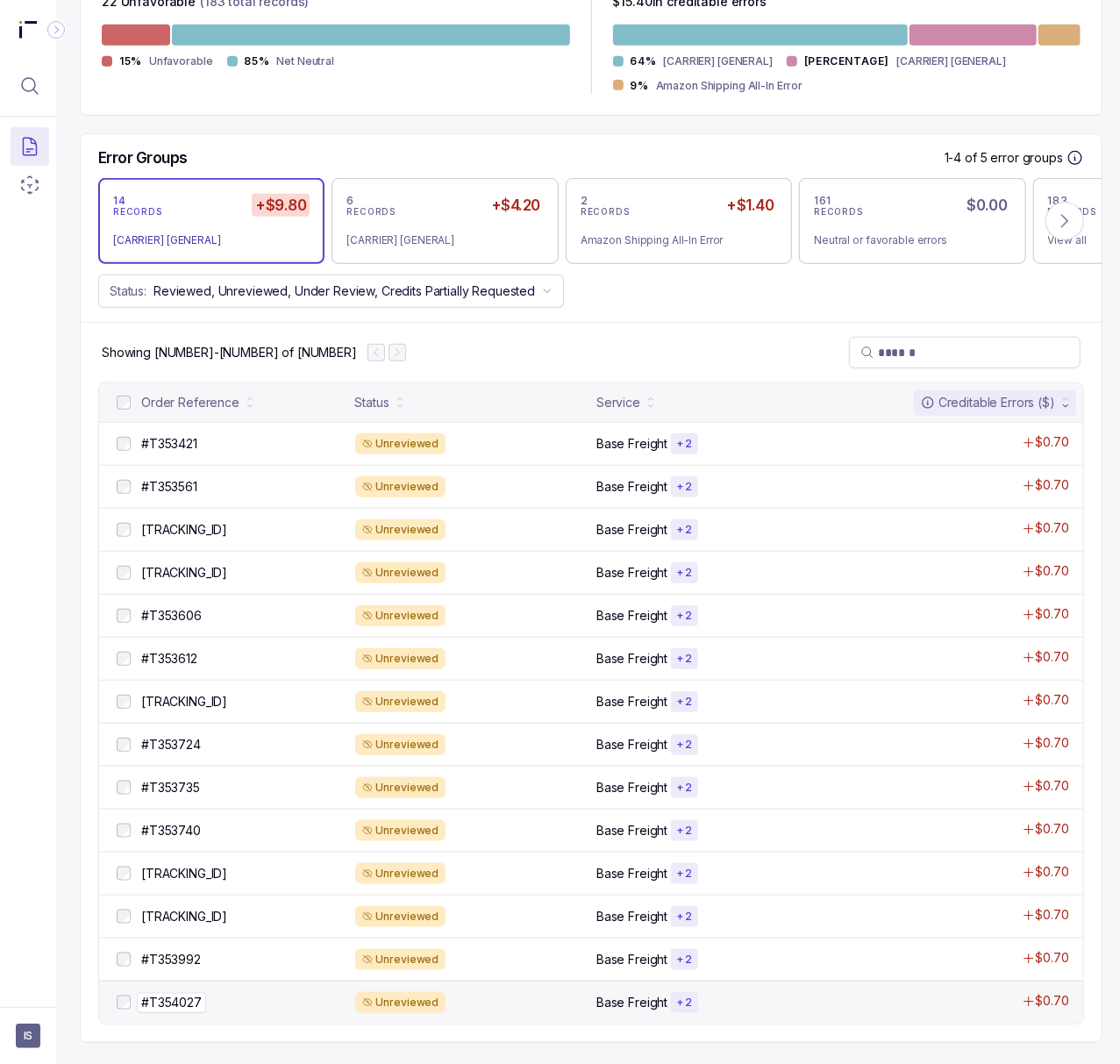 click on "#T354027" at bounding box center (171, 1003) 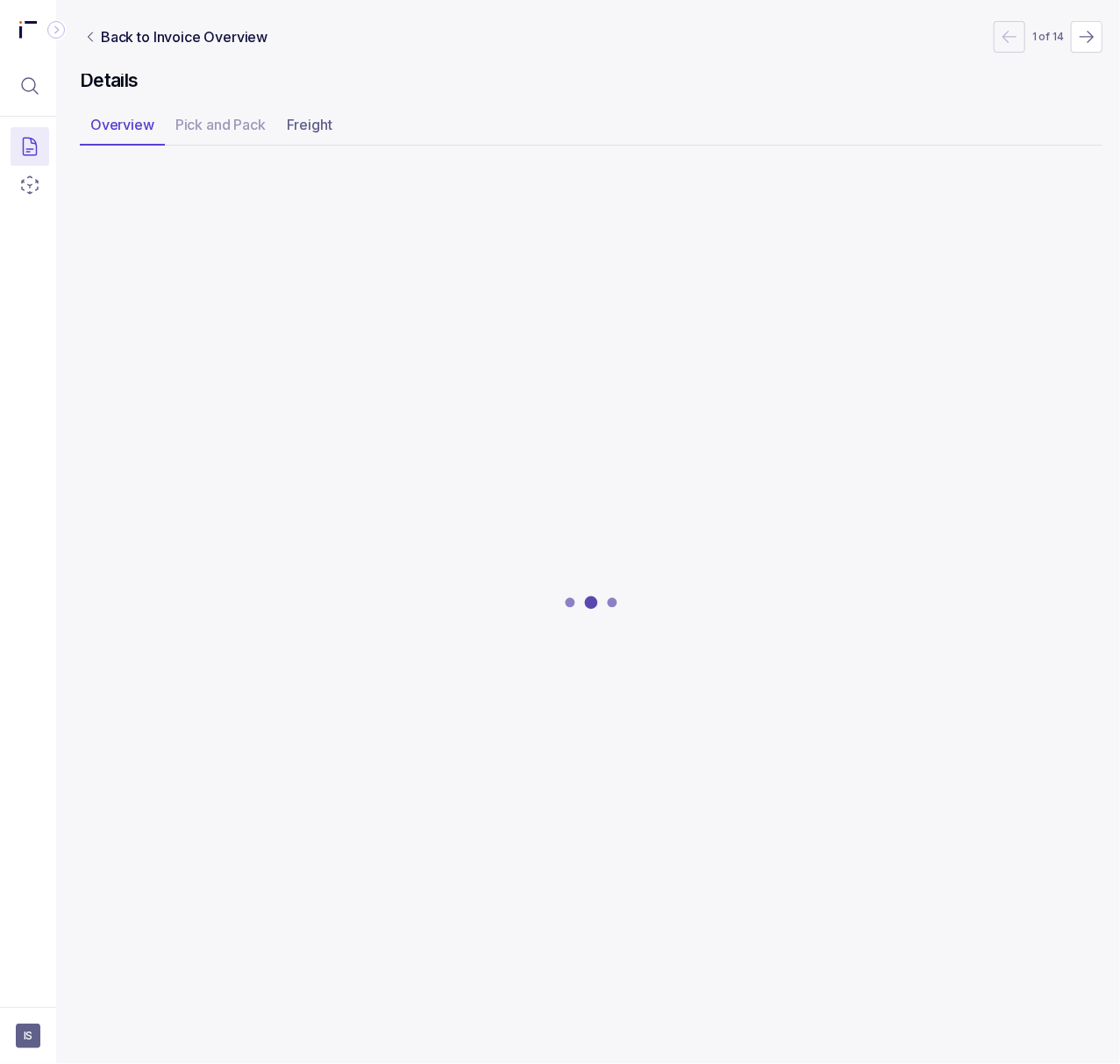 scroll, scrollTop: 0, scrollLeft: 4, axis: horizontal 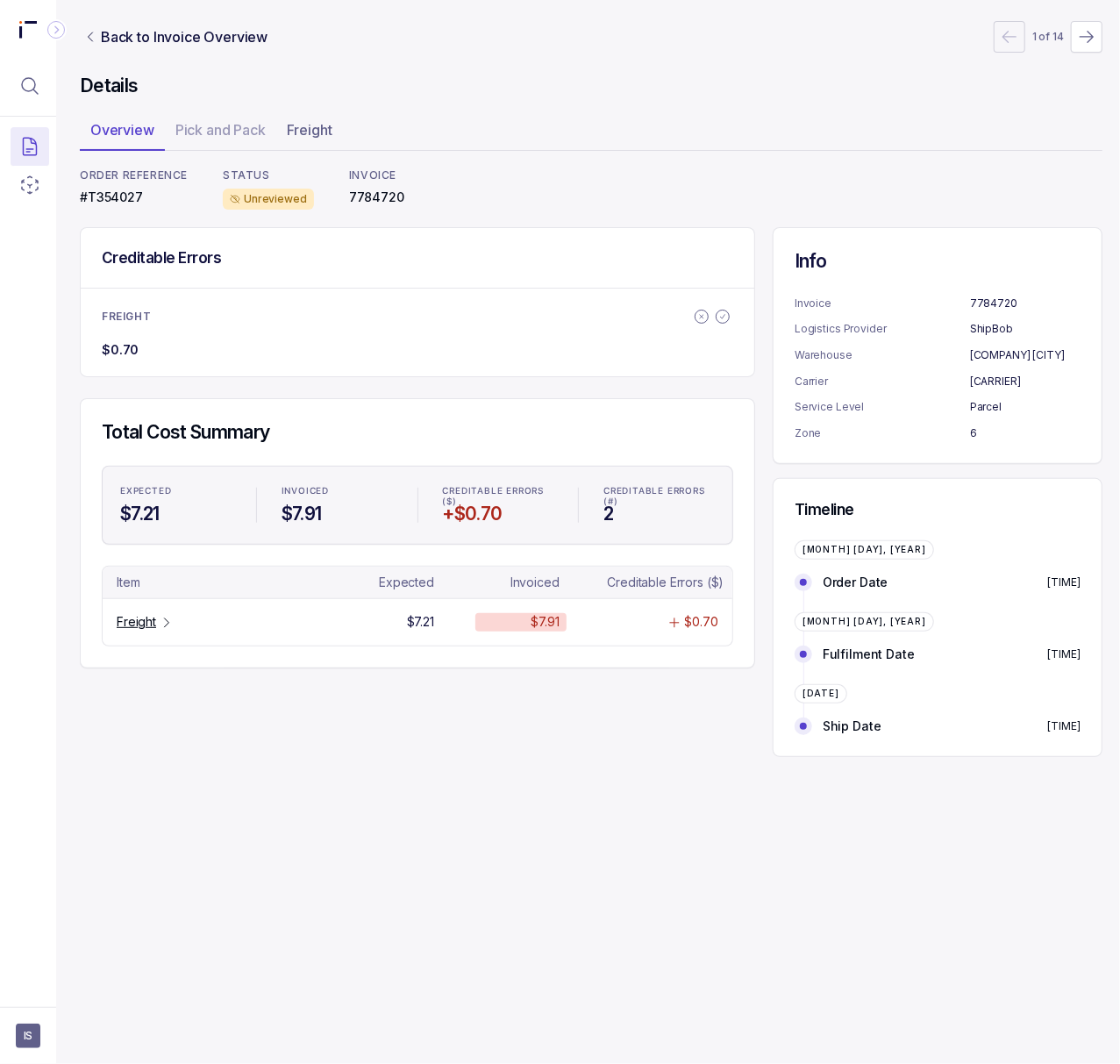 click on "#T354027" at bounding box center [133, 197] 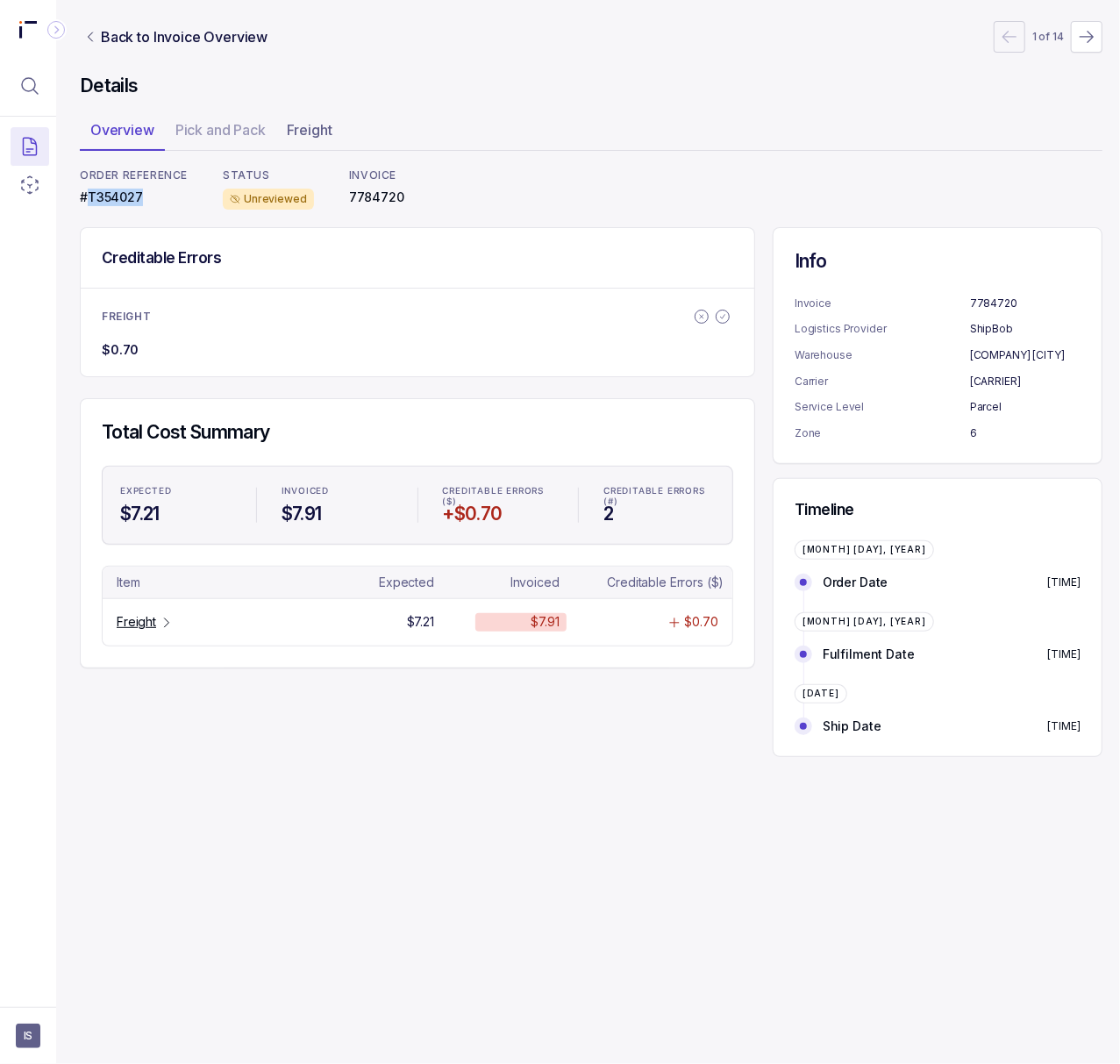 click on "#T354027" at bounding box center (133, 197) 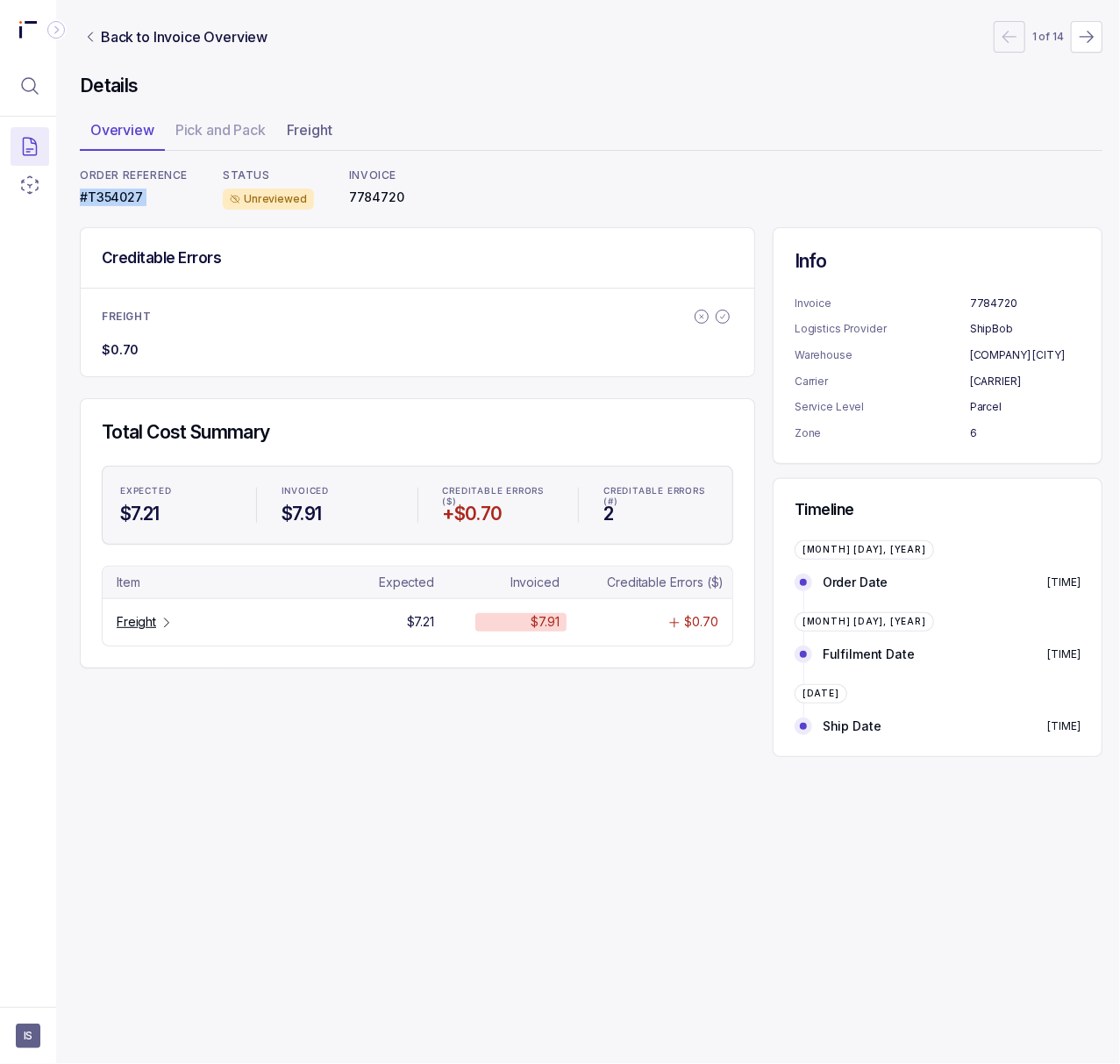 click on "#T354027" at bounding box center [133, 197] 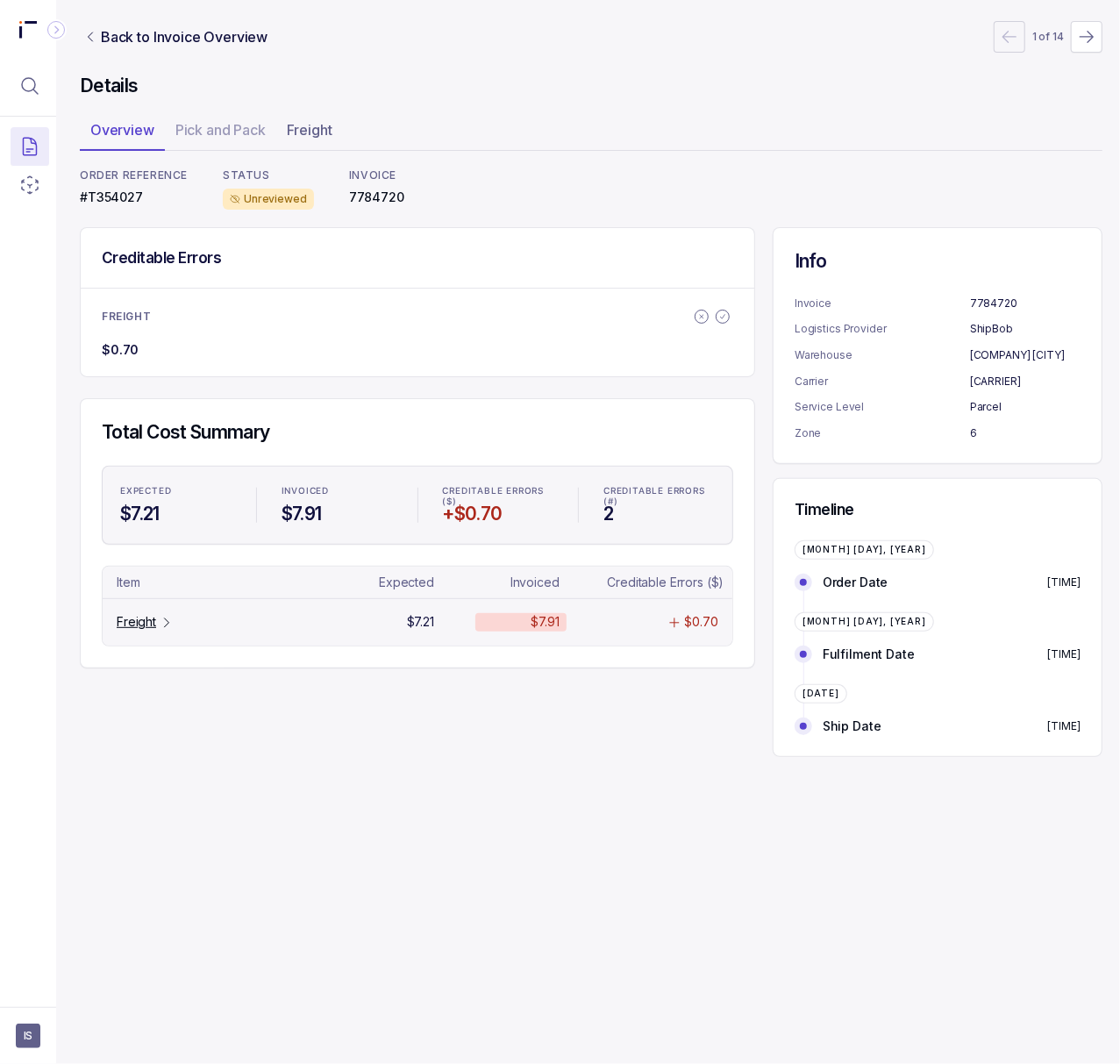 click on "Freight" at bounding box center (136, 622) 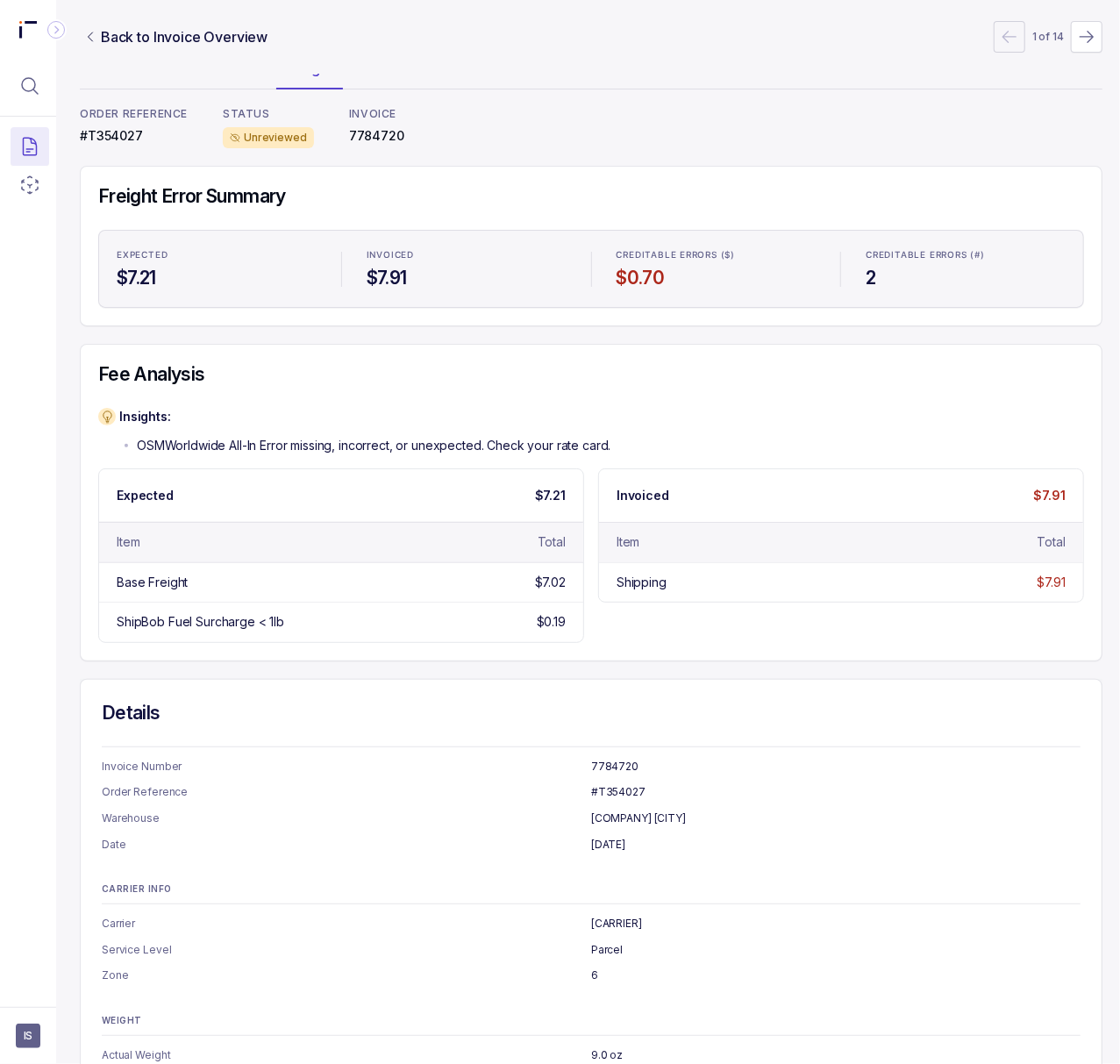 scroll, scrollTop: 0, scrollLeft: 4, axis: horizontal 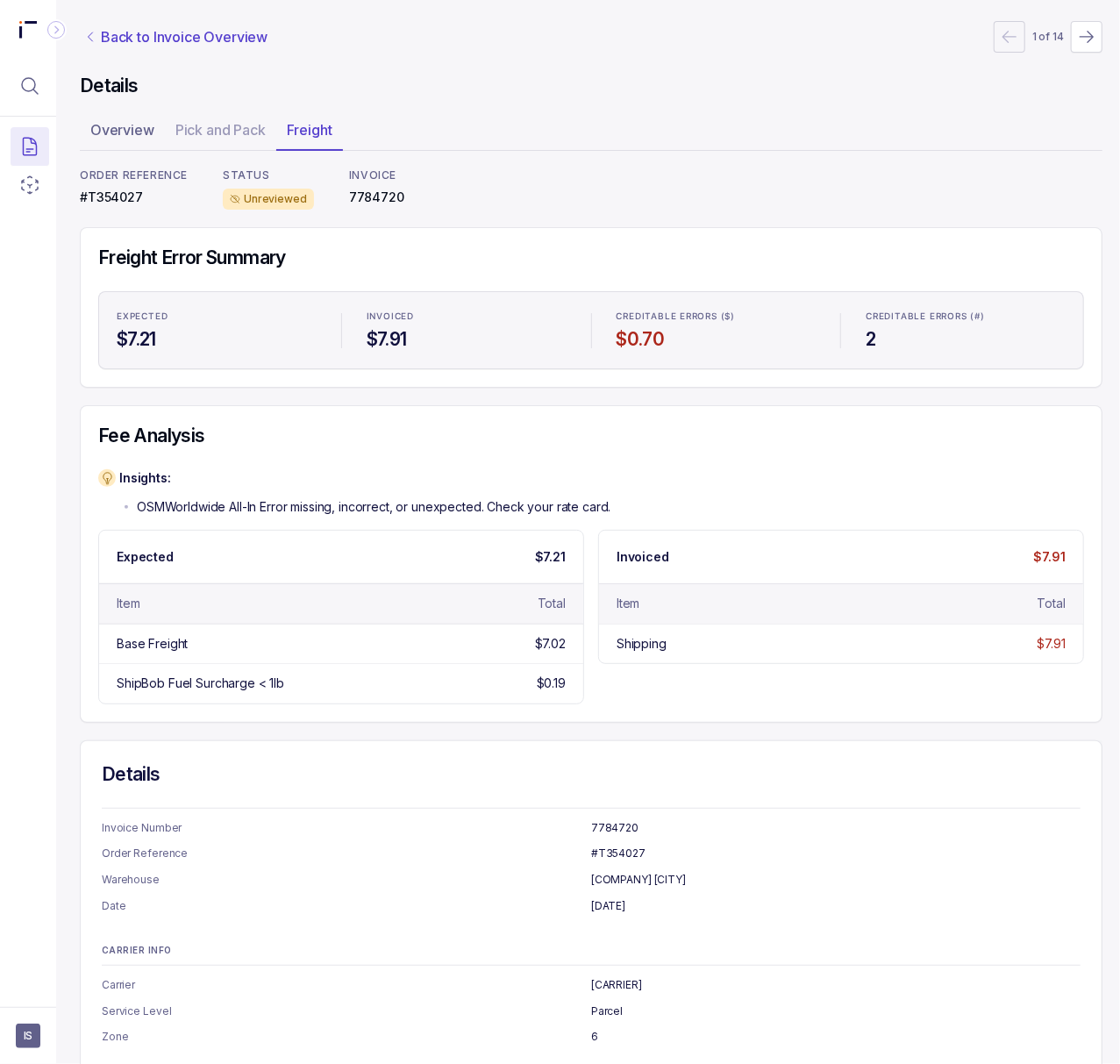 click on "Back to Invoice Overview" at bounding box center [184, 37] 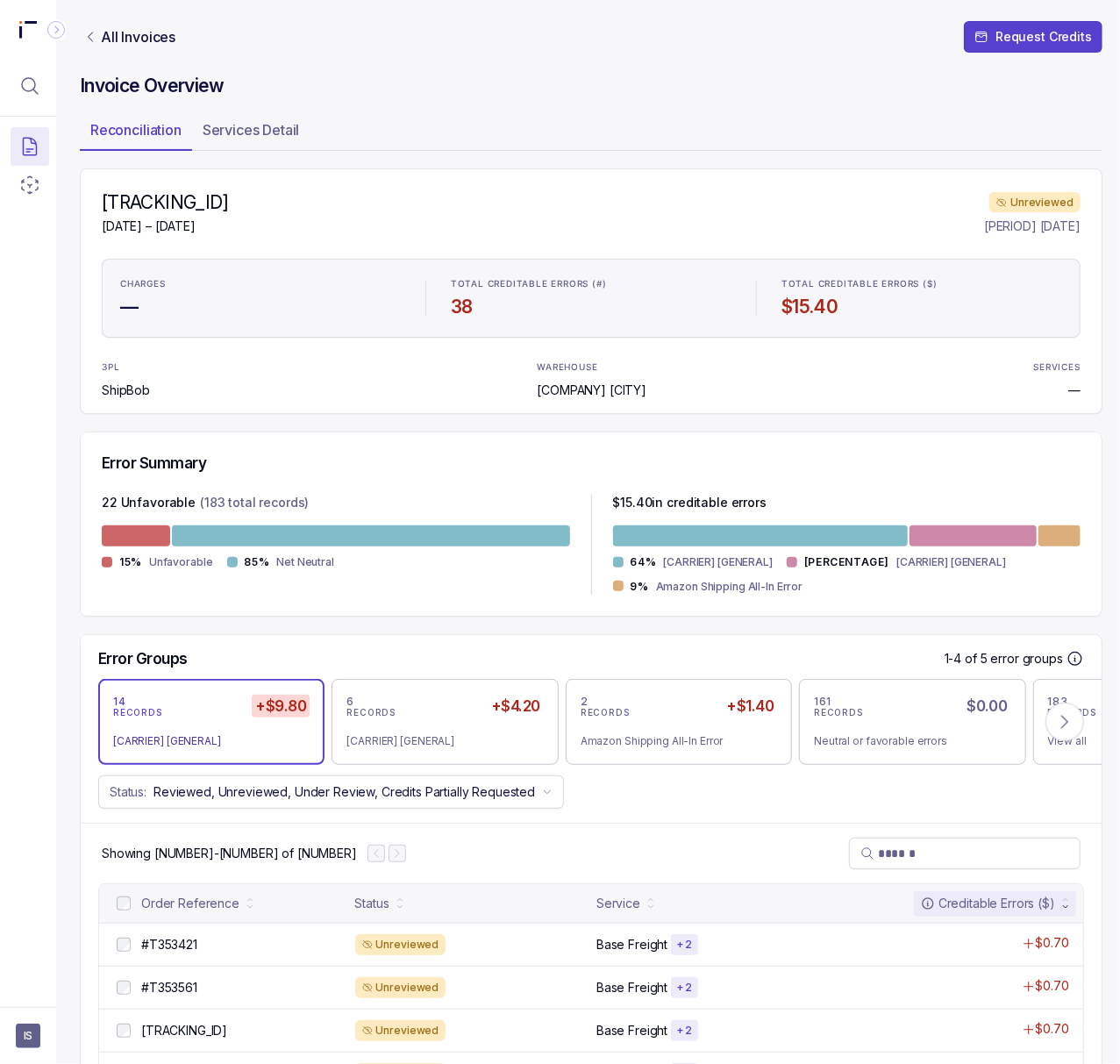 click on "[TRACKING_ID]" at bounding box center (165, 203) 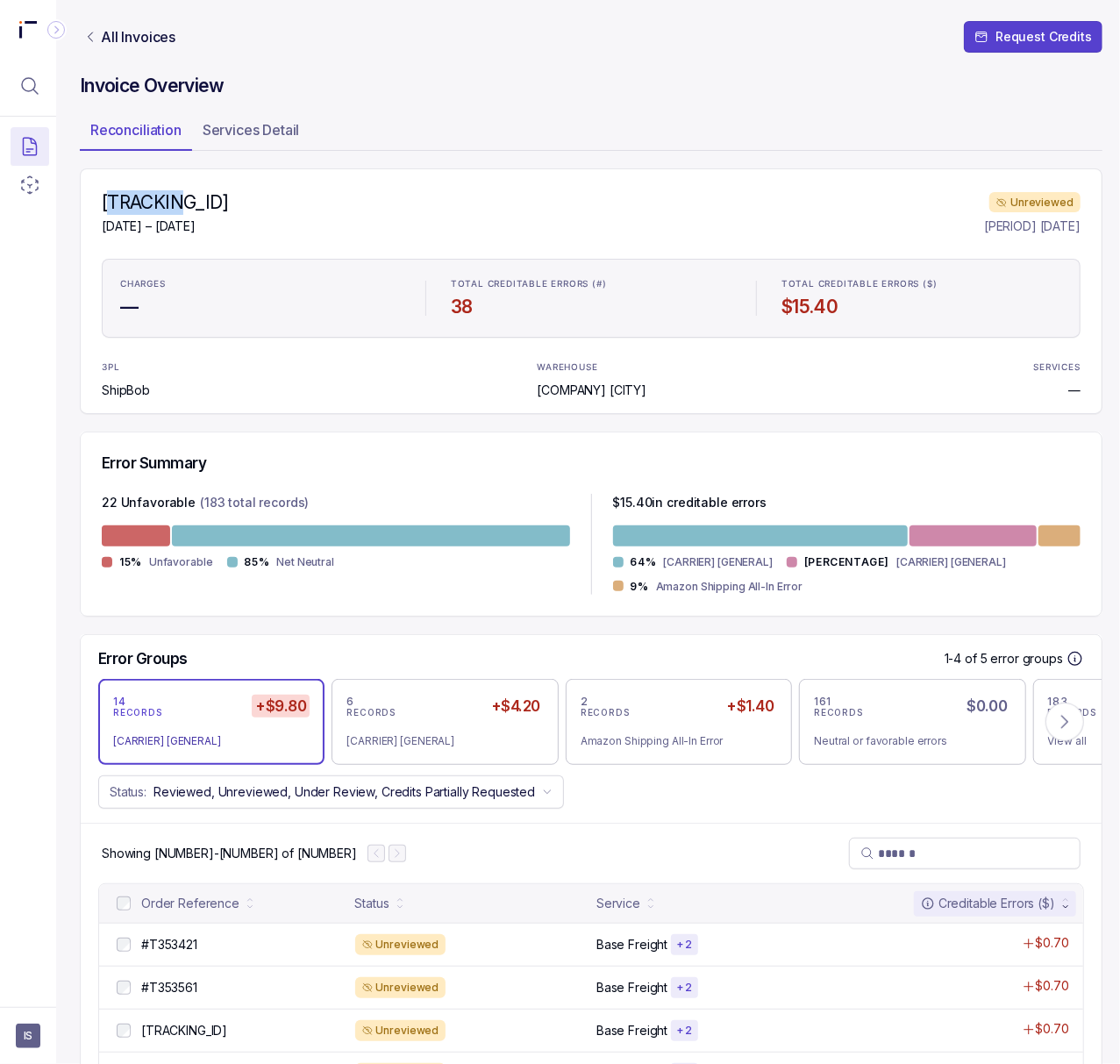 click on "[TRACKING_ID]" at bounding box center (165, 203) 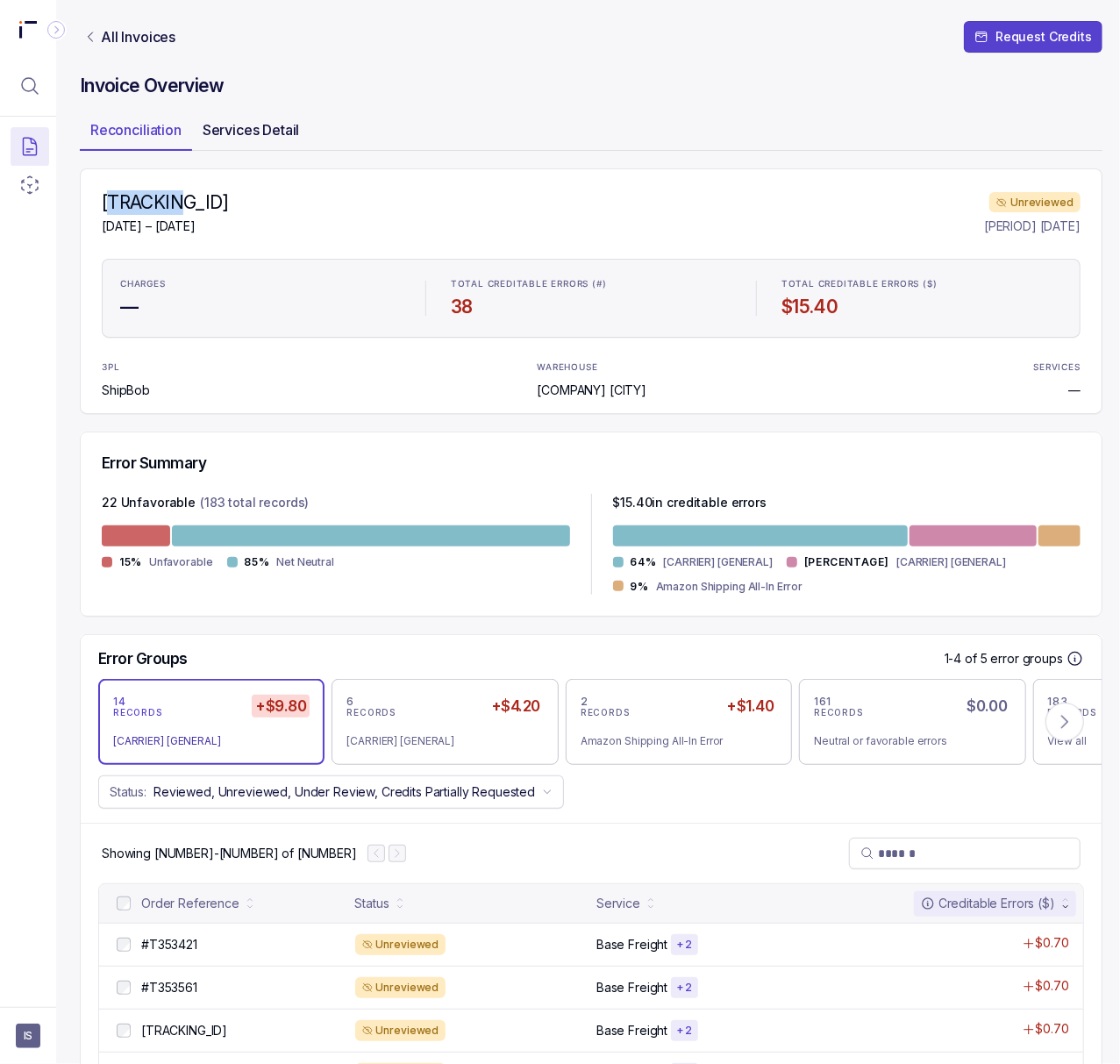 click on "Services Detail" at bounding box center [251, 130] 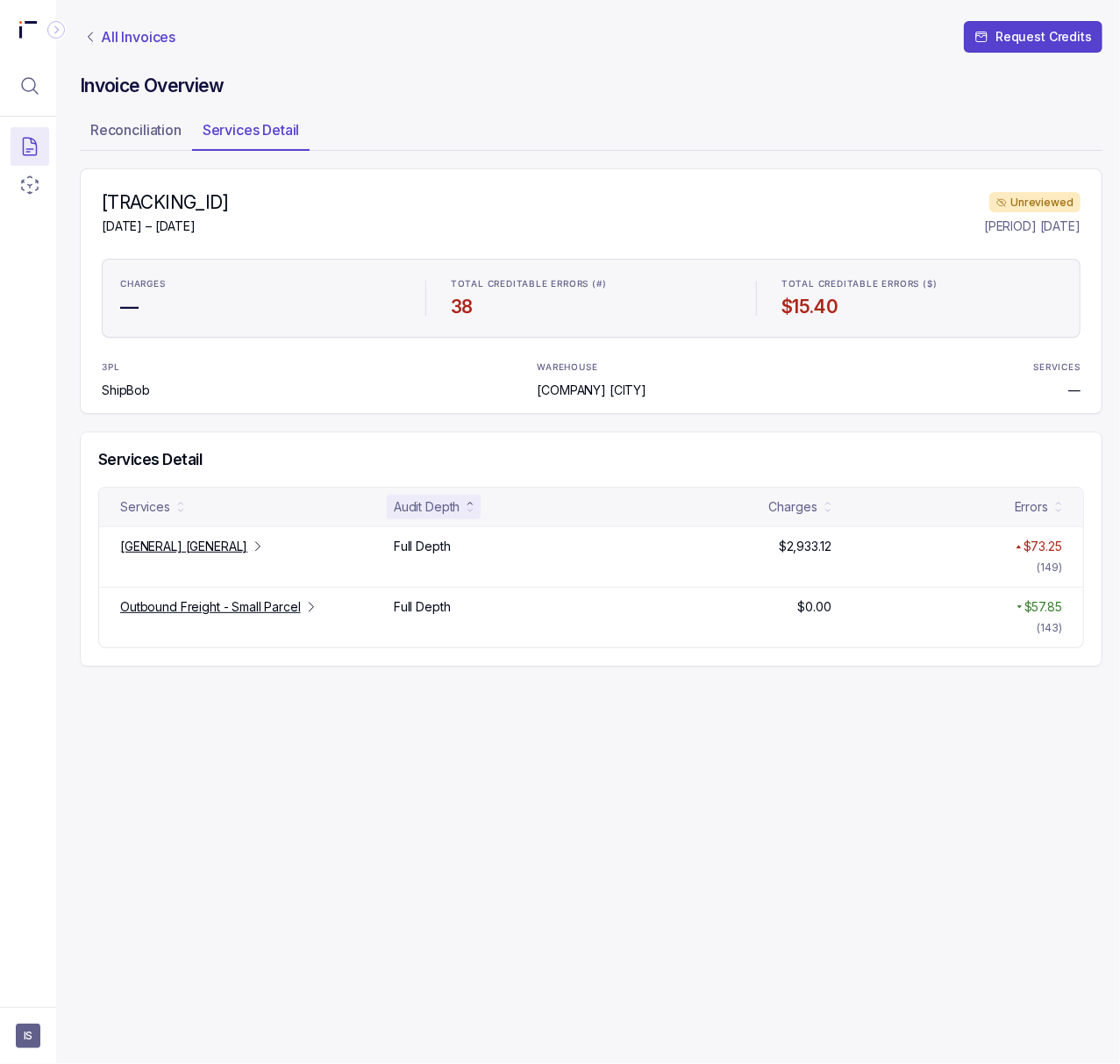 click on "All Invoices" at bounding box center [138, 37] 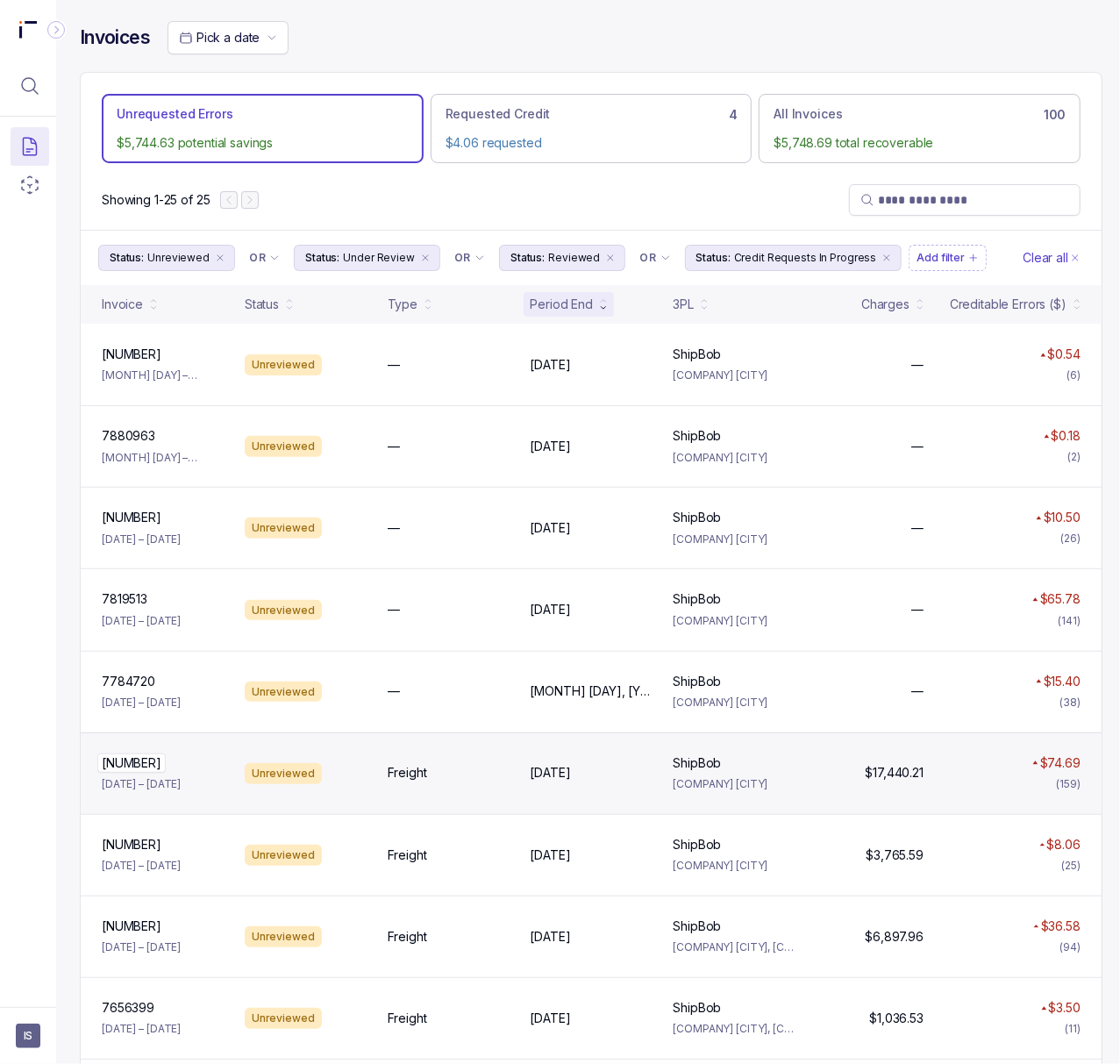 click on "[NUMBER]" at bounding box center (132, 763) 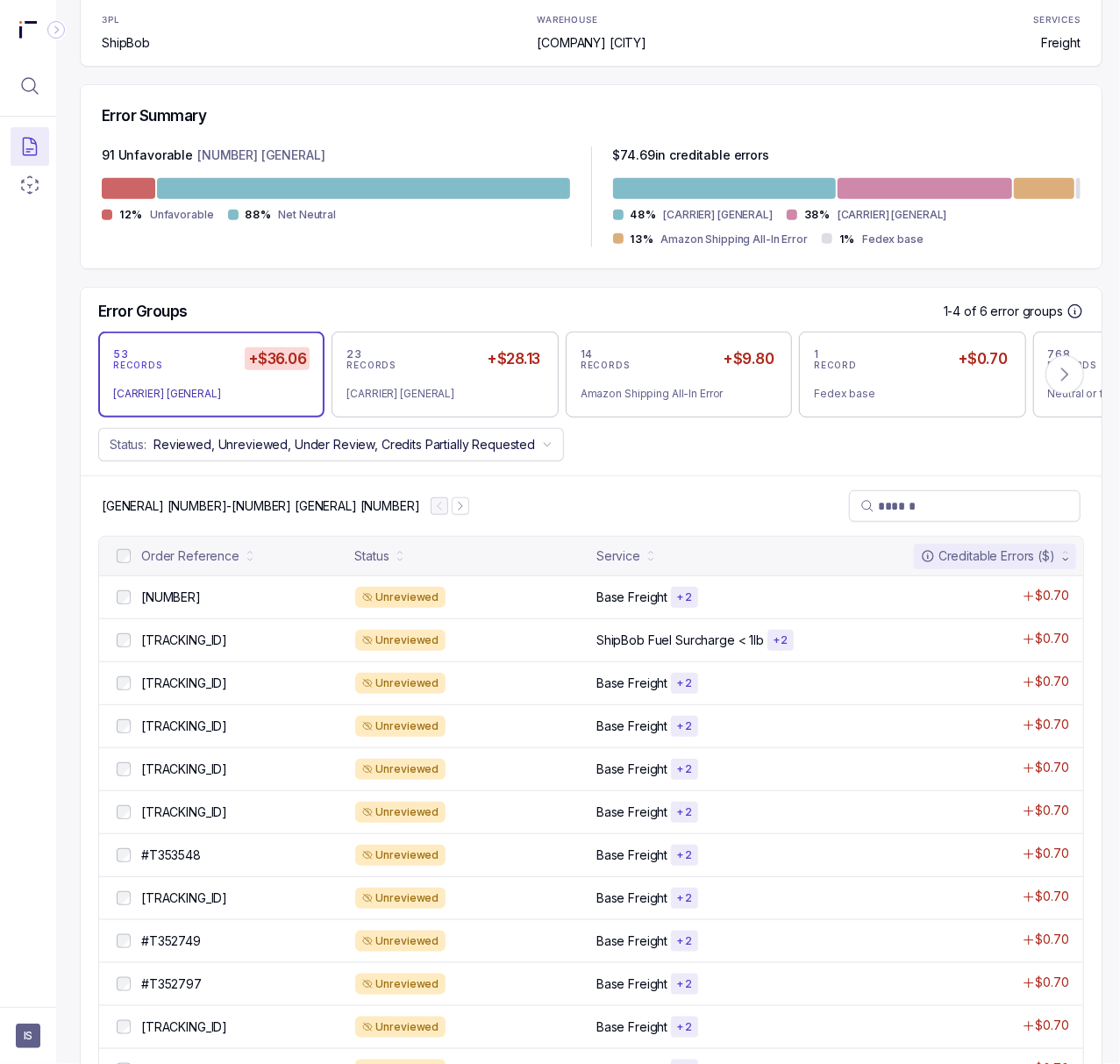 scroll, scrollTop: 351, scrollLeft: 4, axis: both 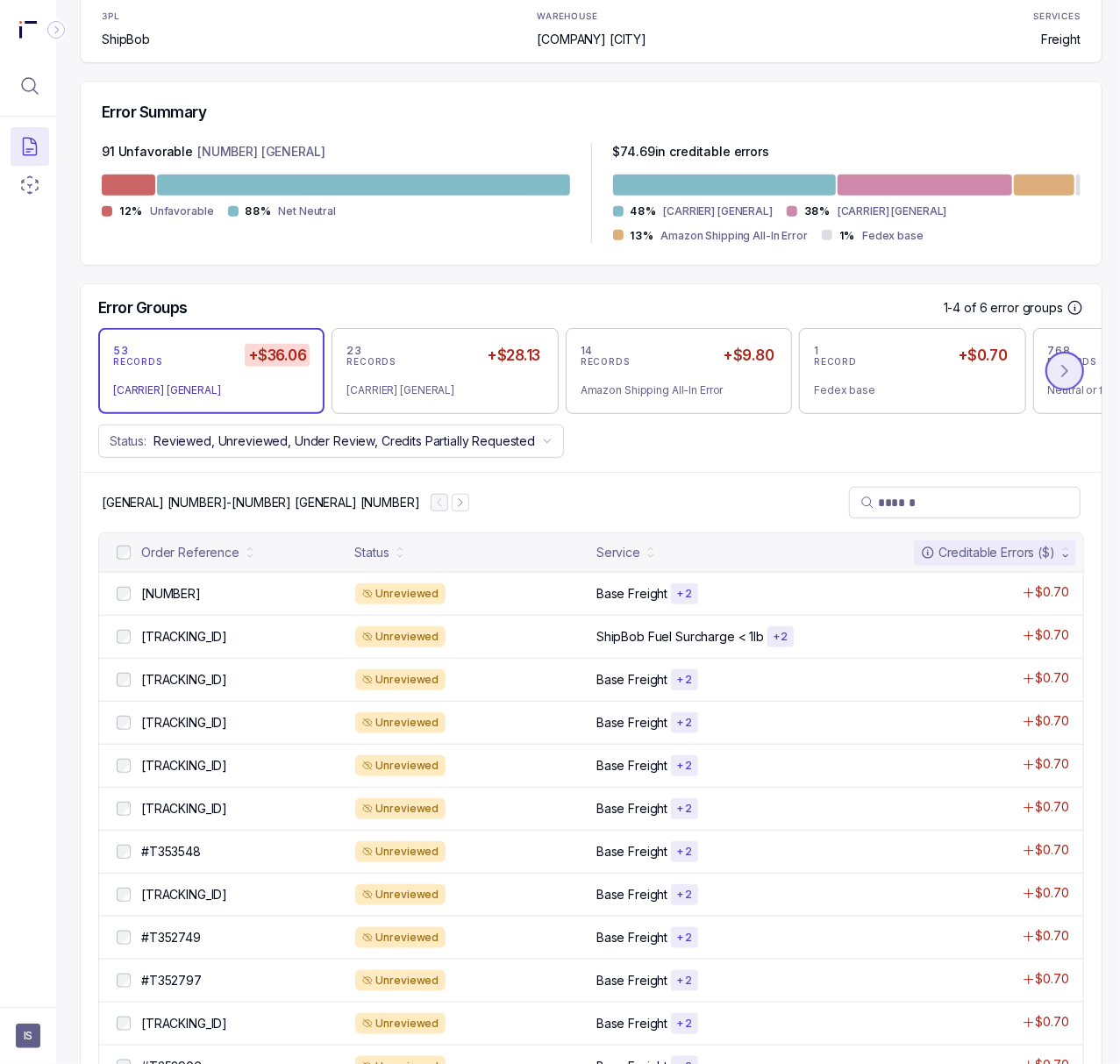 click at bounding box center [1065, 371] 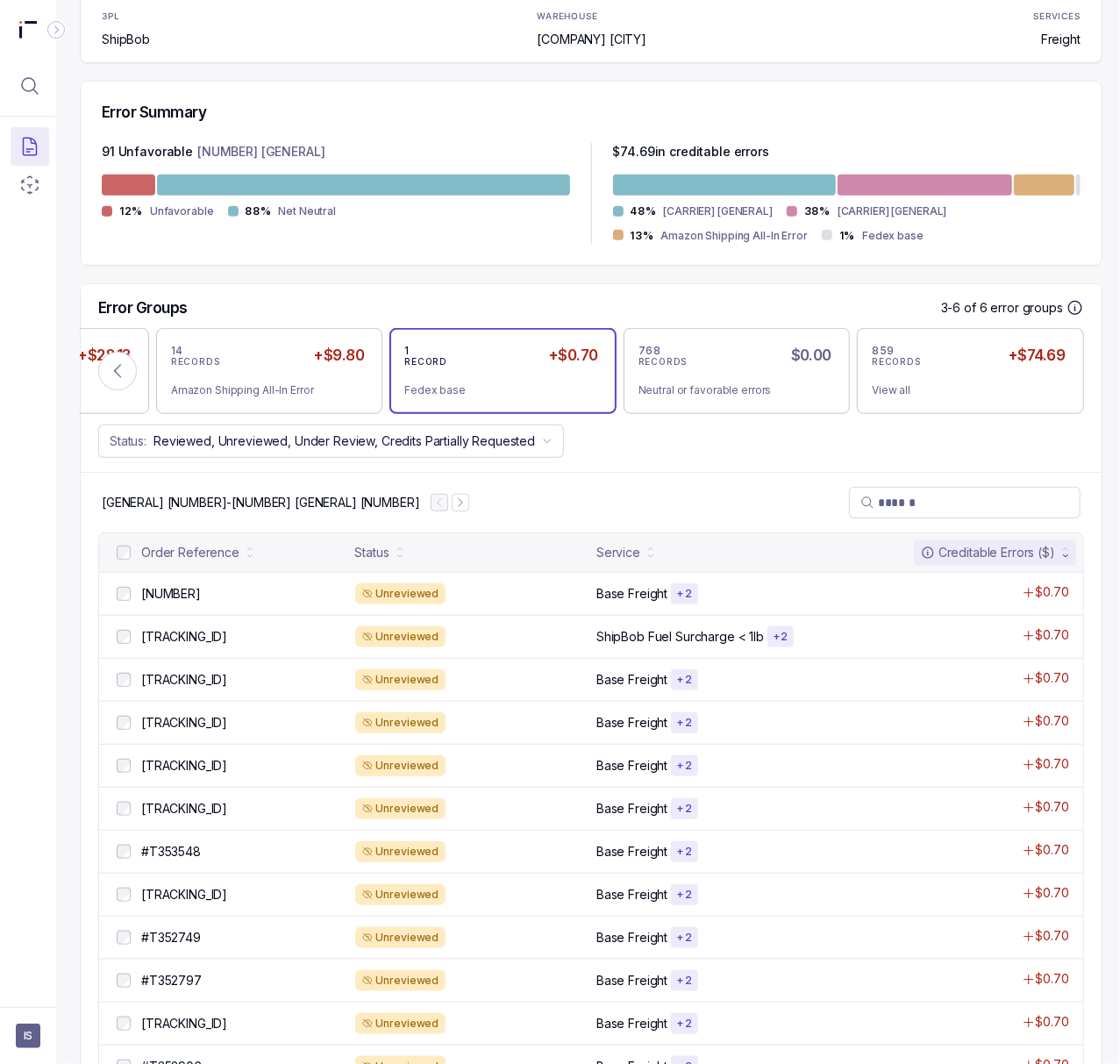click on "Fedex base" at bounding box center [496, 390] 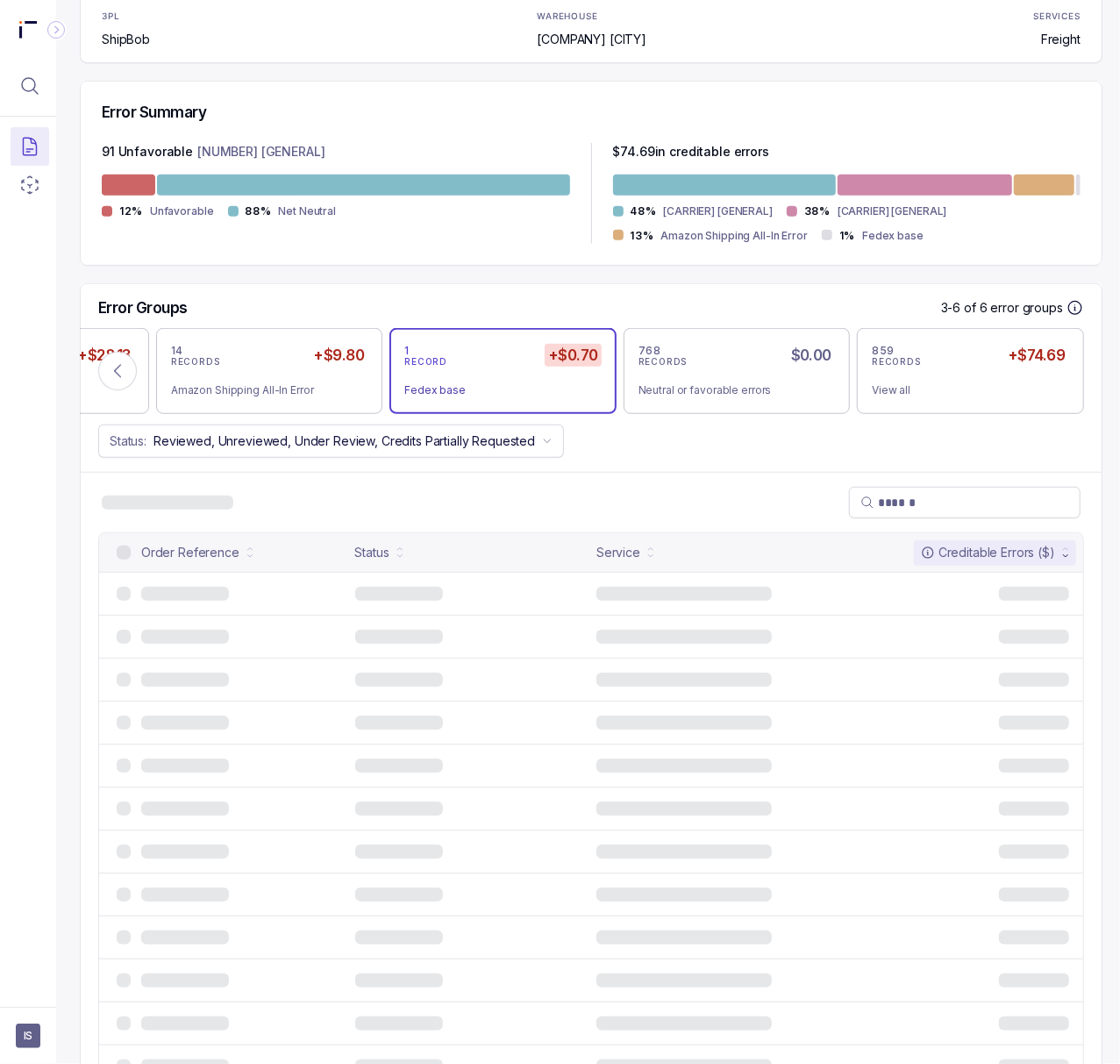 scroll, scrollTop: 0, scrollLeft: 4, axis: horizontal 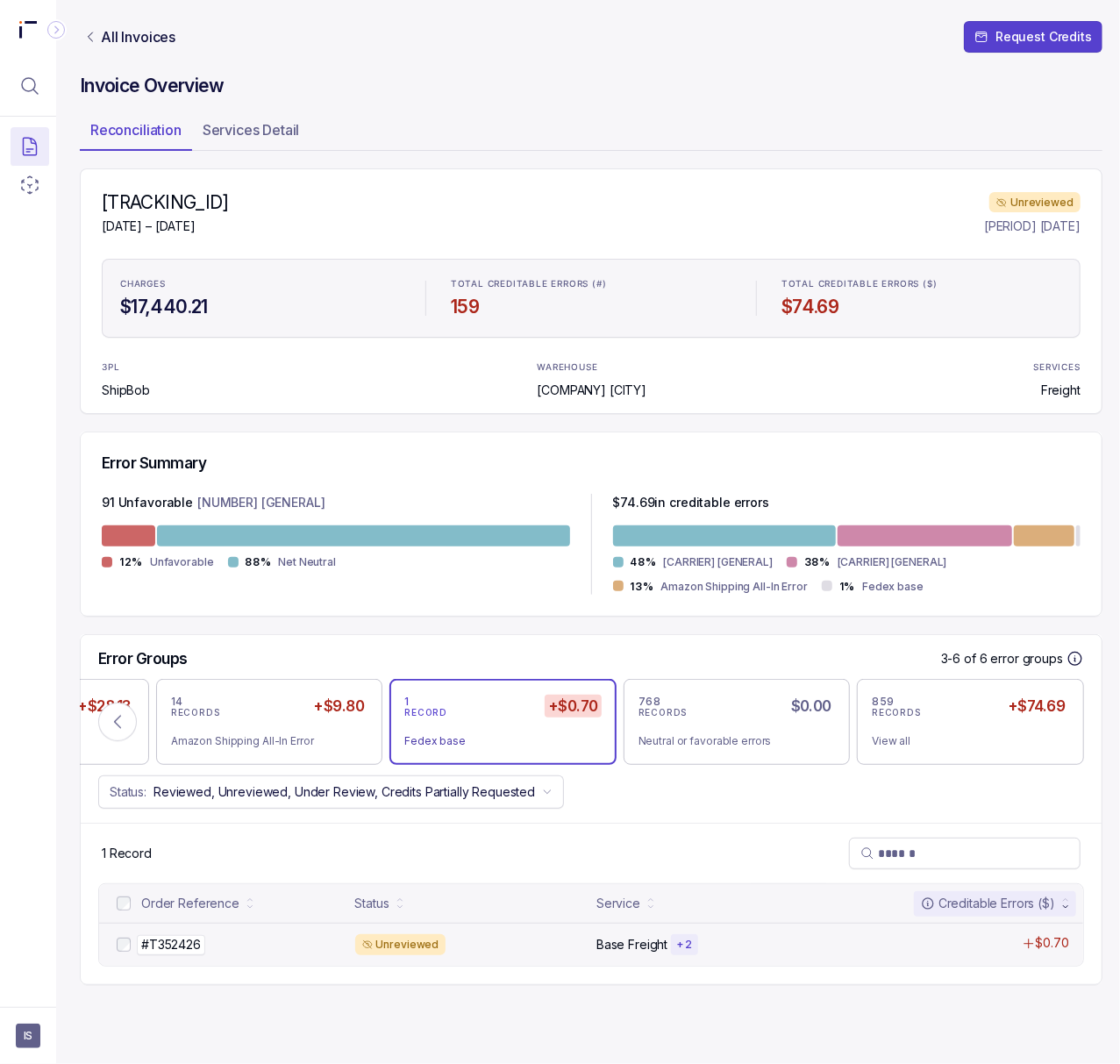 click on "#T352426" at bounding box center [171, 945] 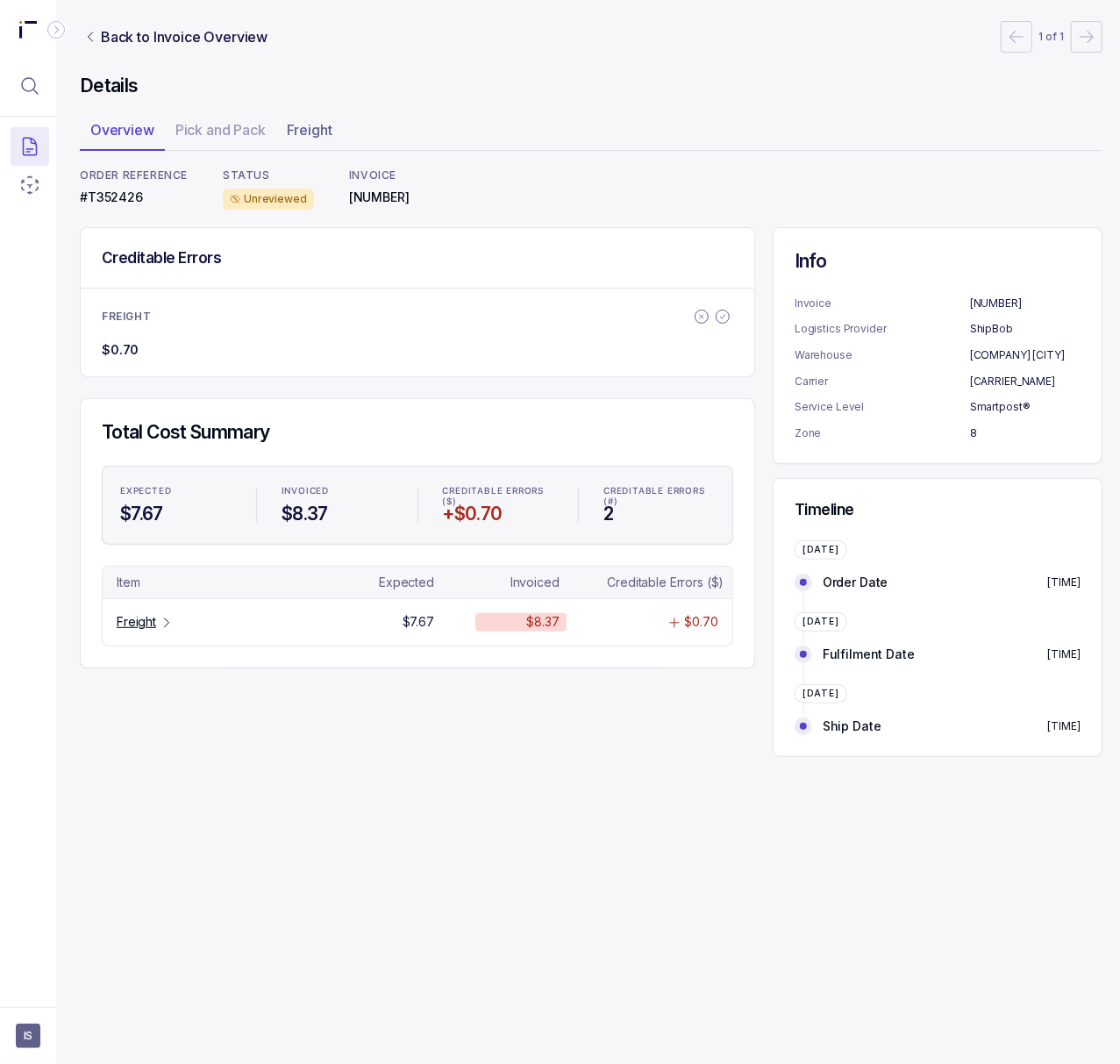click on "#T352426" at bounding box center (133, 197) 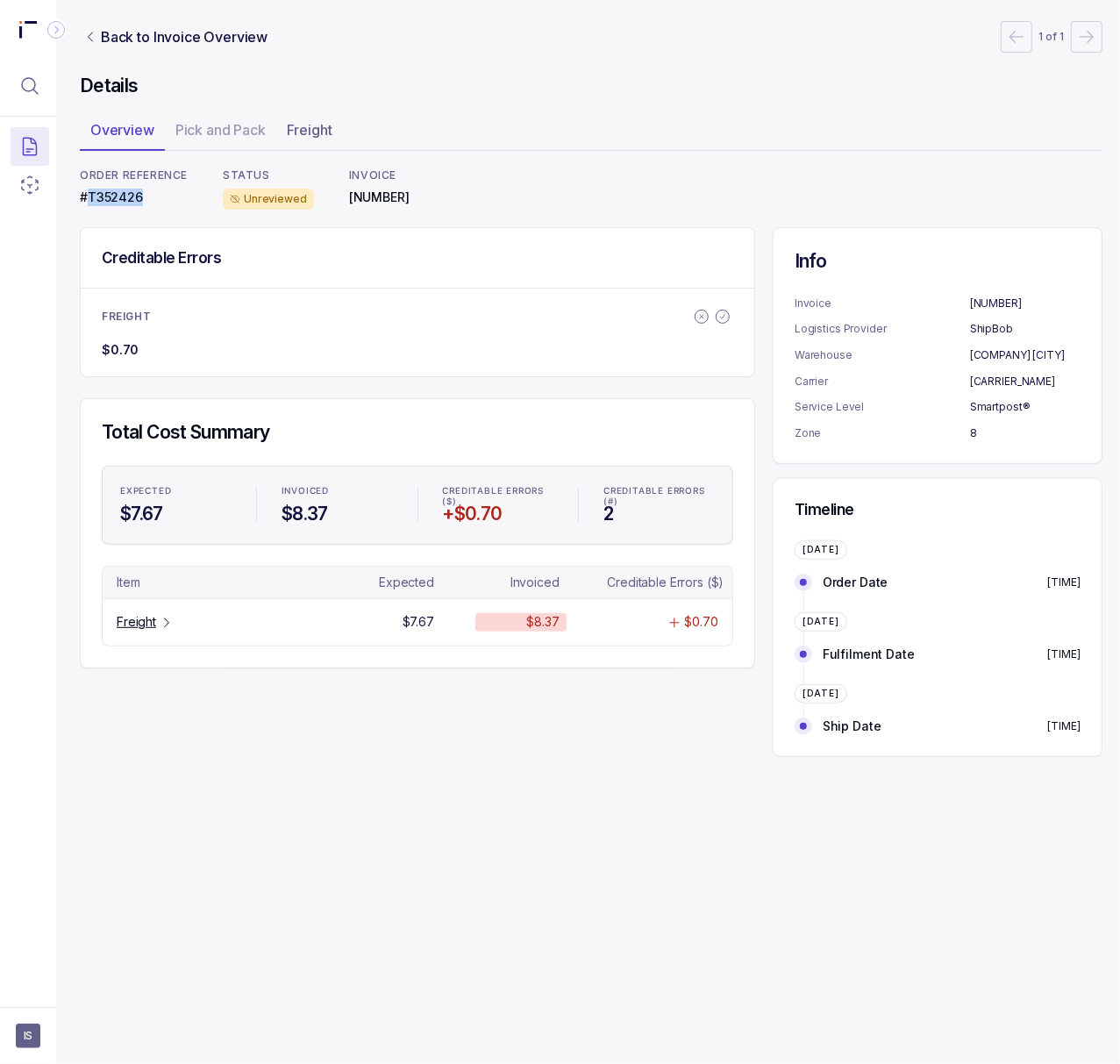 click on "#T352426" at bounding box center [133, 197] 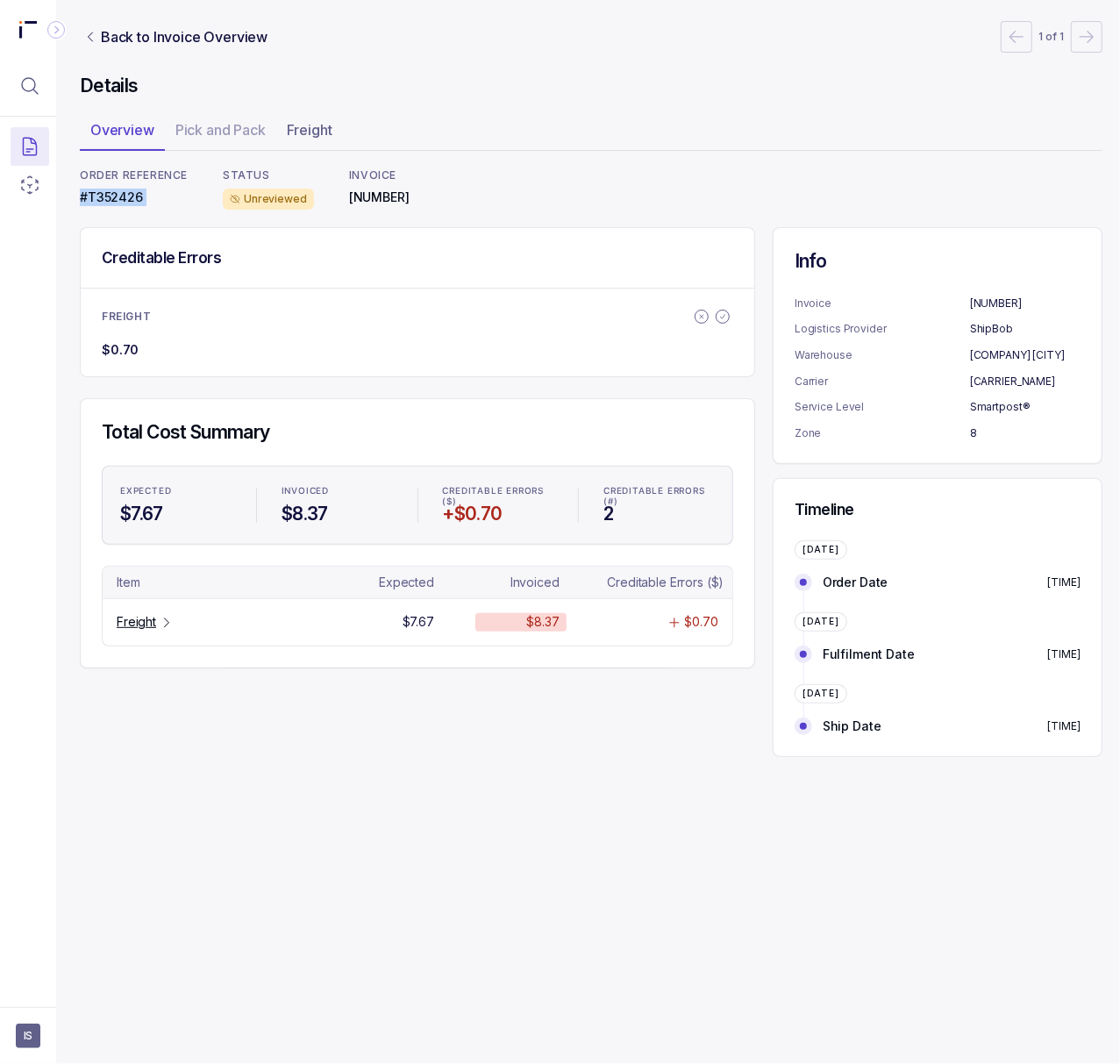 click on "#T352426" at bounding box center (133, 197) 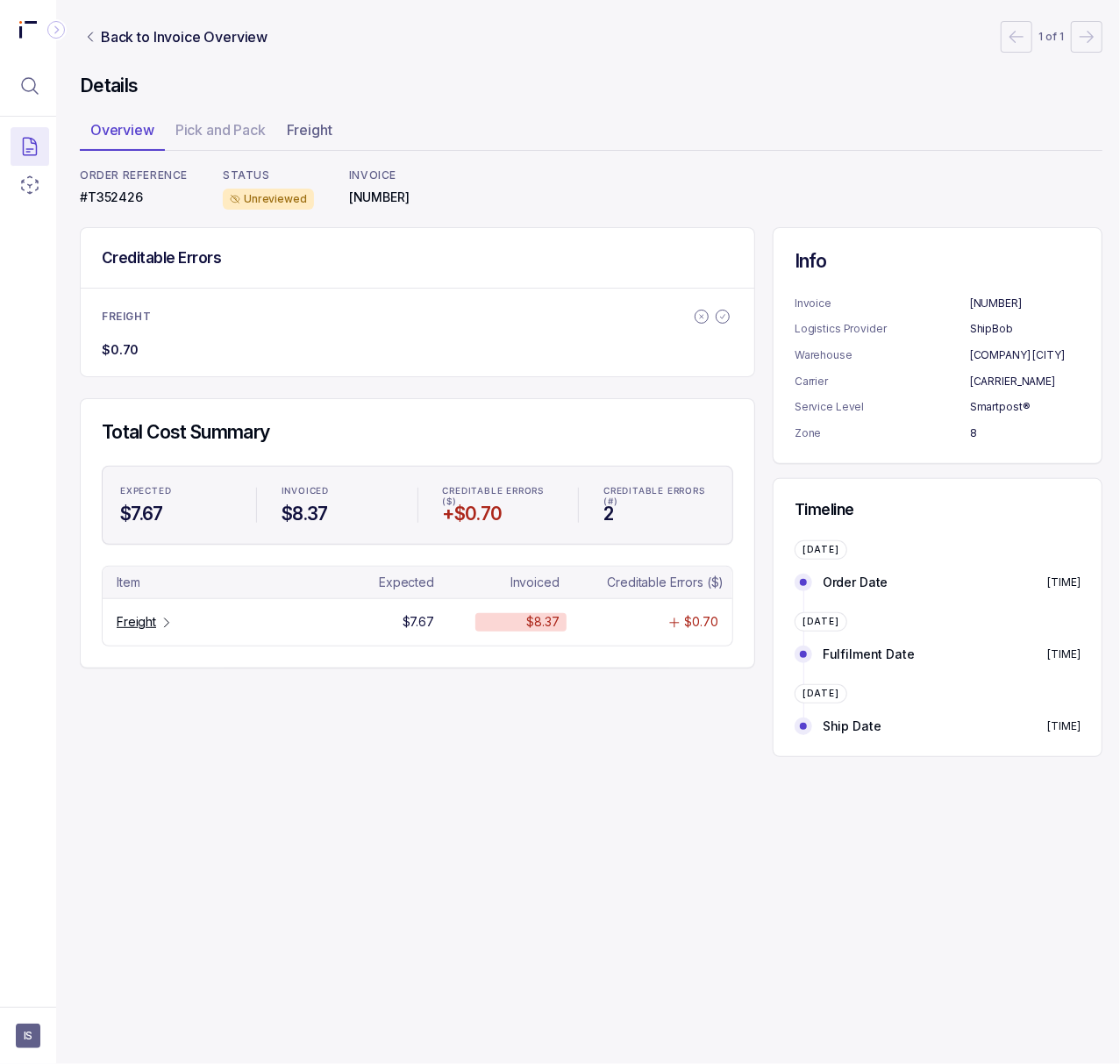 click on "[NUMBER]" at bounding box center (379, 197) 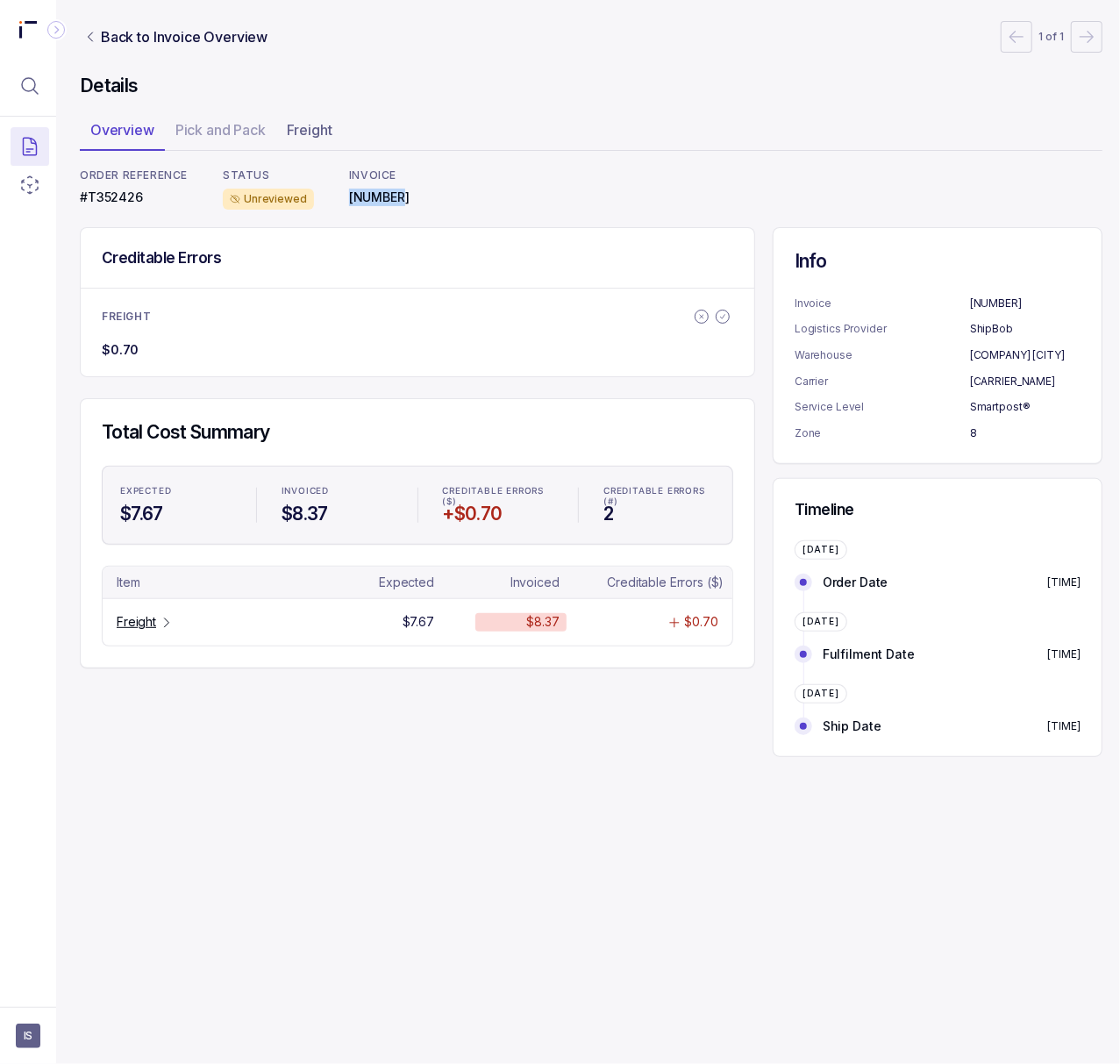 click on "[NUMBER]" at bounding box center [379, 197] 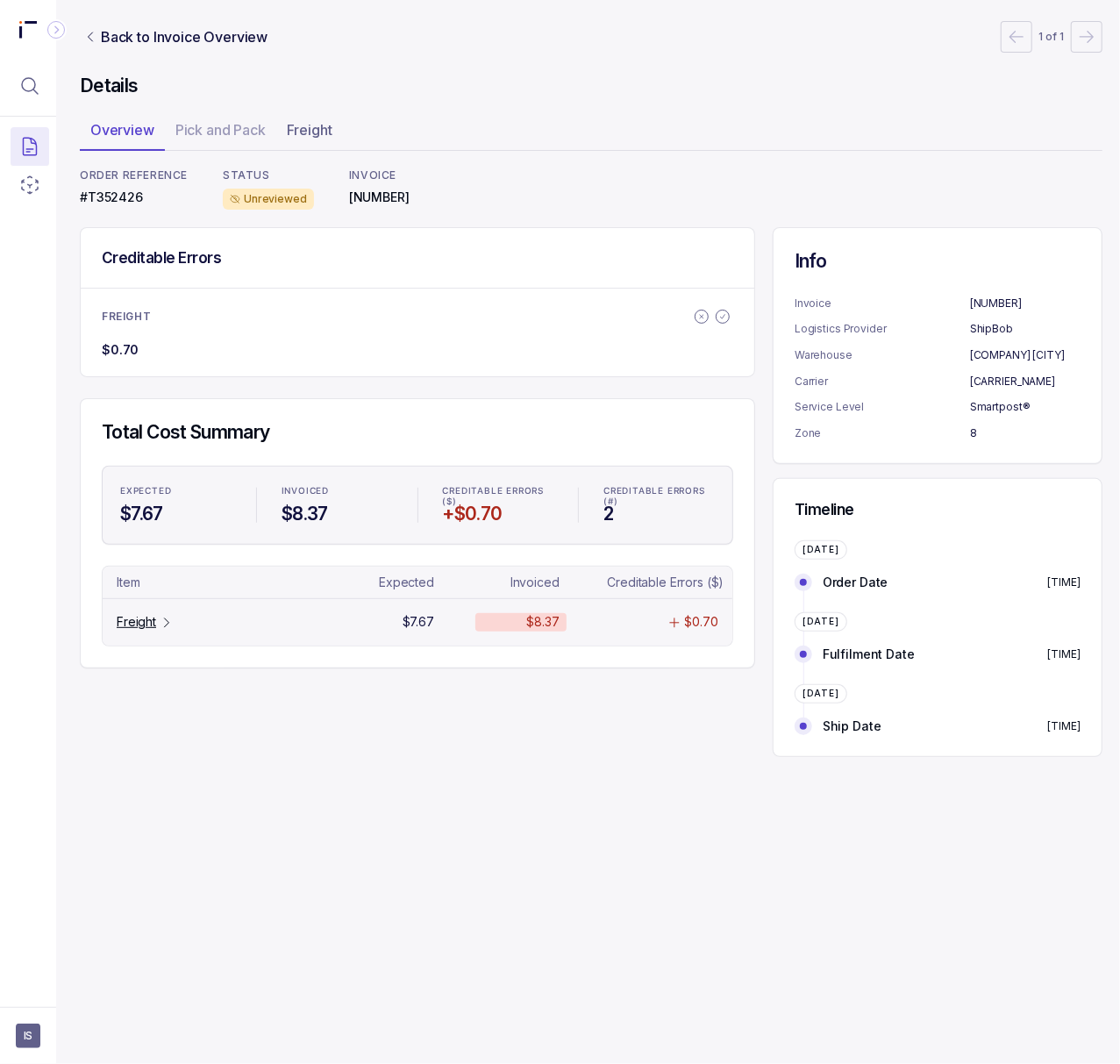 click on "Freight" at bounding box center [136, 622] 